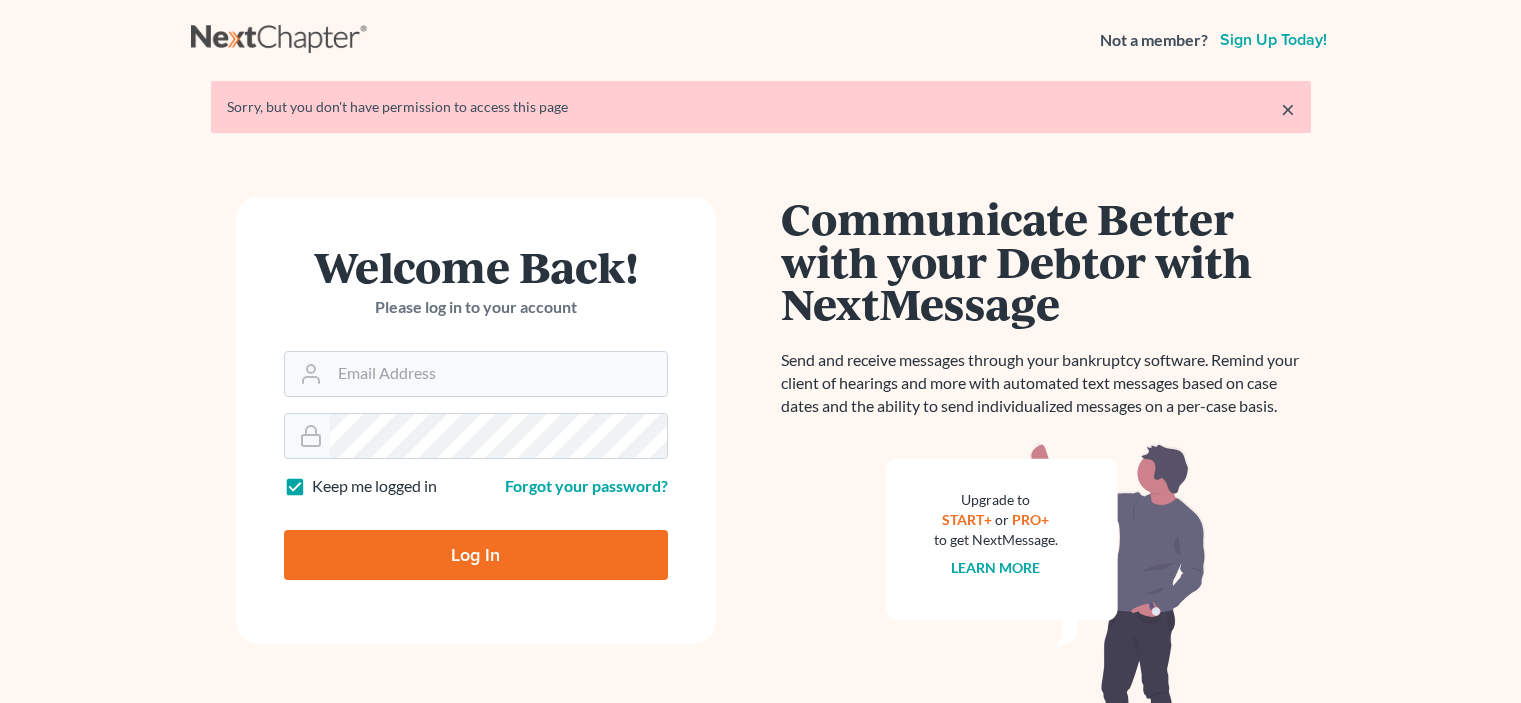 scroll, scrollTop: 0, scrollLeft: 0, axis: both 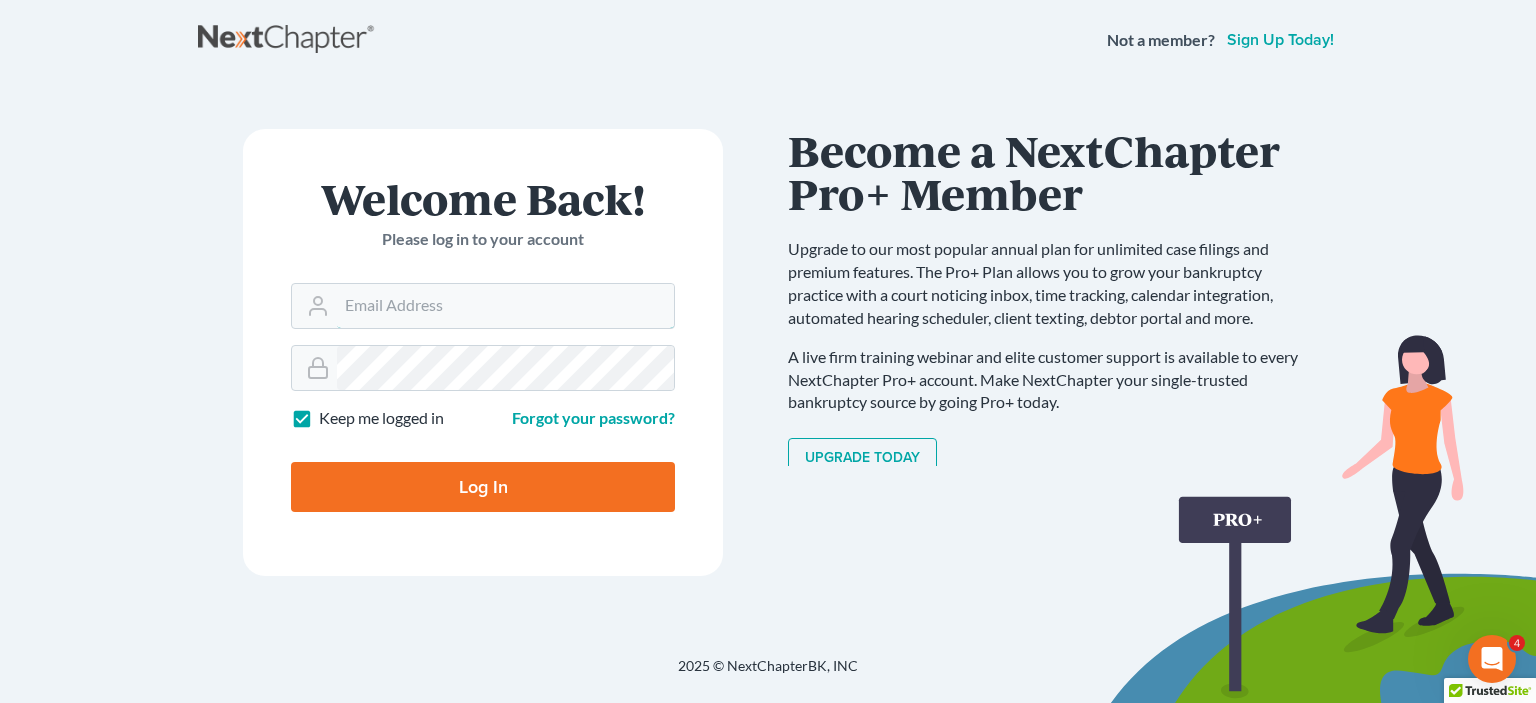 type on "abigail.wurm@wurmlaw.com" 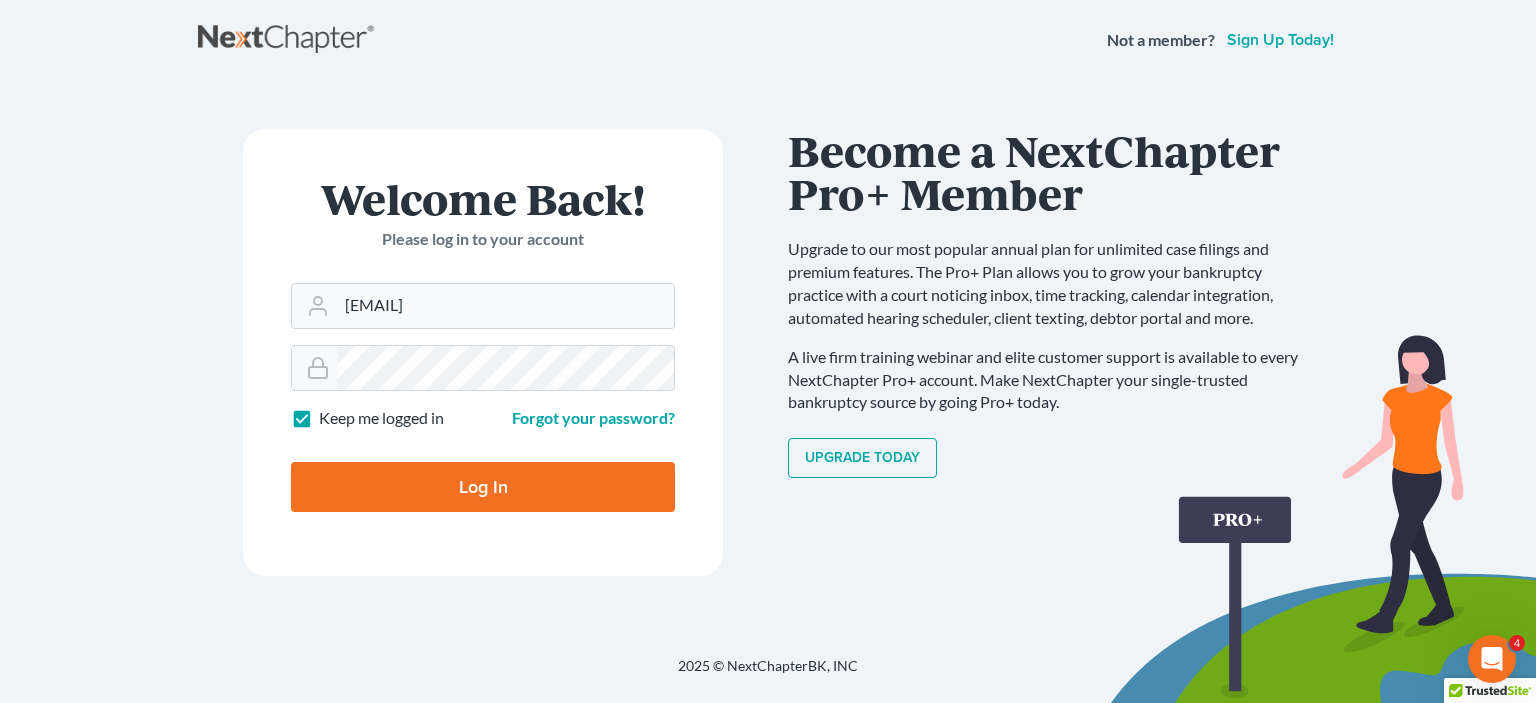 click on "Log In" at bounding box center (483, 487) 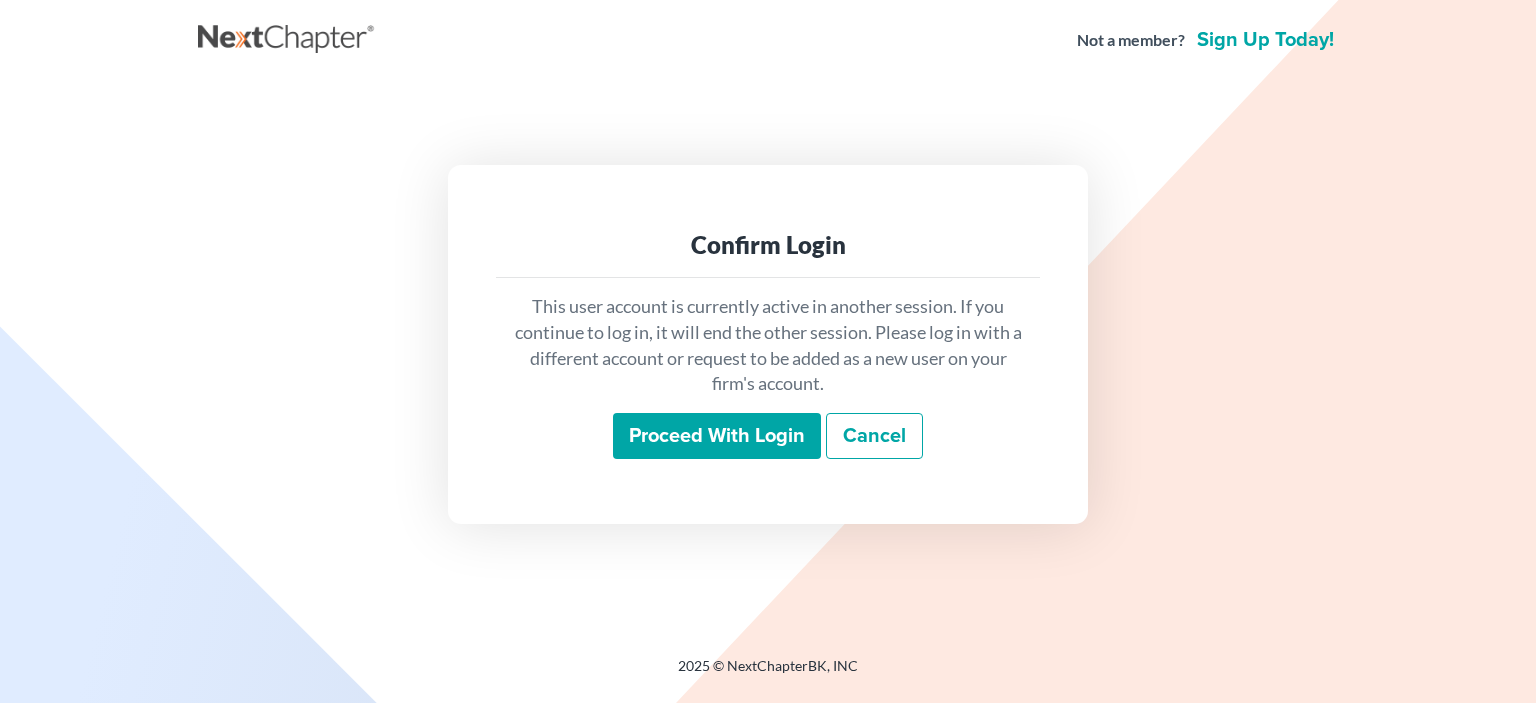 scroll, scrollTop: 0, scrollLeft: 0, axis: both 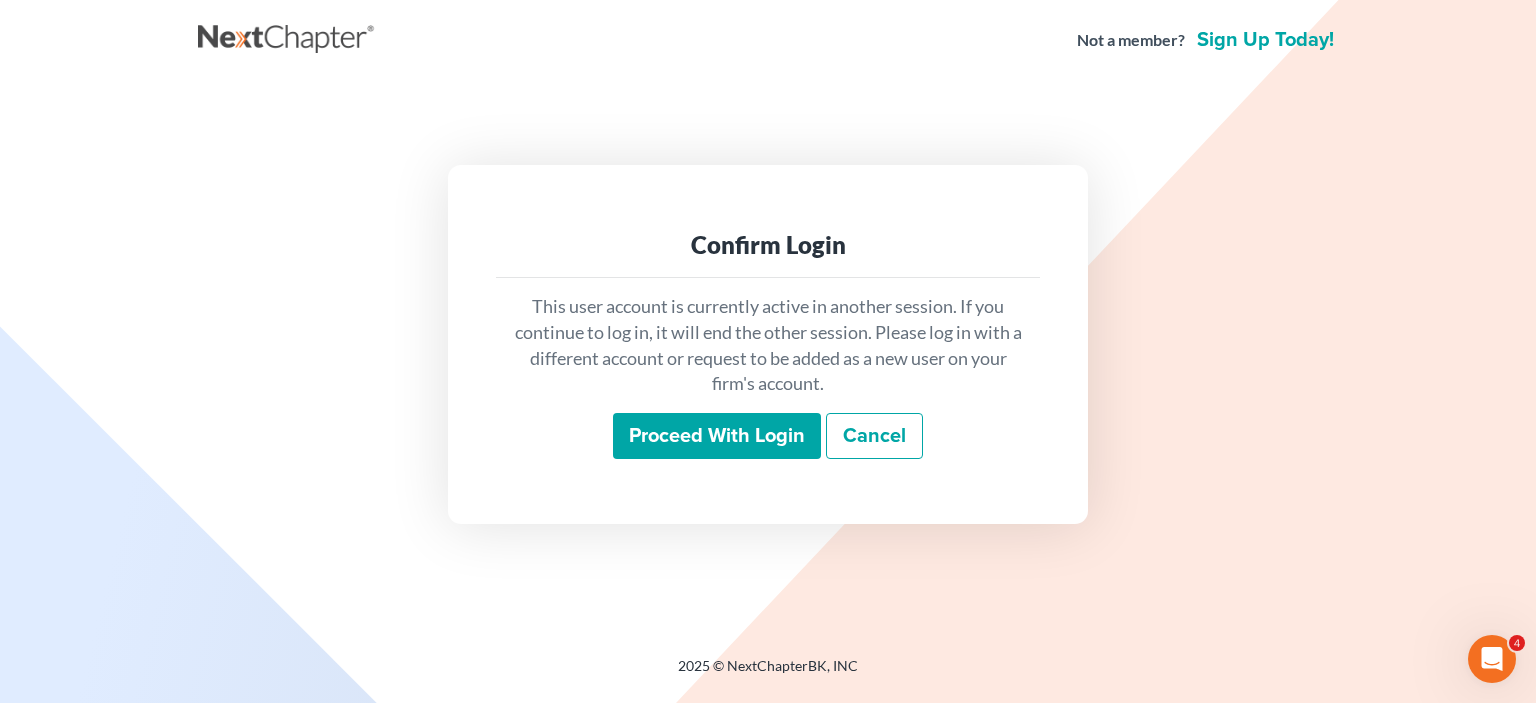 click on "Proceed with login" at bounding box center [717, 436] 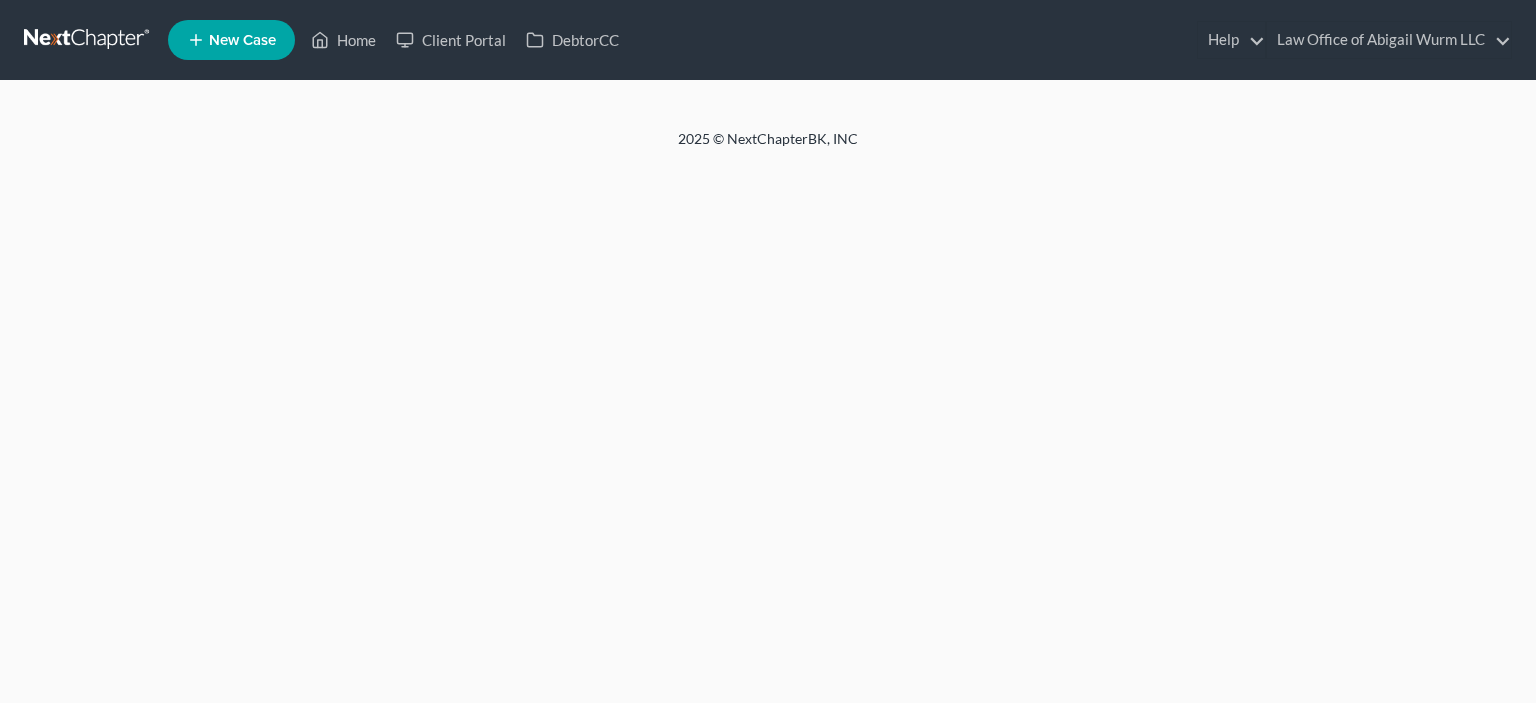 scroll, scrollTop: 0, scrollLeft: 0, axis: both 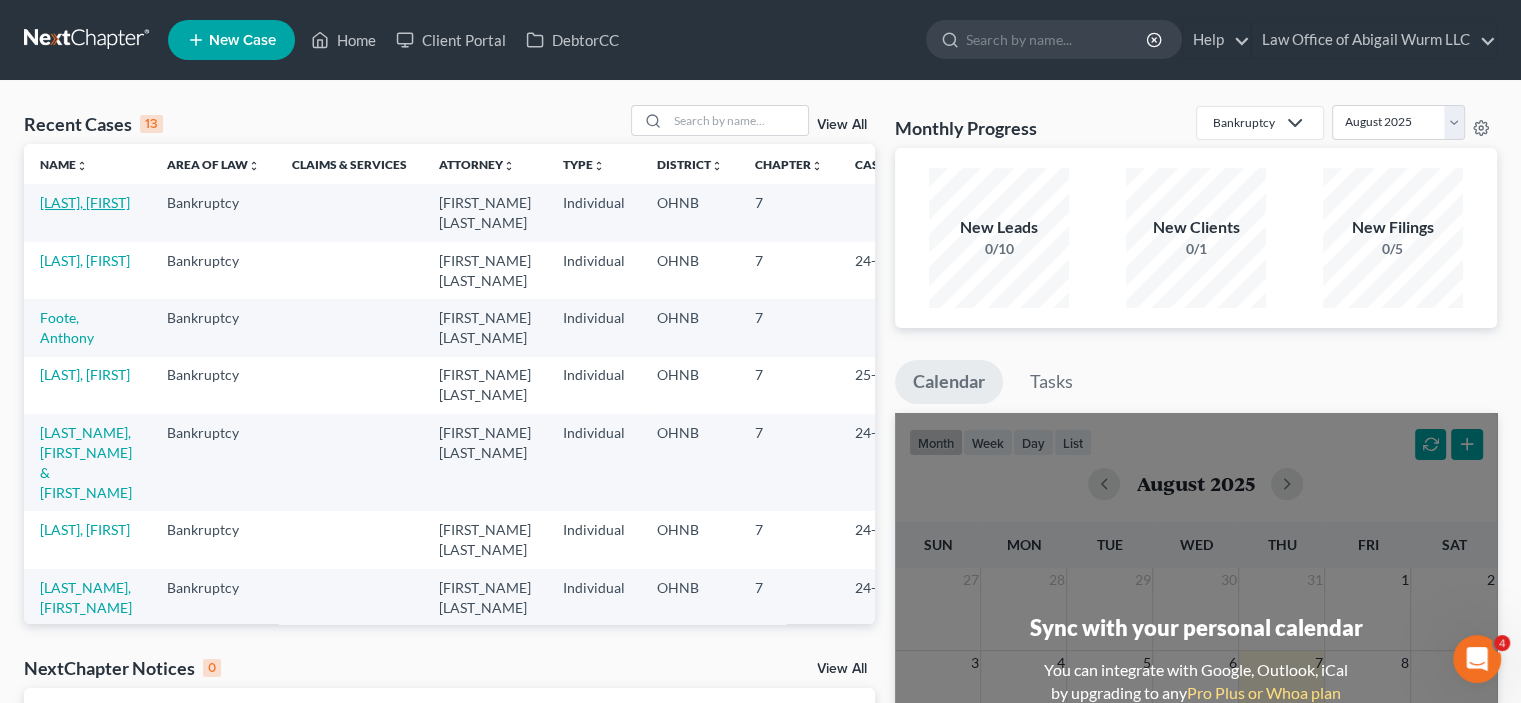 click on "[LAST], [FIRST]" at bounding box center (85, 202) 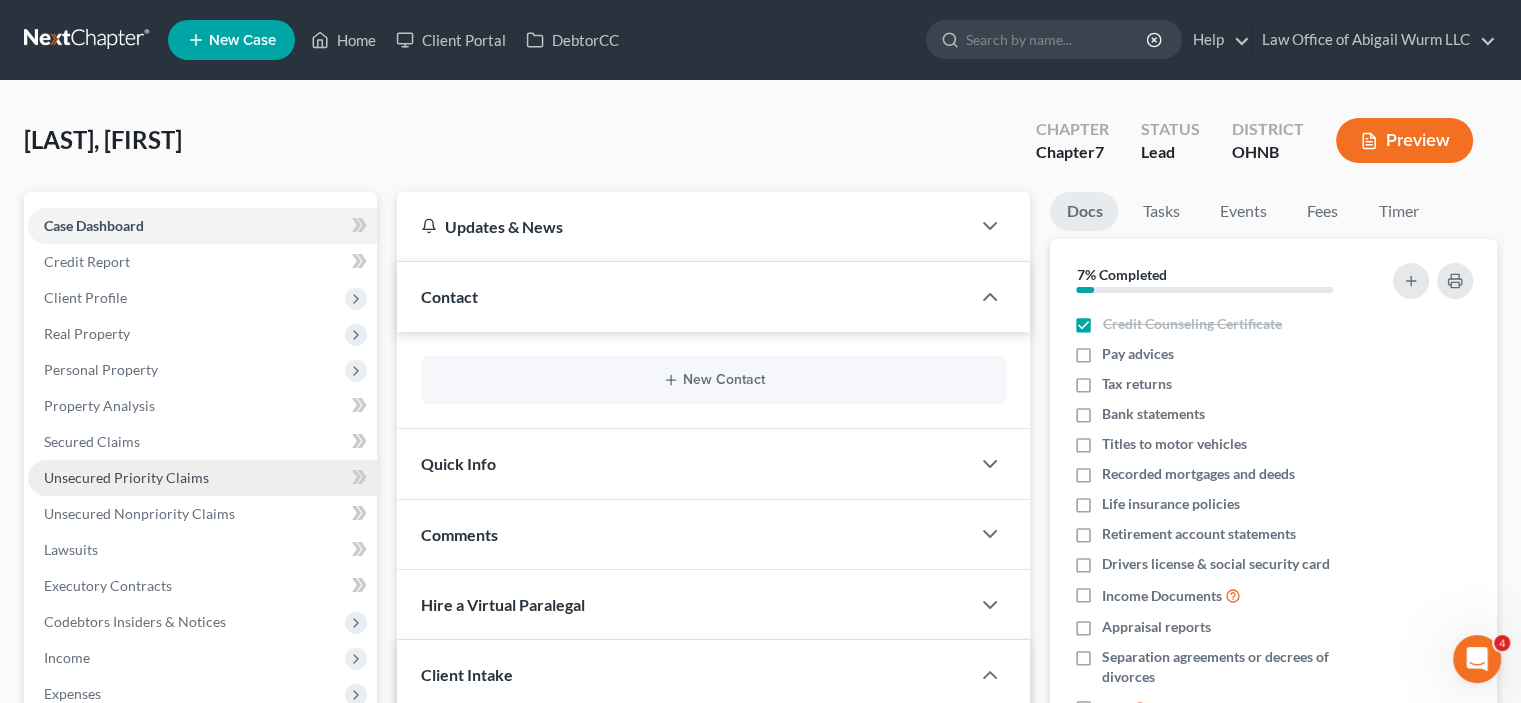 click on "Unsecured Priority Claims" at bounding box center [126, 477] 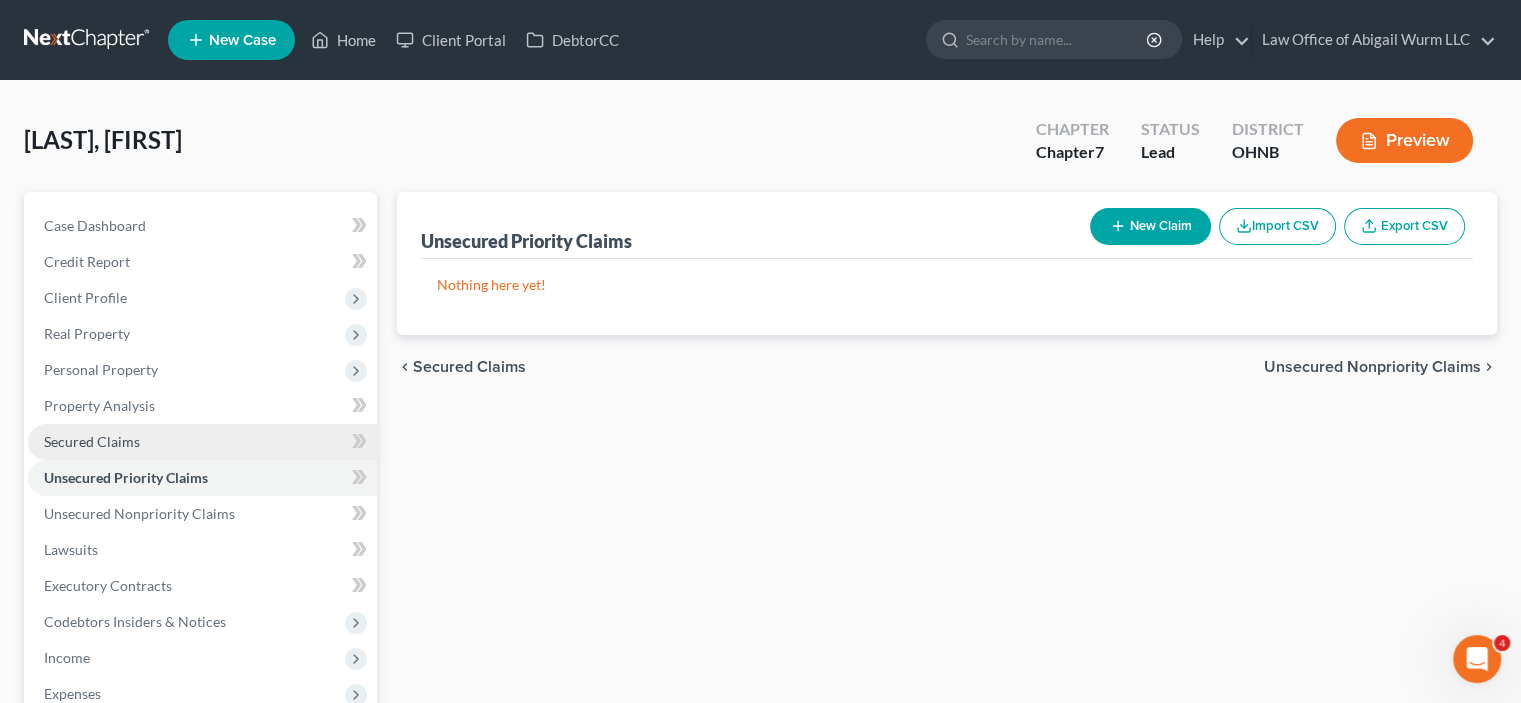 click on "Secured Claims" at bounding box center (92, 441) 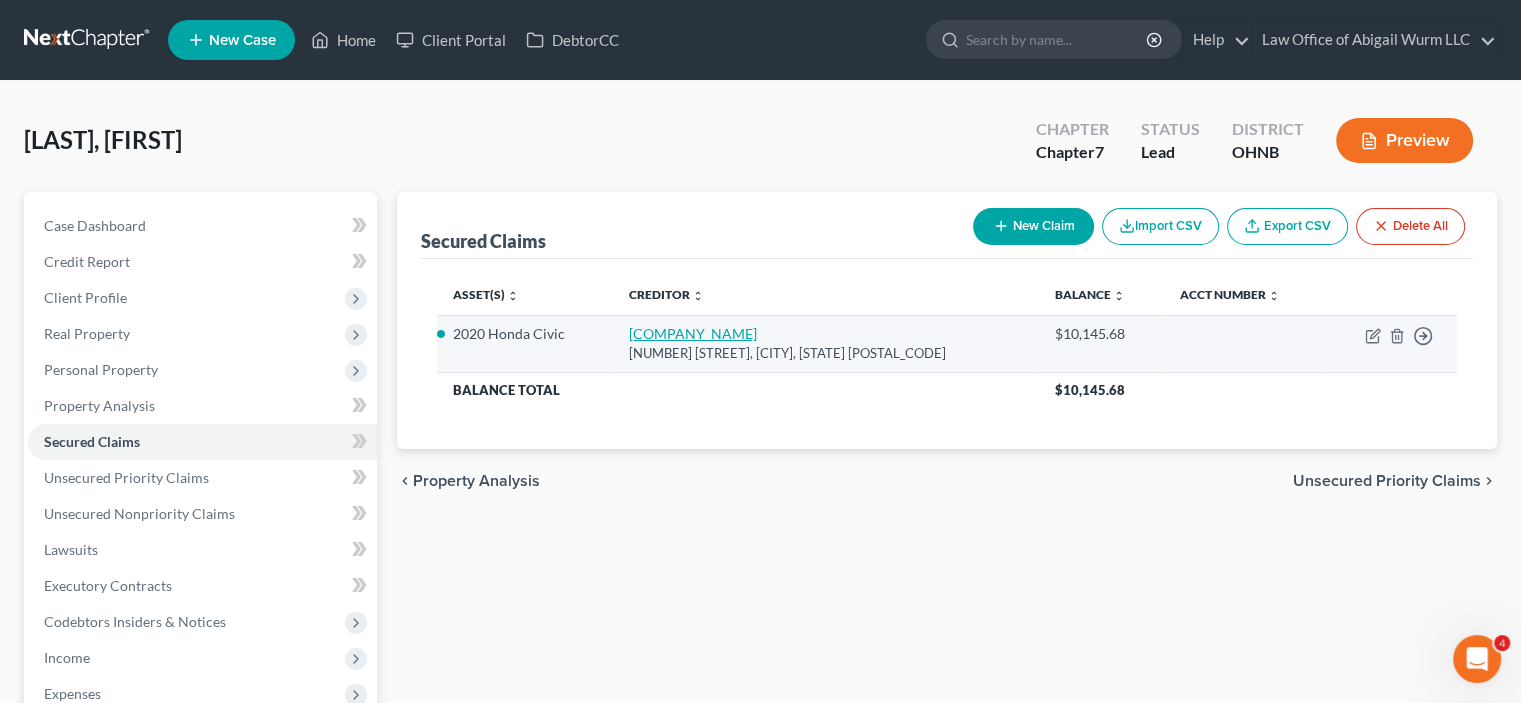 click on "[COMPANY_NAME]" at bounding box center [693, 333] 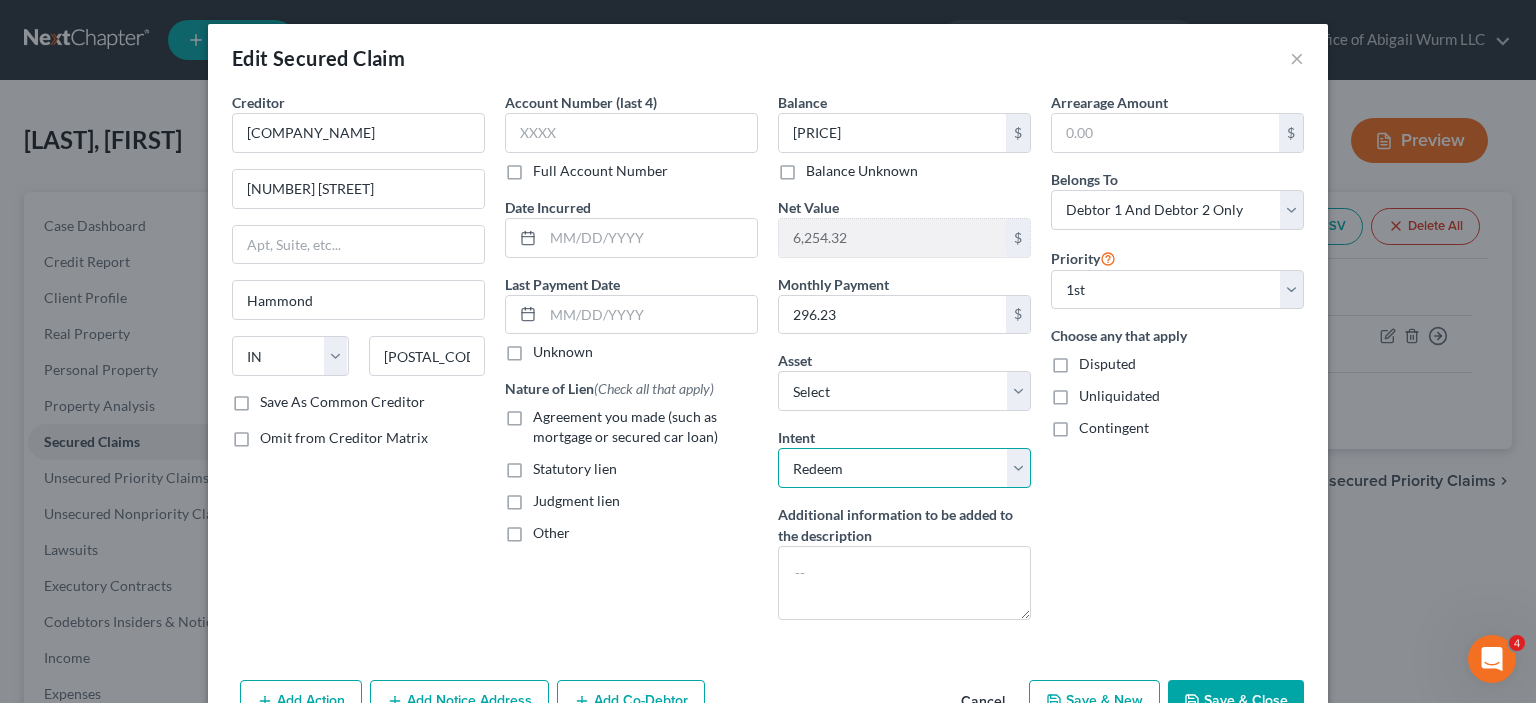 click on "Select Surrender Redeem Reaffirm Avoid Other" at bounding box center (904, 468) 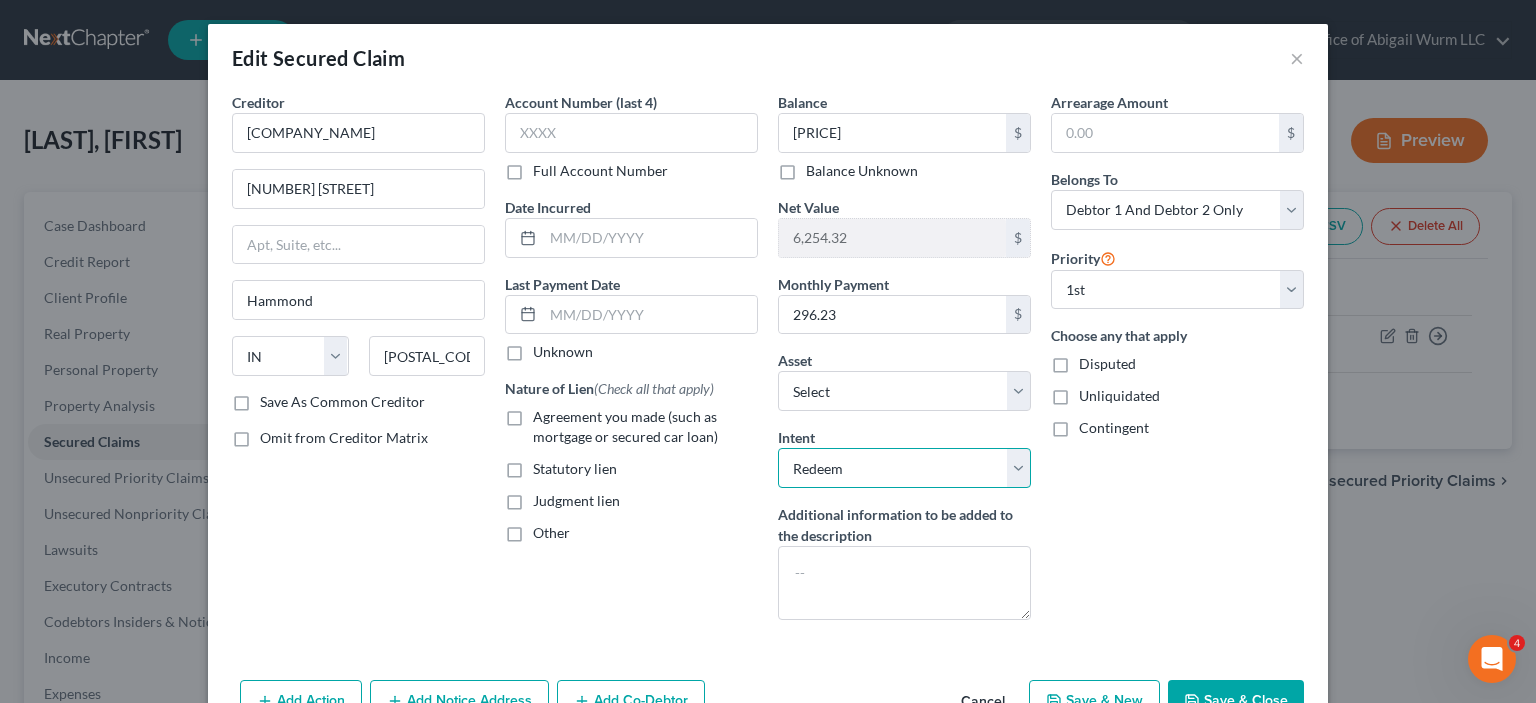 select on "2" 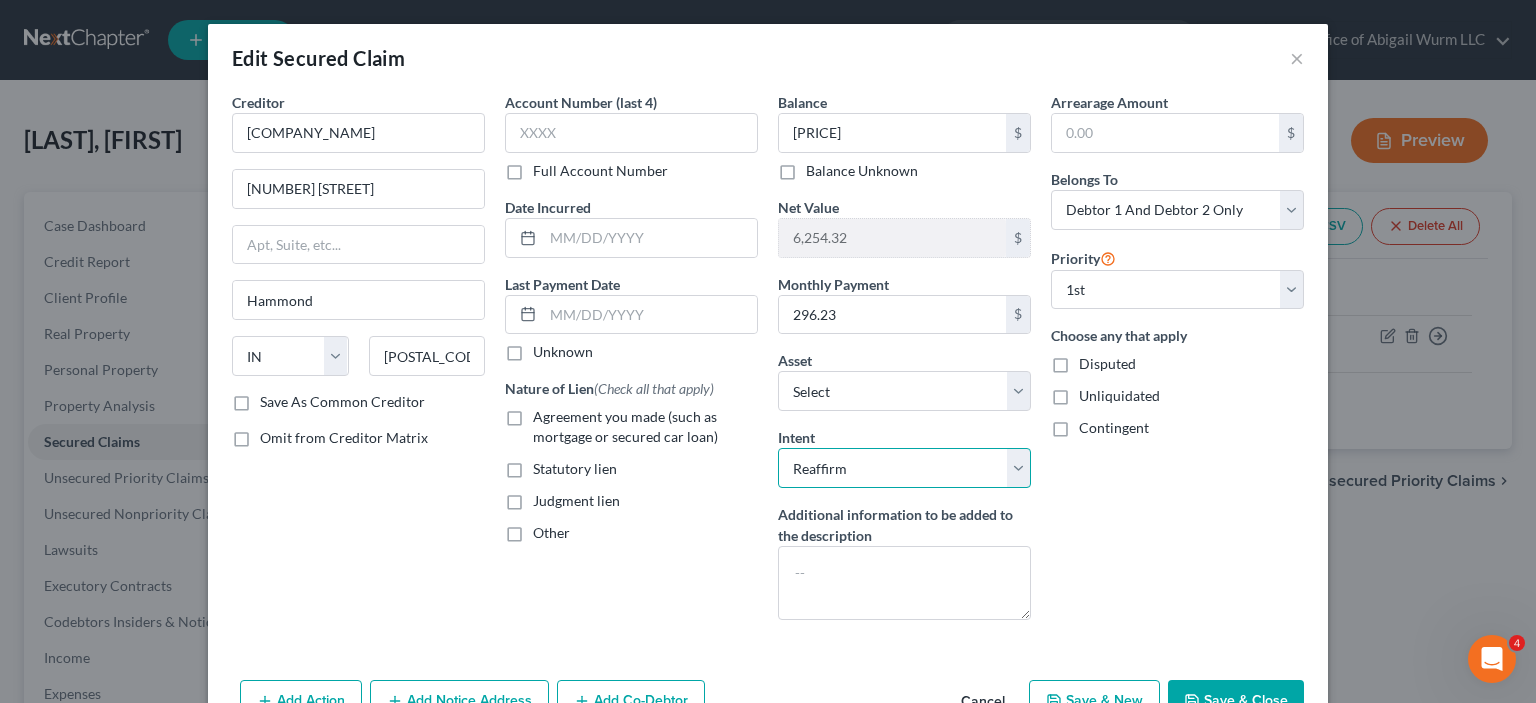 click on "Select Surrender Redeem Reaffirm Avoid Other" at bounding box center [904, 468] 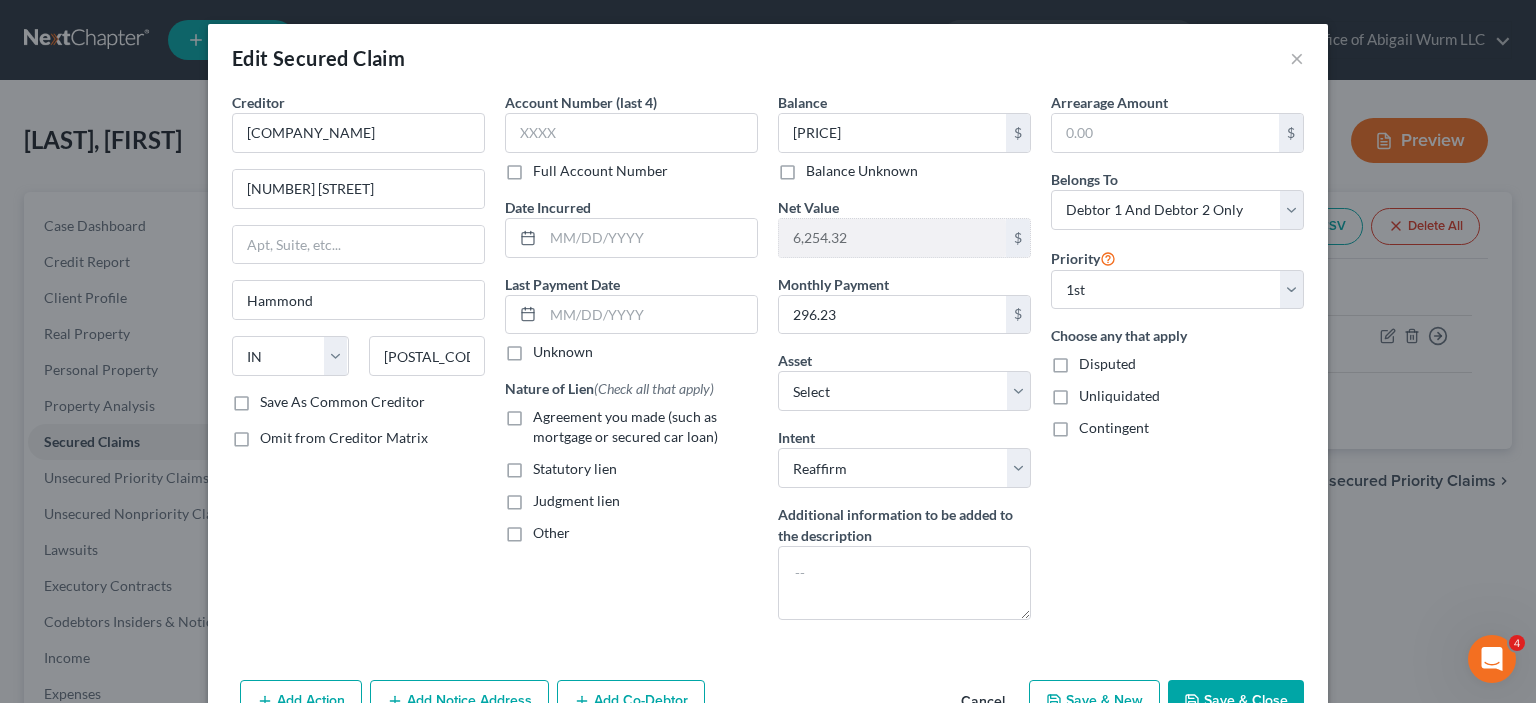 click on "Arrearage Amount $
Belongs To
*
Select Debtor 1 Only Debtor 2 Only Debtor 1 And Debtor 2 Only At Least One Of The Debtors And Another Community Property Priority  Select 1st 2nd 3rd 4th 5th 6th 7th 8th 9th 10th 11th 12th 13th 14th 15th 16th 17th 18th 19th 20th 21th 22th 23th 24th 25th 26th 27th 28th 29th 30th Choose any that apply Disputed Unliquidated Contingent" at bounding box center (1177, 364) 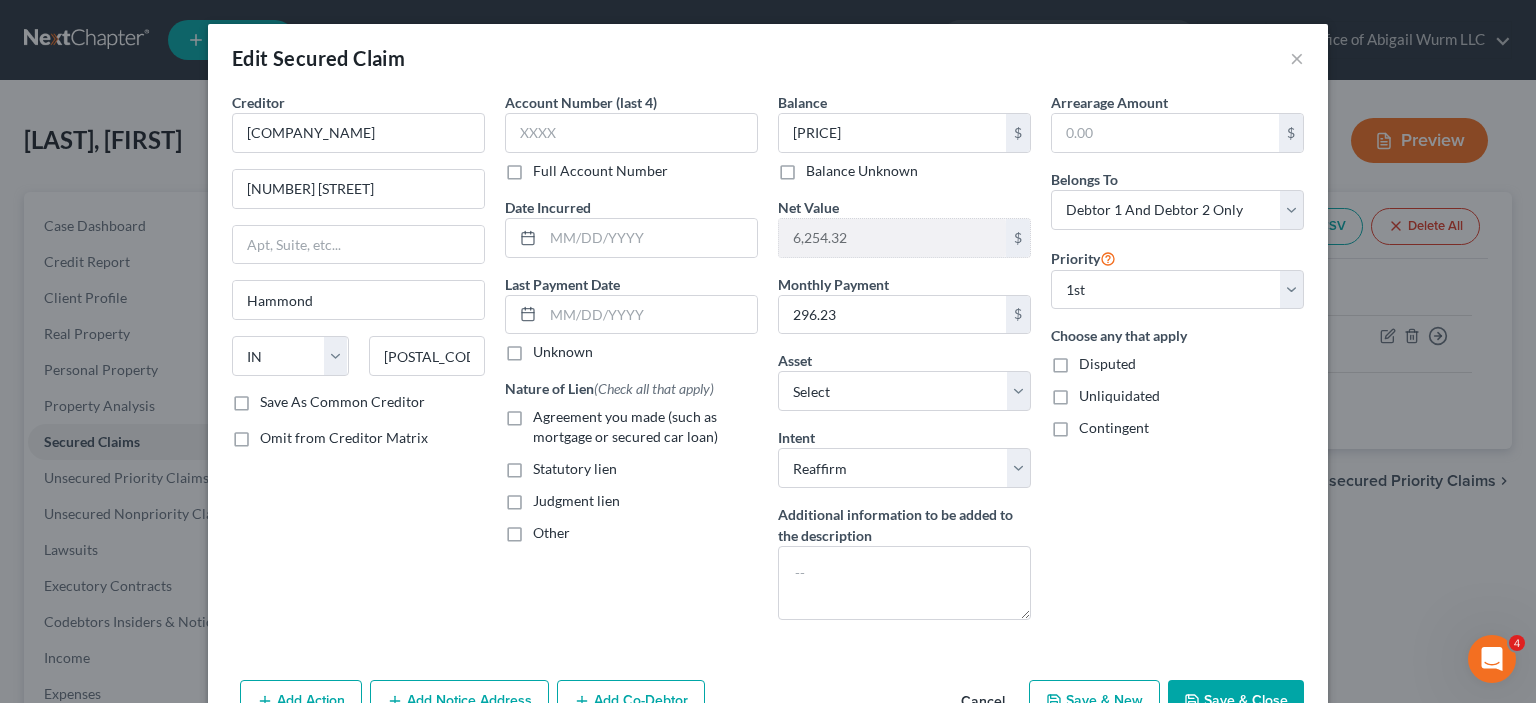 click on "Save & Close" at bounding box center (1236, 701) 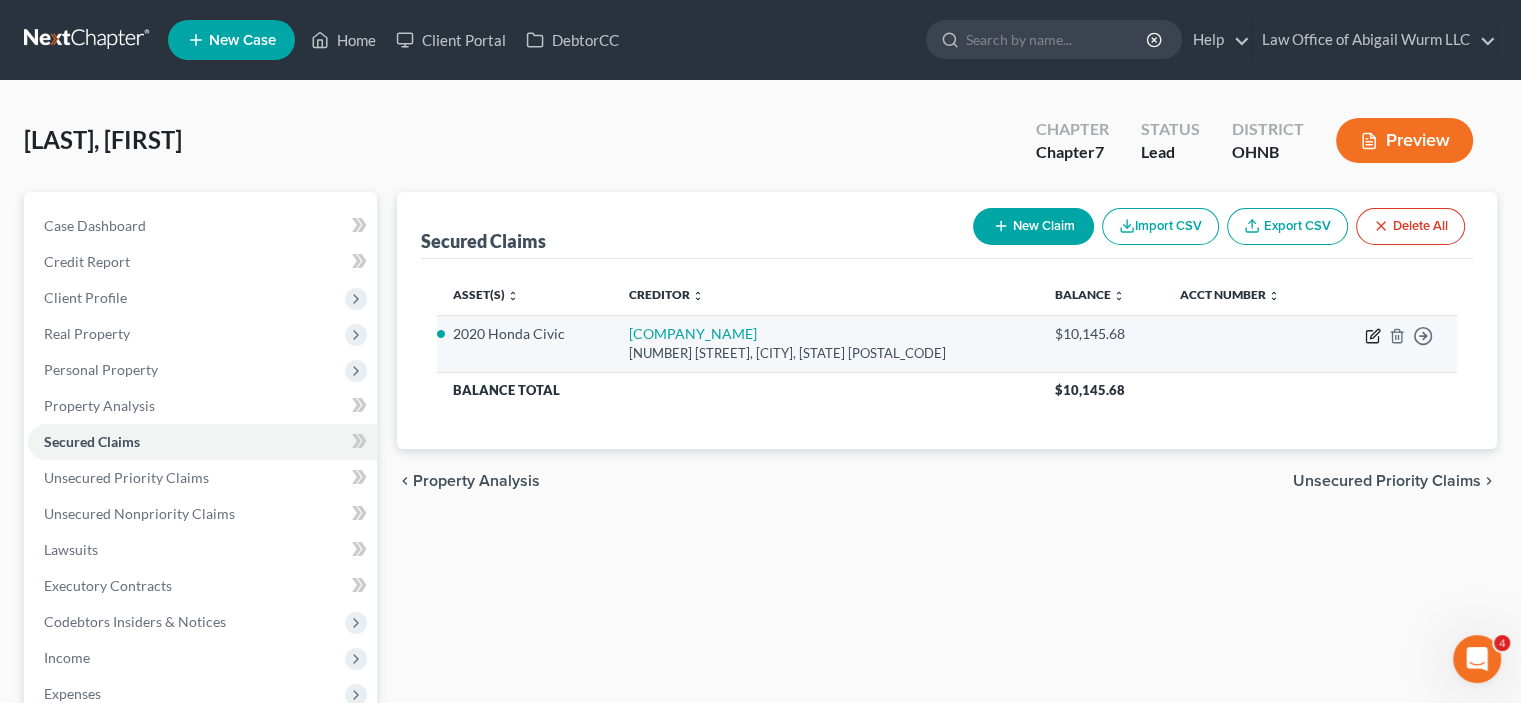 click 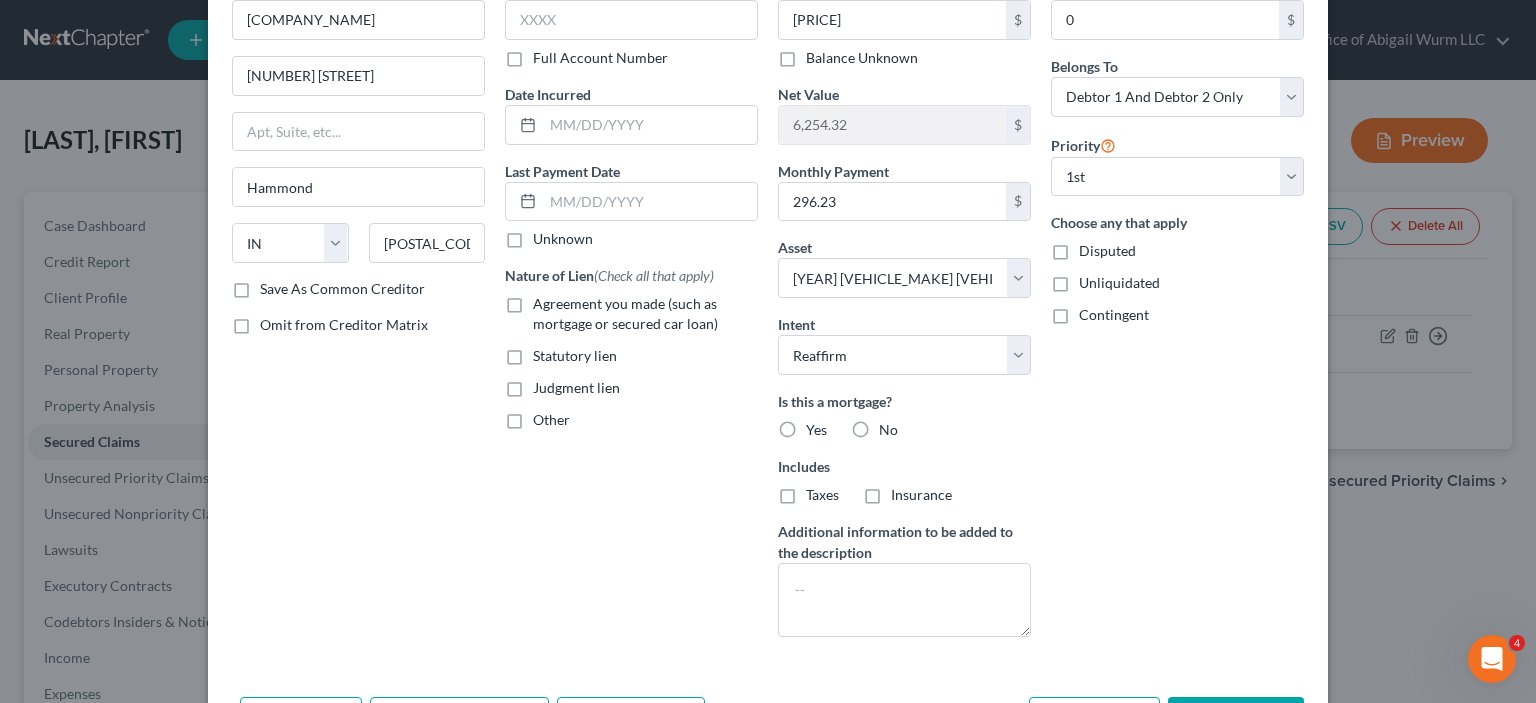 scroll, scrollTop: 202, scrollLeft: 0, axis: vertical 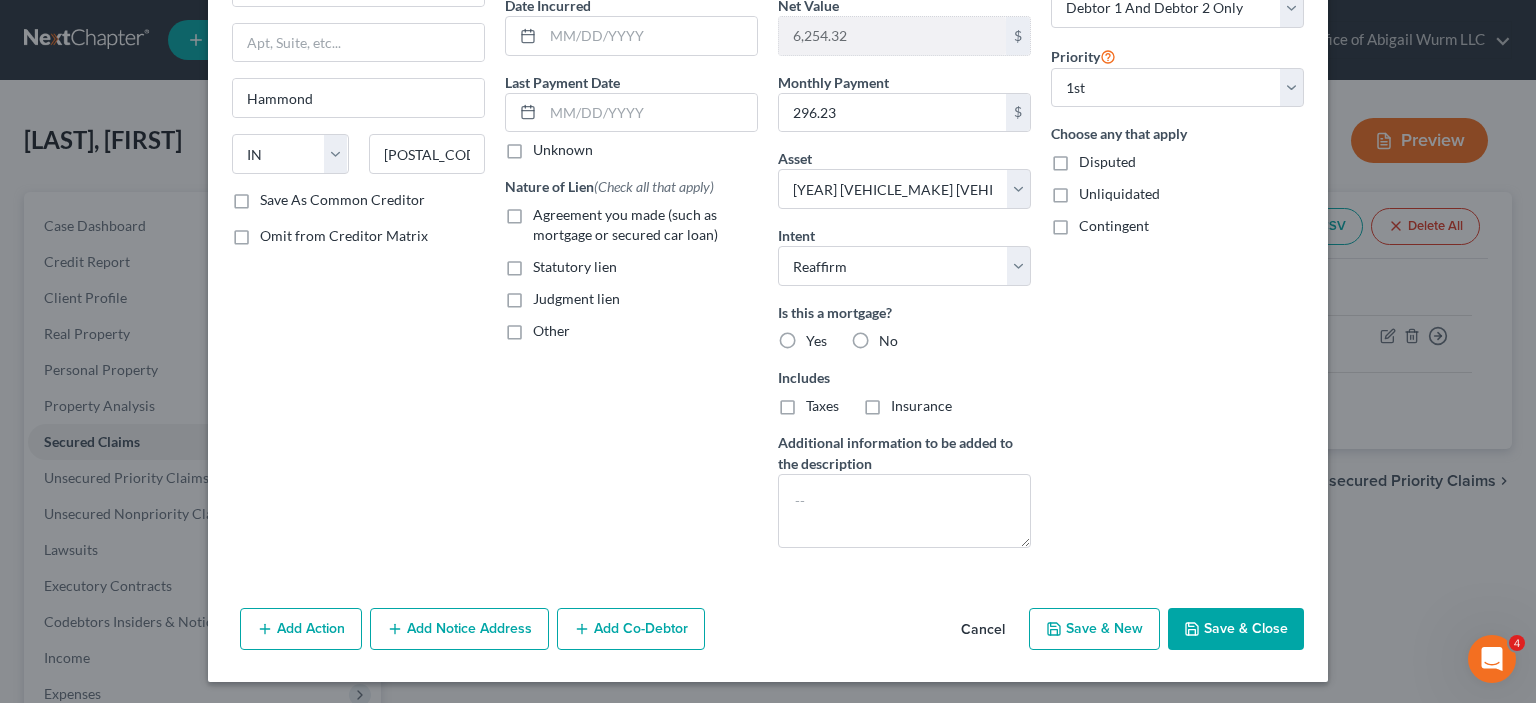 click on "Add Action" at bounding box center (301, 629) 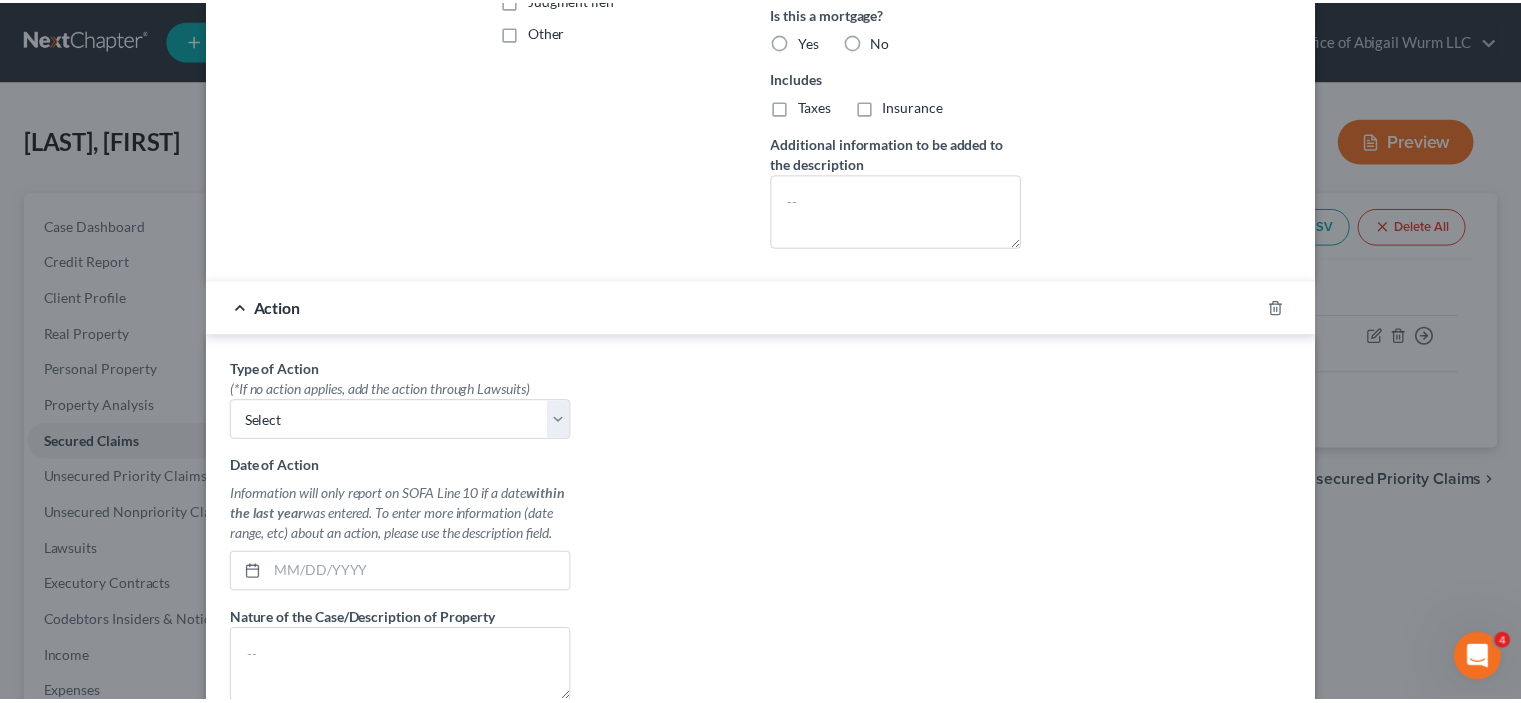 scroll, scrollTop: 796, scrollLeft: 0, axis: vertical 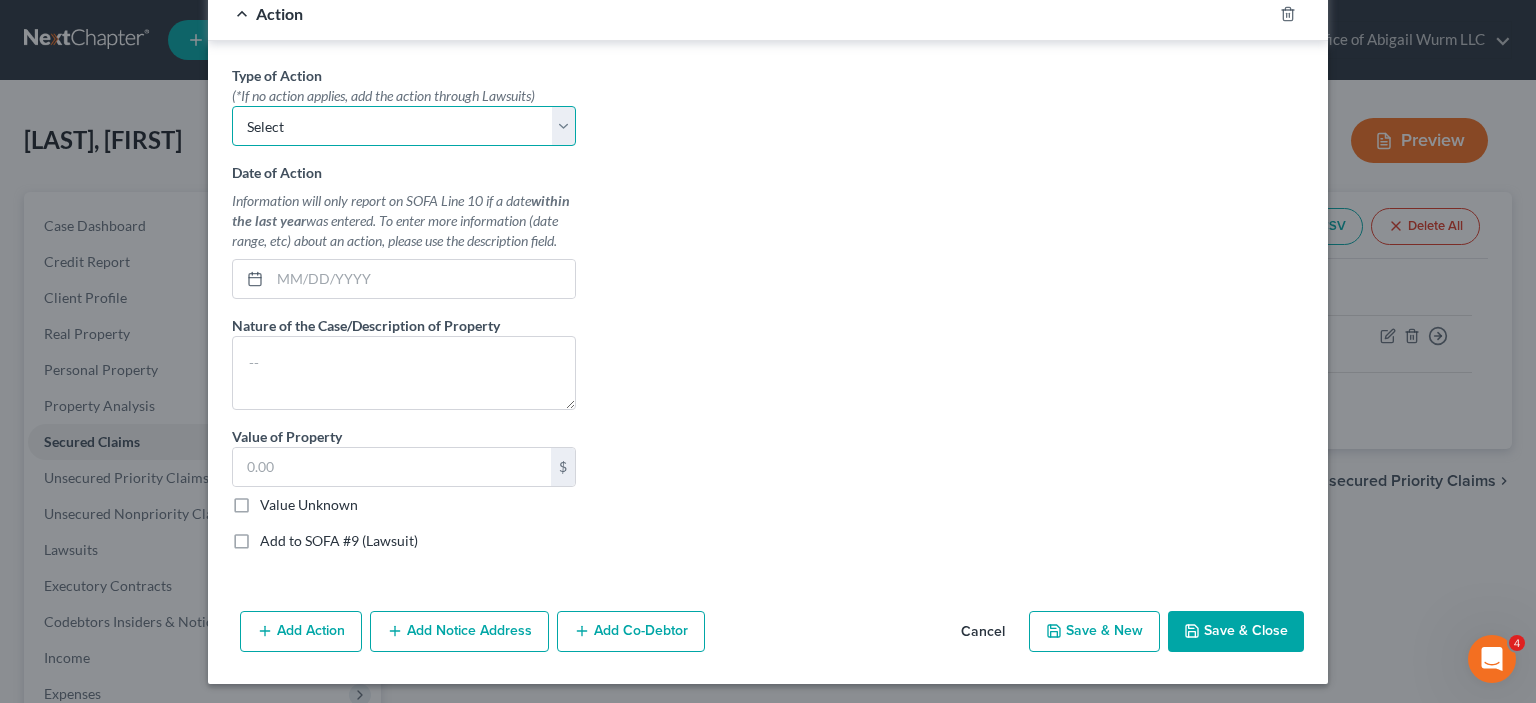 click on "Select Repossession Garnishment Foreclosure Personal Injury Attached, Seized, Or Levied" at bounding box center (404, 126) 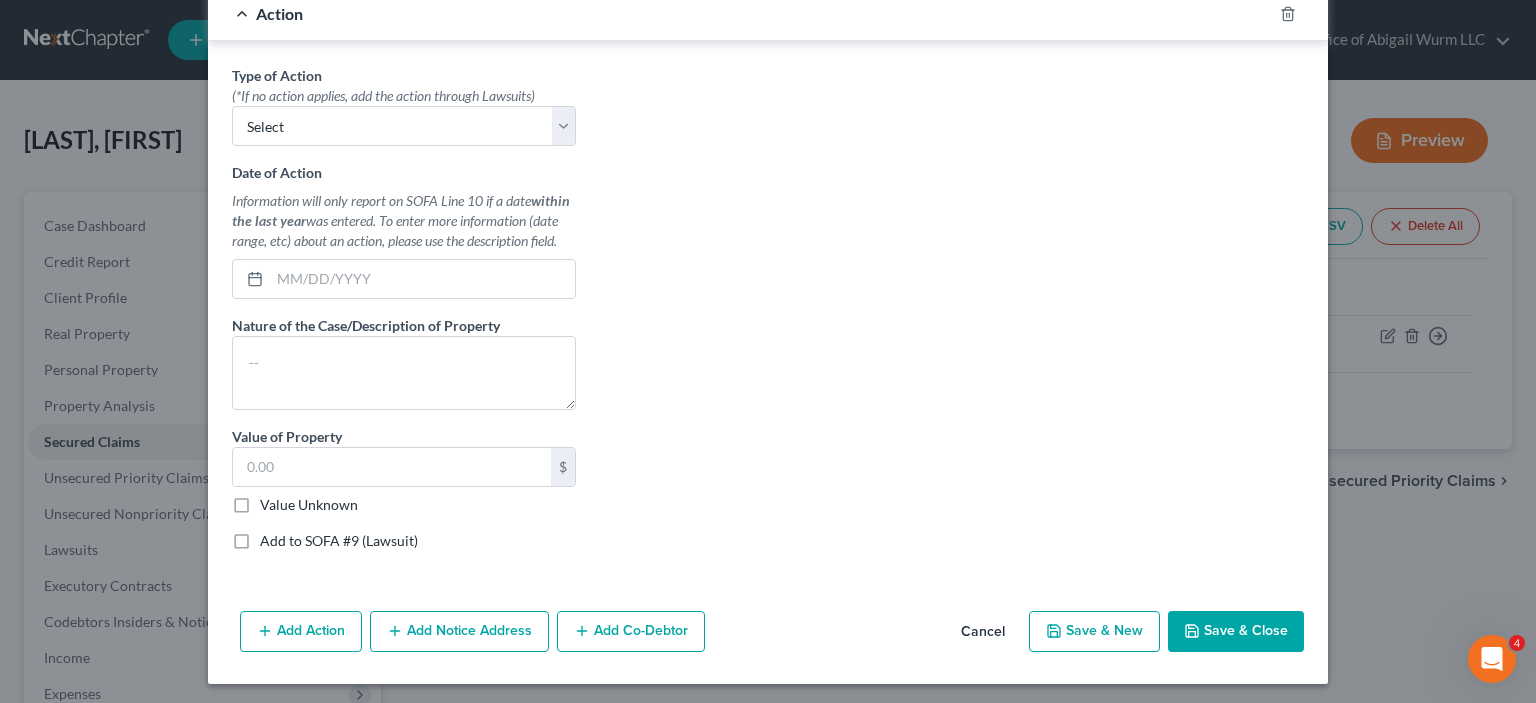 click on "Type of Action
*
(*If no action applies, add the action through Lawsuits) Select Repossession Garnishment Foreclosure Personal Injury Attached, Seized, Or Levied Date of Action Information will only report on SOFA Line 10 if a date  within the last year  was entered. To enter more information (date range, etc) about an action, please use the description field.         Nature of the Case/Description of Property Value of Property
$
Value Unknown
Balance Undetermined
$
Value Unknown
Add to SOFA #9 (Lawsuit)" at bounding box center [768, 315] 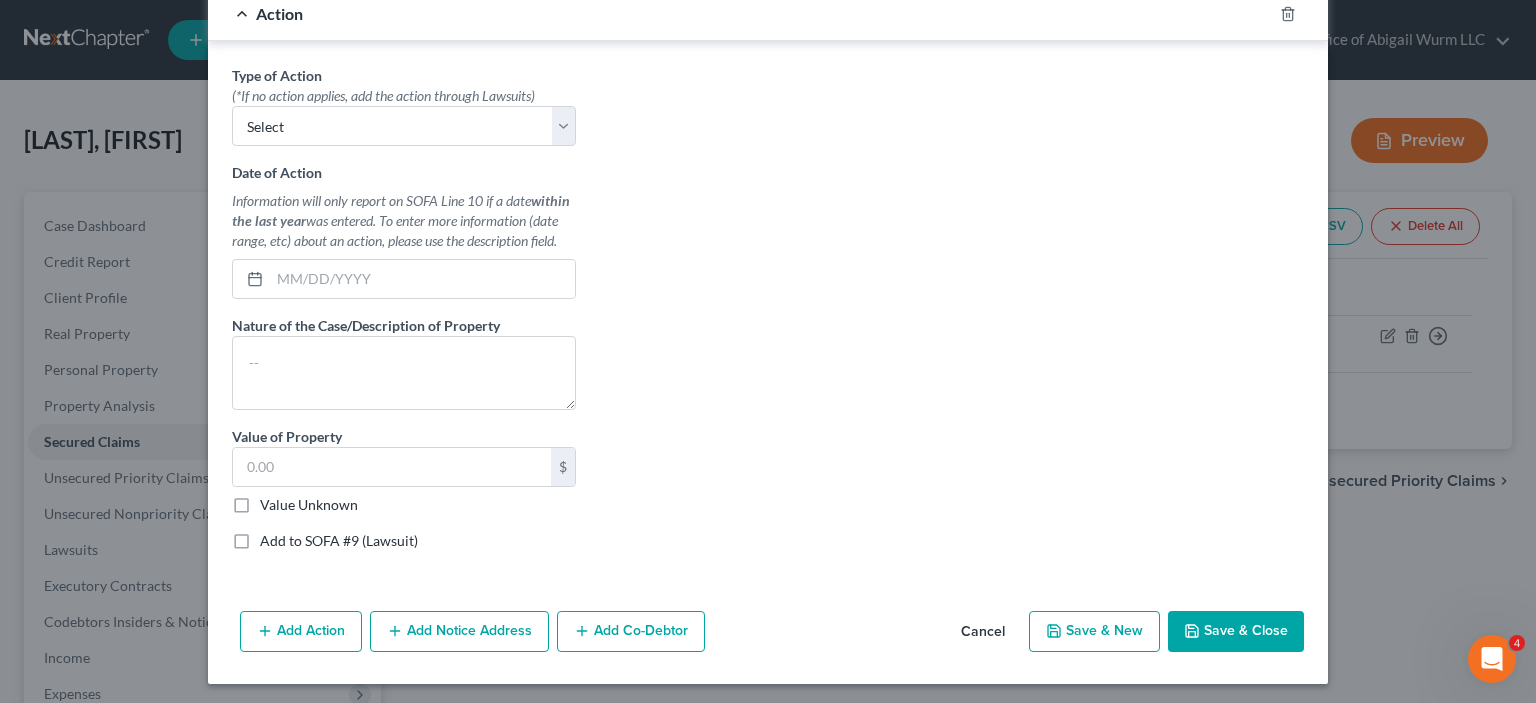 drag, startPoint x: 984, startPoint y: 623, endPoint x: 961, endPoint y: 620, distance: 23.194826 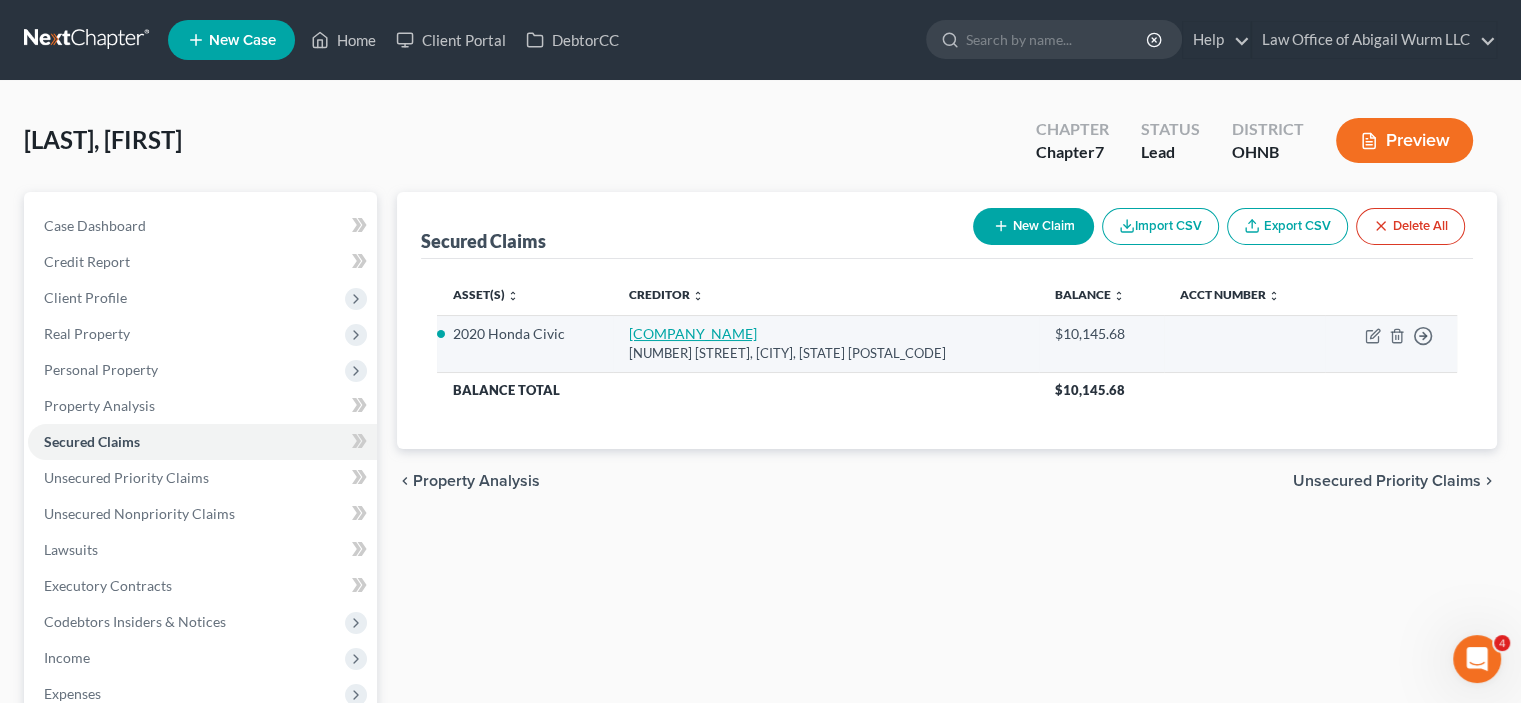 click on "[COMPANY_NAME]" at bounding box center (693, 333) 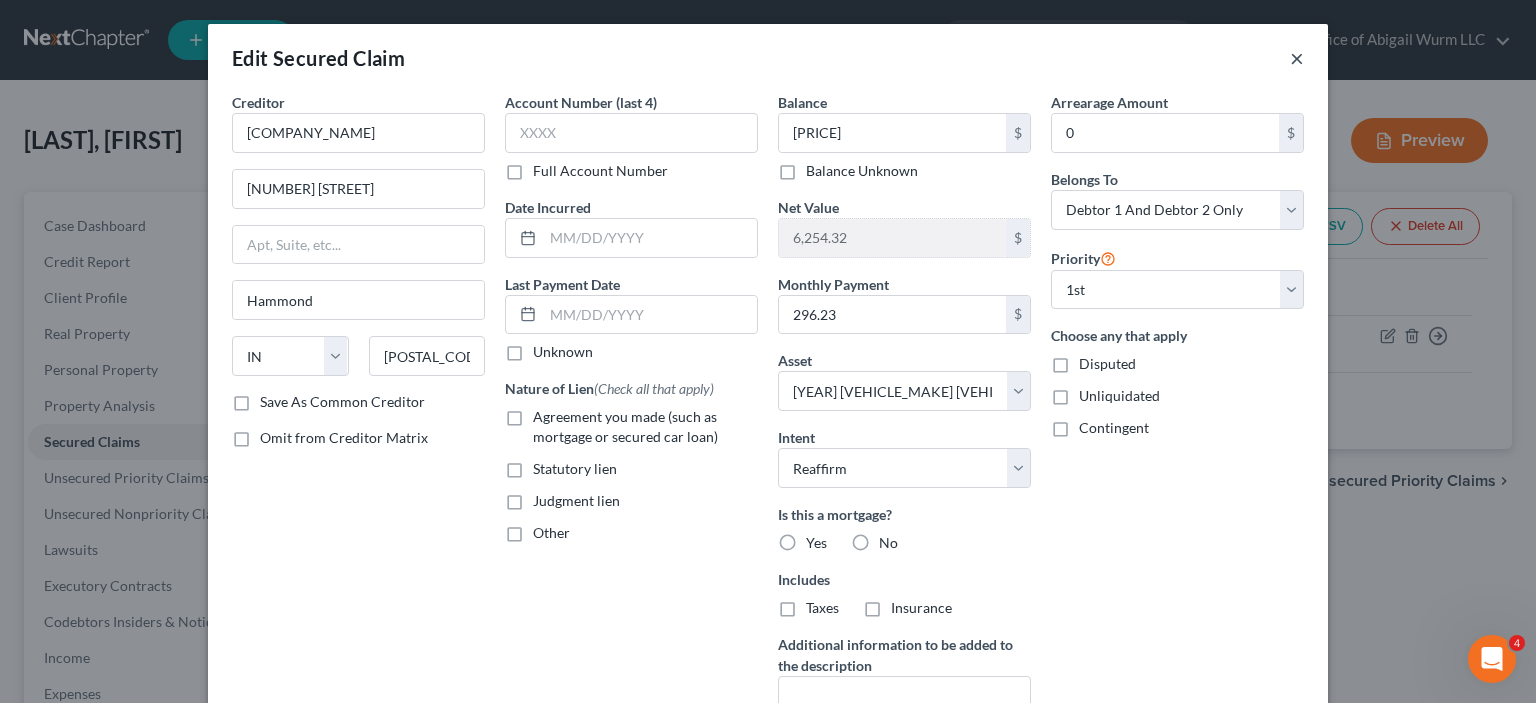 click on "×" at bounding box center (1297, 58) 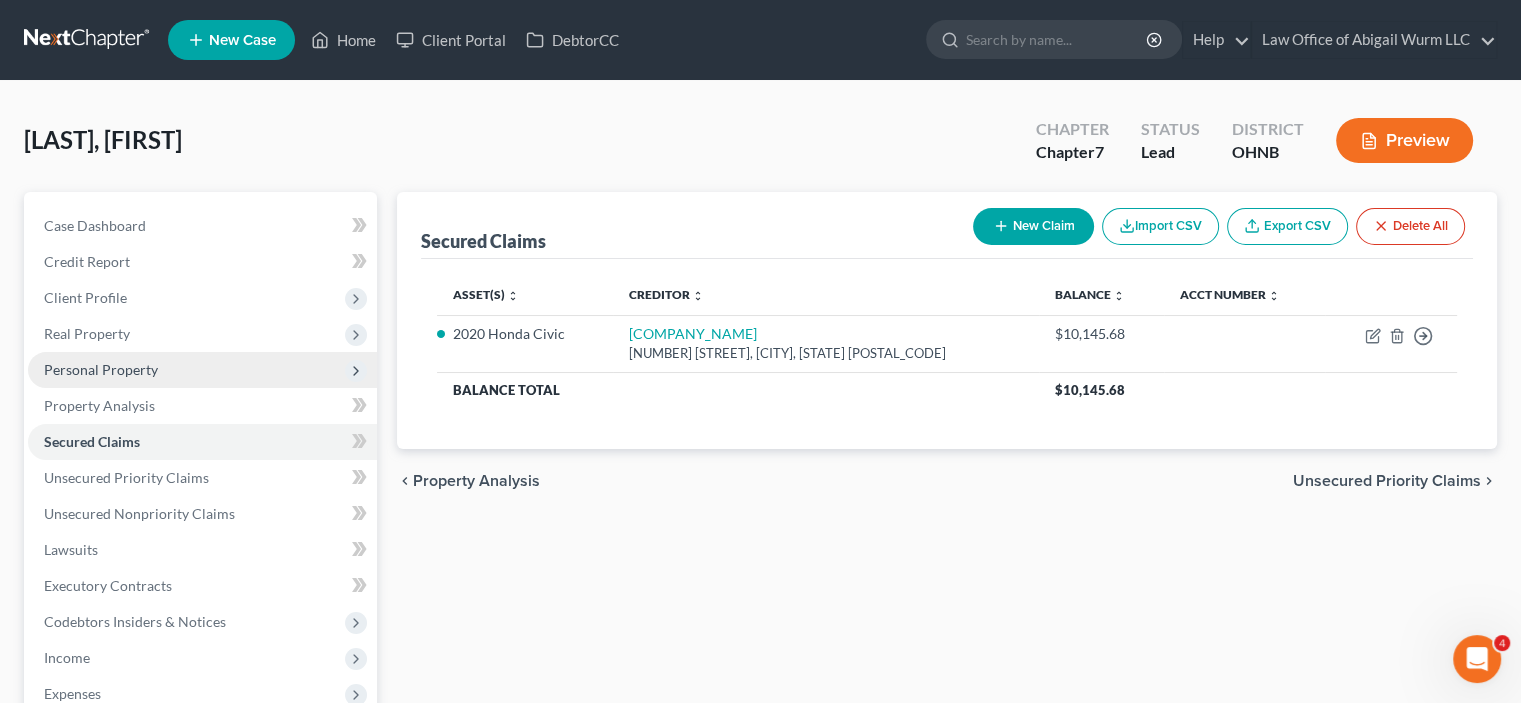 click on "Personal Property" at bounding box center (101, 369) 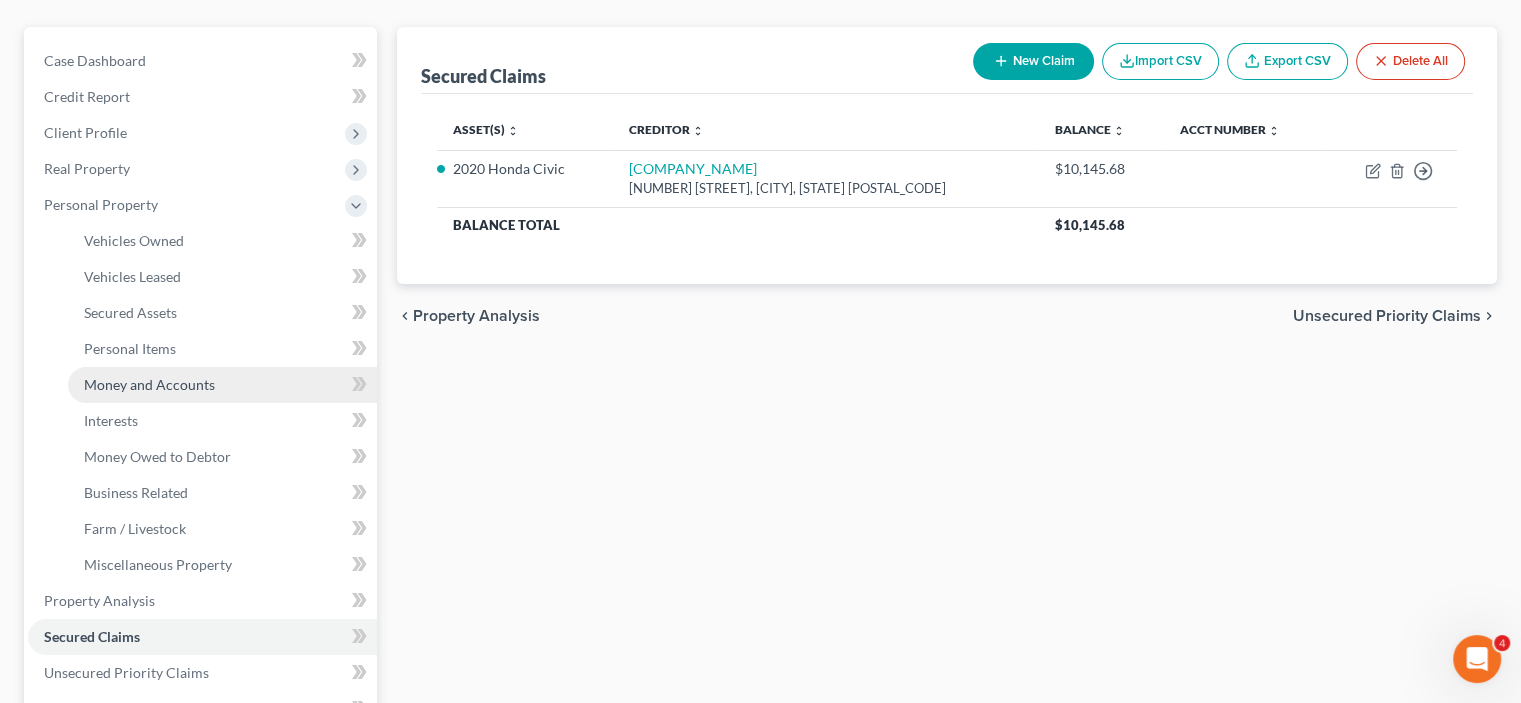 scroll, scrollTop: 200, scrollLeft: 0, axis: vertical 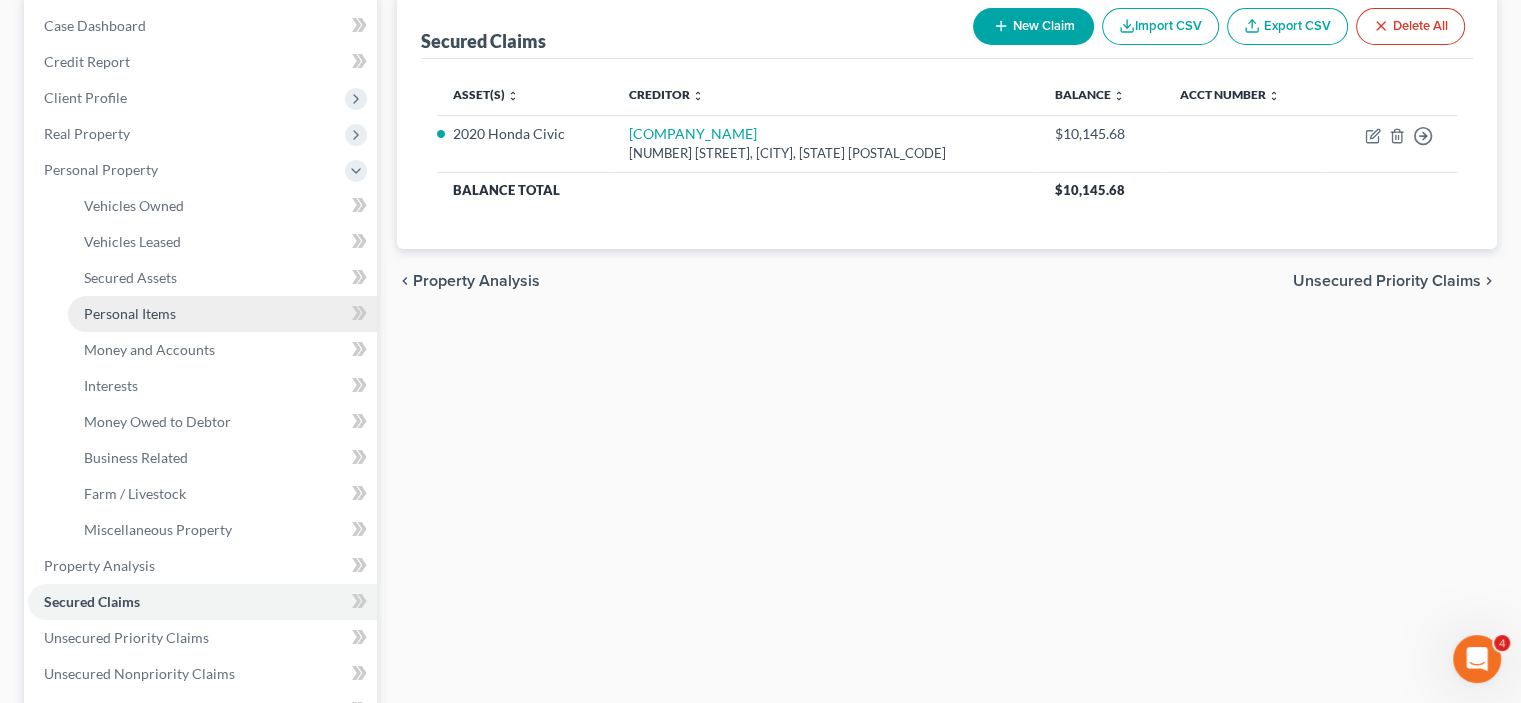 click on "Personal Items" at bounding box center [130, 313] 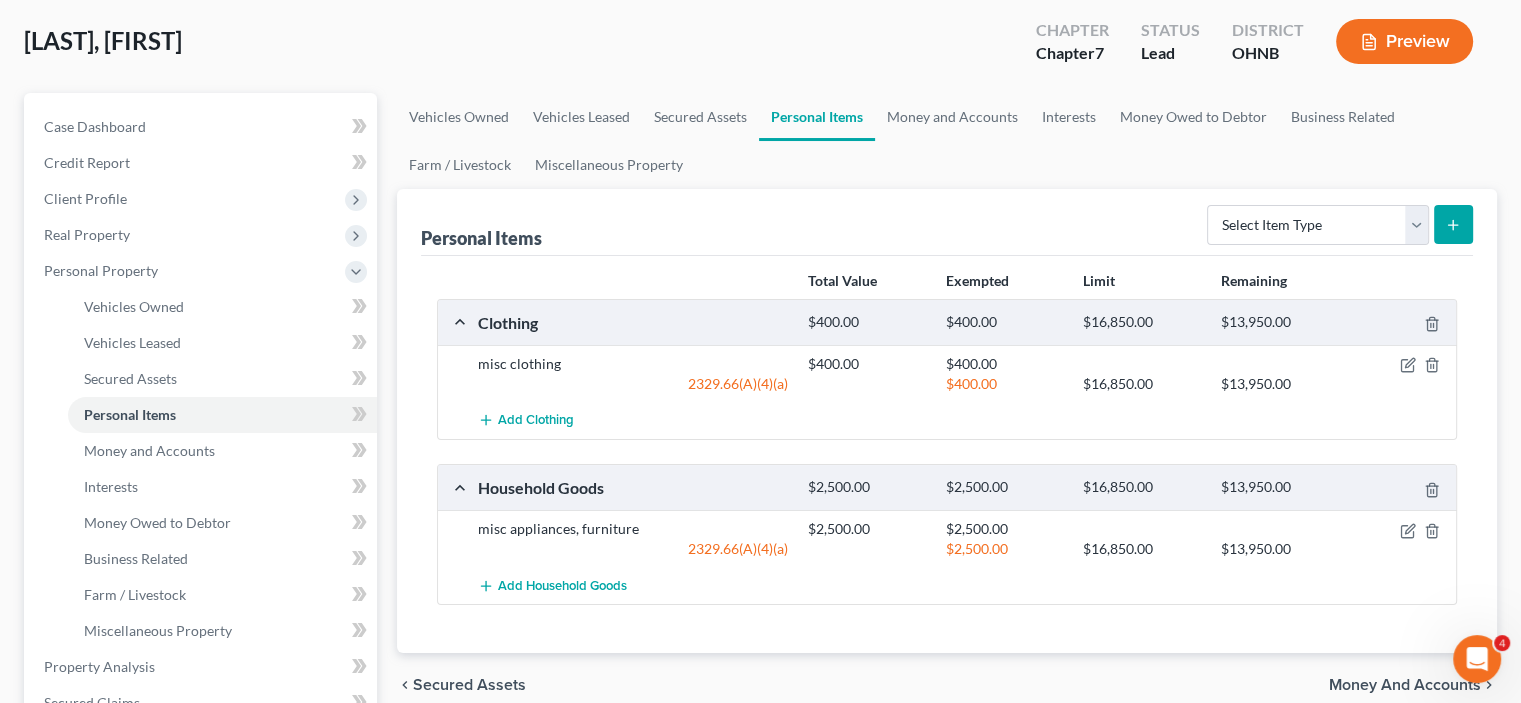 scroll, scrollTop: 100, scrollLeft: 0, axis: vertical 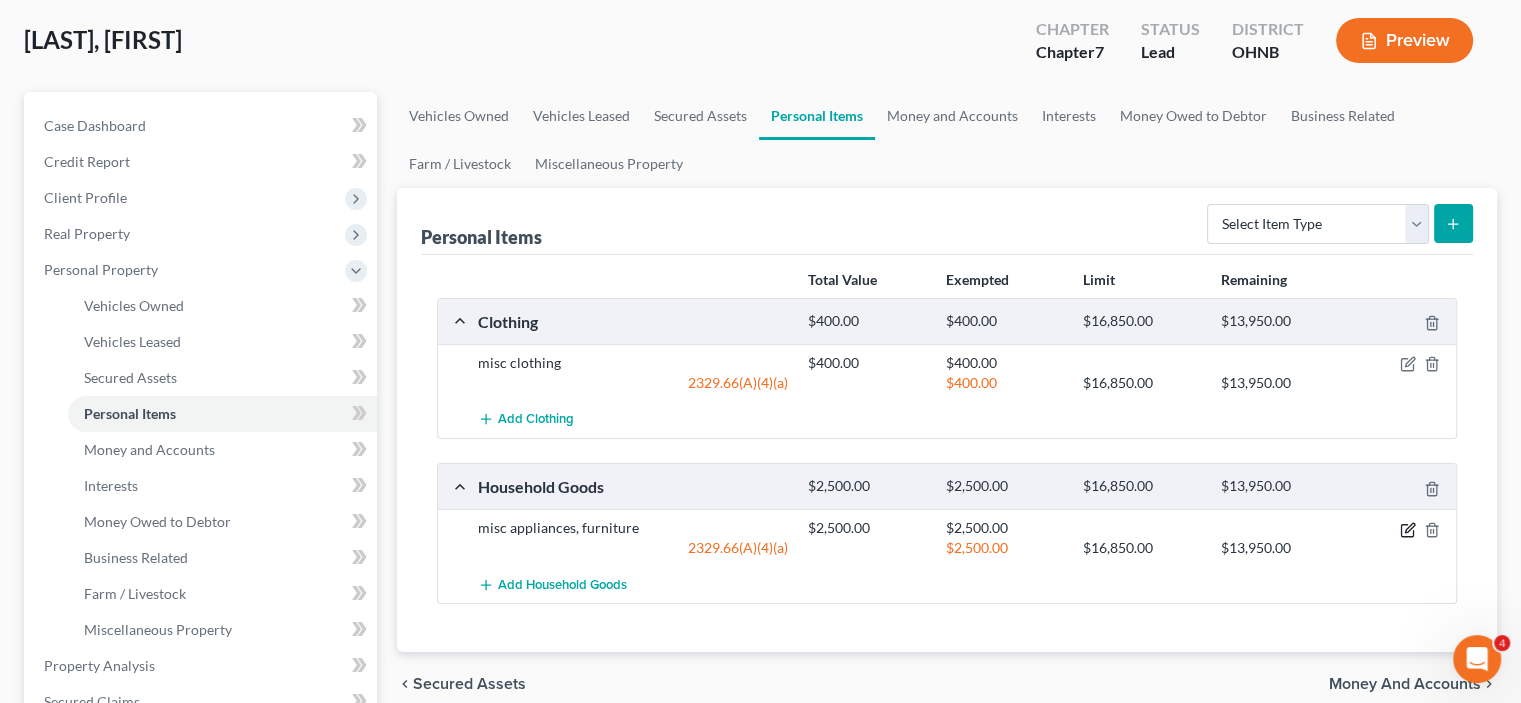 click 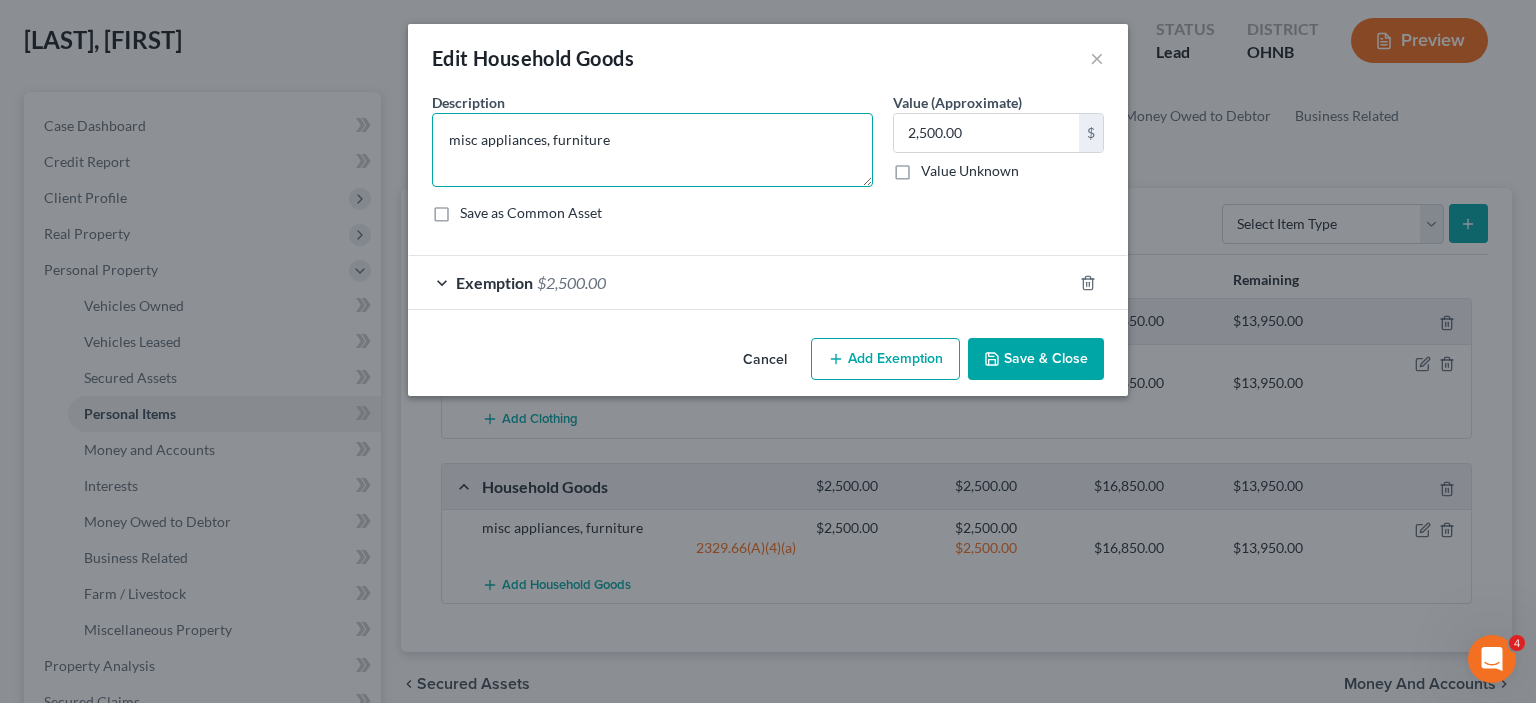drag, startPoint x: 625, startPoint y: 135, endPoint x: 479, endPoint y: 145, distance: 146.34207 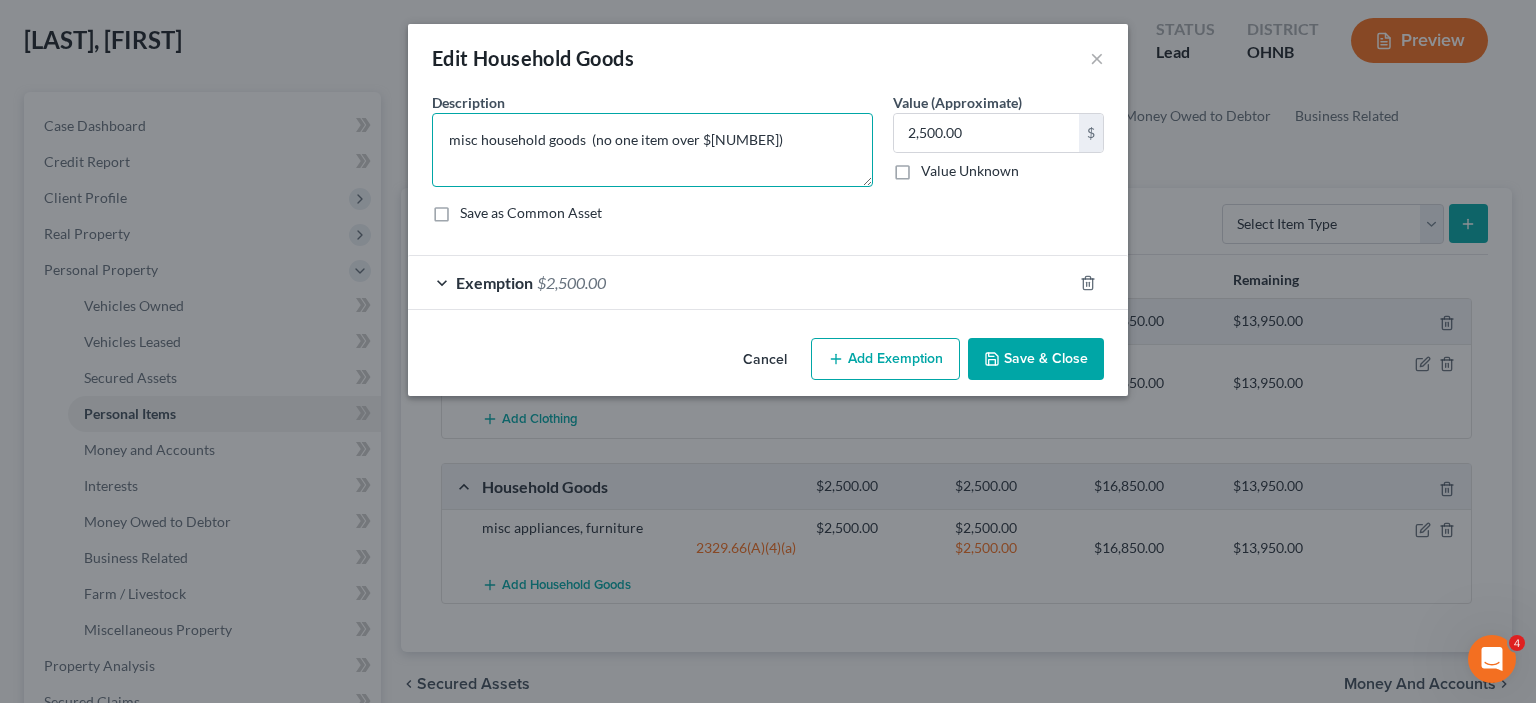 type on "misc household goods  (no one item over $[NUMBER])" 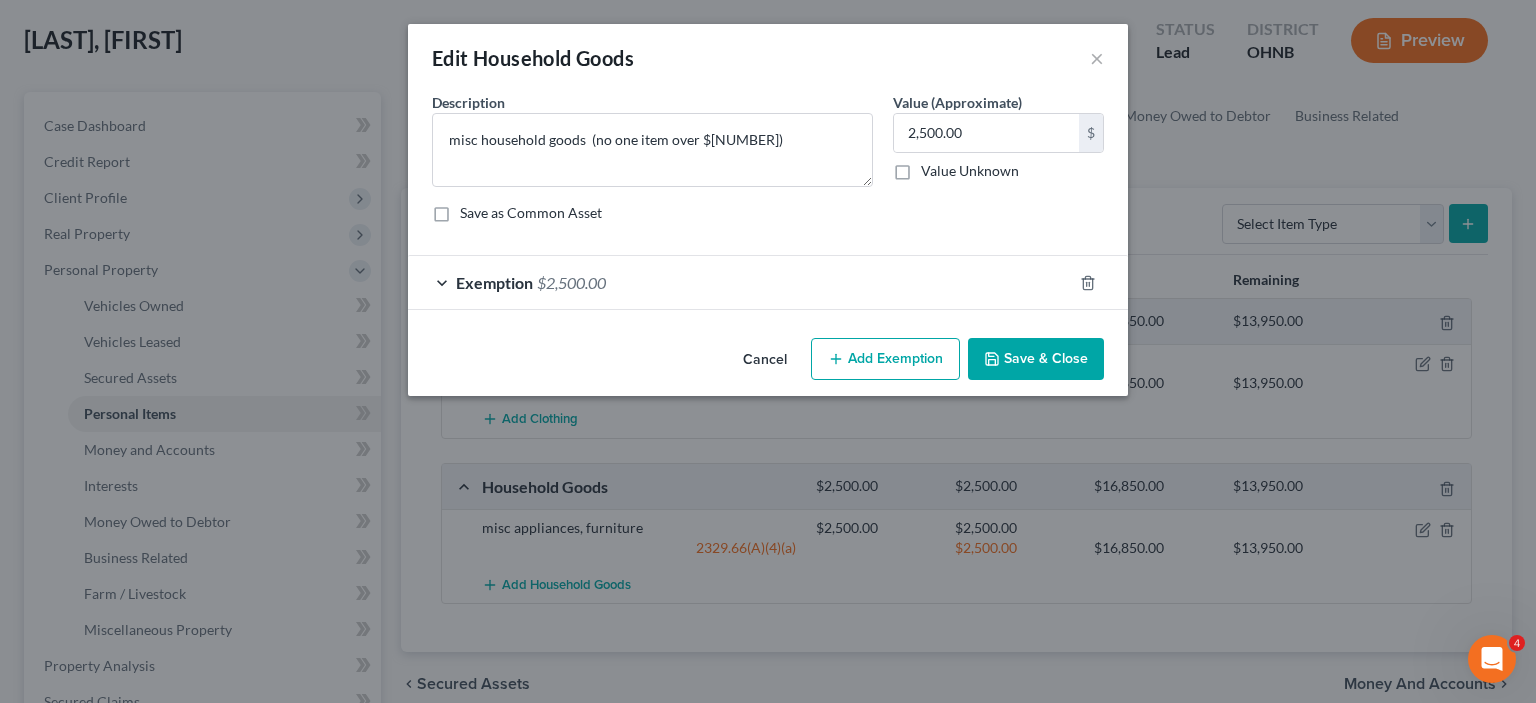 click on "Save & Close" at bounding box center [1036, 359] 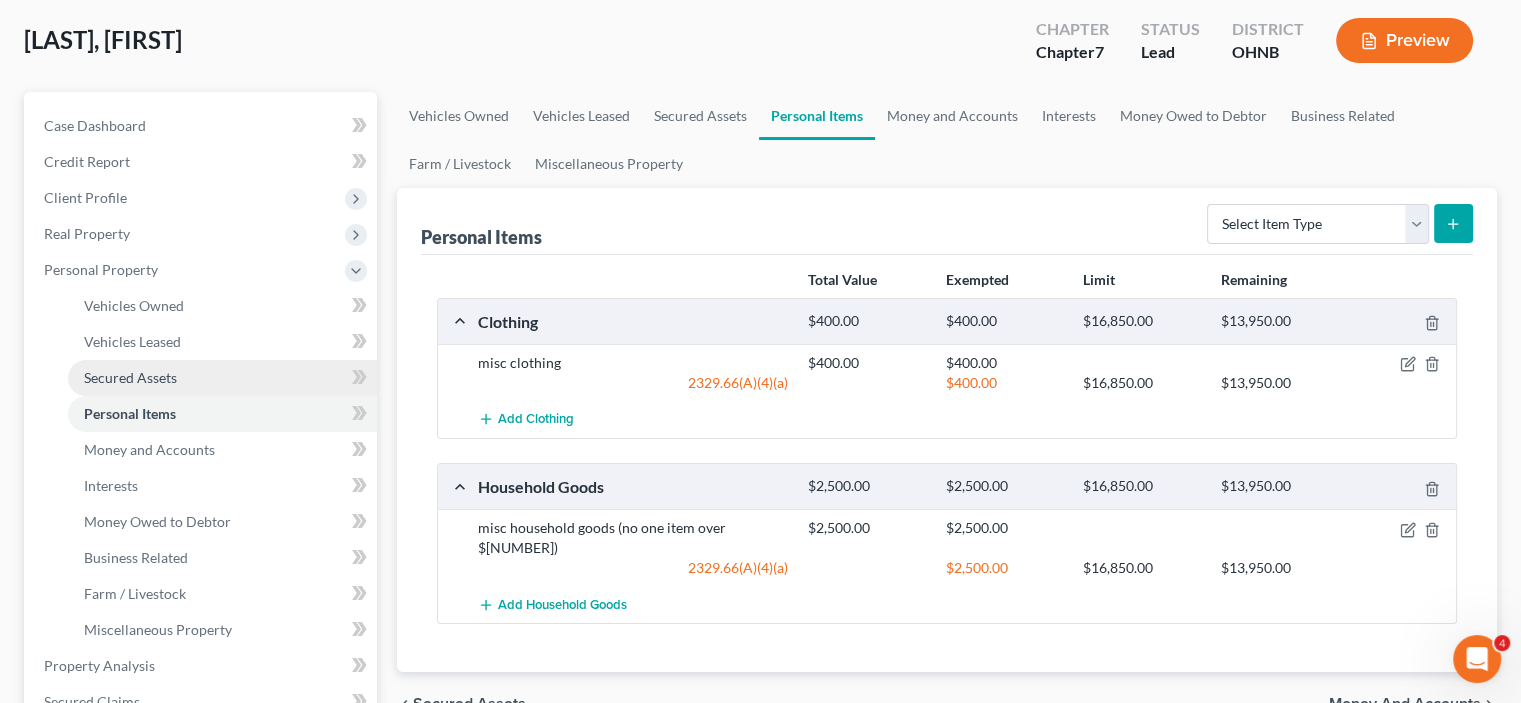 click on "Secured Assets" at bounding box center [222, 378] 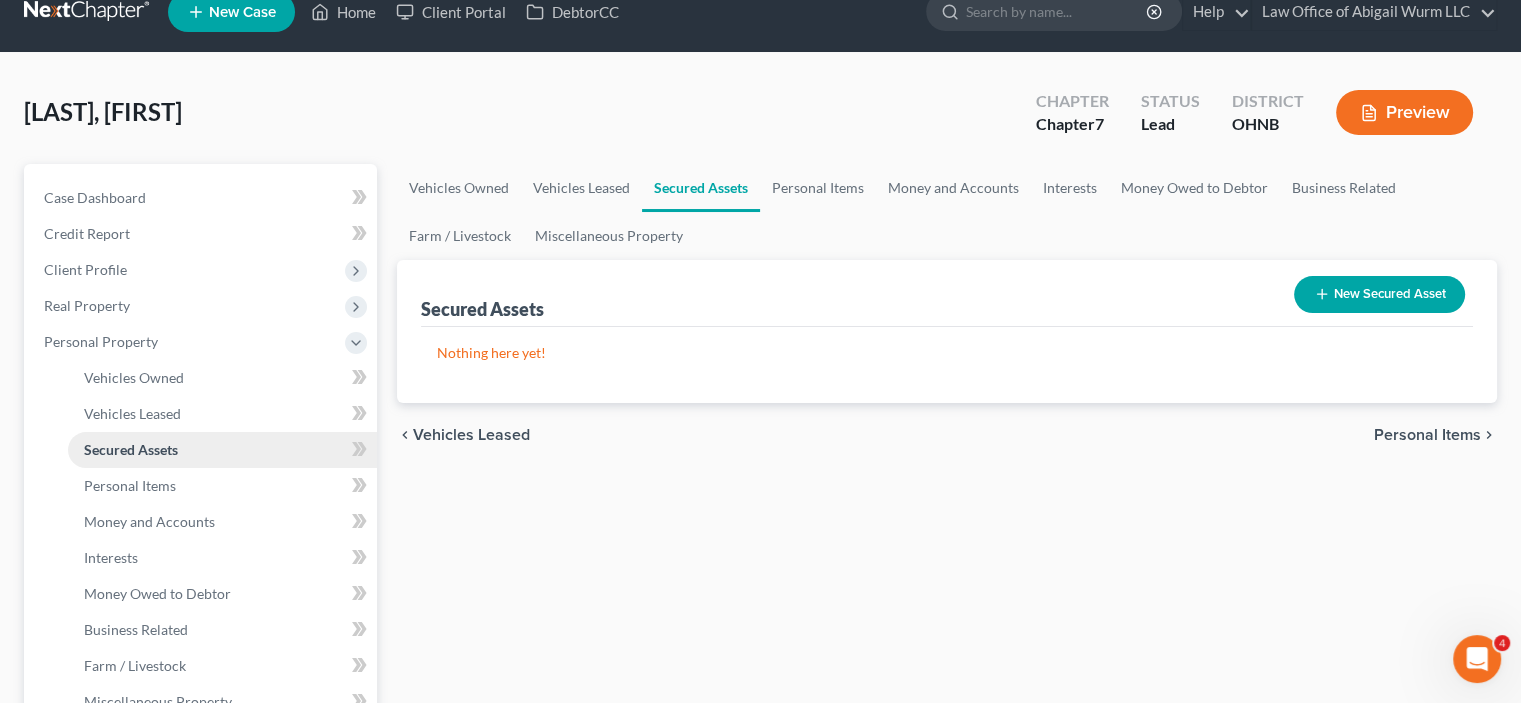 scroll, scrollTop: 0, scrollLeft: 0, axis: both 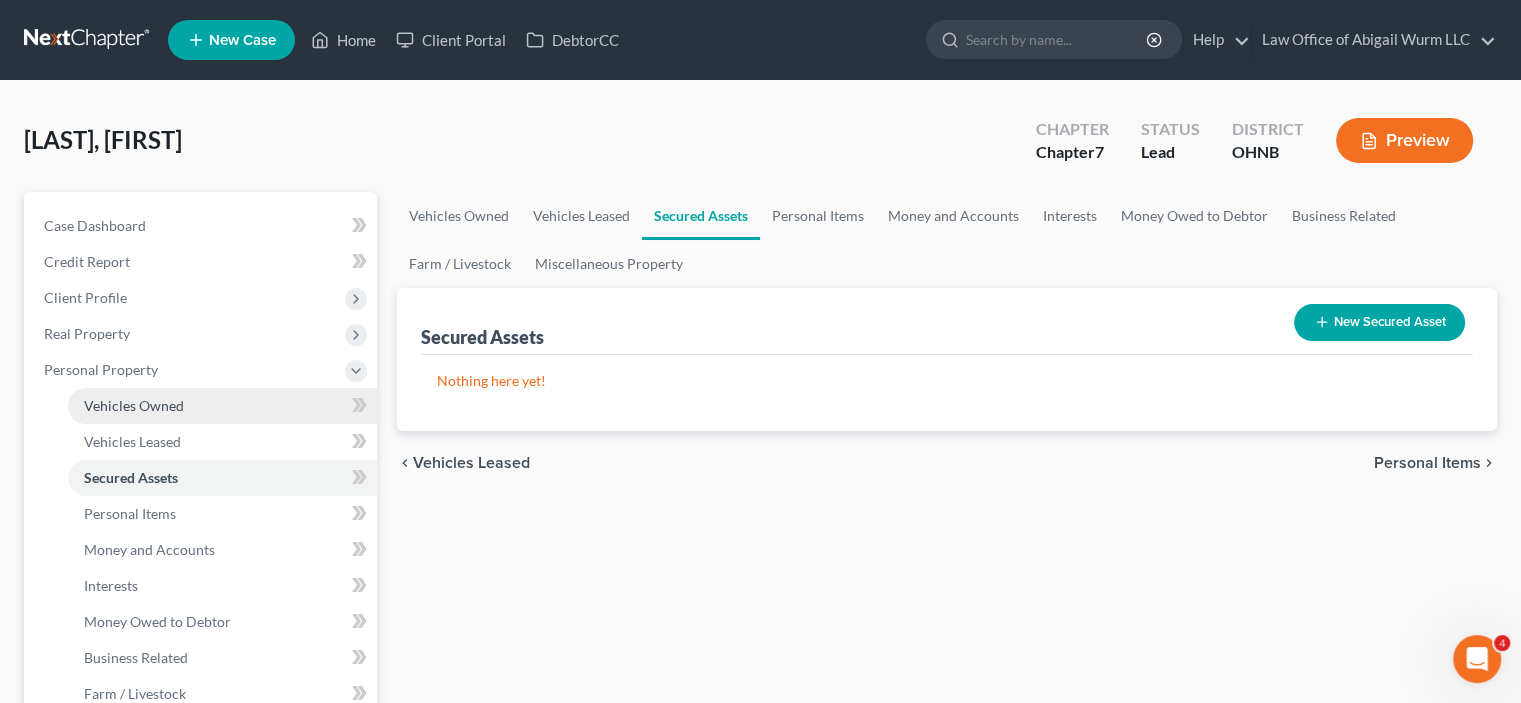 click on "Vehicles Owned" at bounding box center (134, 405) 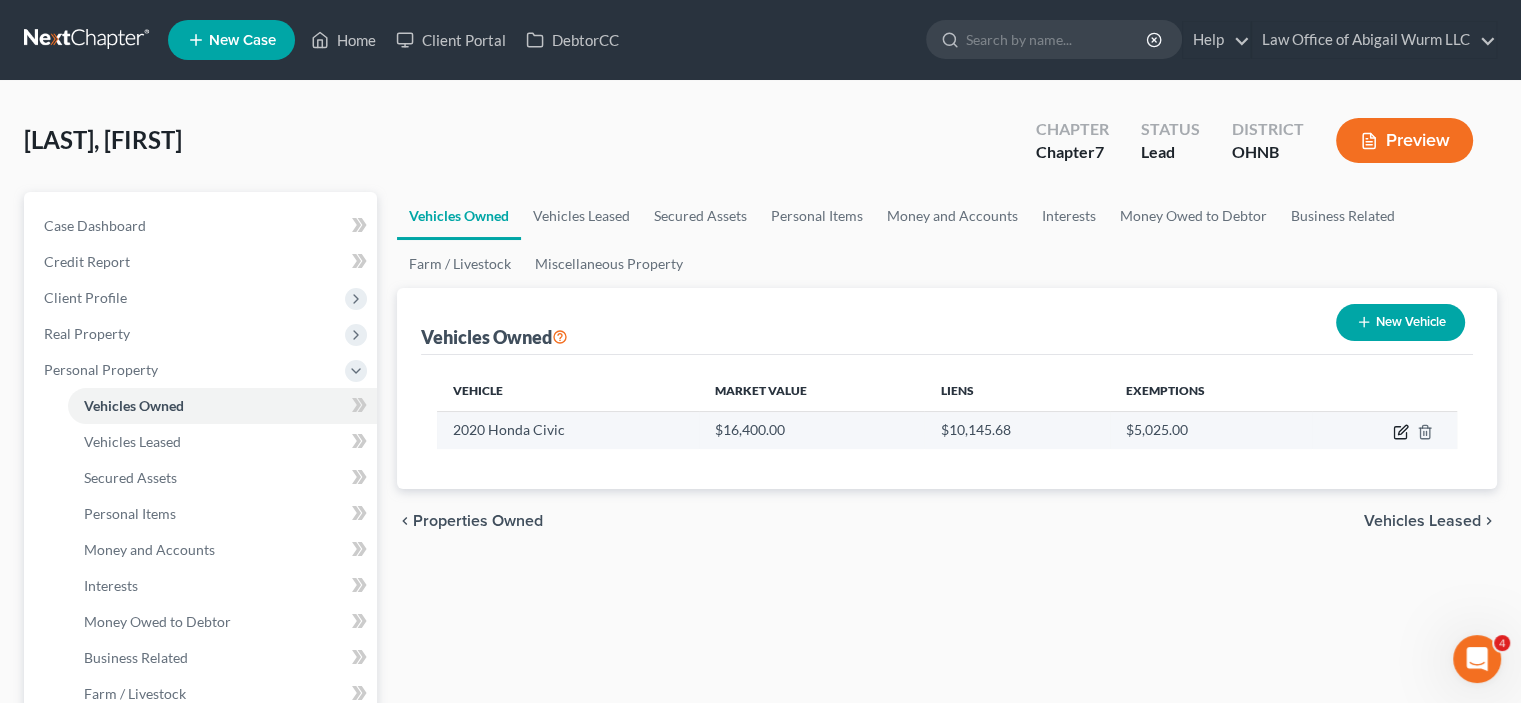 click 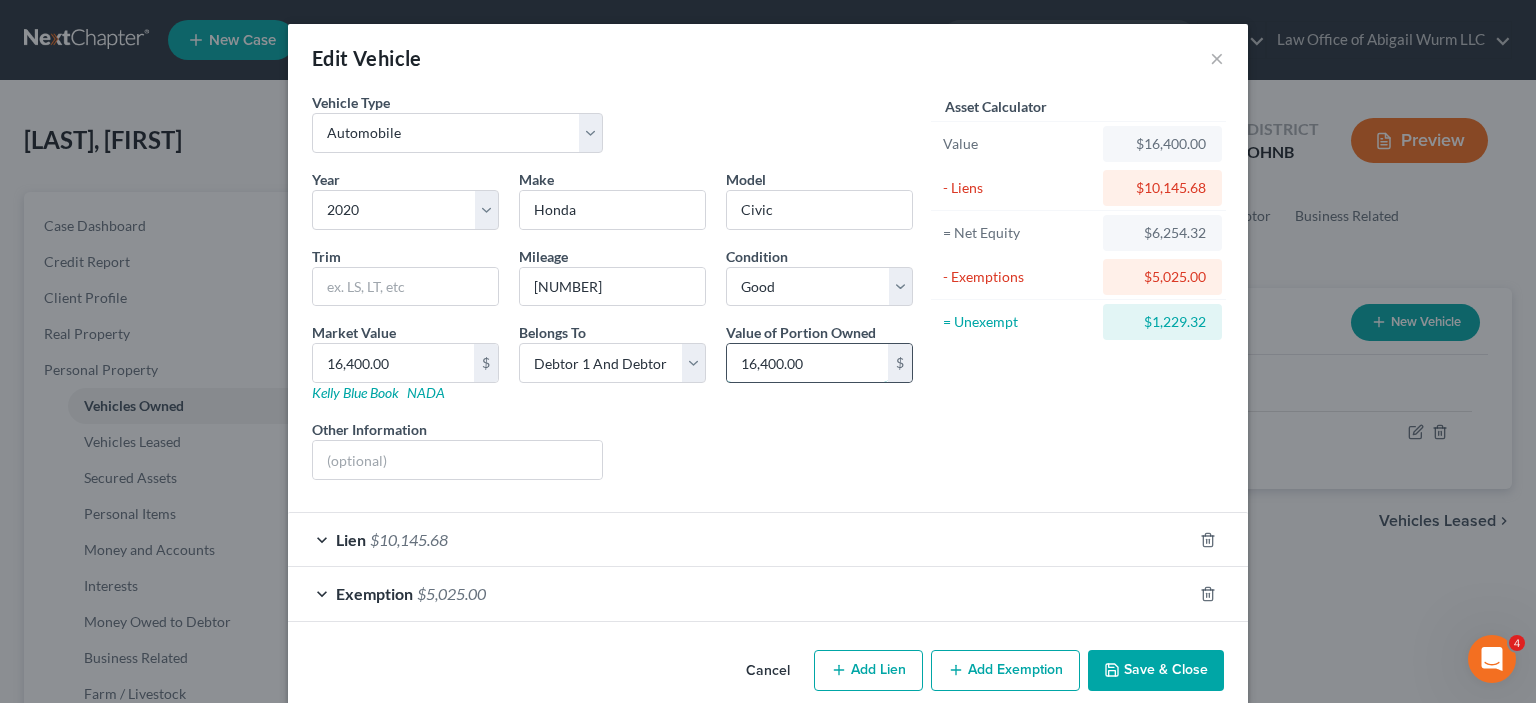 click on "16,400.00" at bounding box center (807, 363) 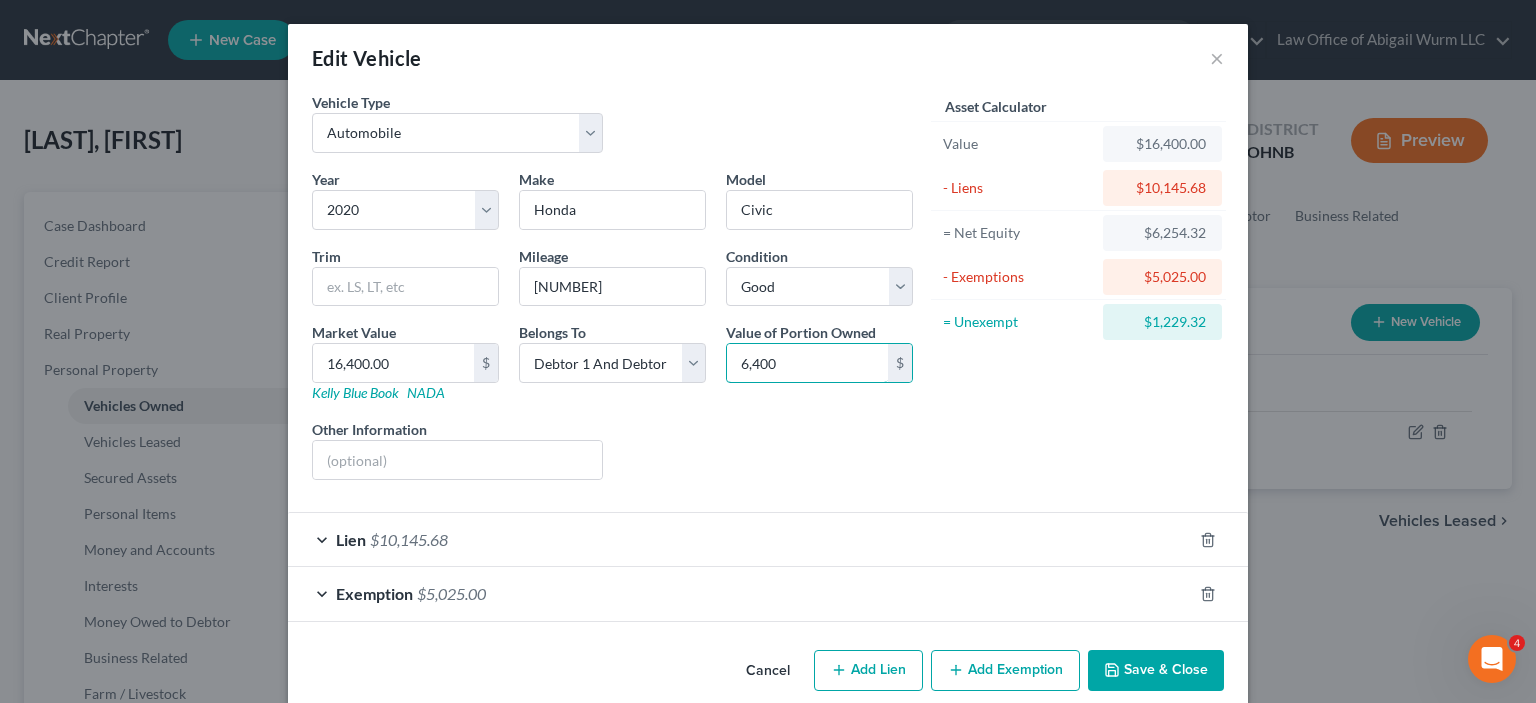 type on "6,400" 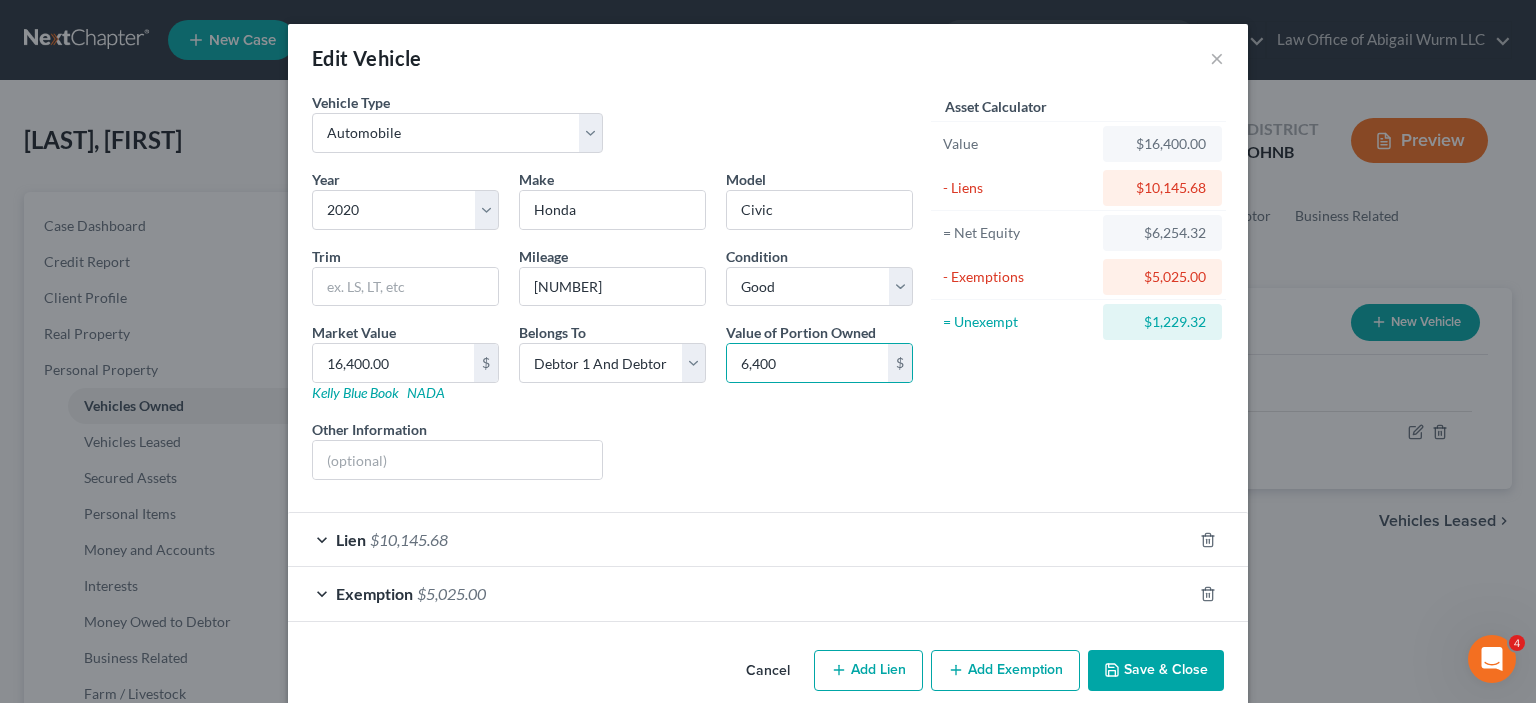 click on "Save & Close" at bounding box center (1156, 671) 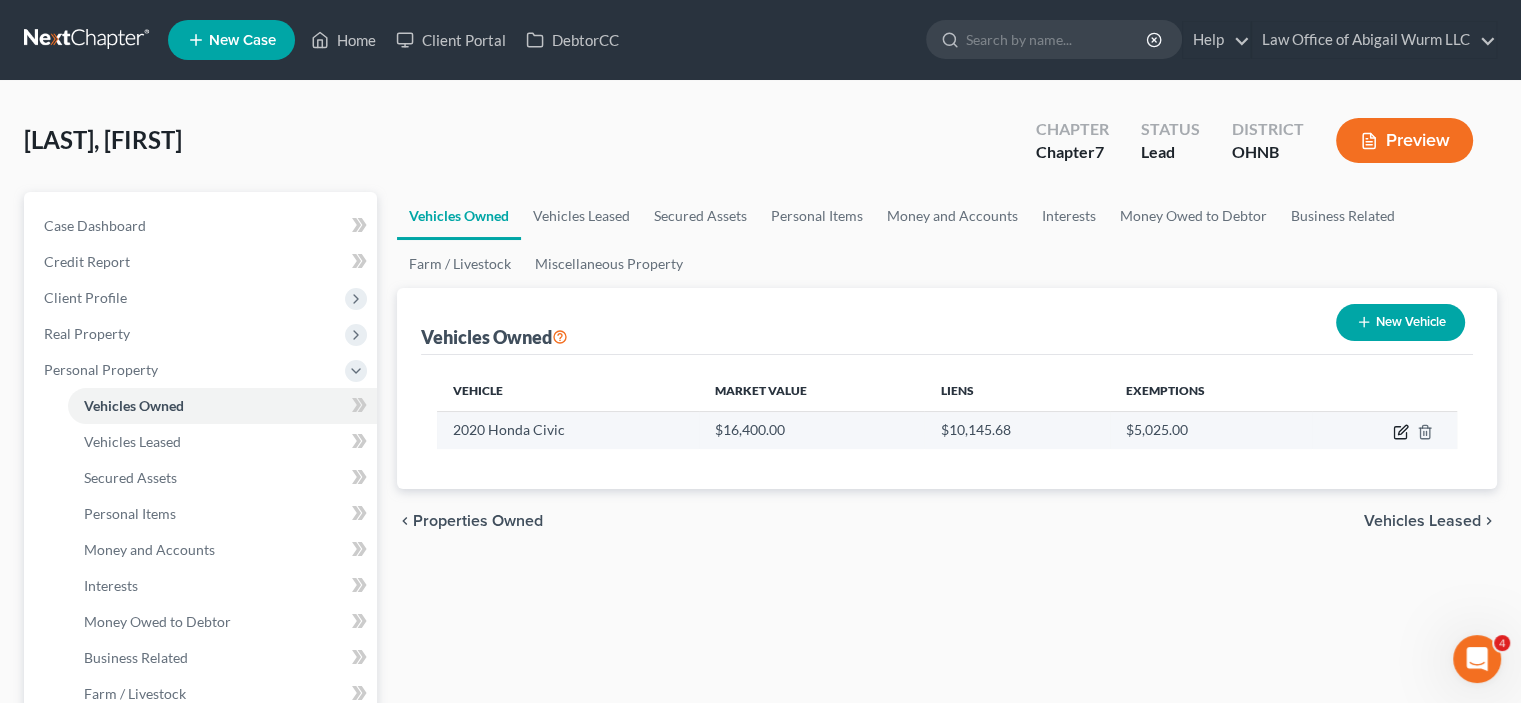 click 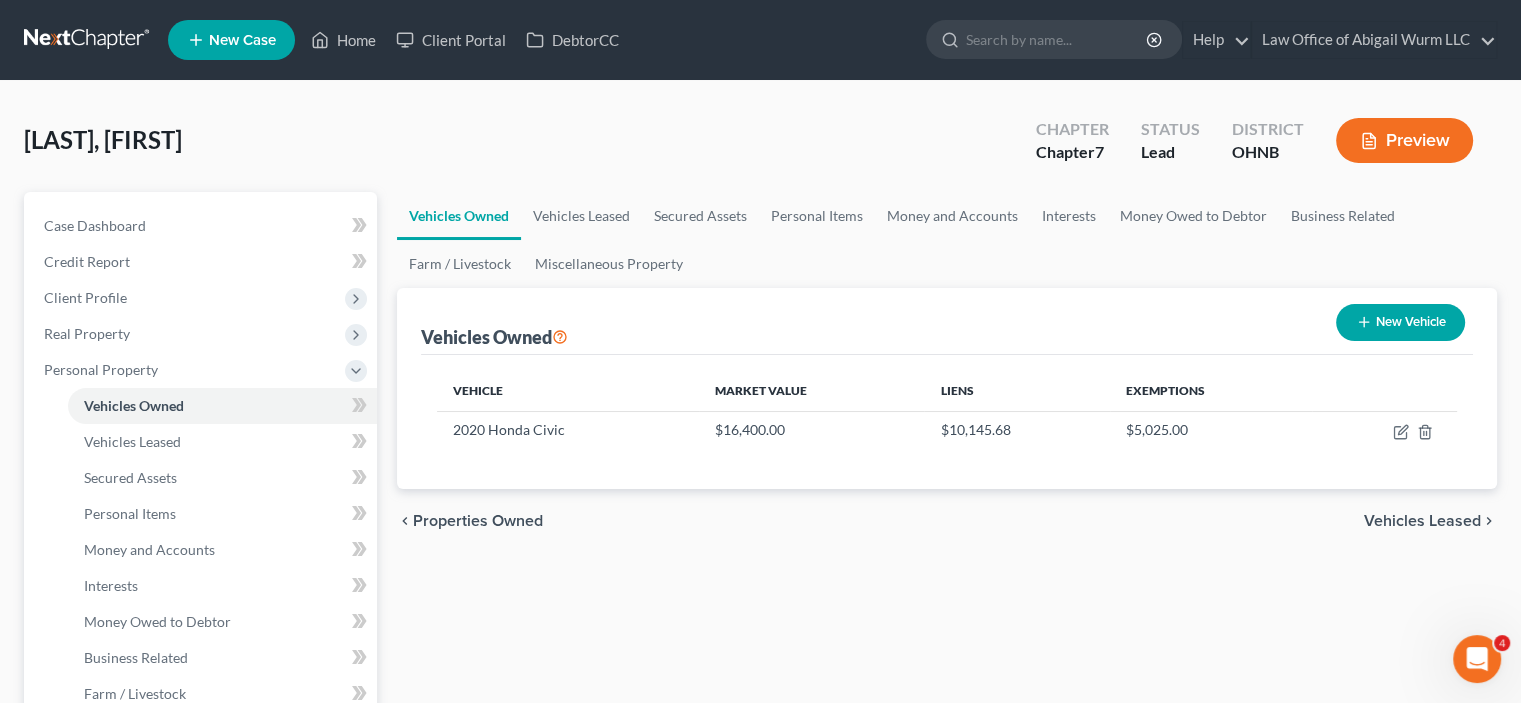 select on "0" 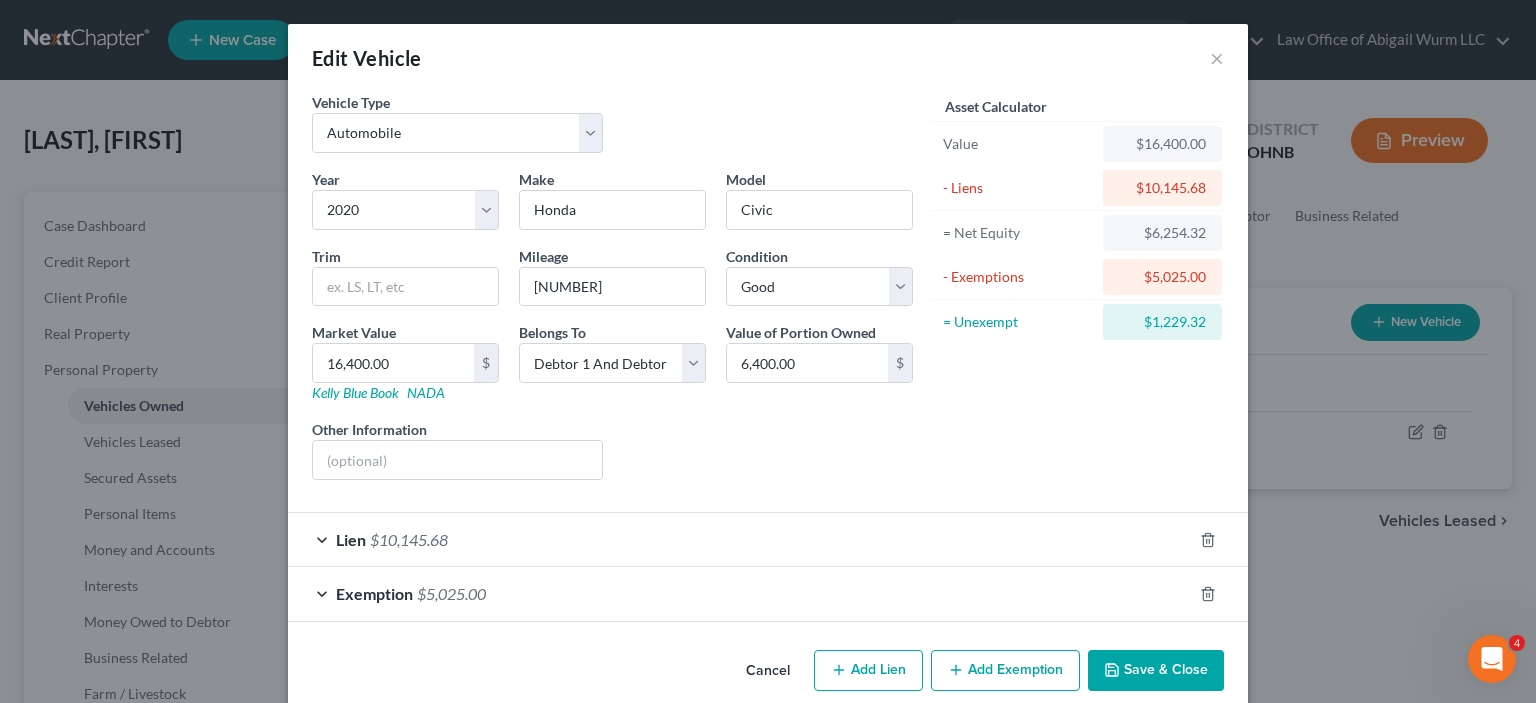 click on "Save & Close" at bounding box center (1156, 671) 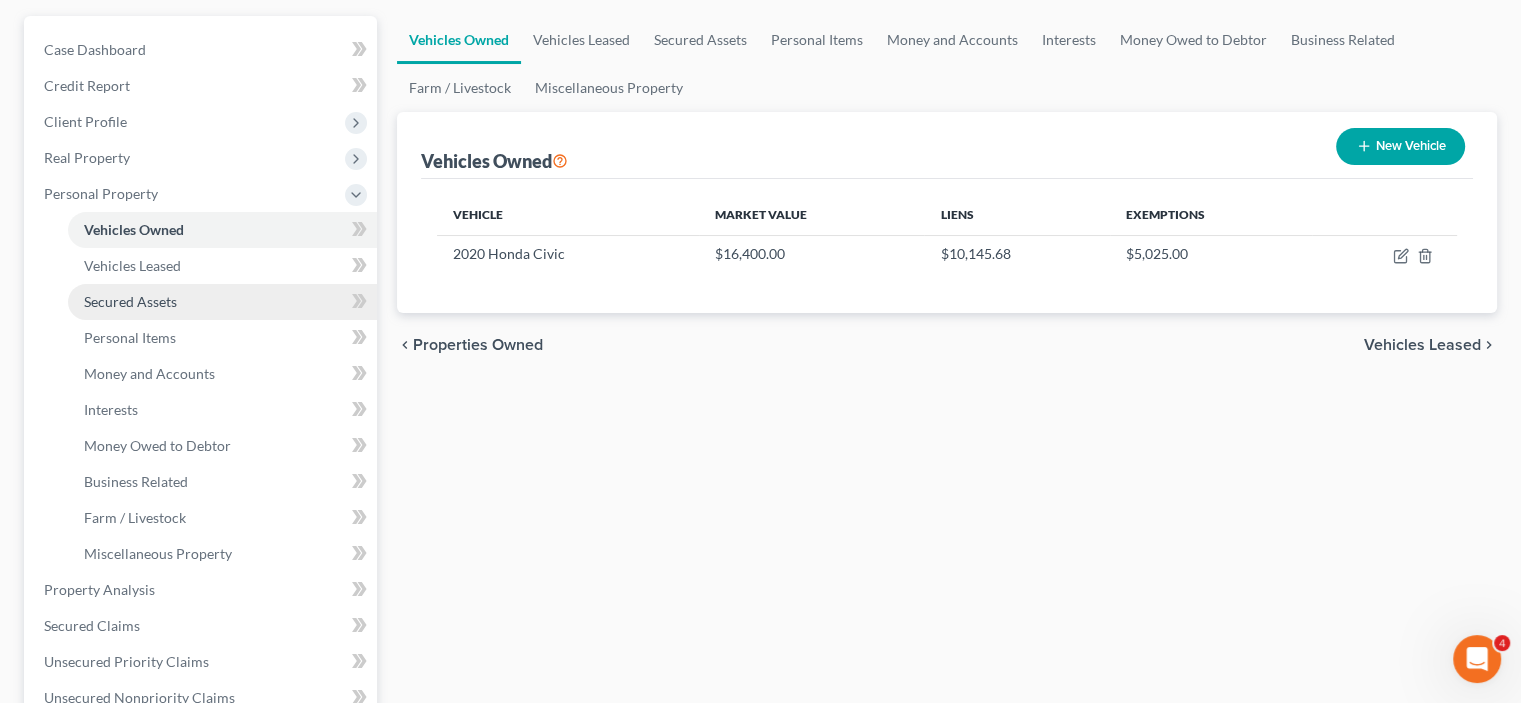 scroll, scrollTop: 300, scrollLeft: 0, axis: vertical 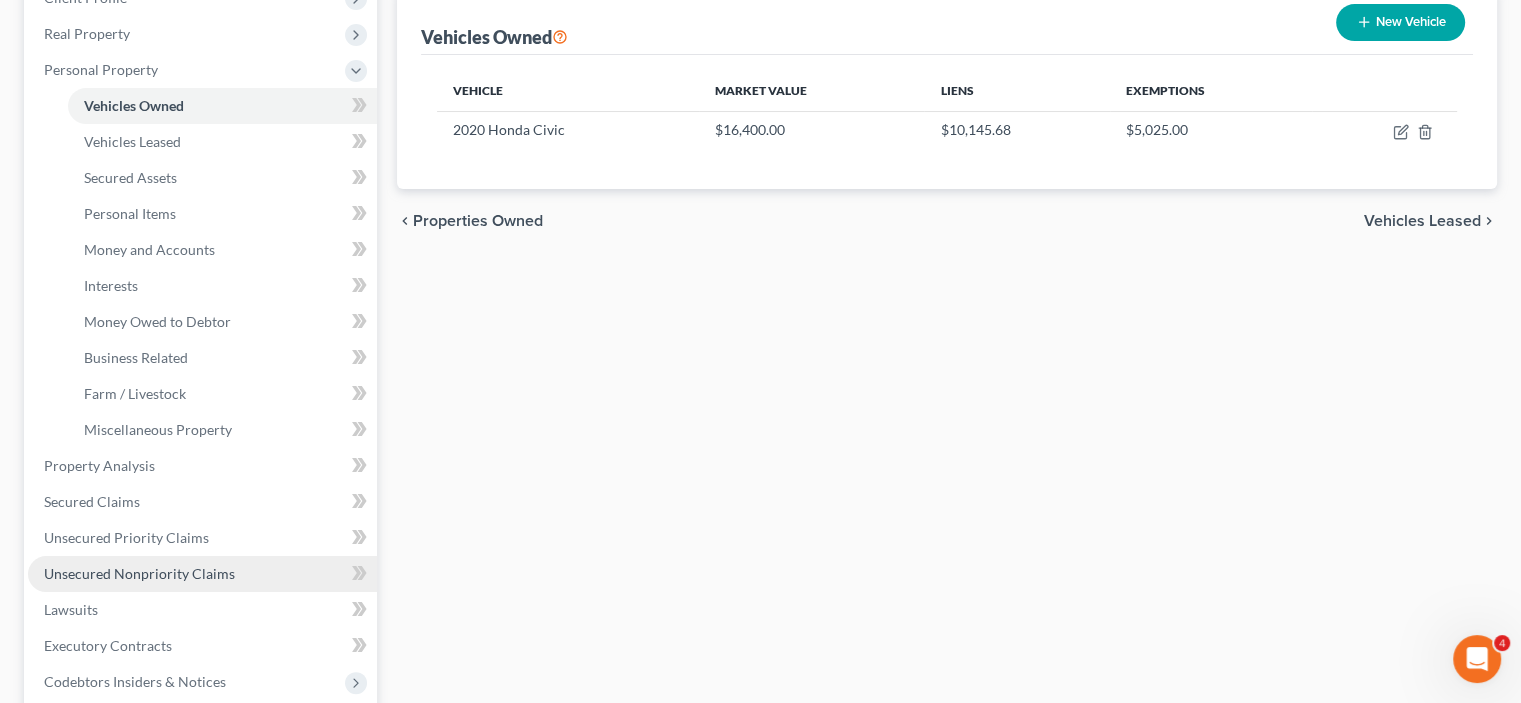 click on "Unsecured Nonpriority Claims" at bounding box center (139, 573) 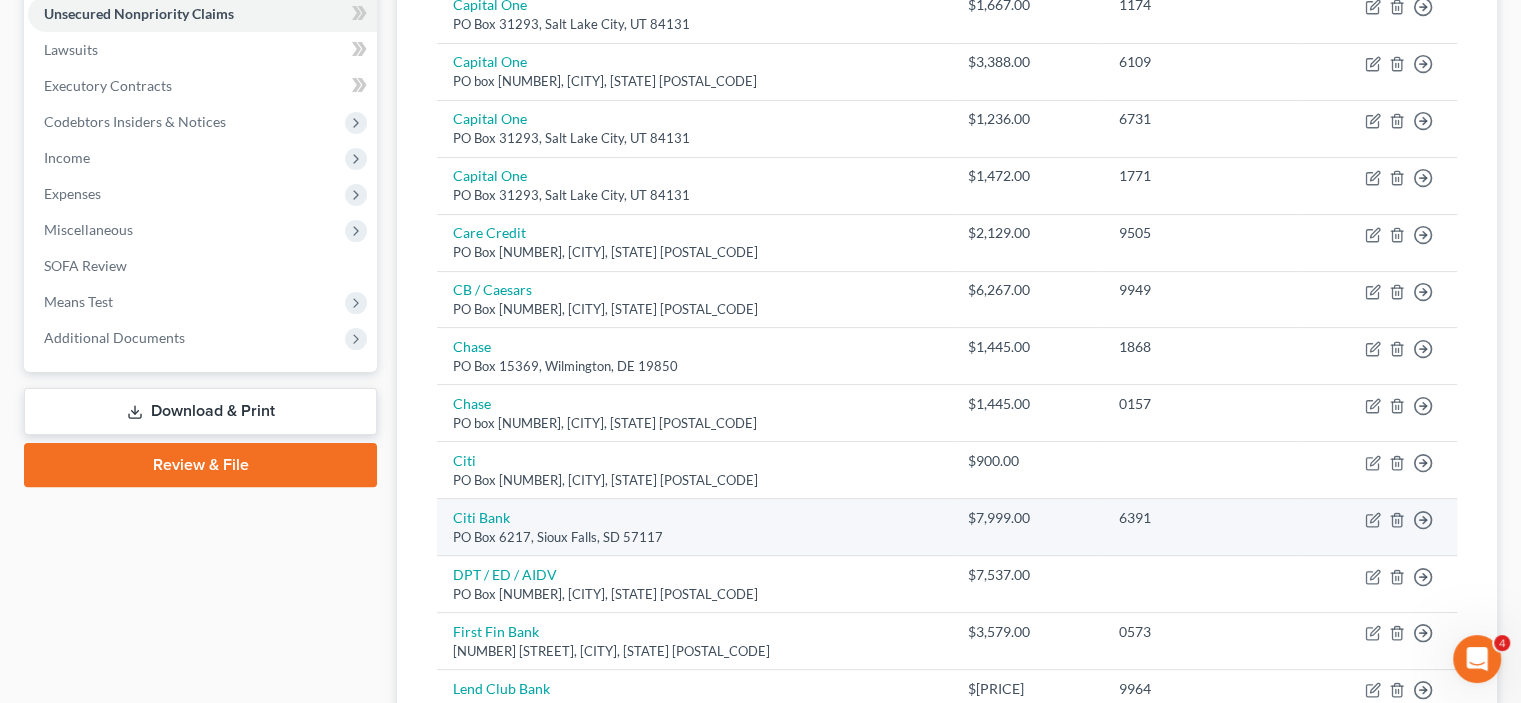 scroll, scrollTop: 600, scrollLeft: 0, axis: vertical 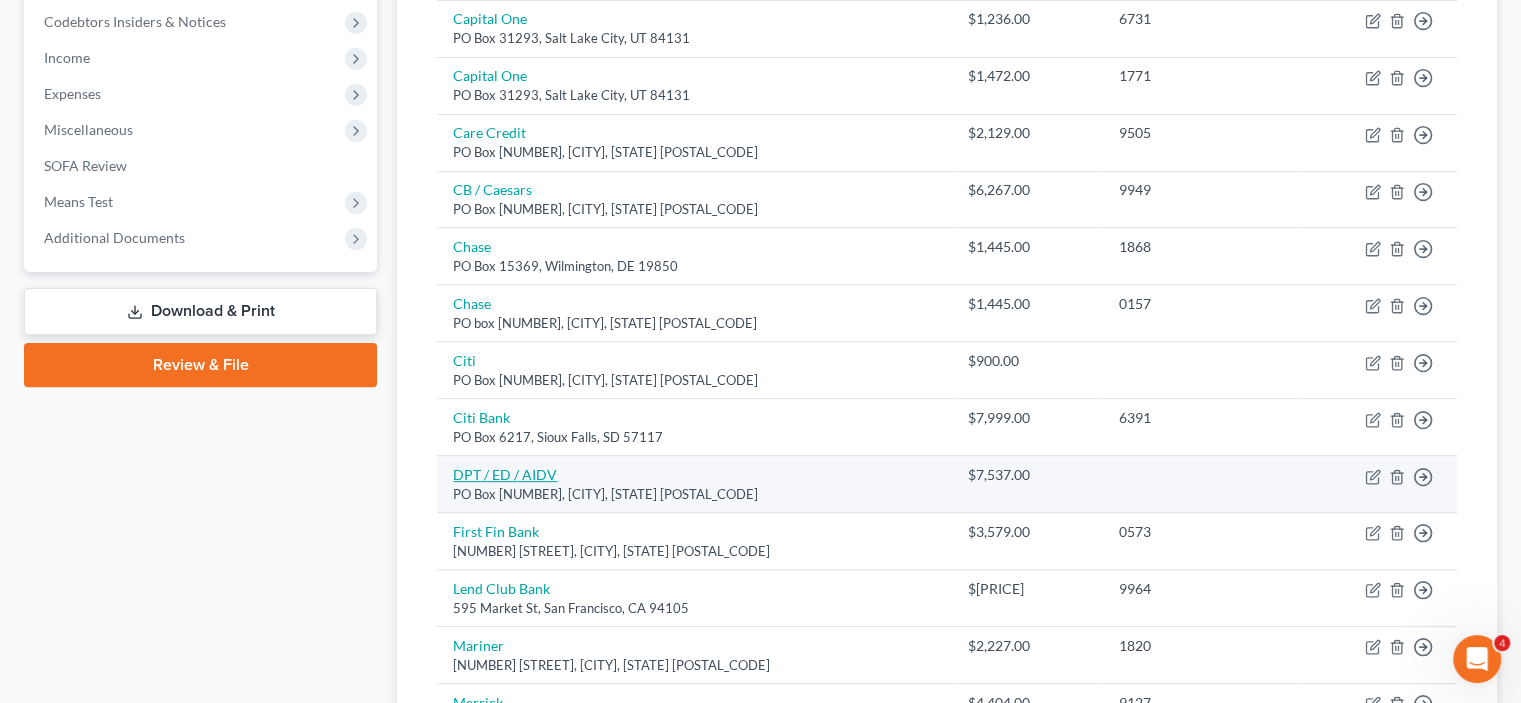 click on "DPT / ED / AIDV" at bounding box center (505, 474) 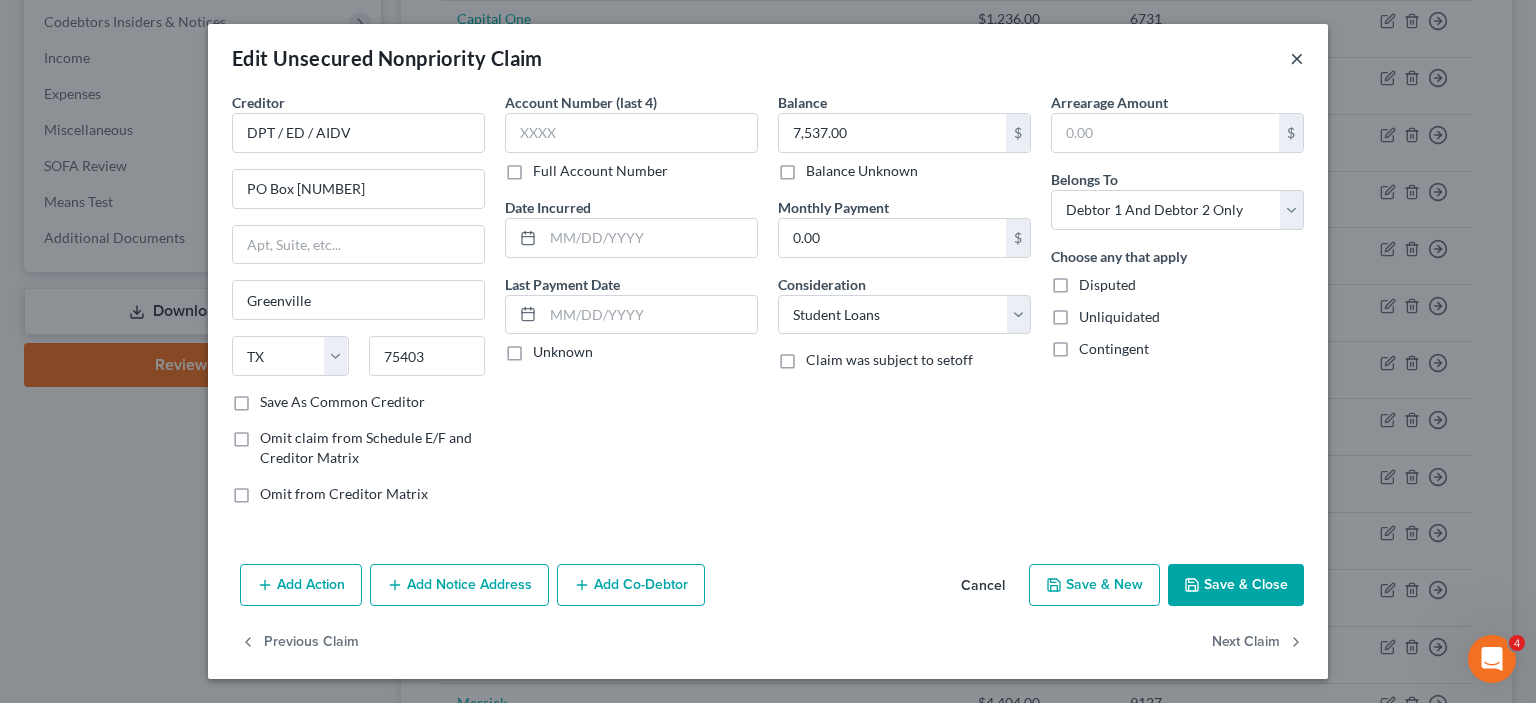 click on "×" at bounding box center [1297, 58] 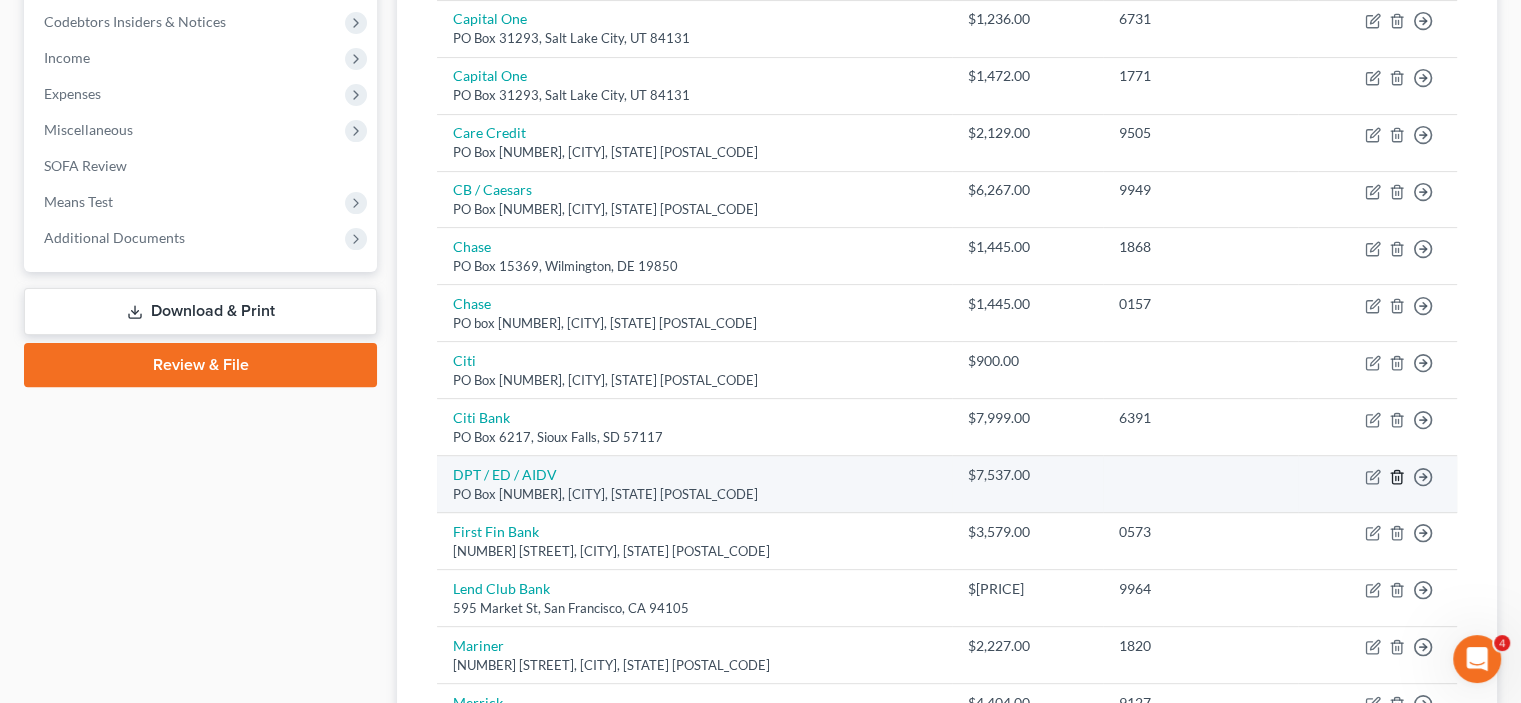 click 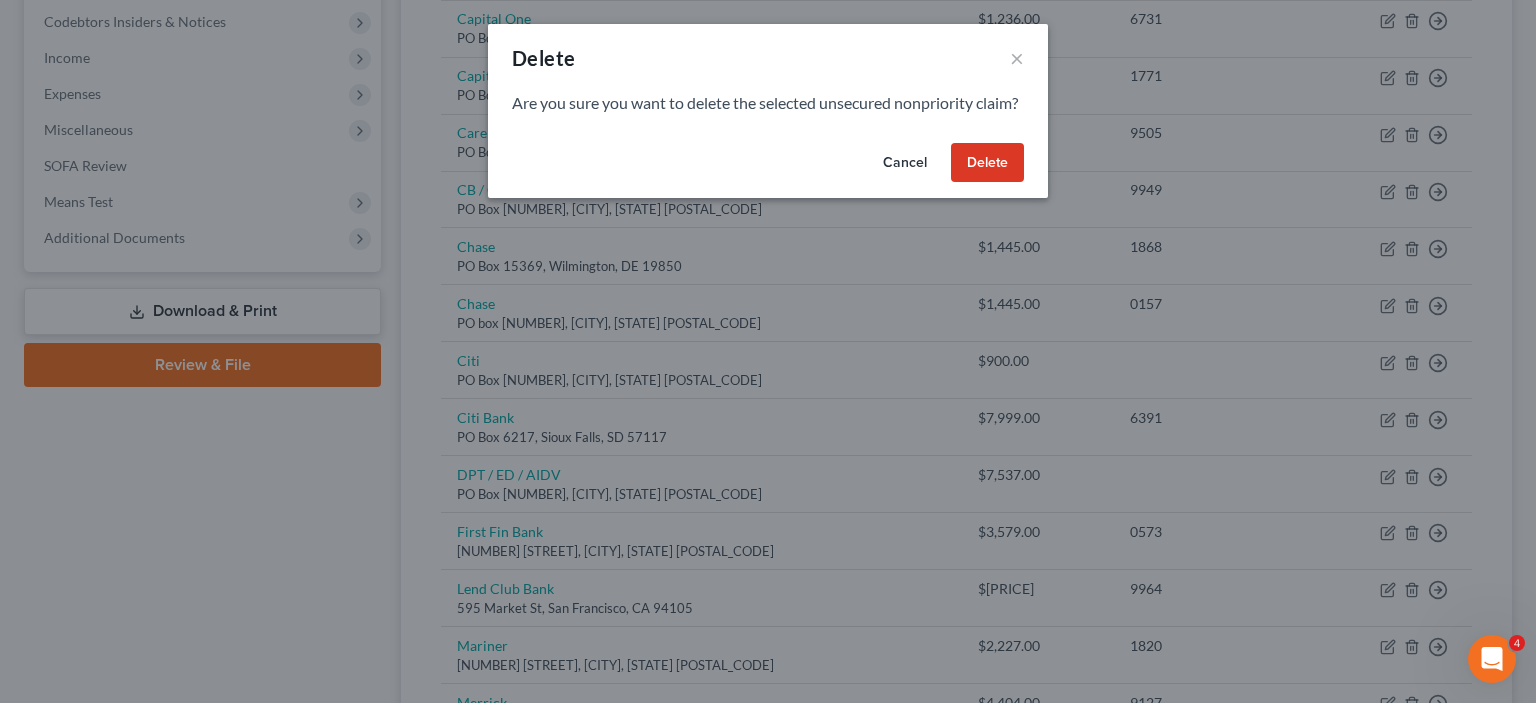 click on "Delete" at bounding box center [987, 163] 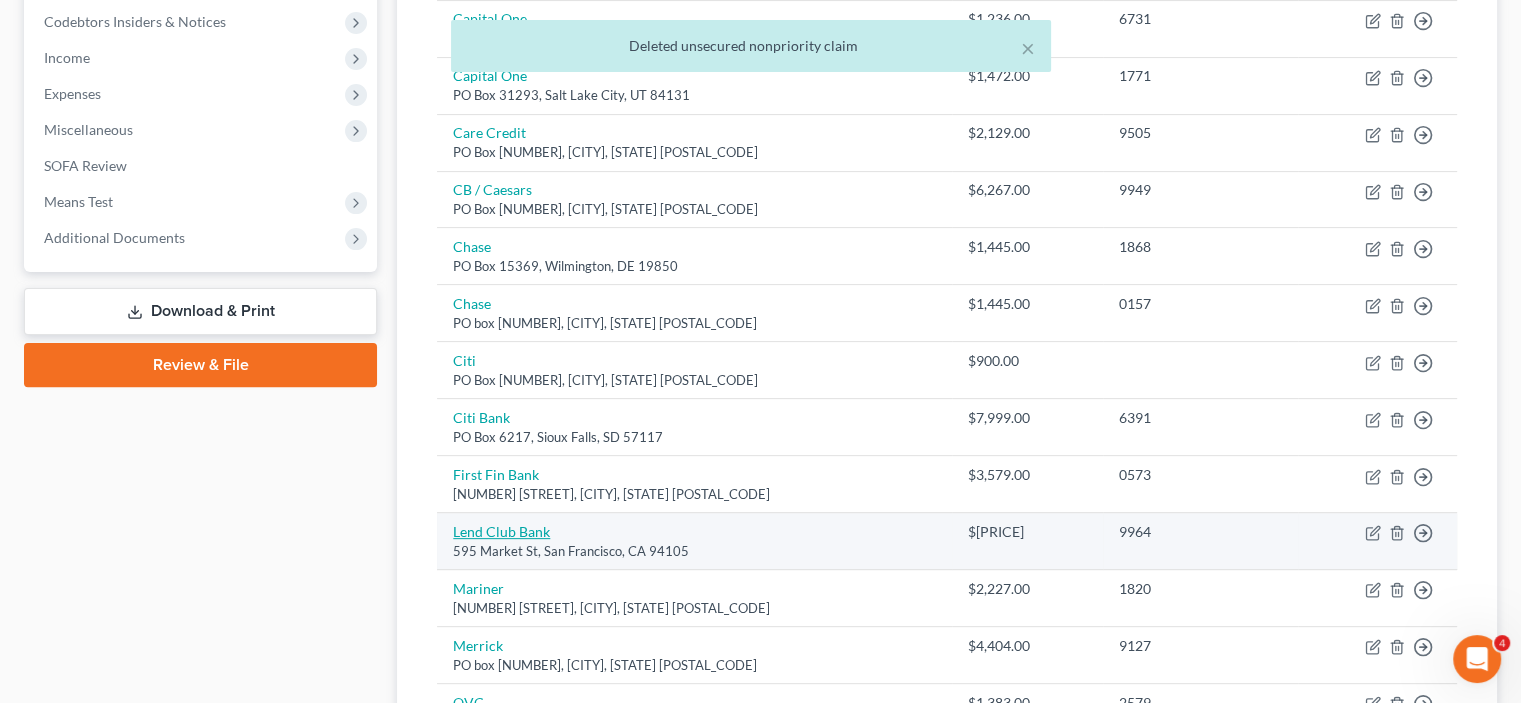 click on "Lend Club Bank" at bounding box center [501, 531] 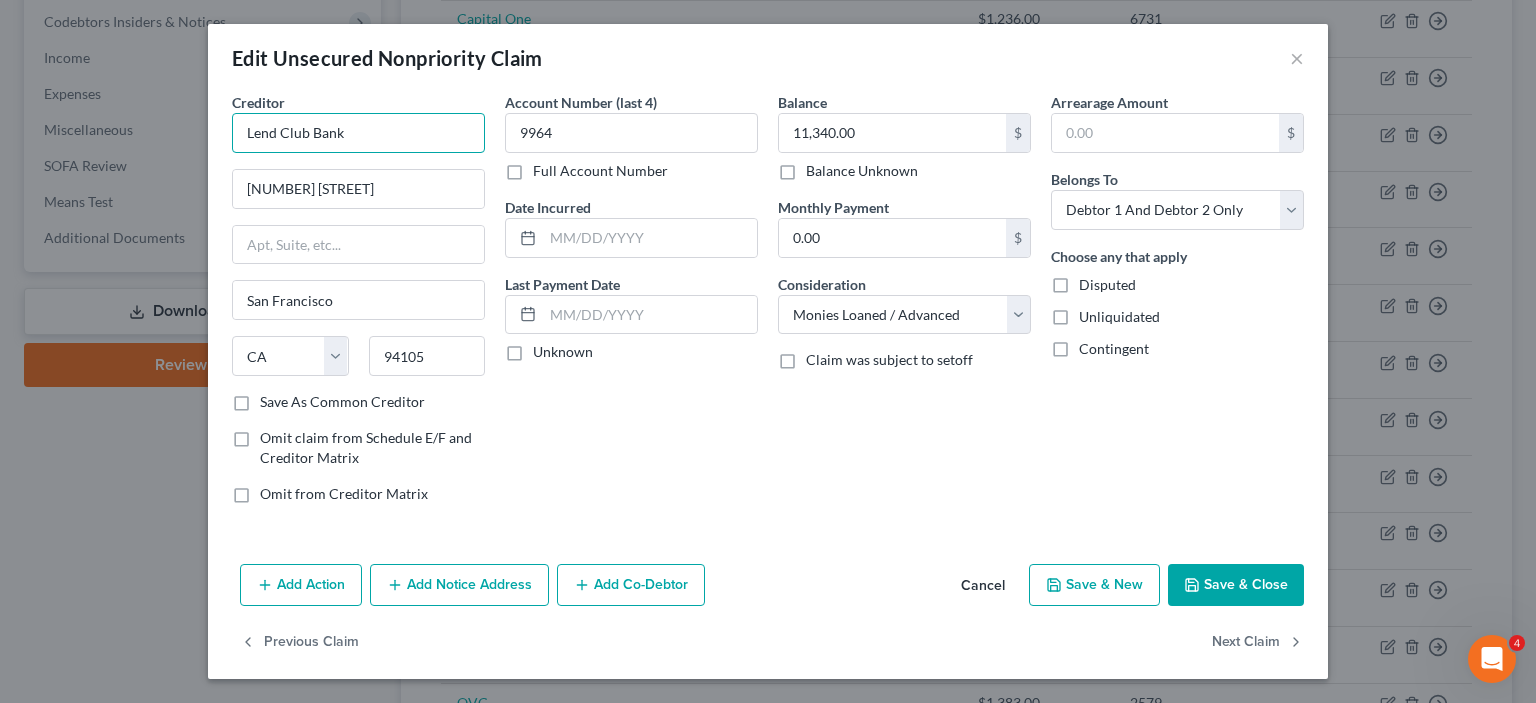 drag, startPoint x: 364, startPoint y: 135, endPoint x: 277, endPoint y: 129, distance: 87.20665 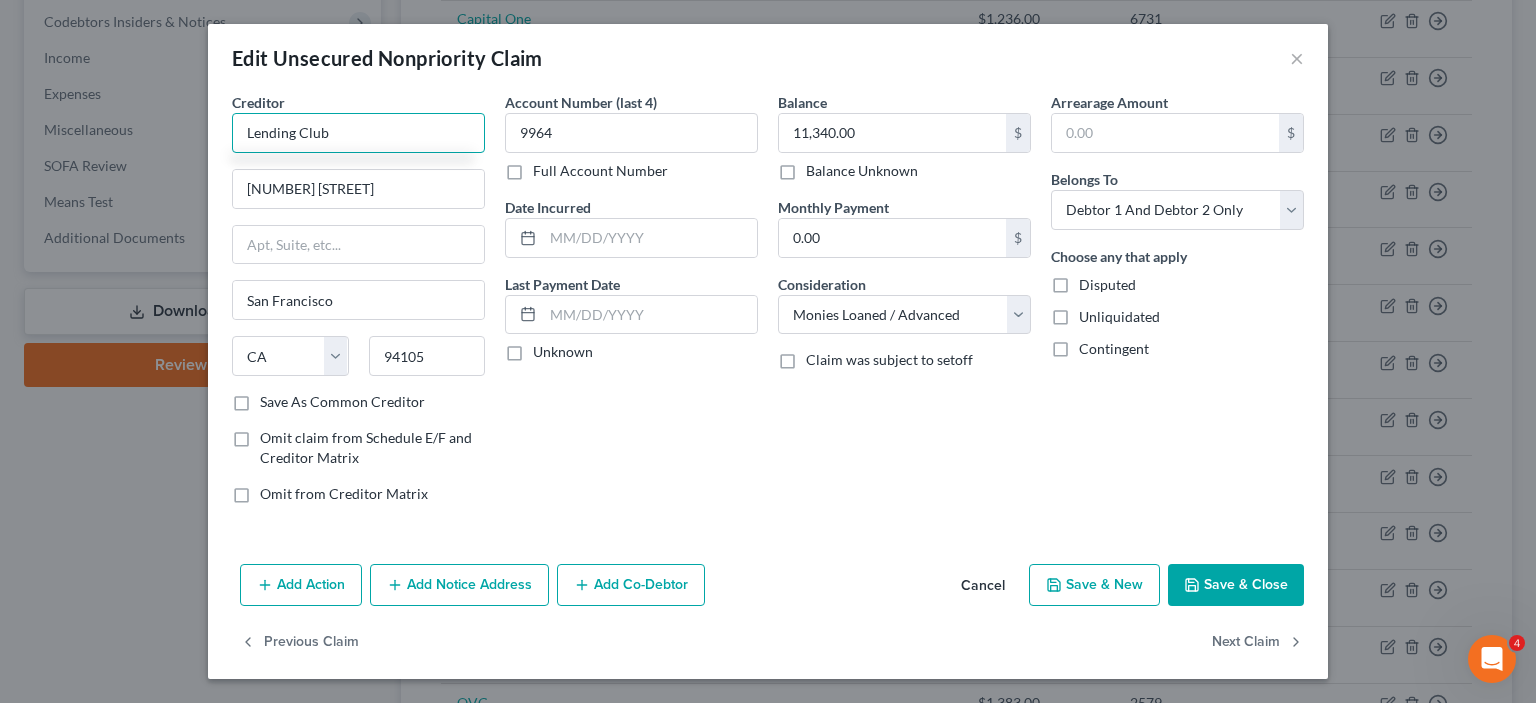 type on "Lending Club" 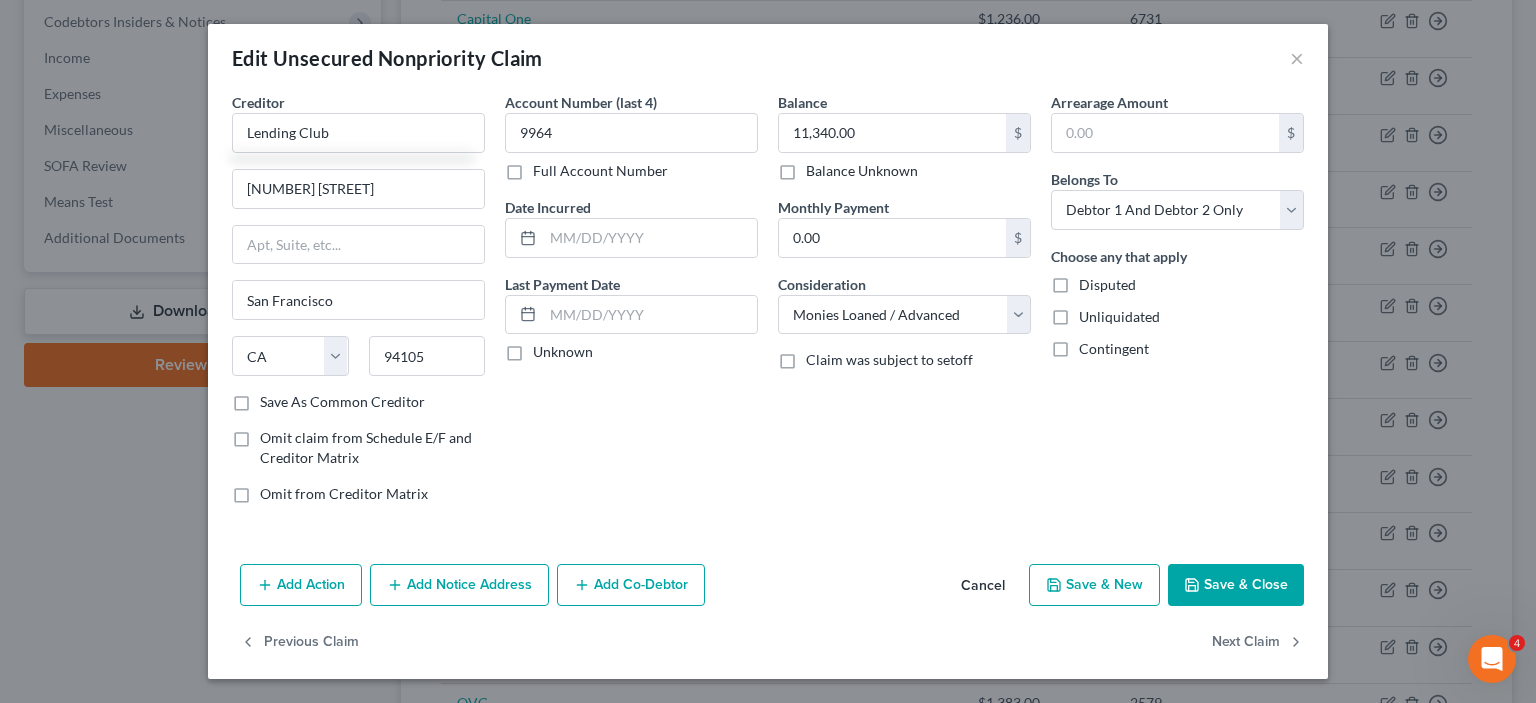click 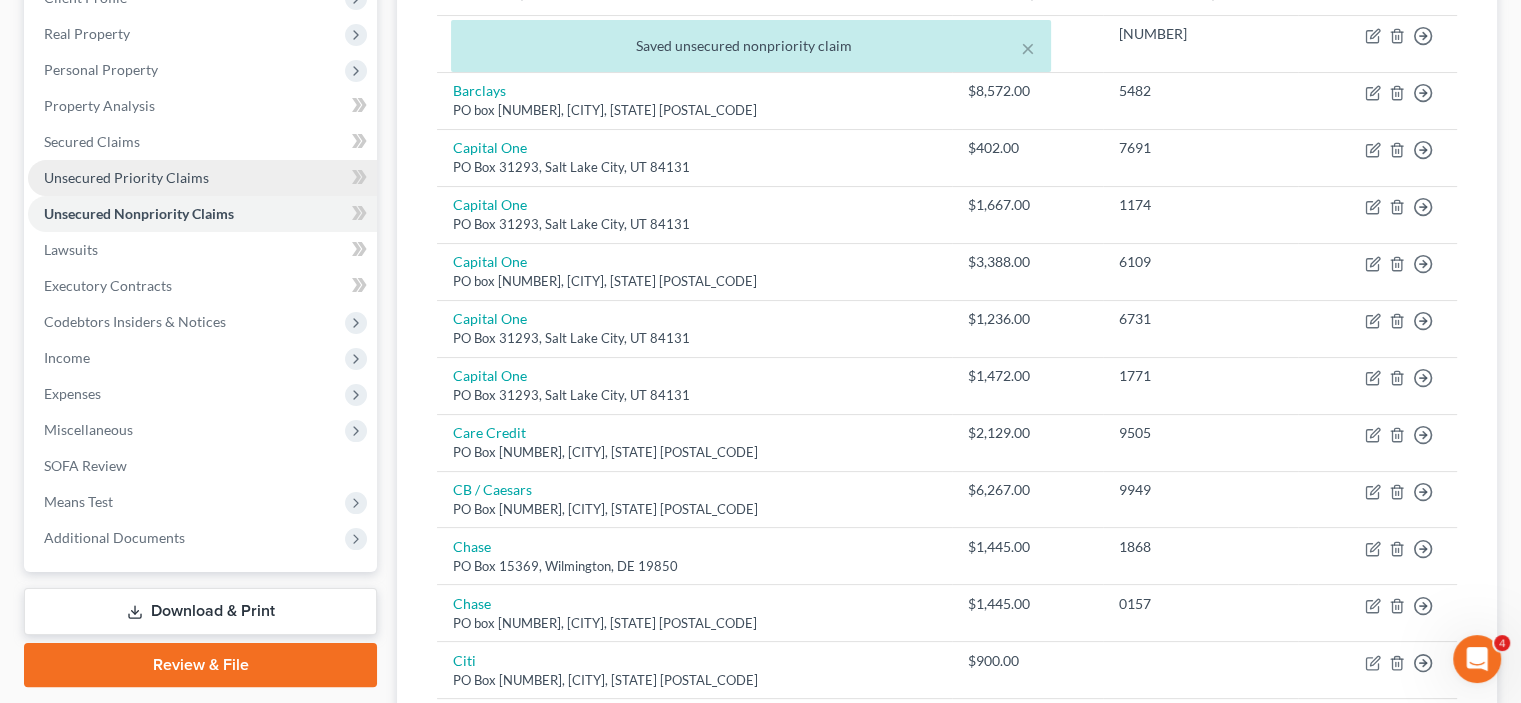 click on "Unsecured Priority Claims" at bounding box center [126, 177] 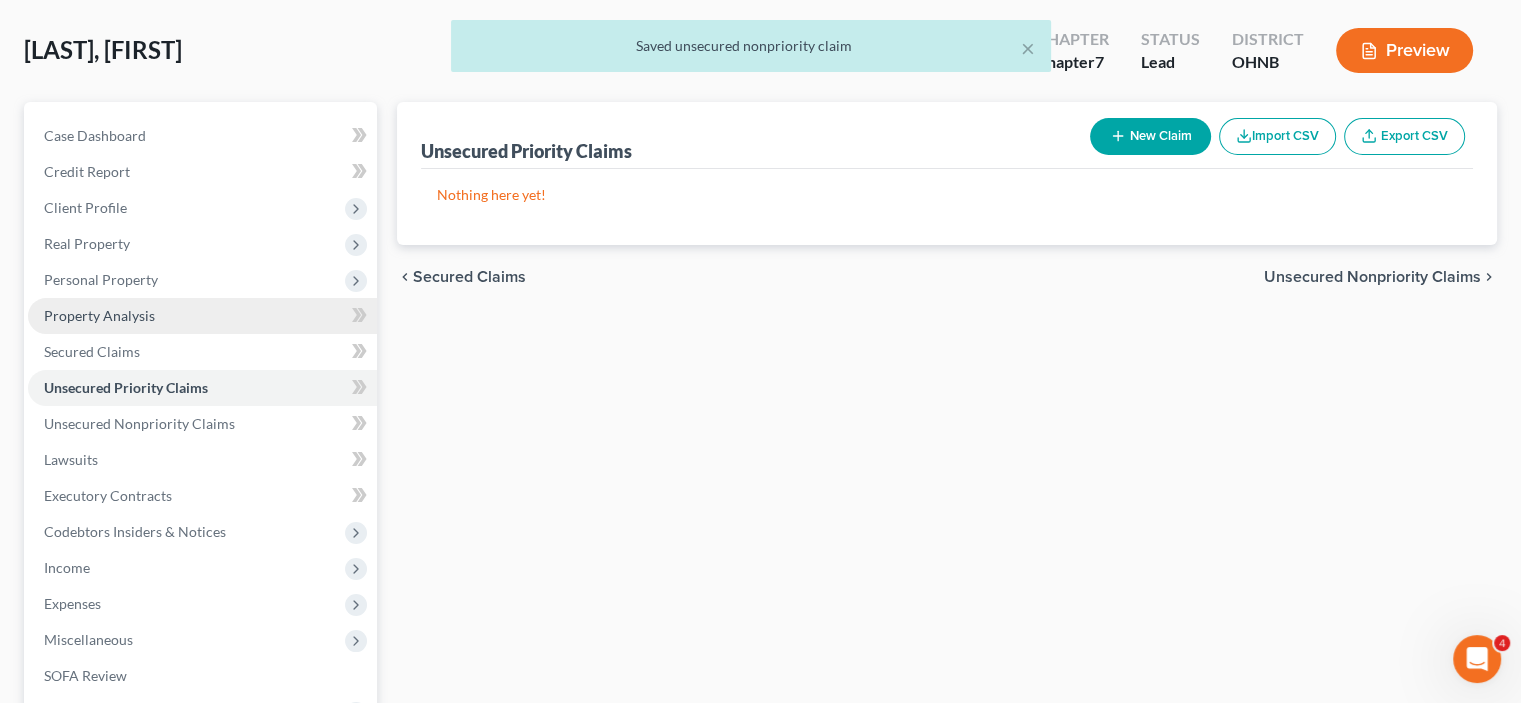 scroll, scrollTop: 0, scrollLeft: 0, axis: both 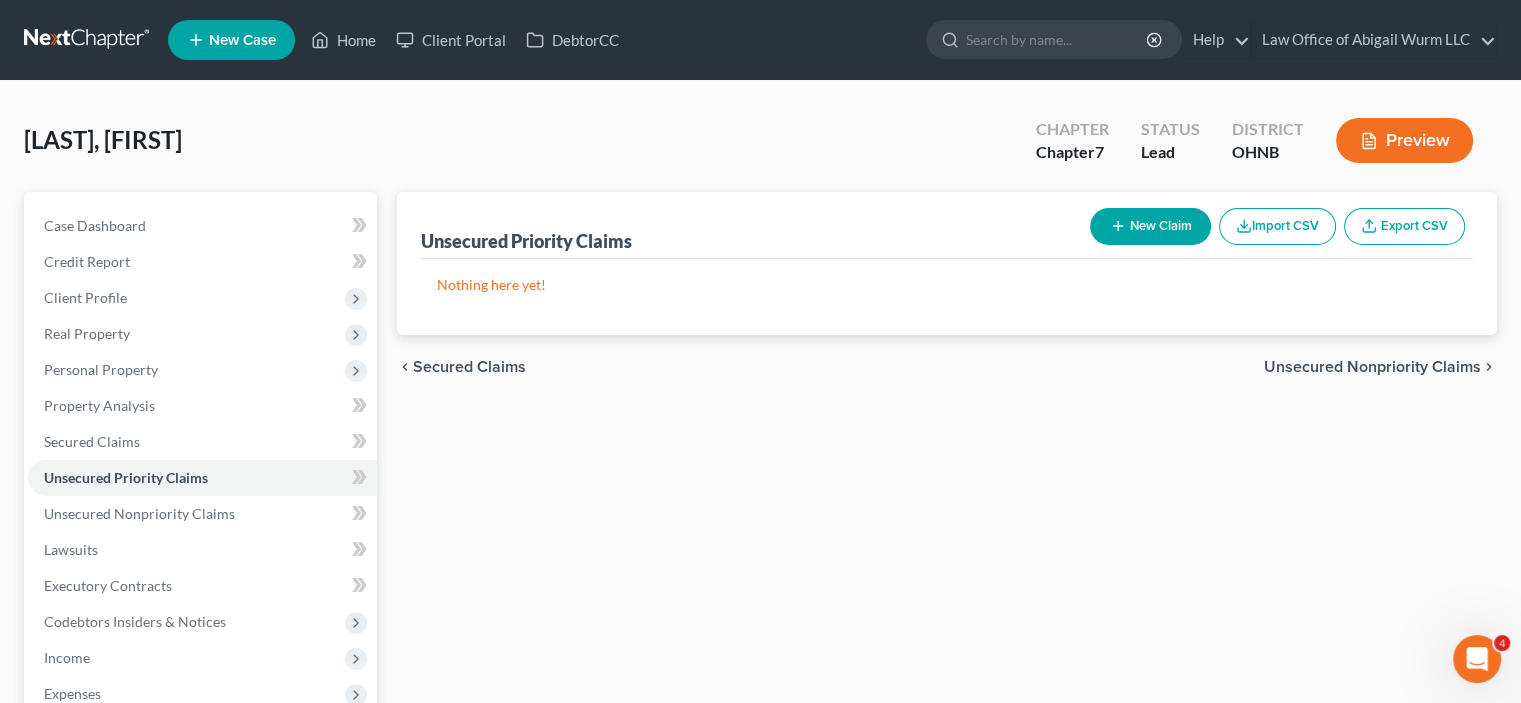 click on "New Claim" at bounding box center [1150, 226] 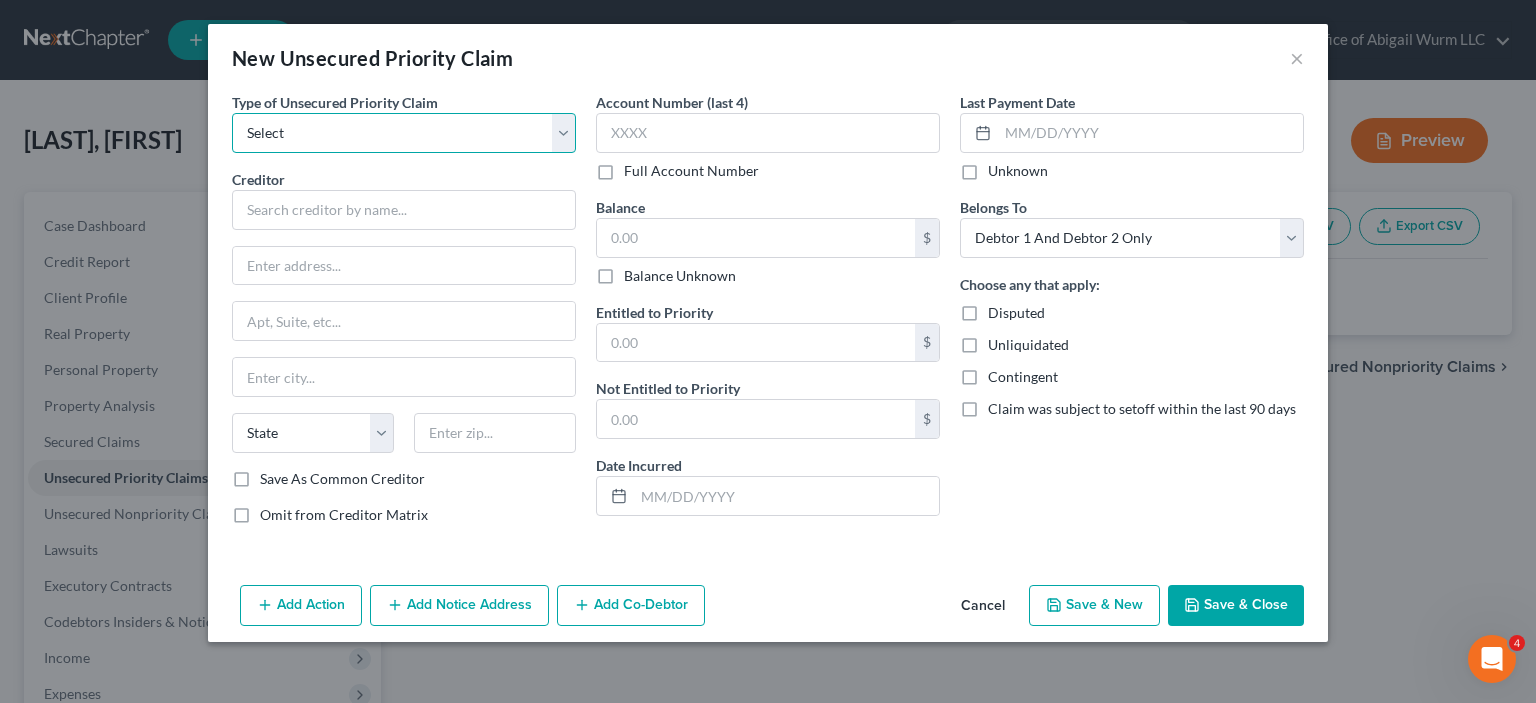click on "Select Taxes & Other Government Units Domestic Support Obligations Extensions of credit in an involuntary case Wages, Salaries, Commissions Contributions to employee benefits Certain farmers and fisherman Deposits by individuals Commitments to maintain capitals Claims for death or injury while intoxicated Other" at bounding box center (404, 133) 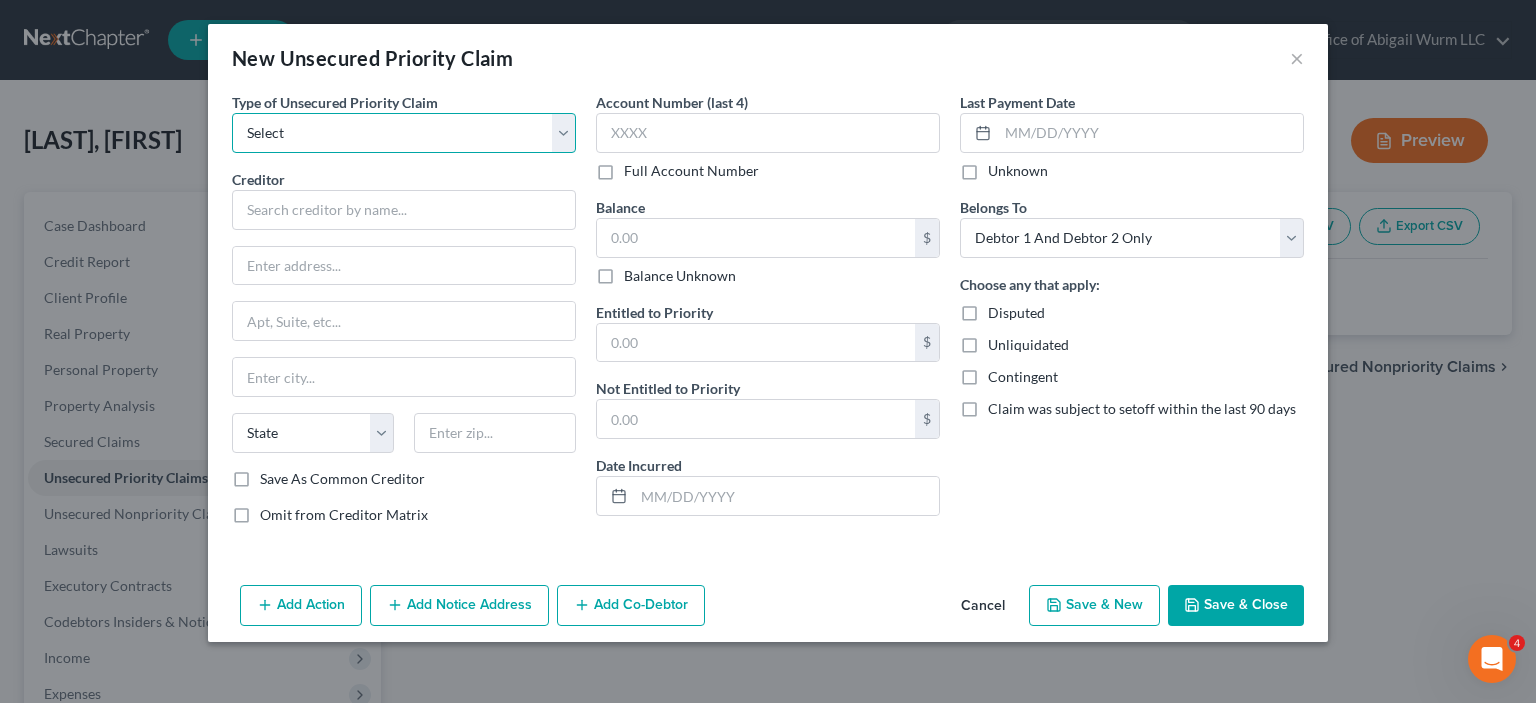 select on "9" 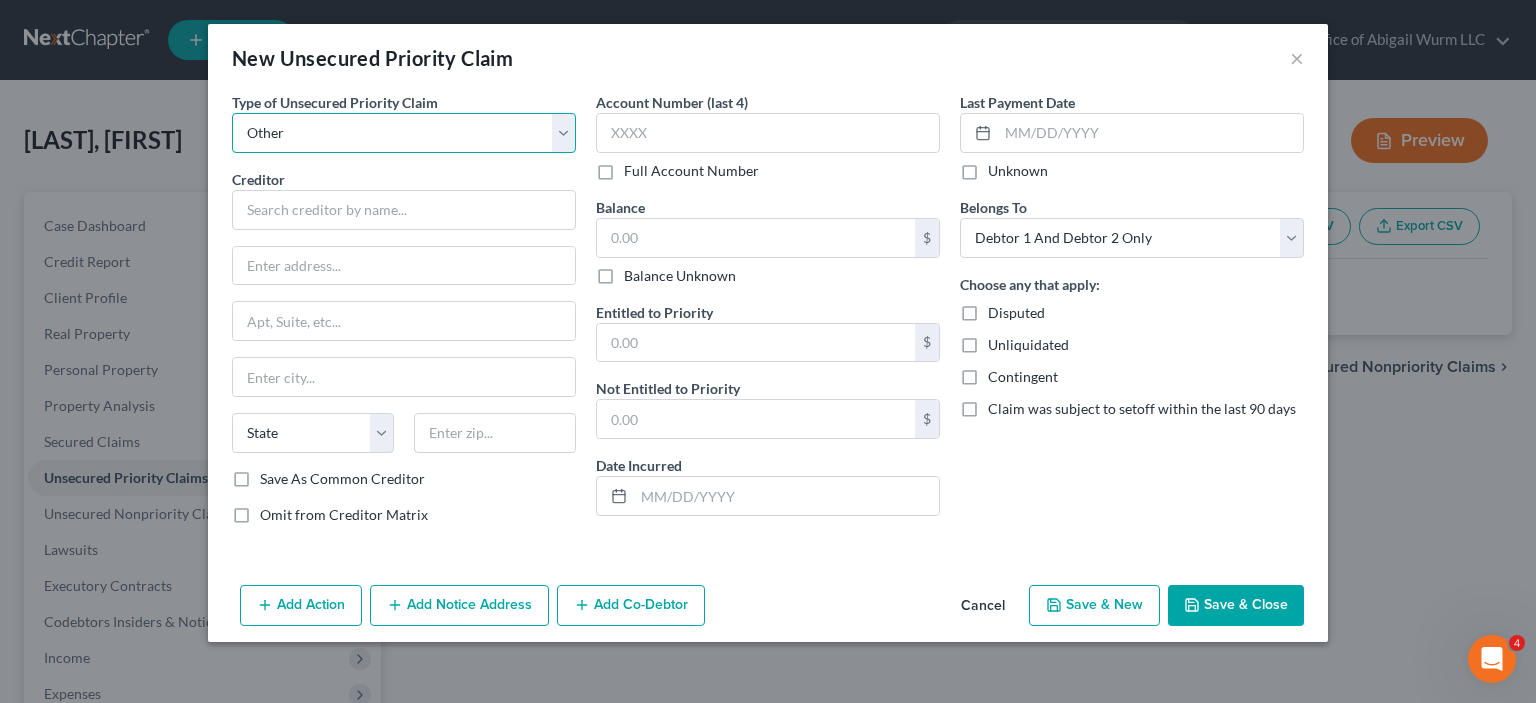 click on "Select Taxes & Other Government Units Domestic Support Obligations Extensions of credit in an involuntary case Wages, Salaries, Commissions Contributions to employee benefits Certain farmers and fisherman Deposits by individuals Commitments to maintain capitals Claims for death or injury while intoxicated Other" at bounding box center [404, 133] 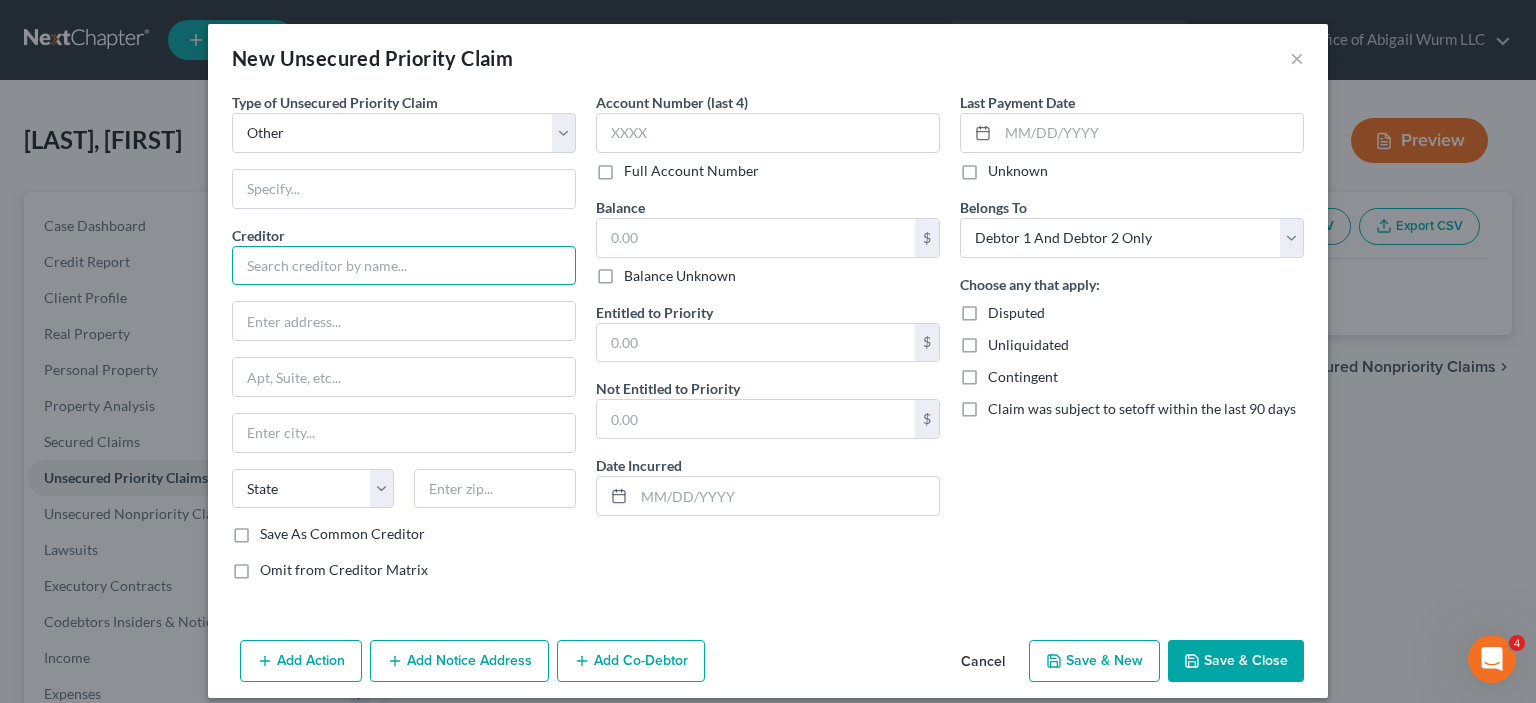 click at bounding box center (404, 266) 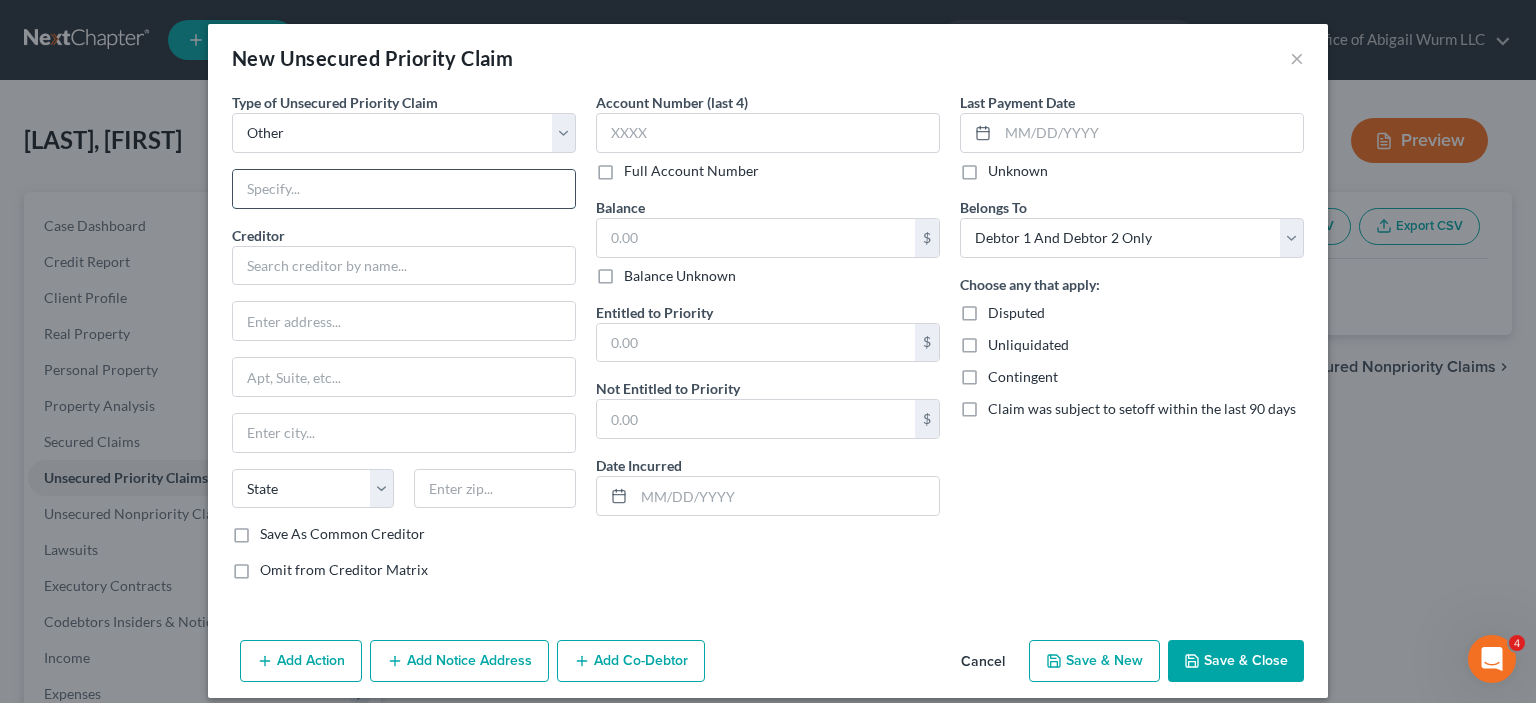 click at bounding box center (404, 189) 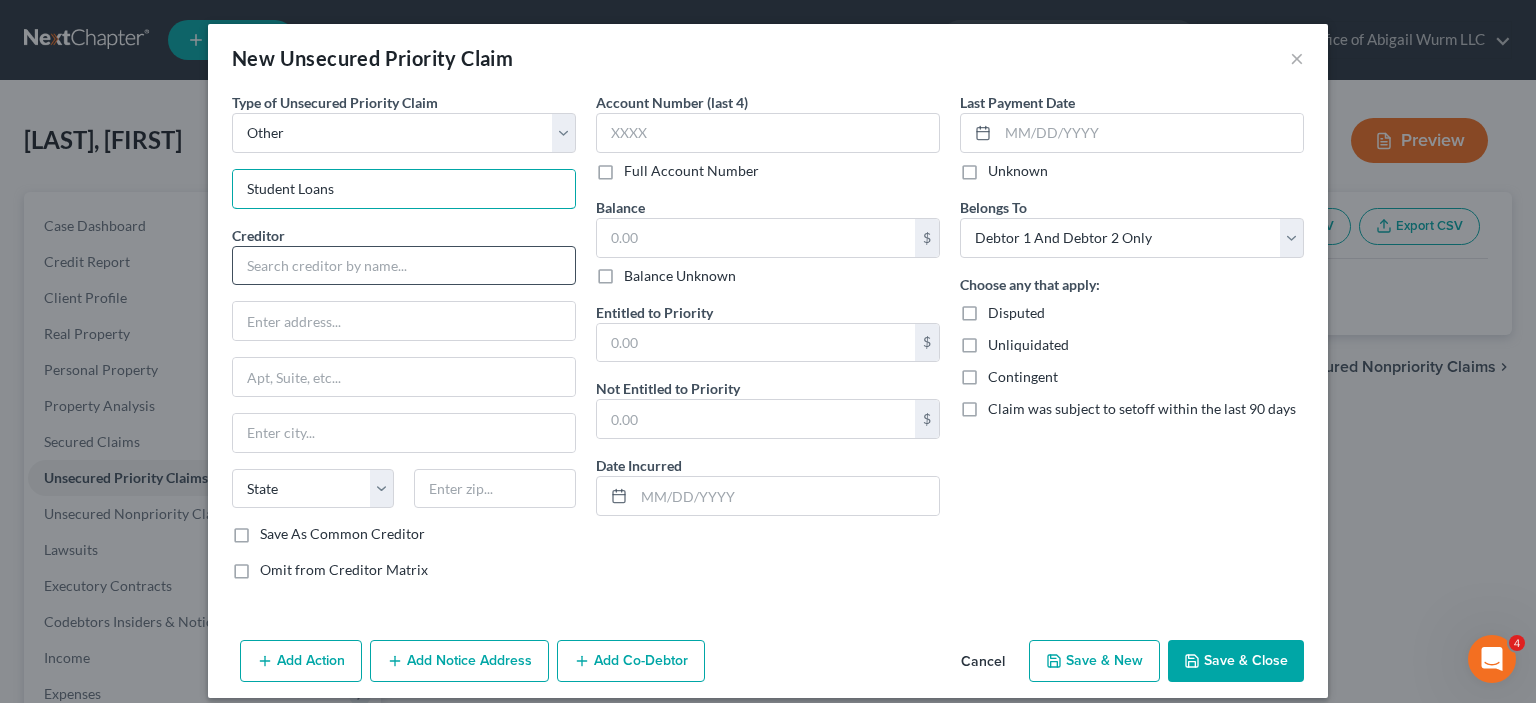 type on "Student Loans" 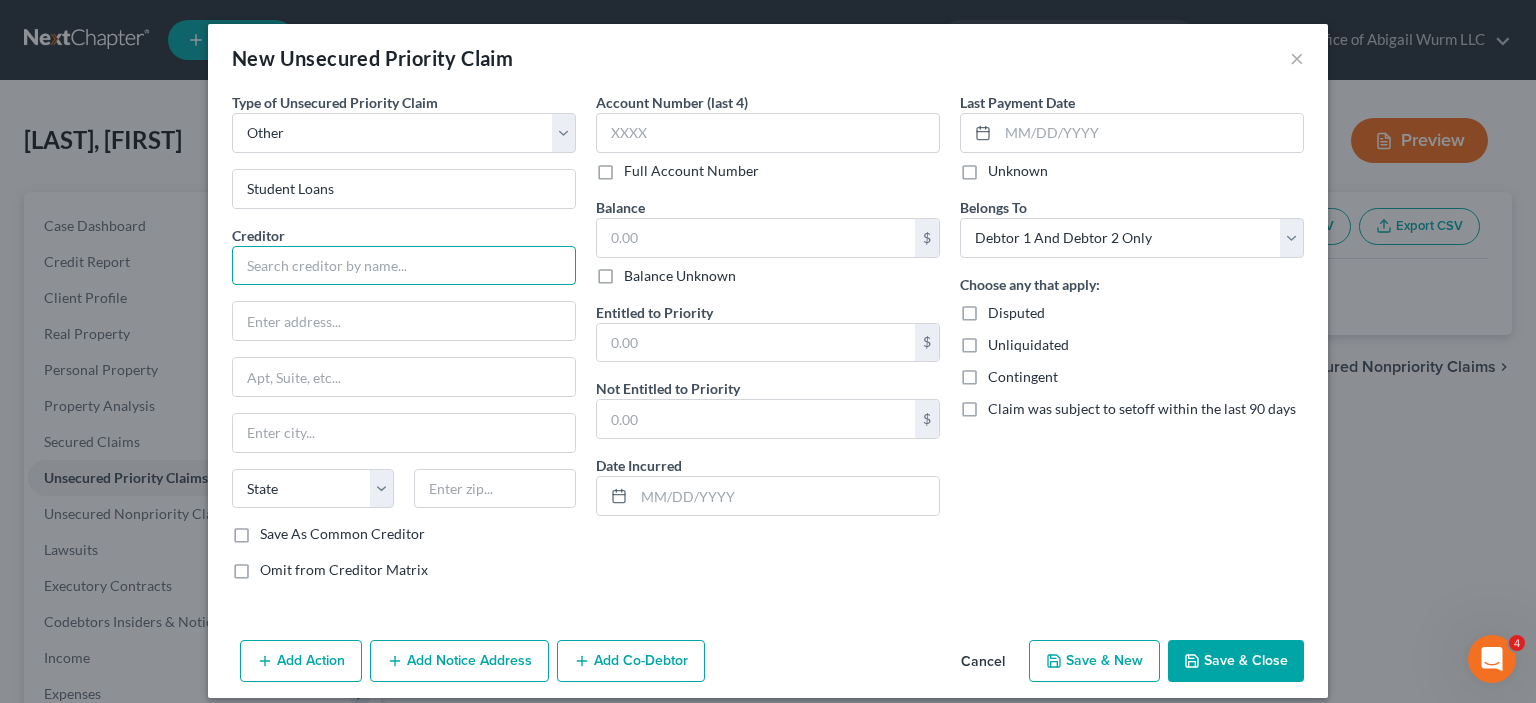 click at bounding box center (404, 266) 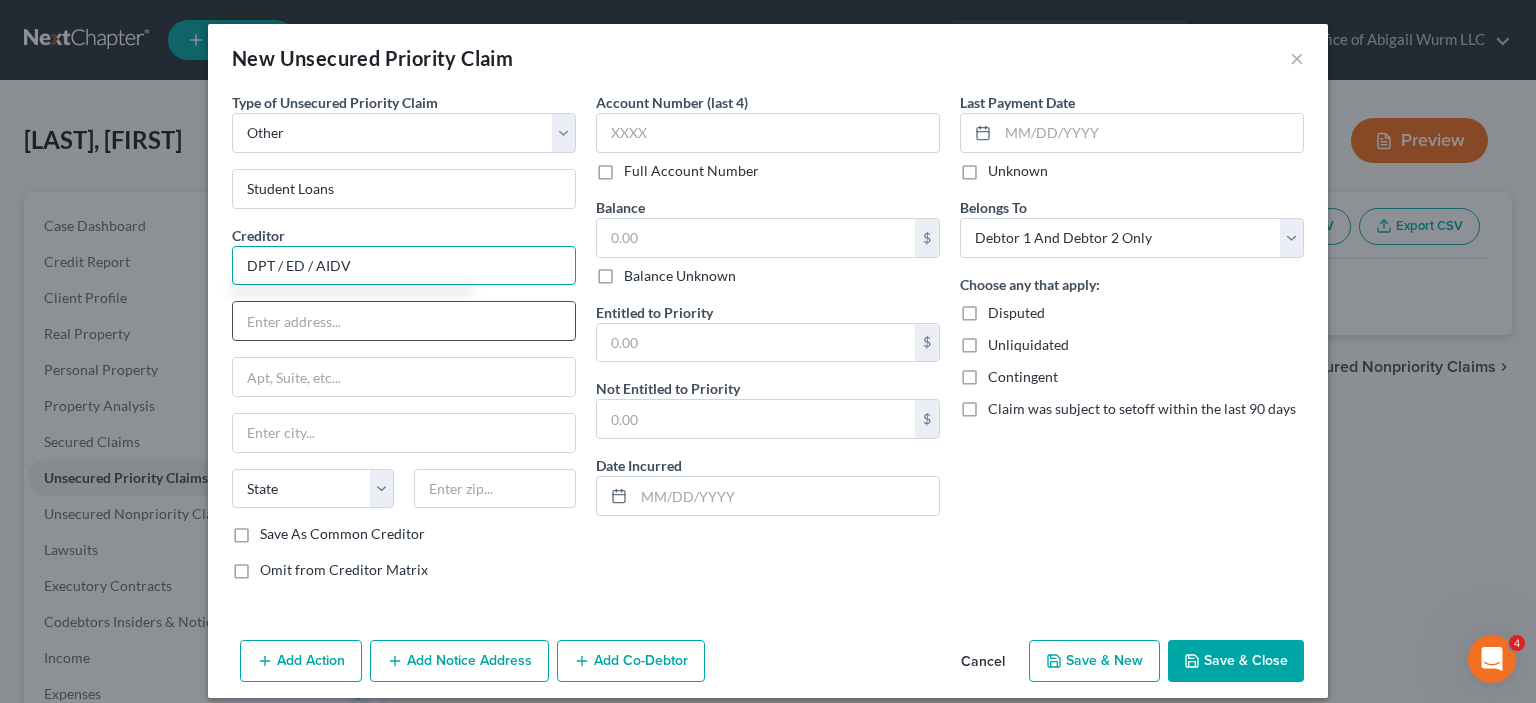 type on "DPT / ED / AIDV" 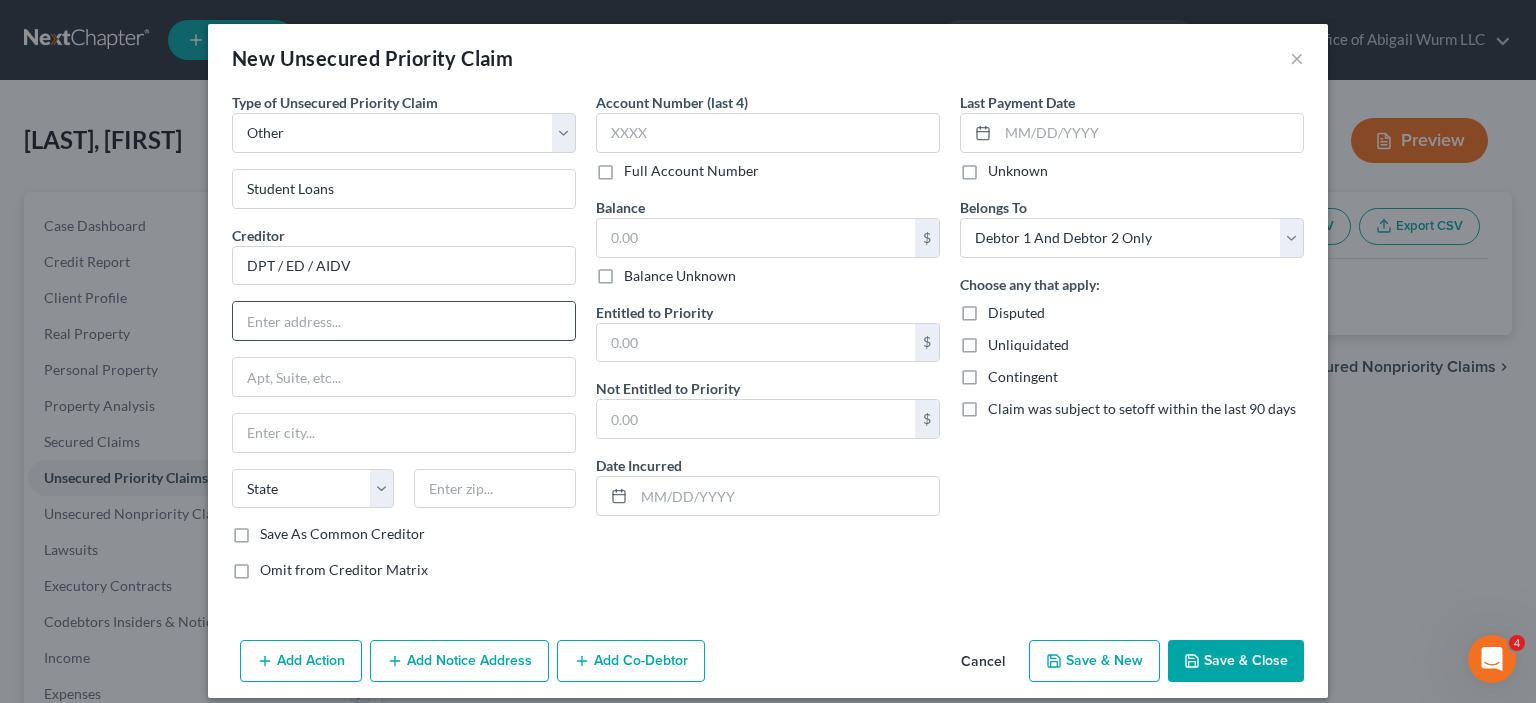click at bounding box center [404, 321] 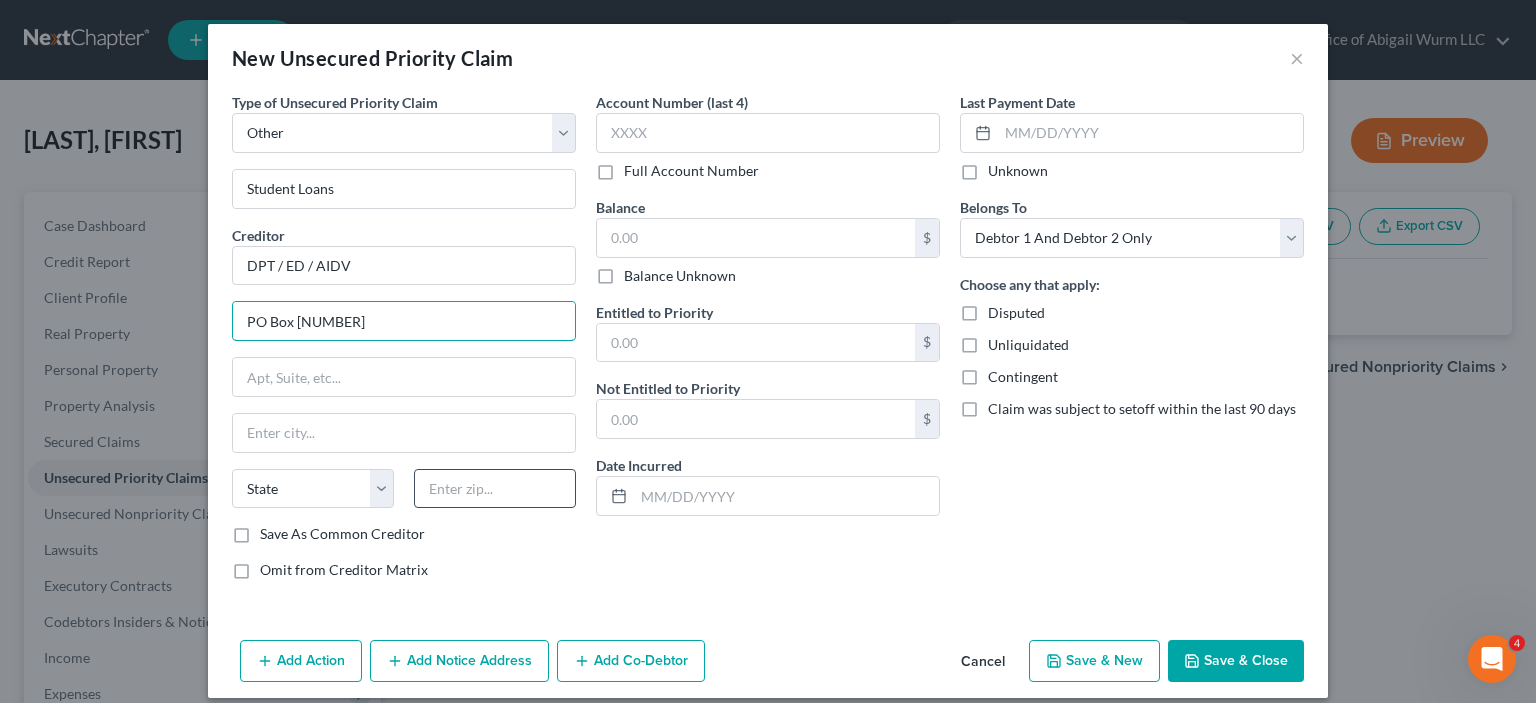 type on "PO Box [NUMBER]" 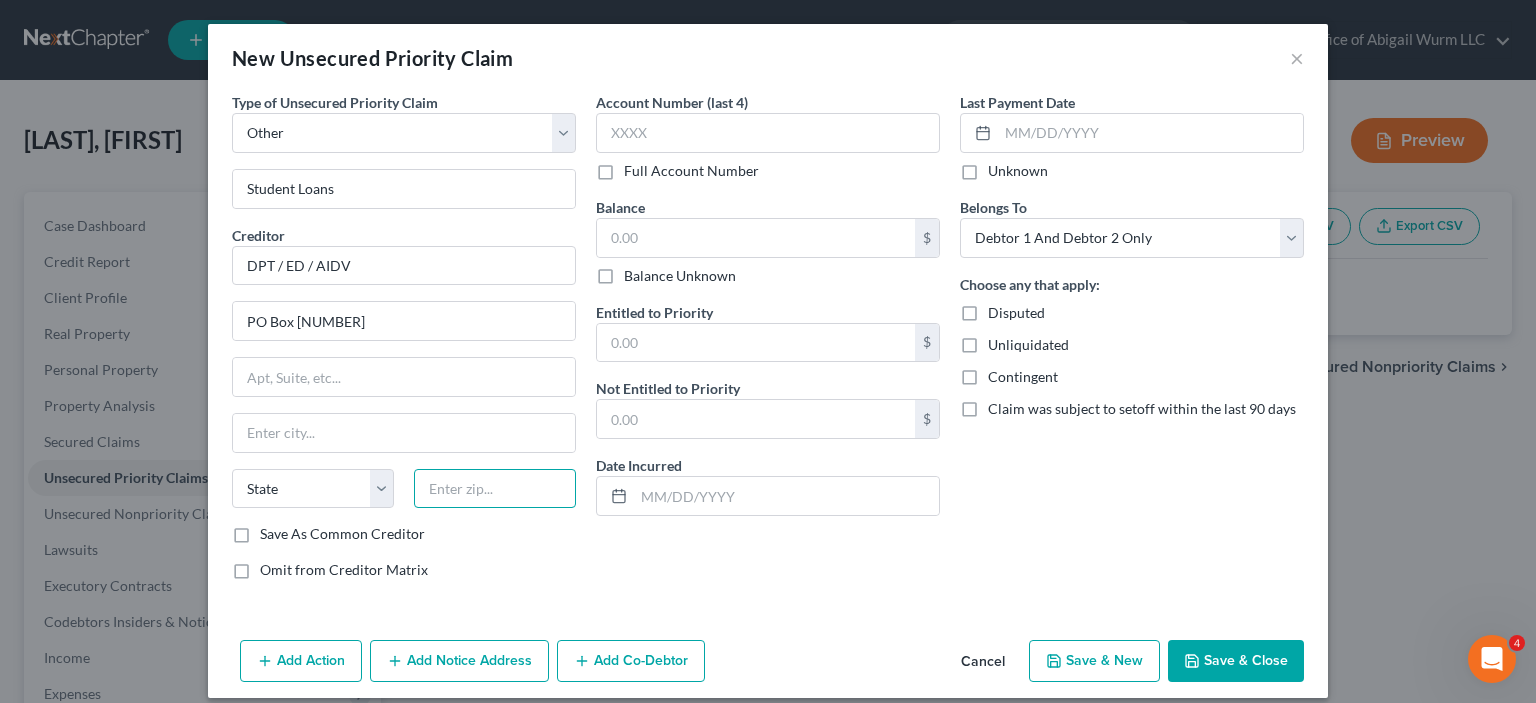 click at bounding box center [495, 489] 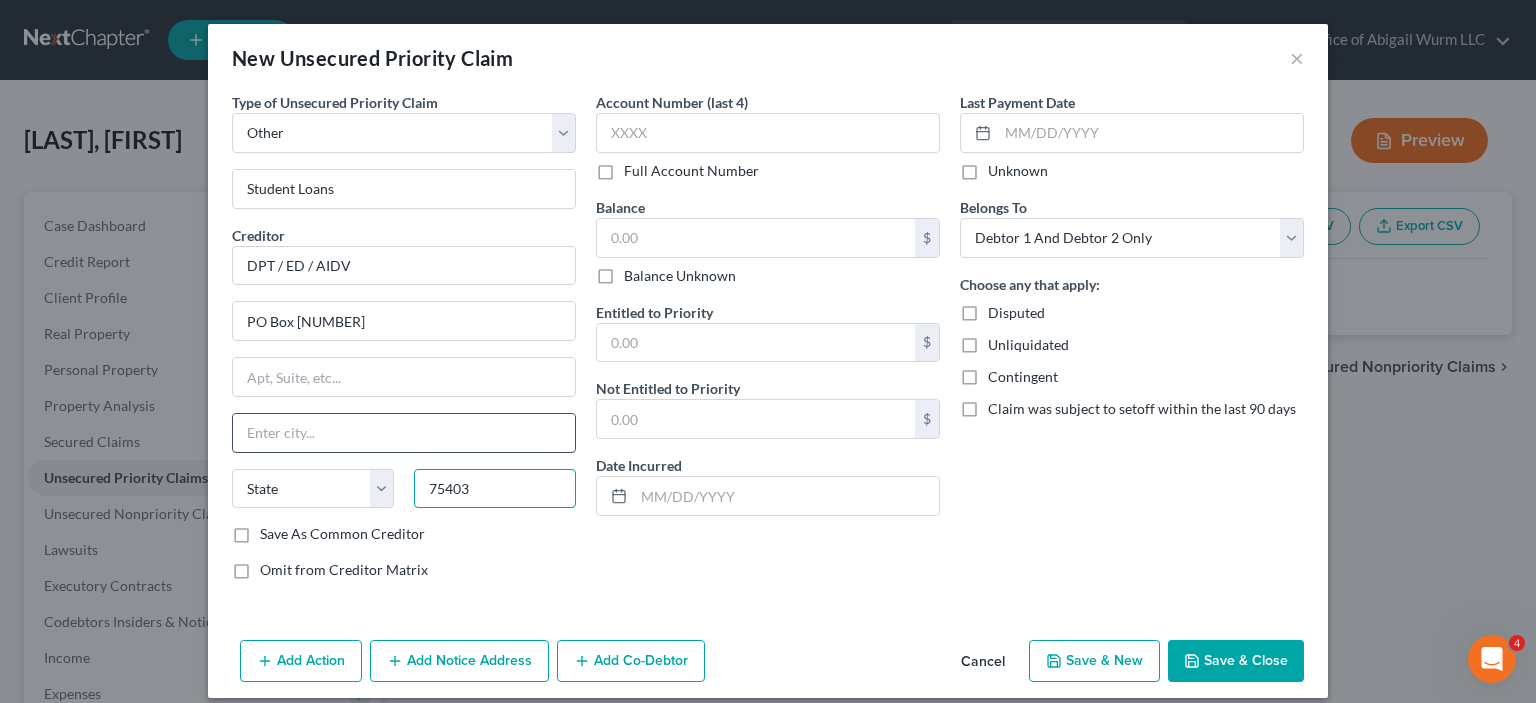 type on "75403" 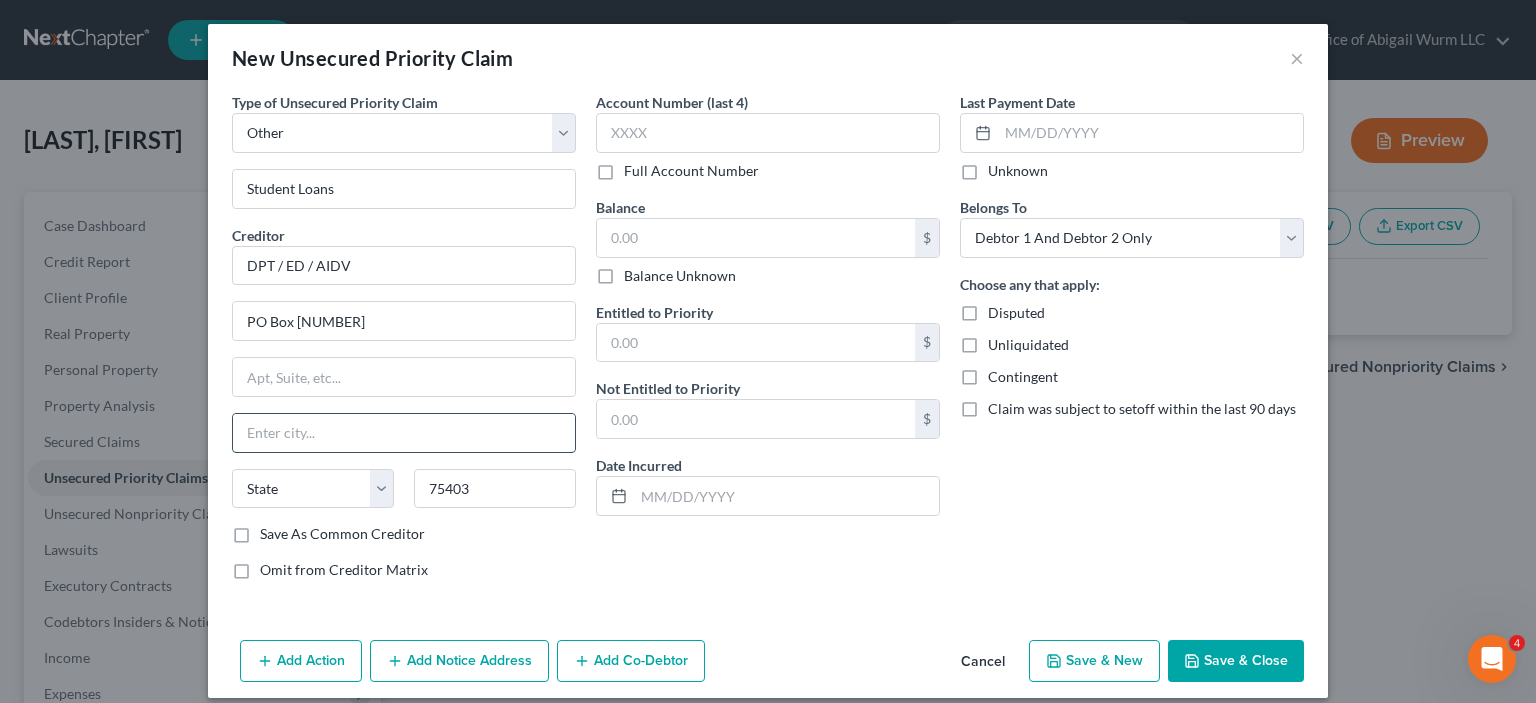 type on "Greenville" 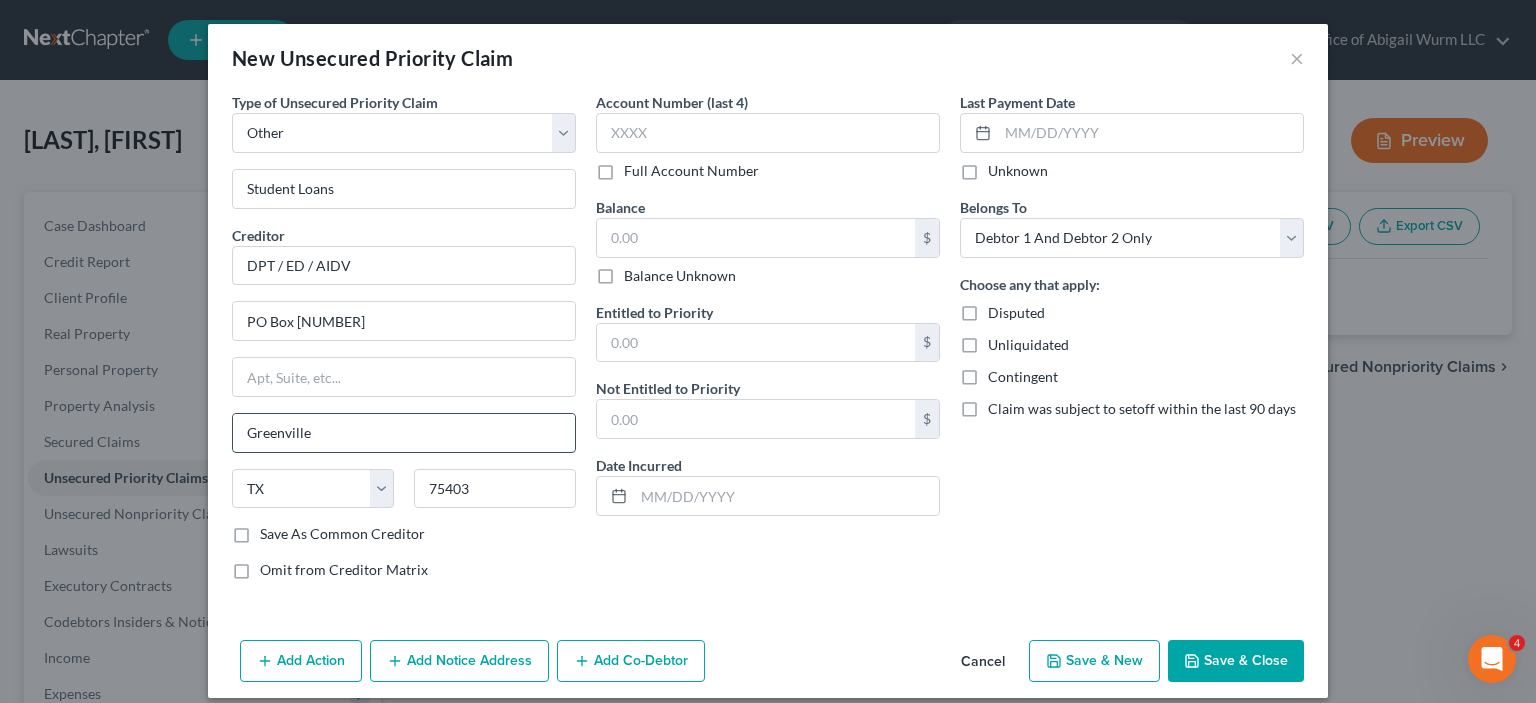 click on "Greenville" at bounding box center [404, 433] 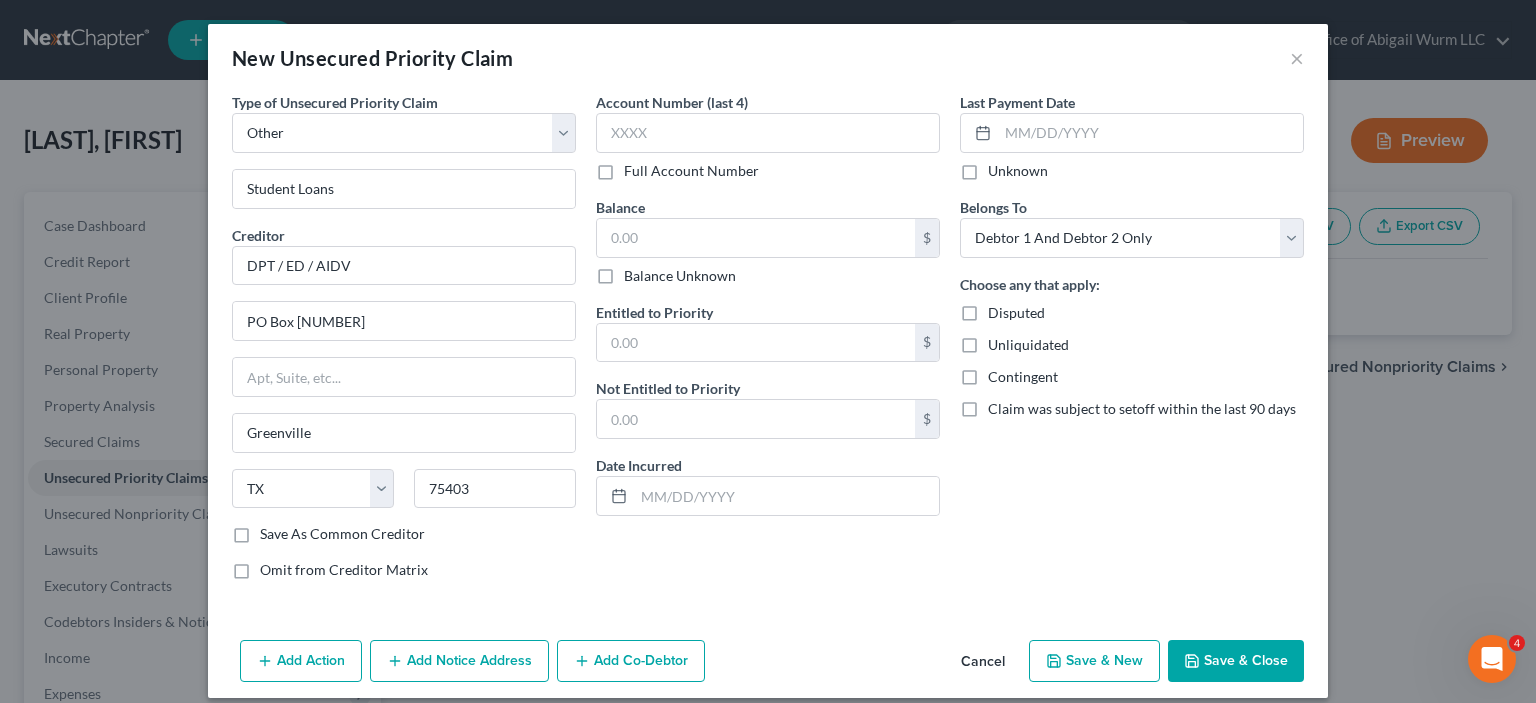 click on "Account Number (last 4)
Full Account Number
Balance
$
Balance Unknown
Balance Undetermined
$
Balance Unknown
Entitled to Priority $ Not Entitled to Priority $ Date Incurred" at bounding box center [768, 344] 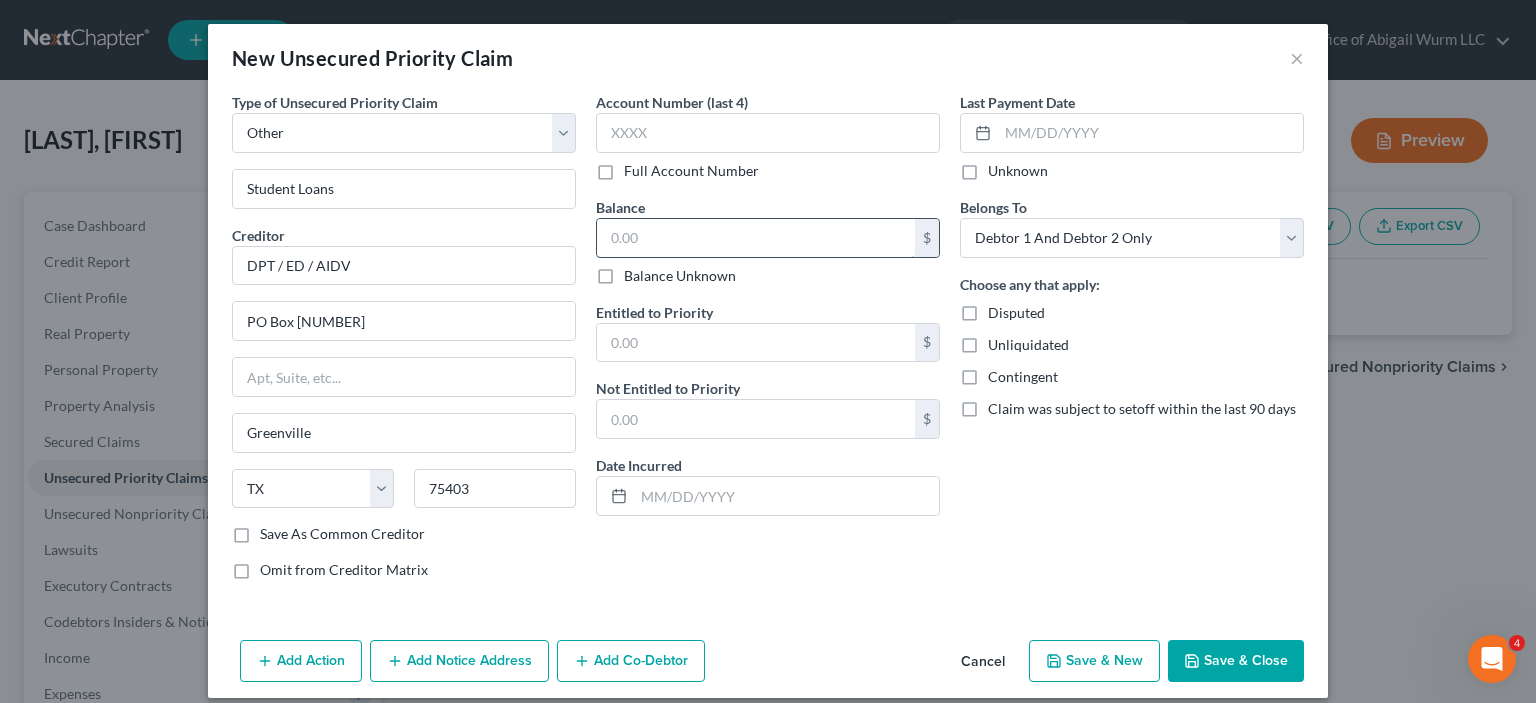 click at bounding box center [756, 238] 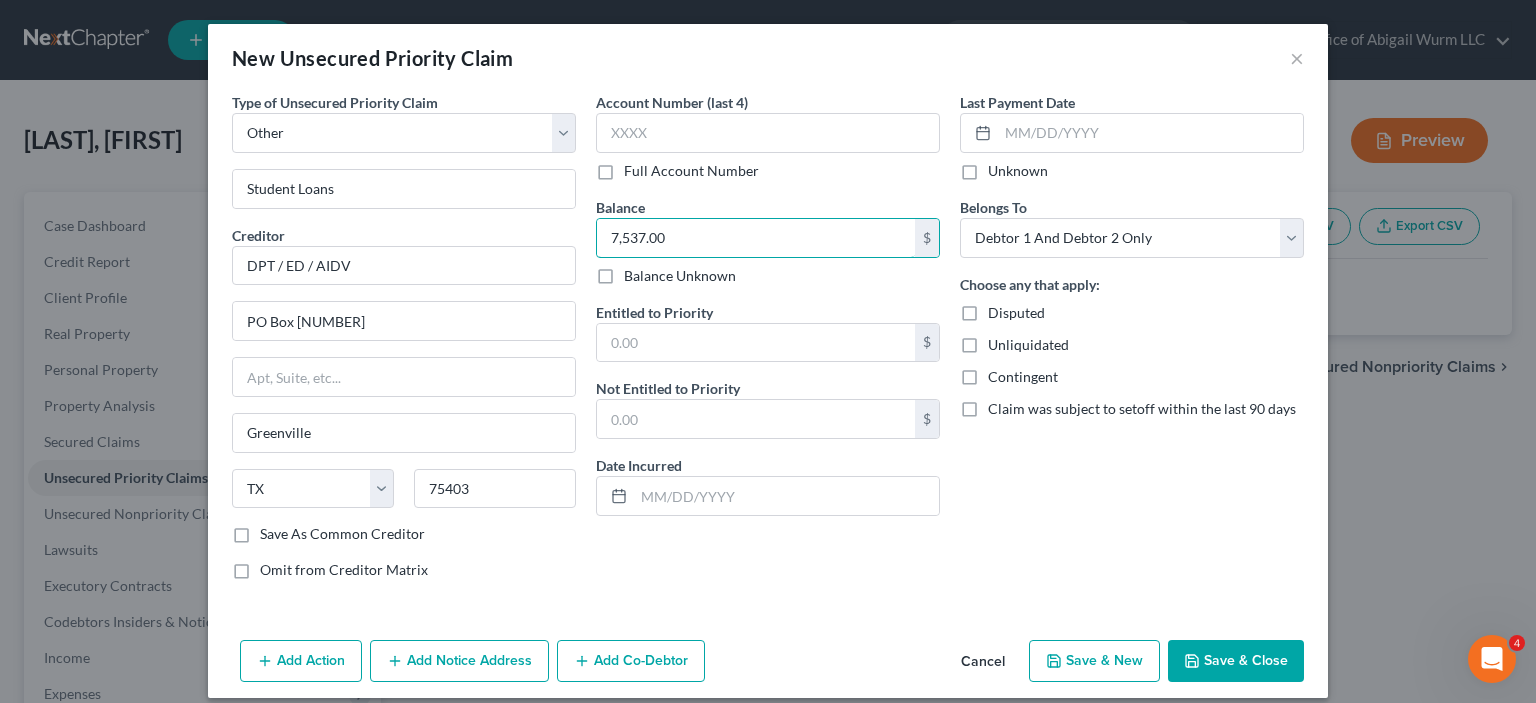 type on "7,537.00" 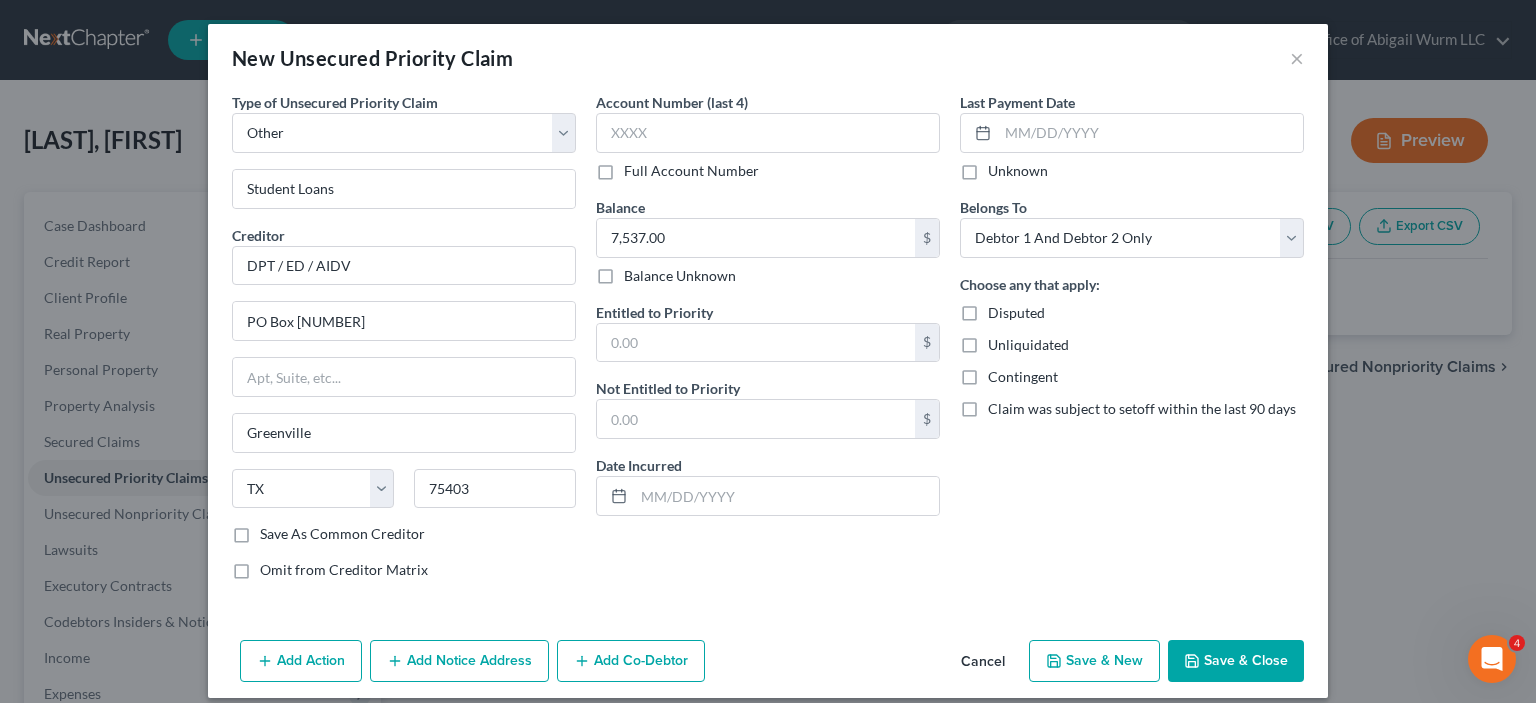 click on "Save & Close" at bounding box center (1236, 661) 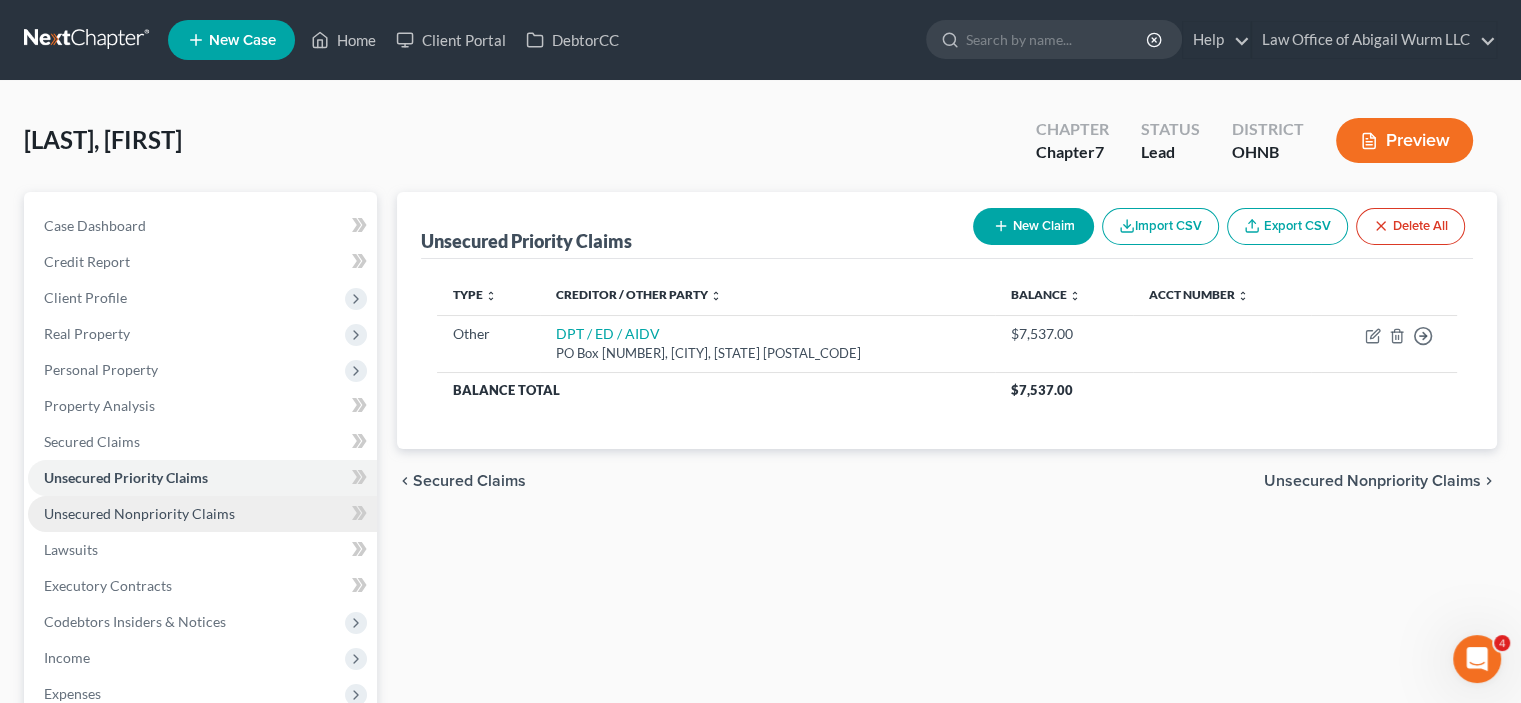 click on "Unsecured Nonpriority Claims" at bounding box center [139, 513] 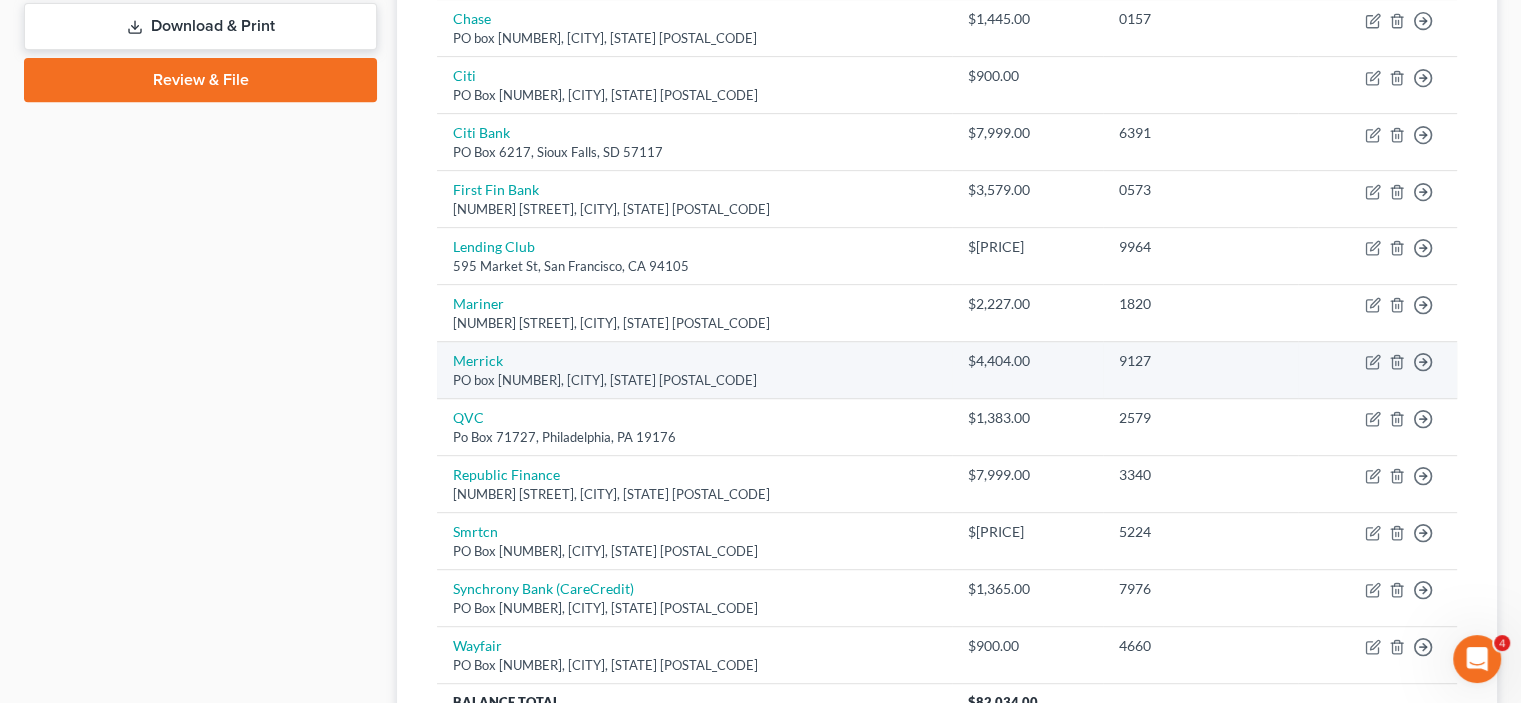 scroll, scrollTop: 1076, scrollLeft: 0, axis: vertical 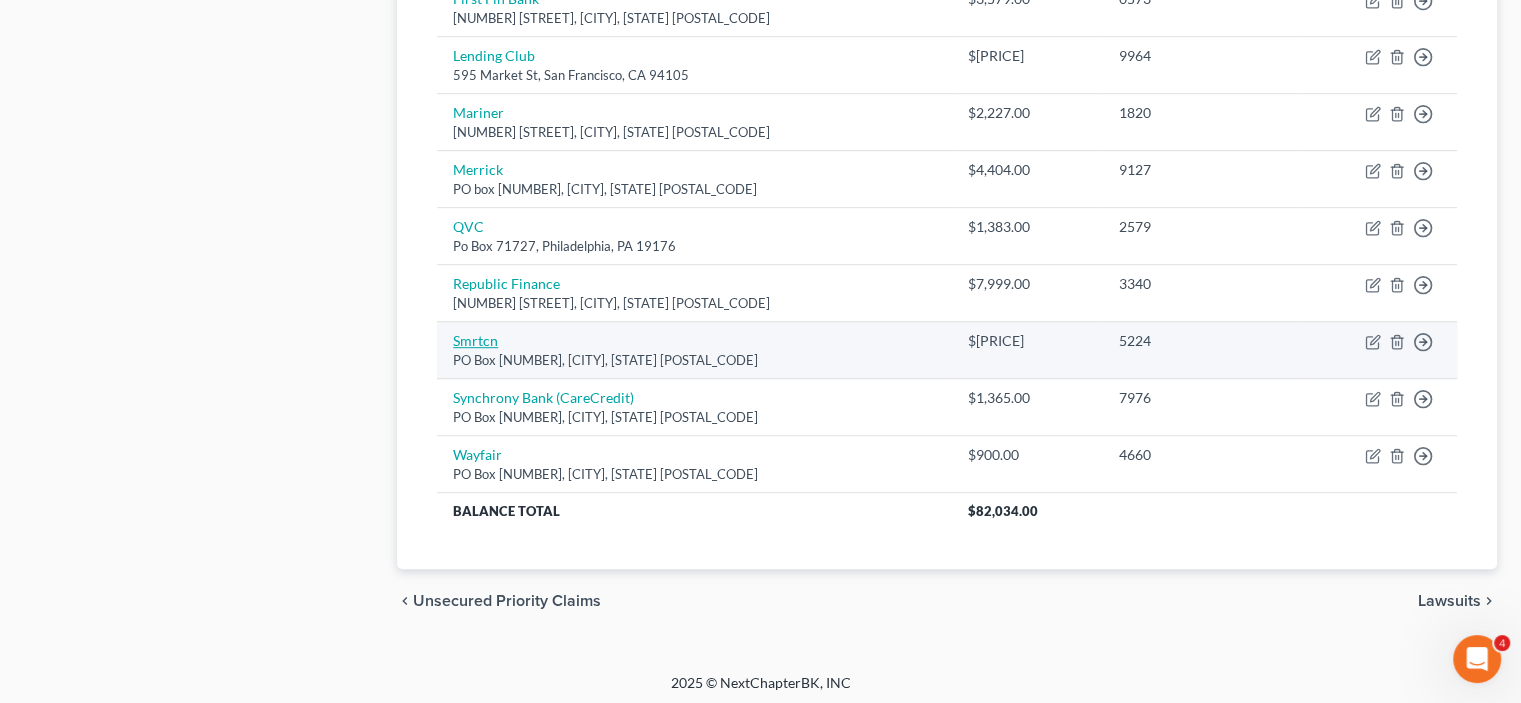 click on "Smrtcn" at bounding box center (475, 340) 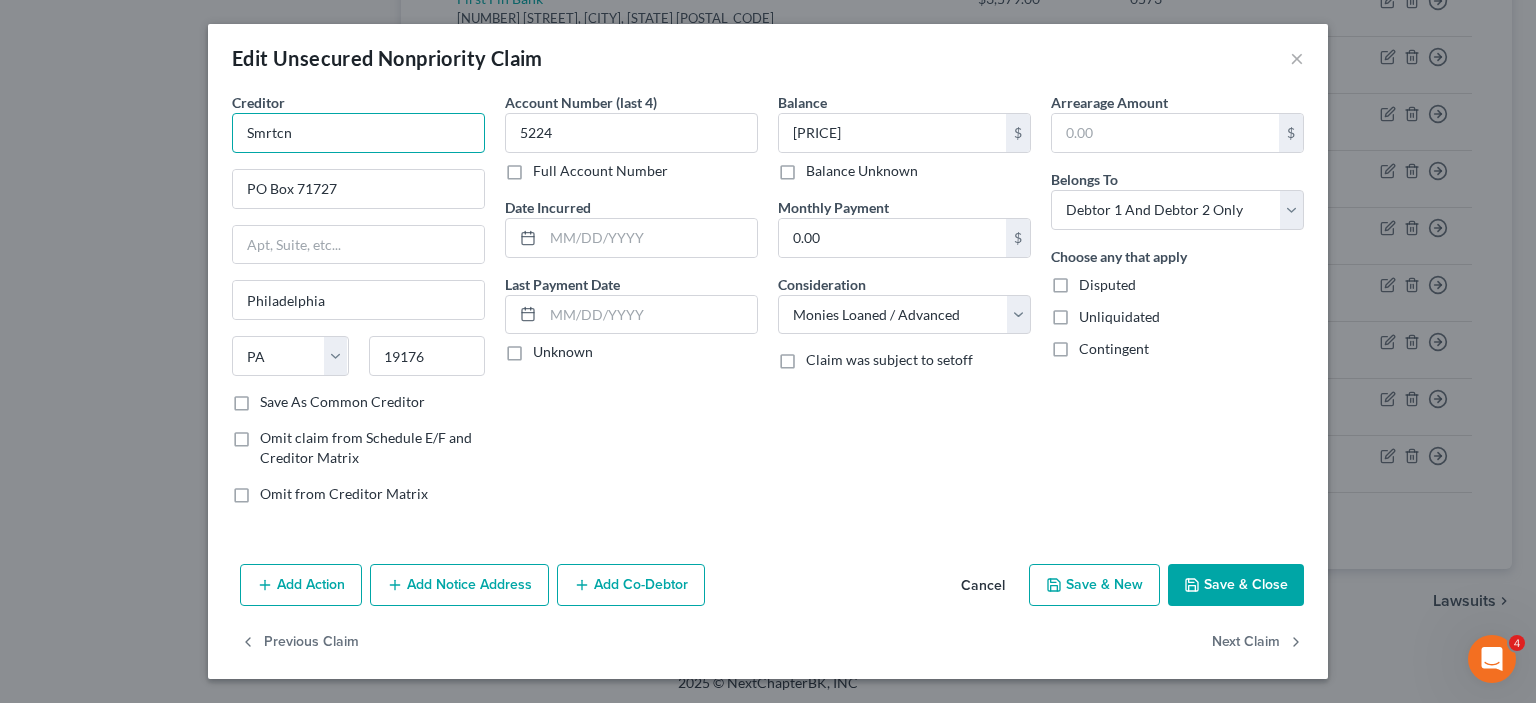 click on "Smrtcn" at bounding box center [358, 133] 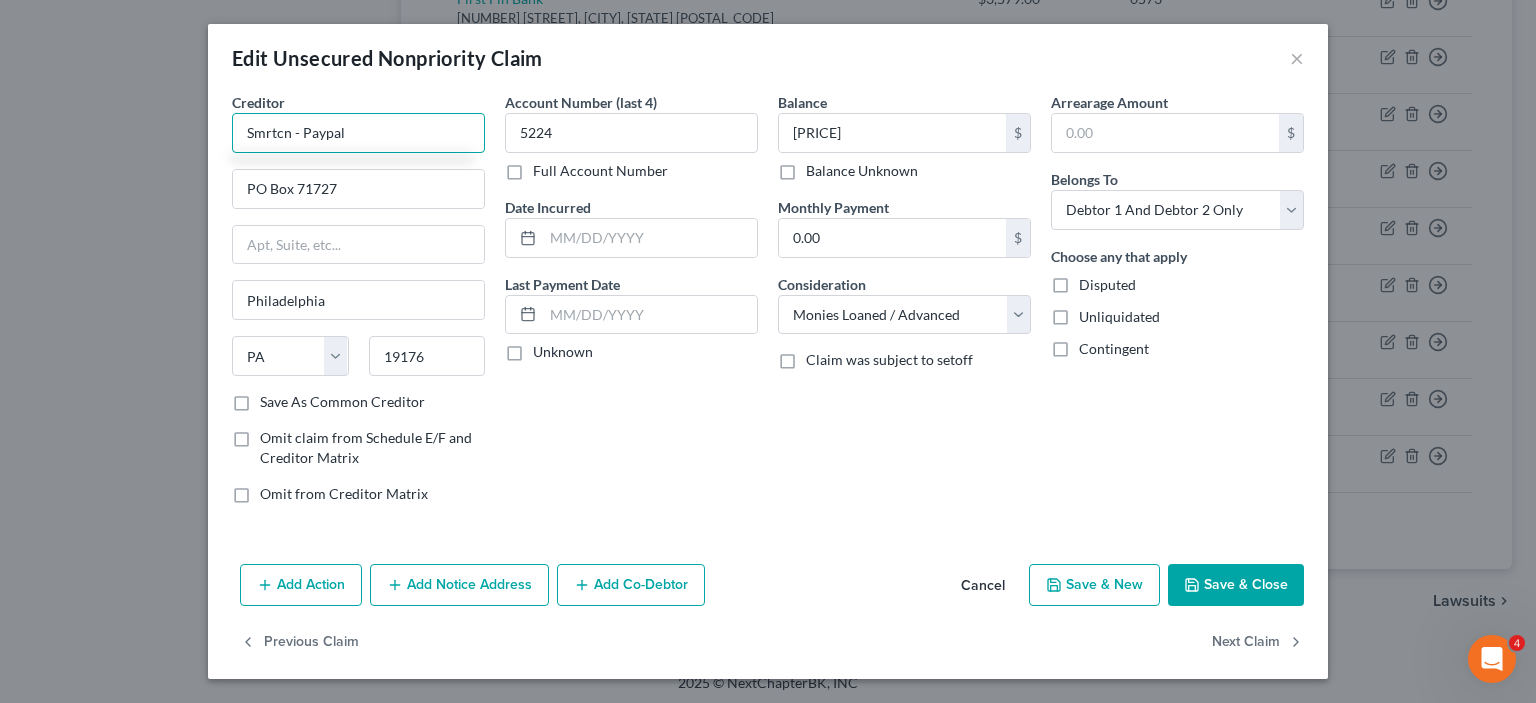 type on "Smrtcn - Paypal" 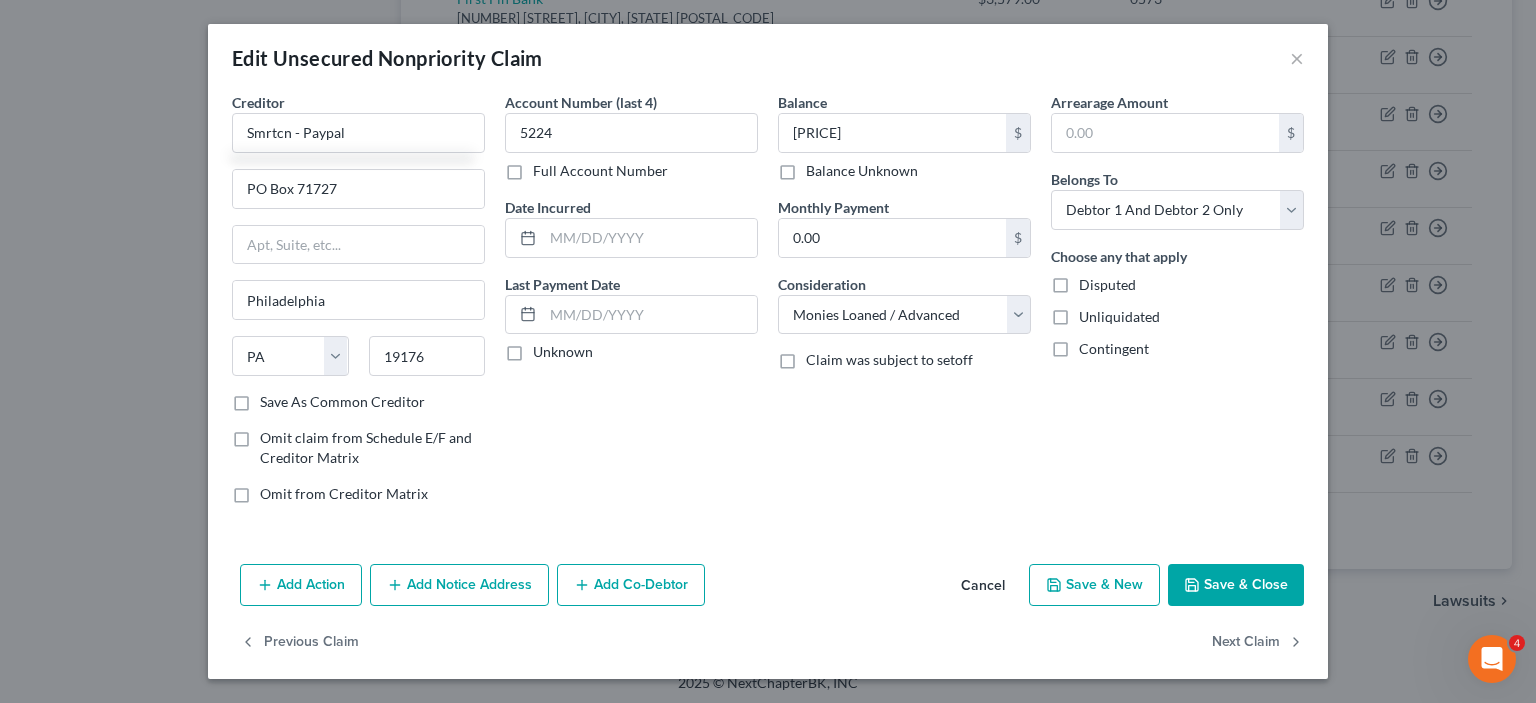 click 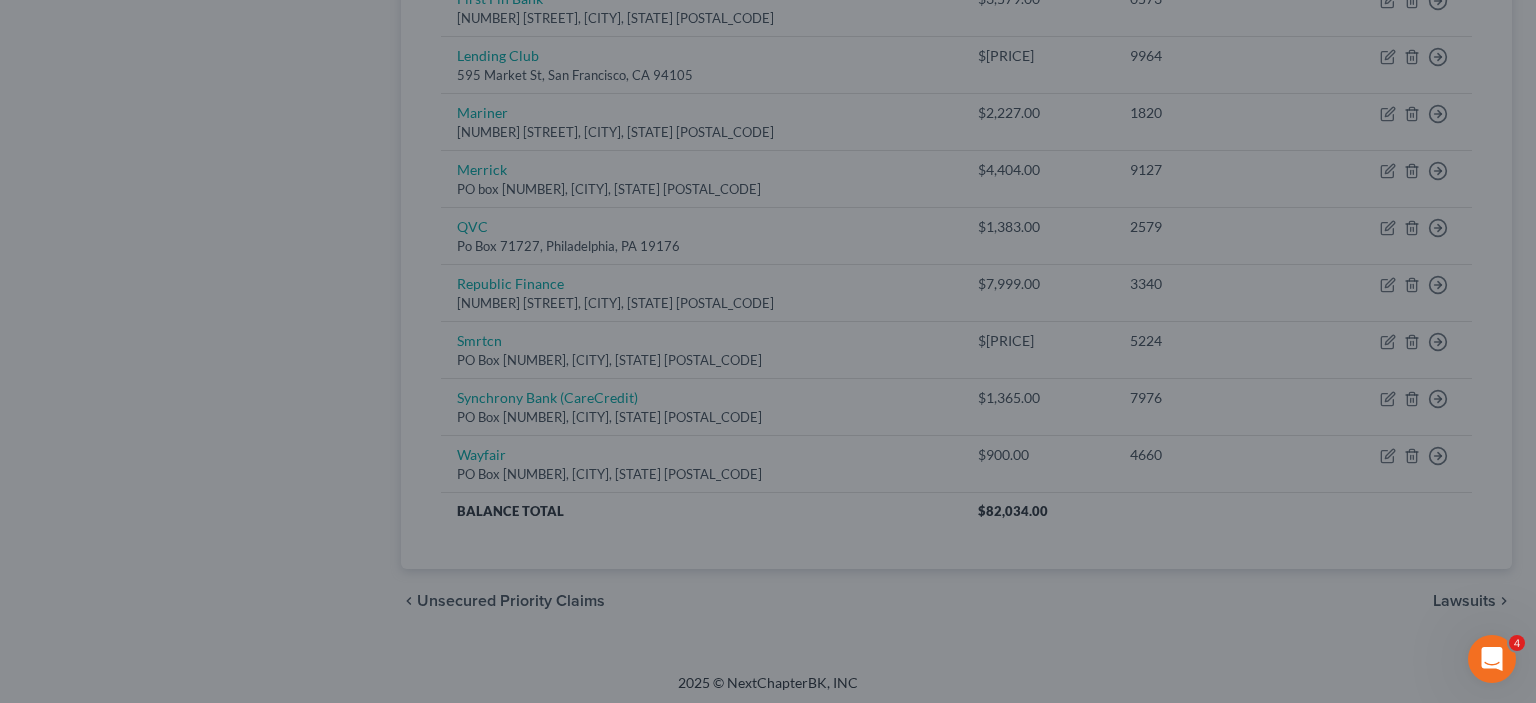 type on "0" 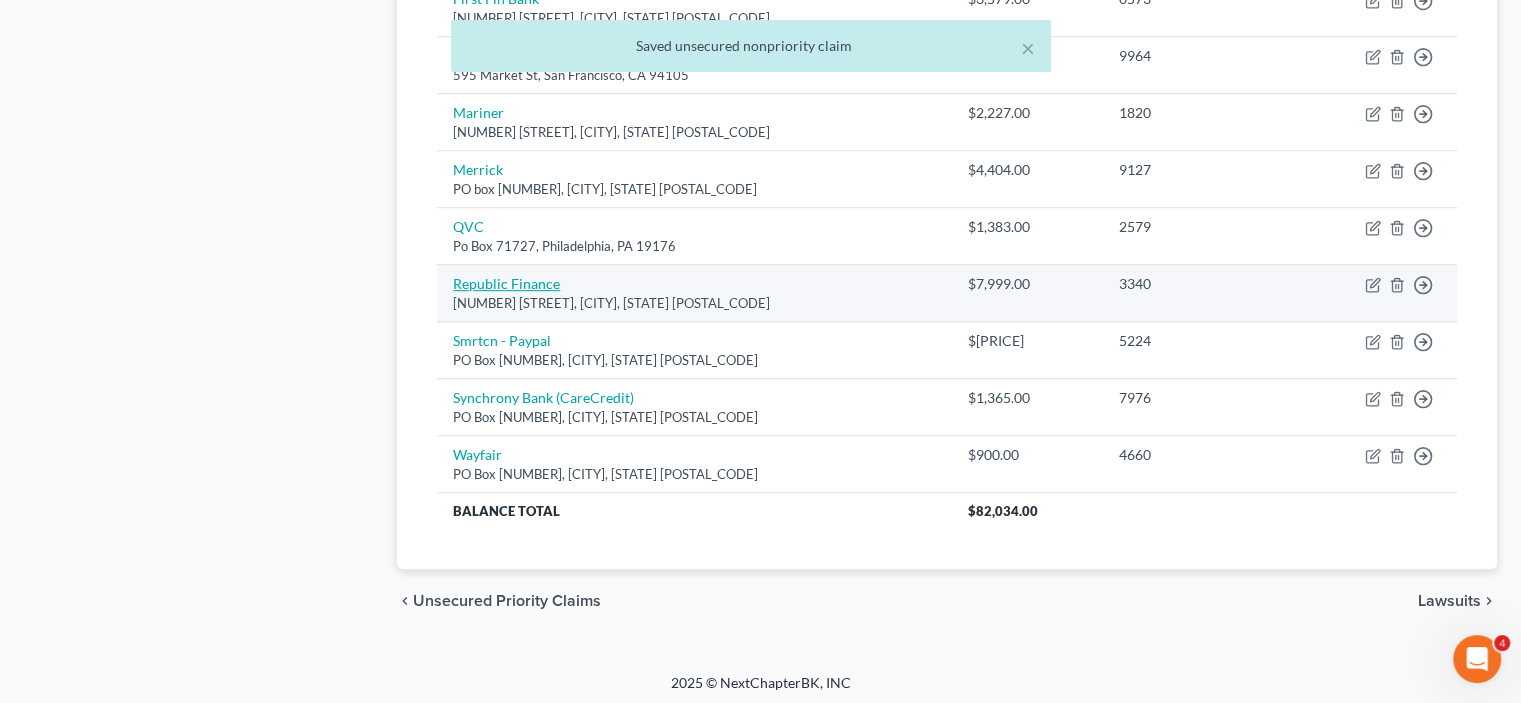 click on "Republic Finance" at bounding box center [506, 283] 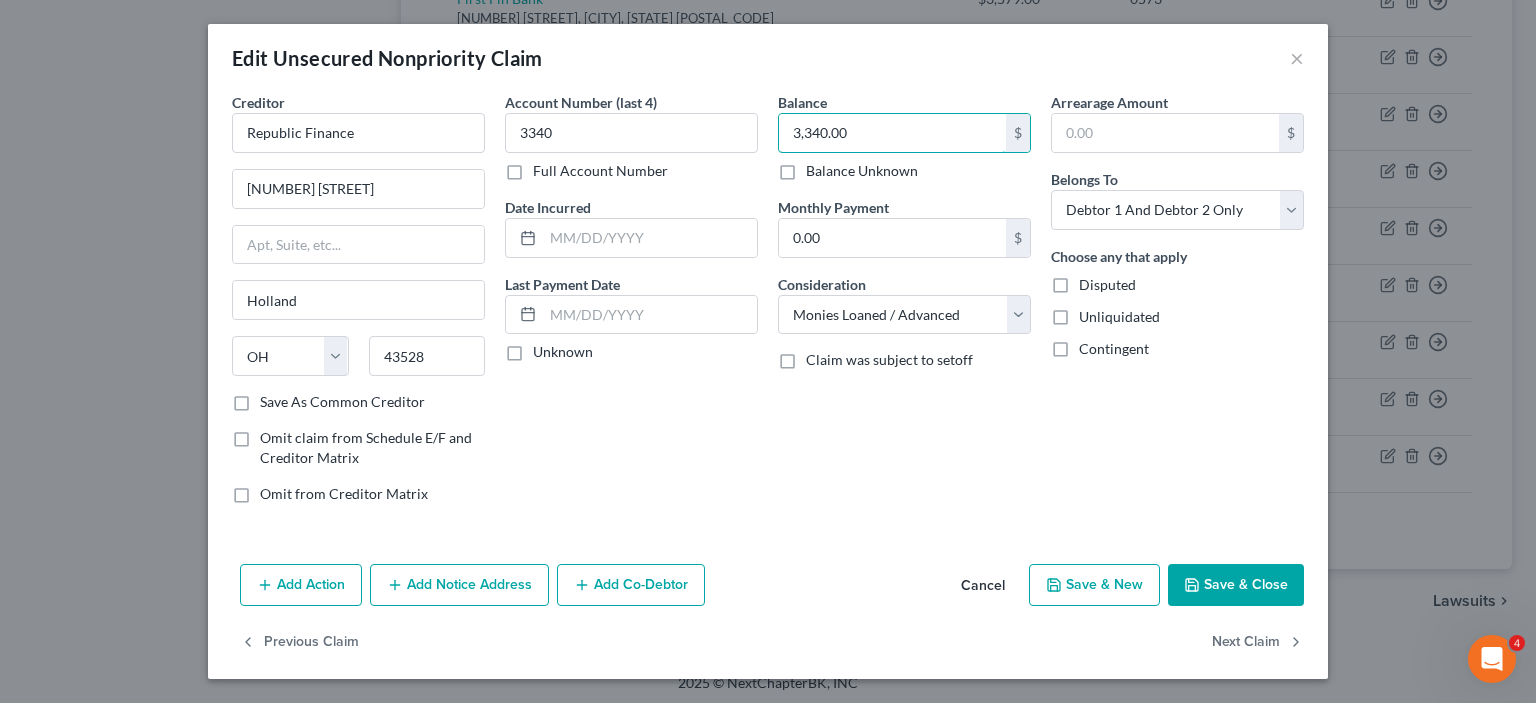 type on "3,340.00" 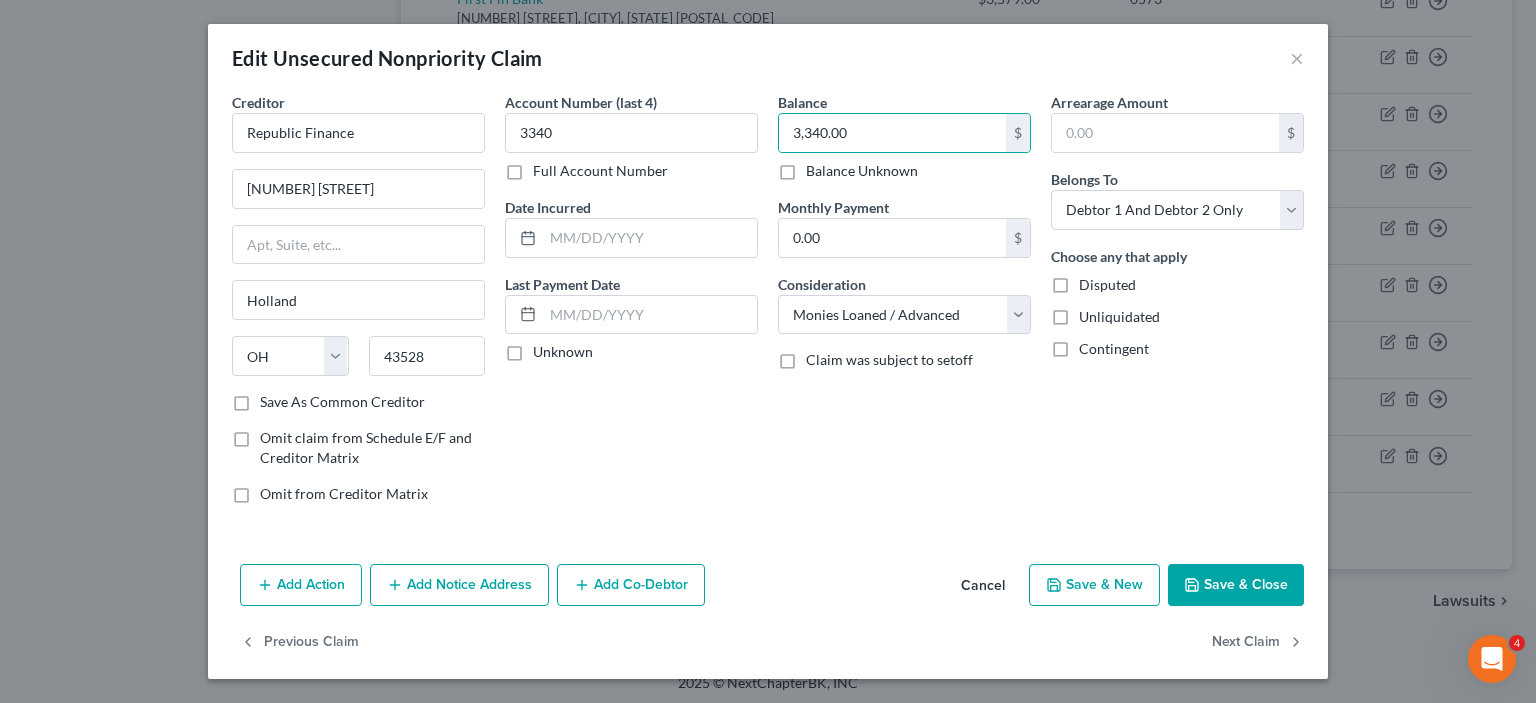click on "Save & Close" at bounding box center [1236, 585] 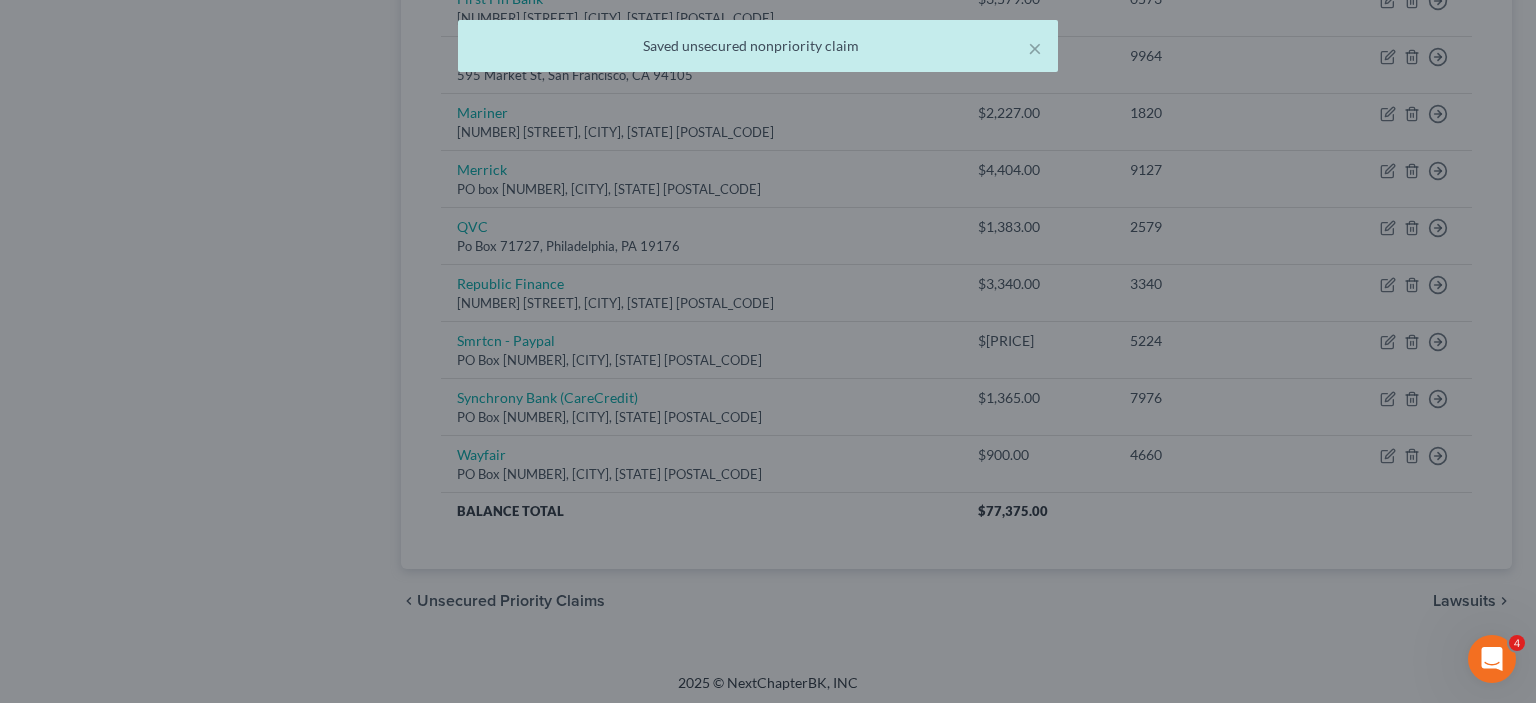 type on "0" 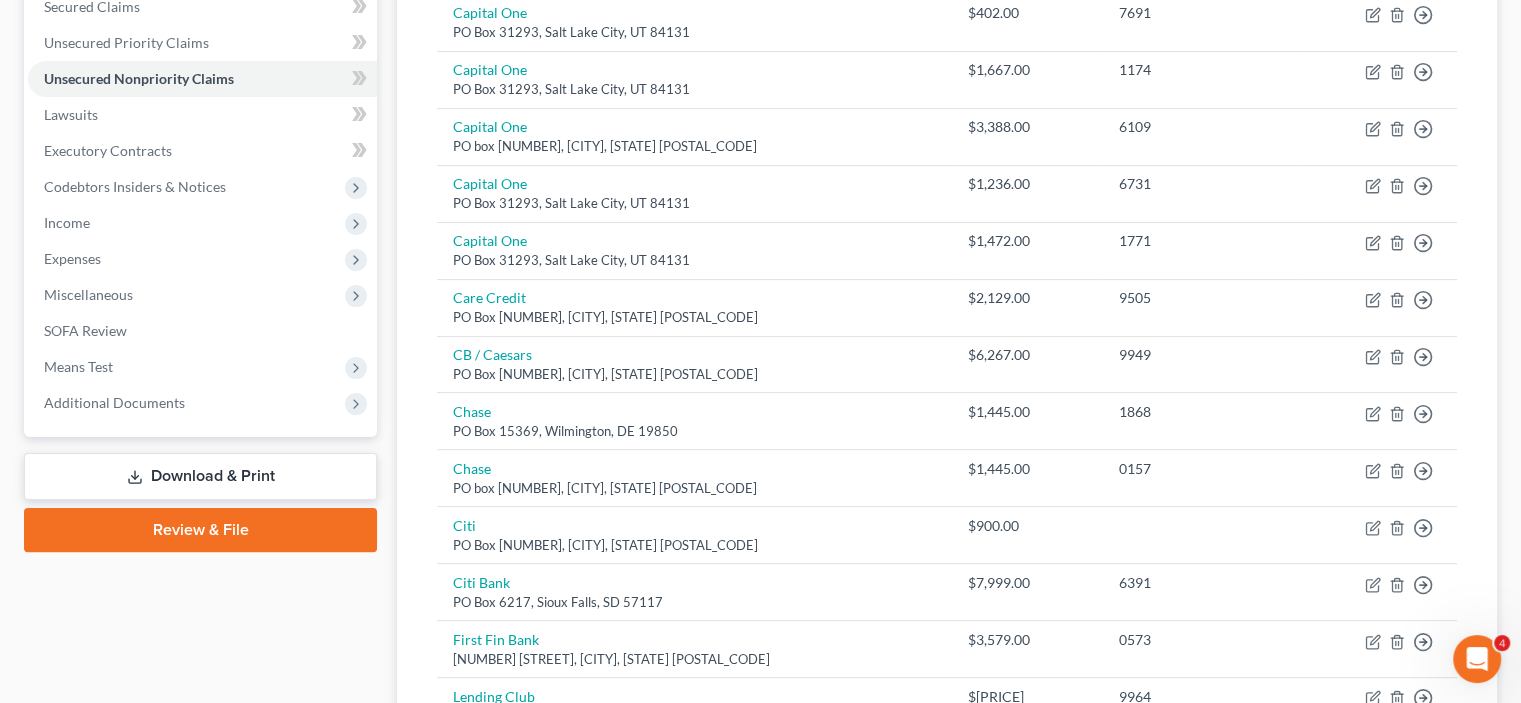 scroll, scrollTop: 176, scrollLeft: 0, axis: vertical 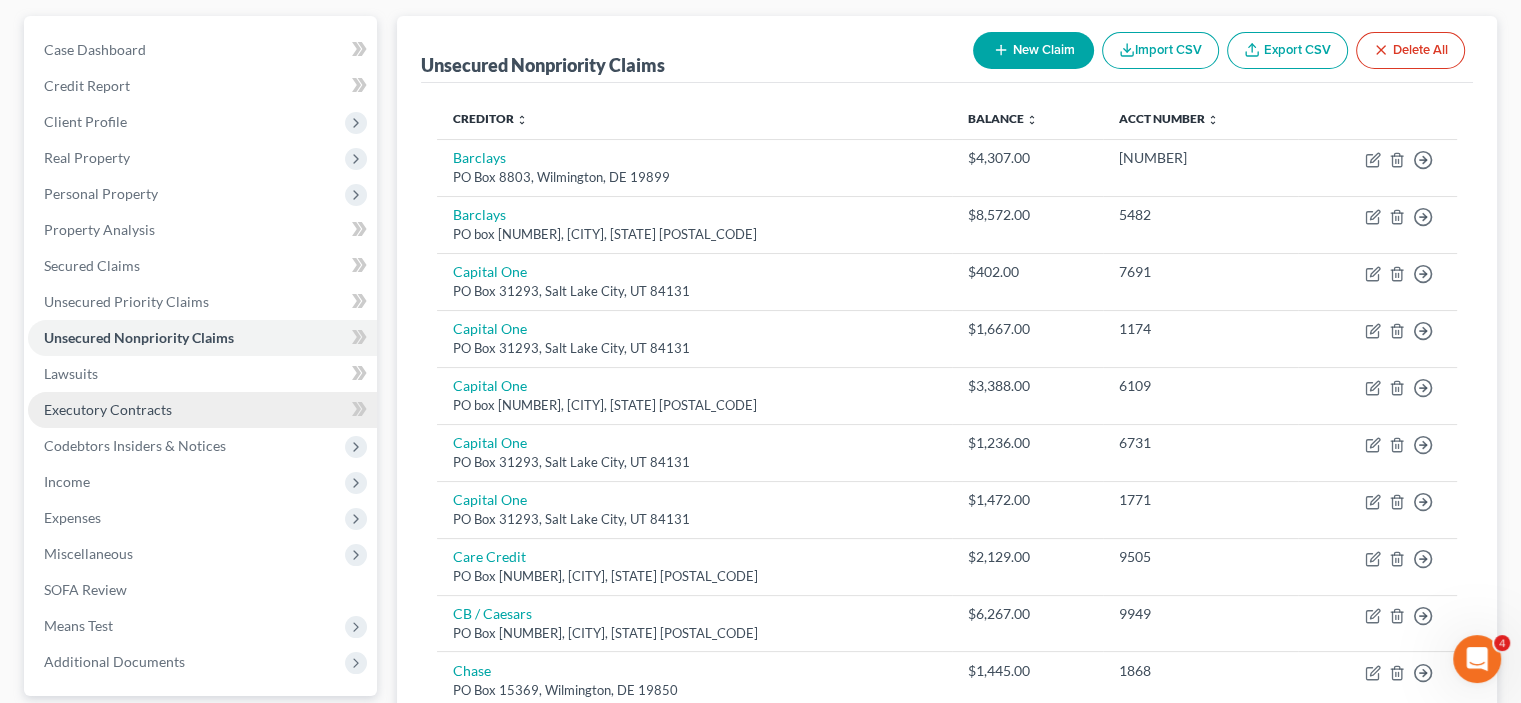 click on "Executory Contracts" at bounding box center [202, 410] 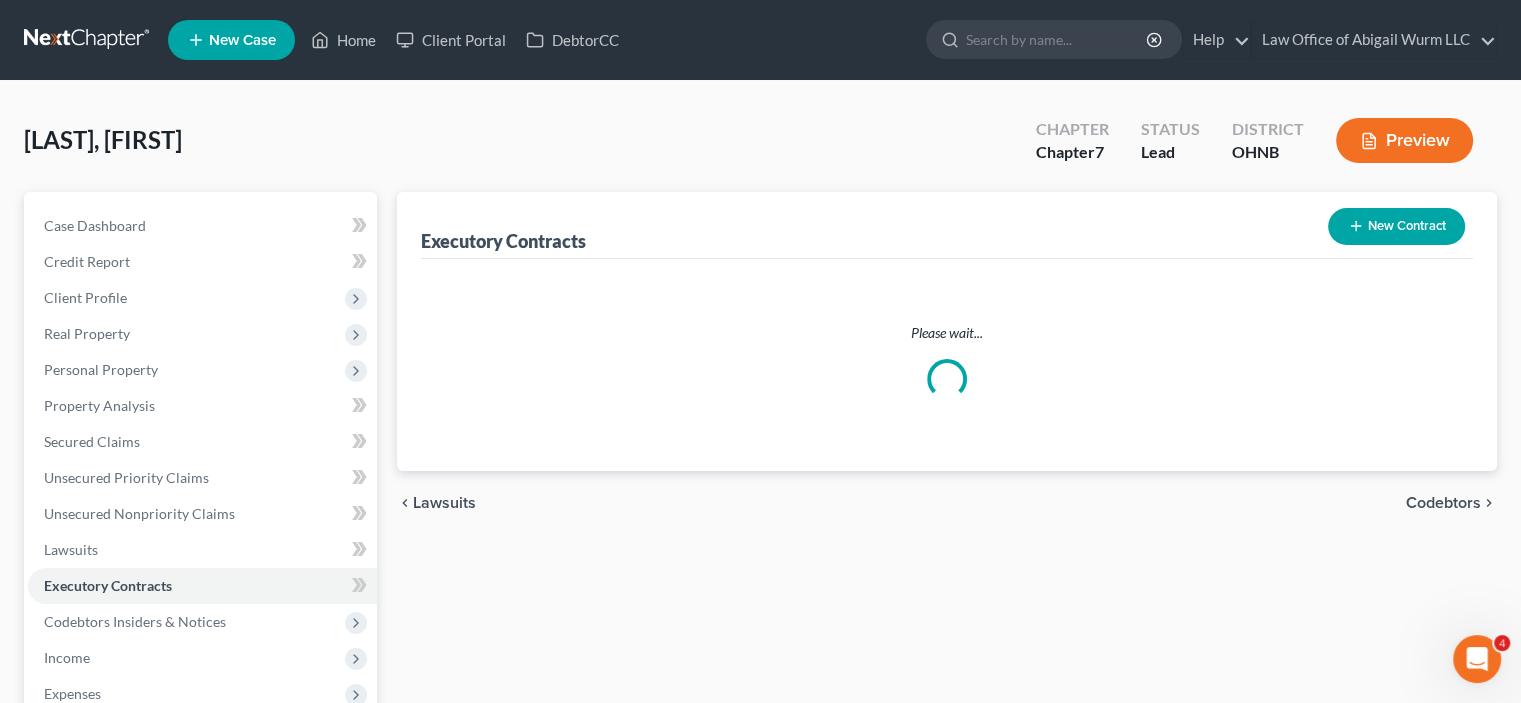 scroll, scrollTop: 0, scrollLeft: 0, axis: both 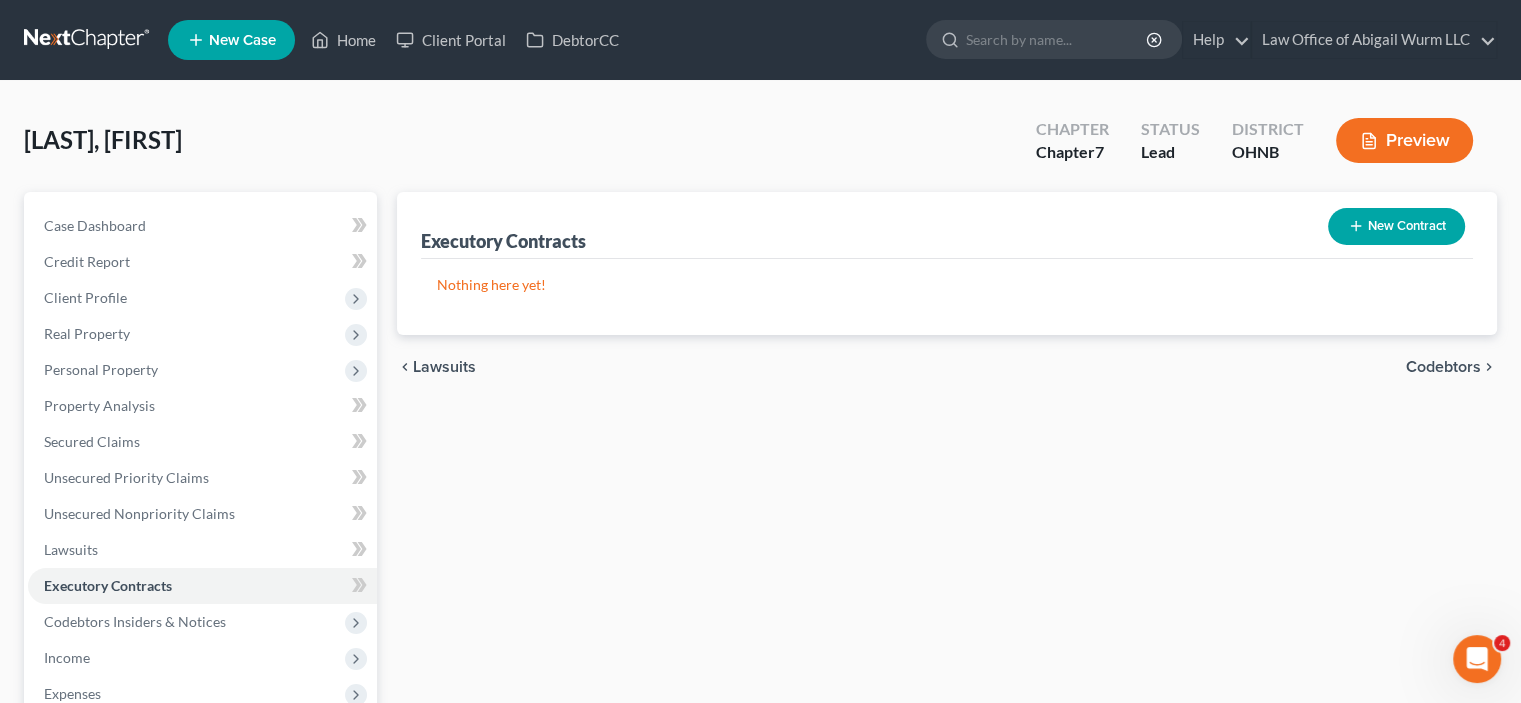 click on "New Contract" at bounding box center [1396, 226] 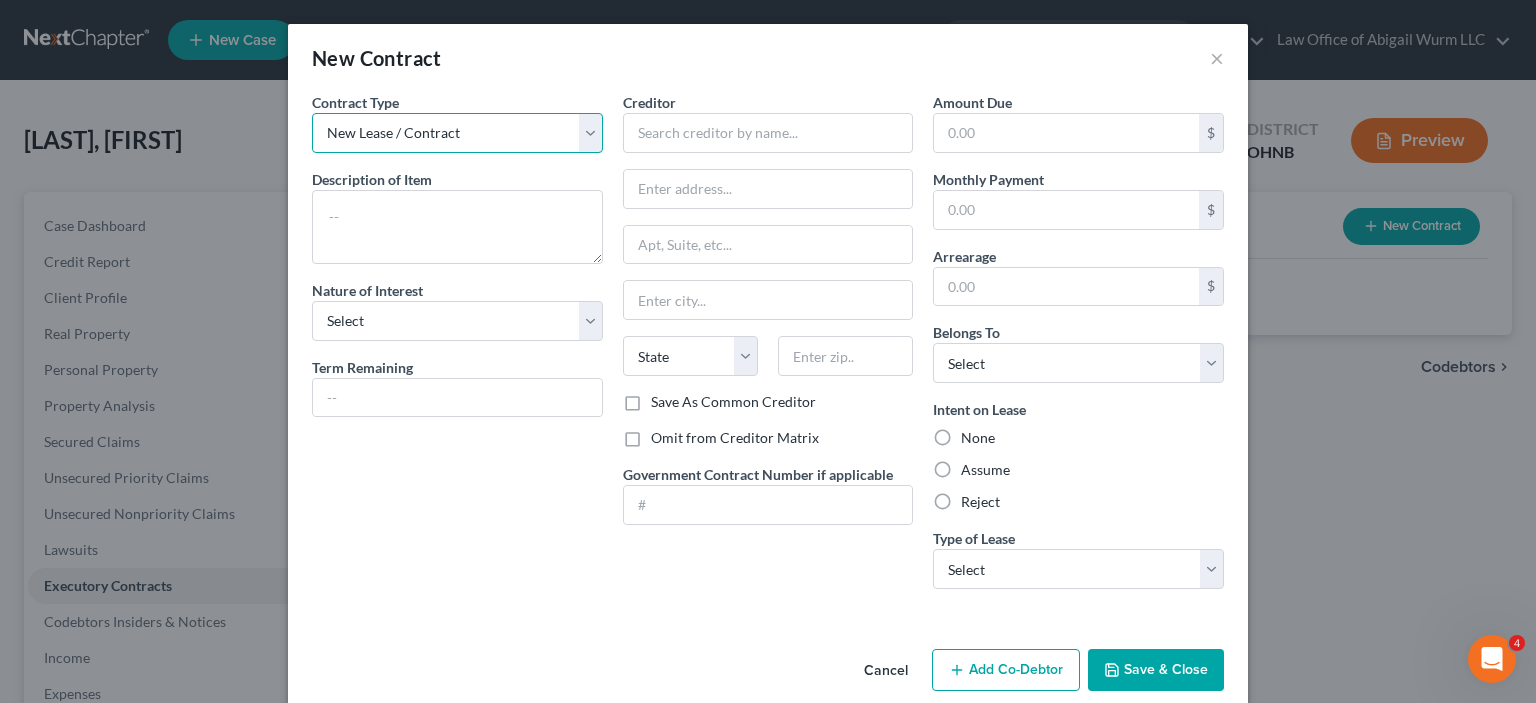 click on "New Lease / Contract New Timeshare" at bounding box center (457, 133) 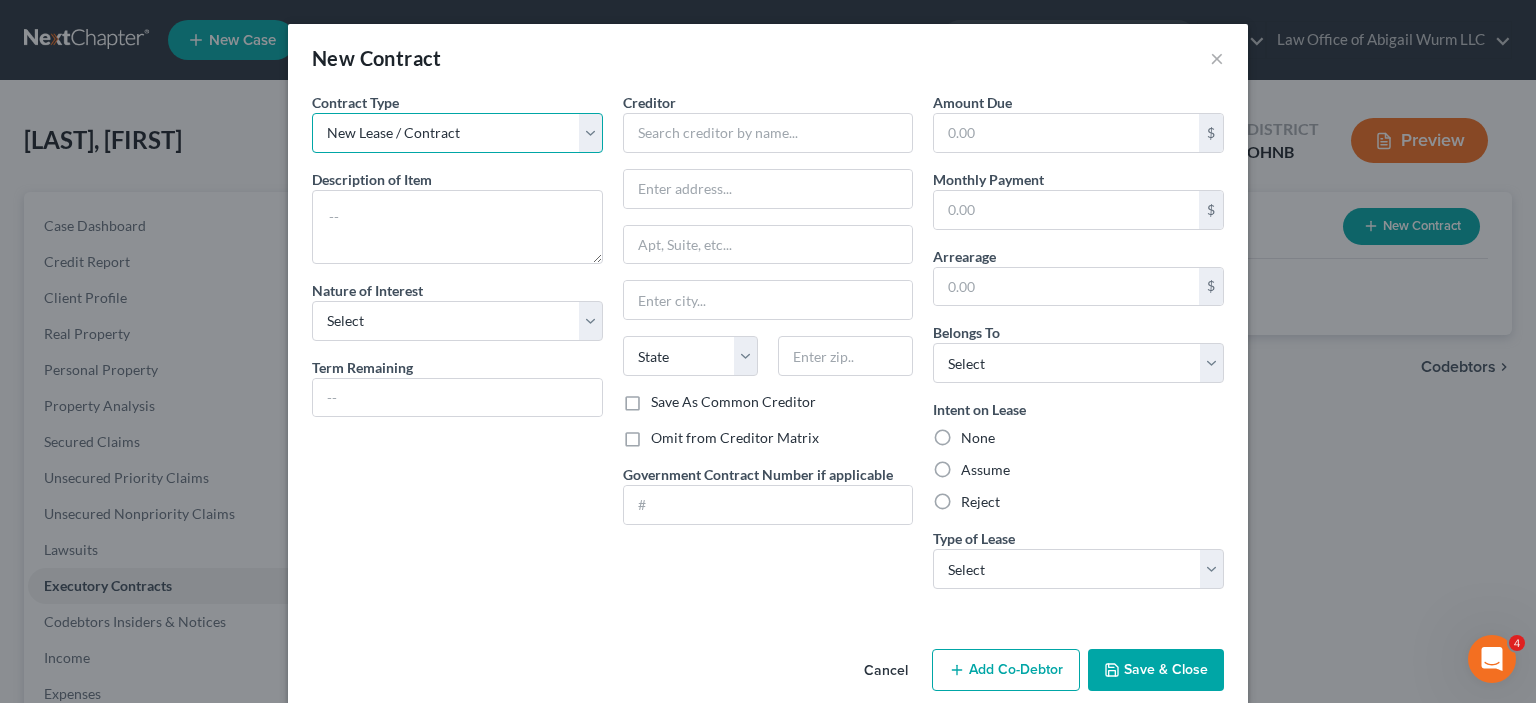 click on "New Lease / Contract New Timeshare" at bounding box center [457, 133] 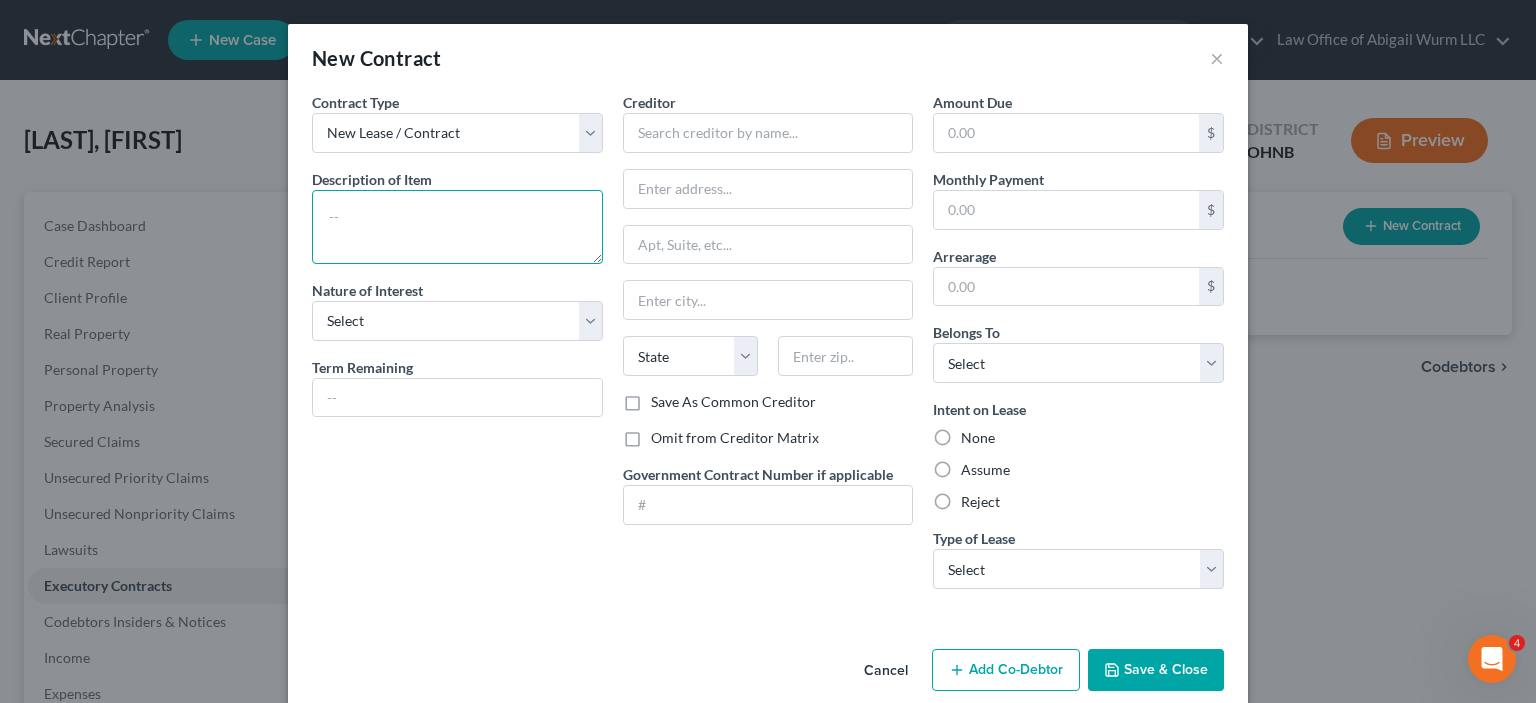 click at bounding box center (457, 227) 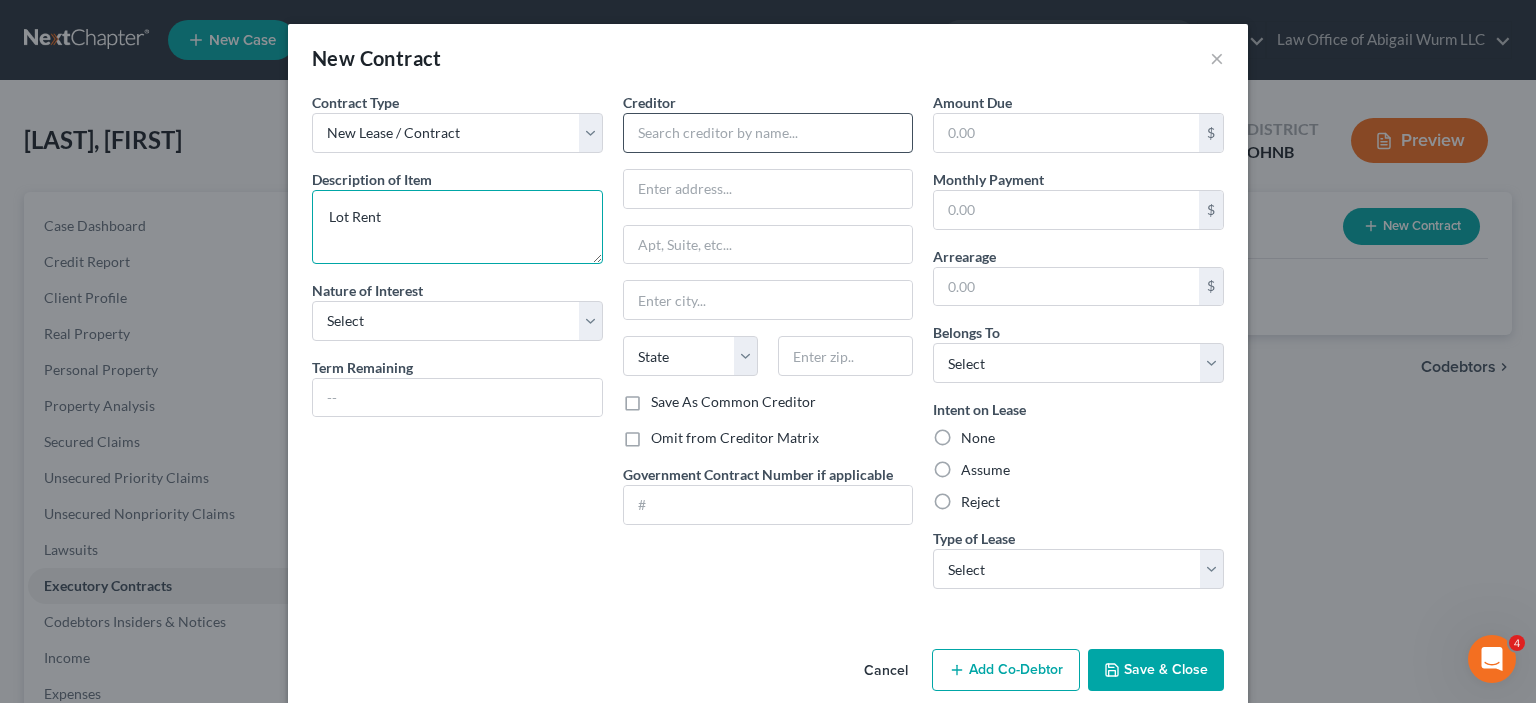 type on "Lot Rent" 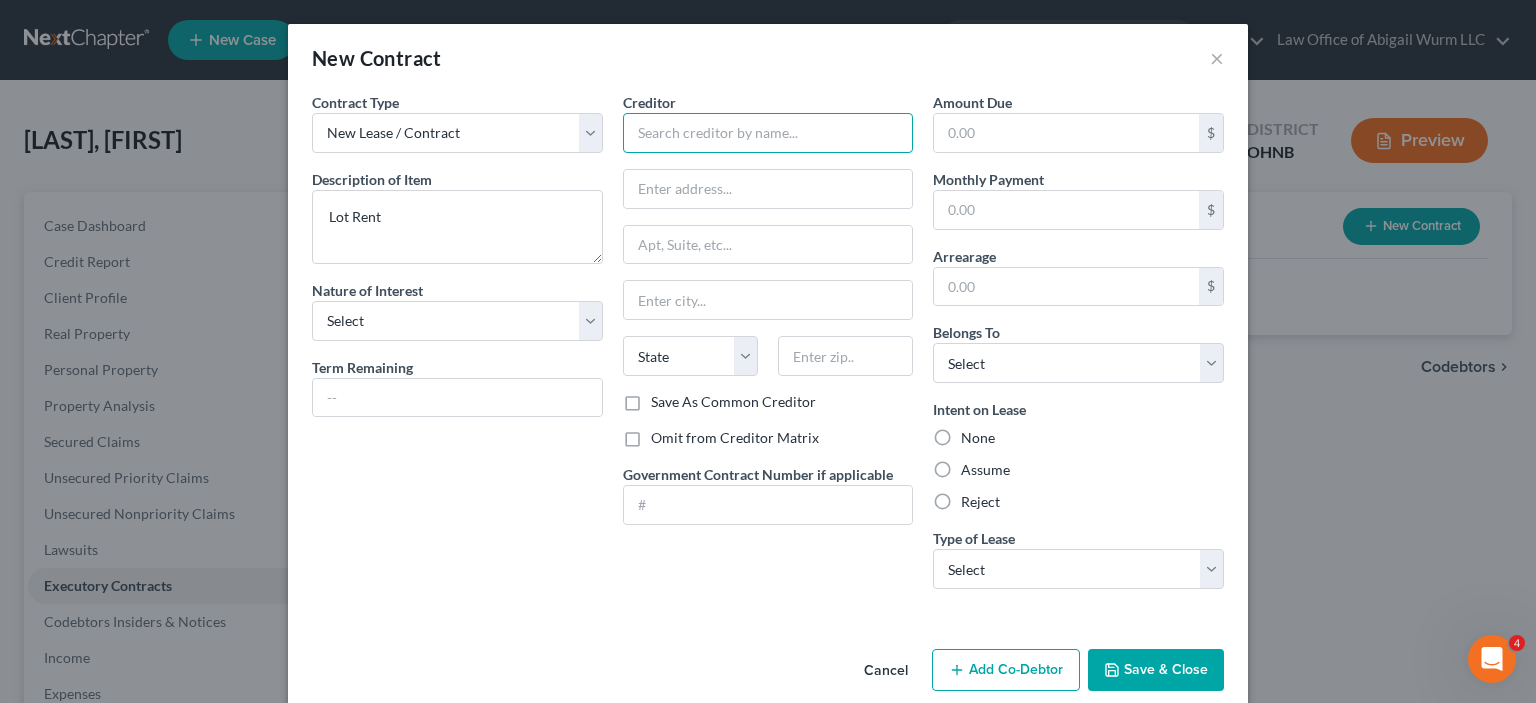 click at bounding box center [768, 133] 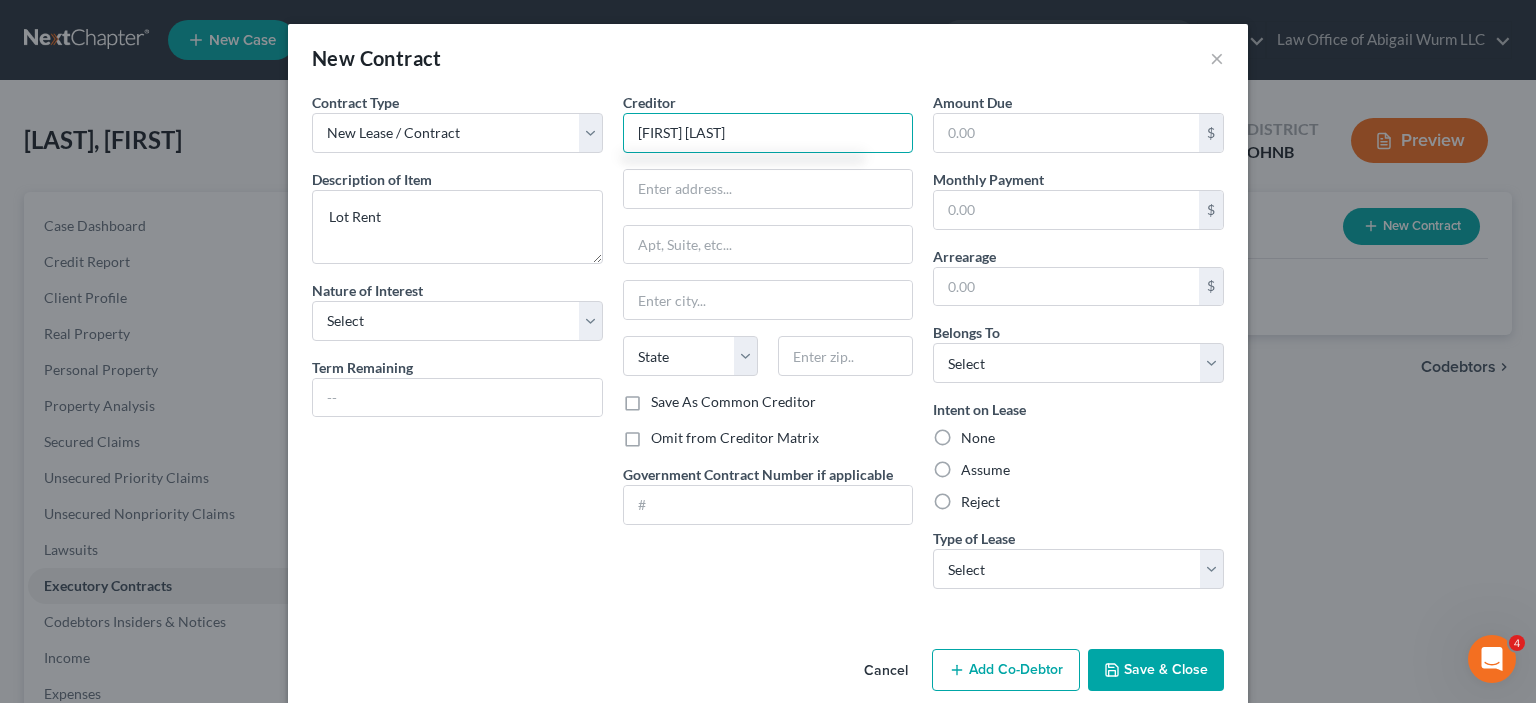 type on "[FIRST] [LAST]" 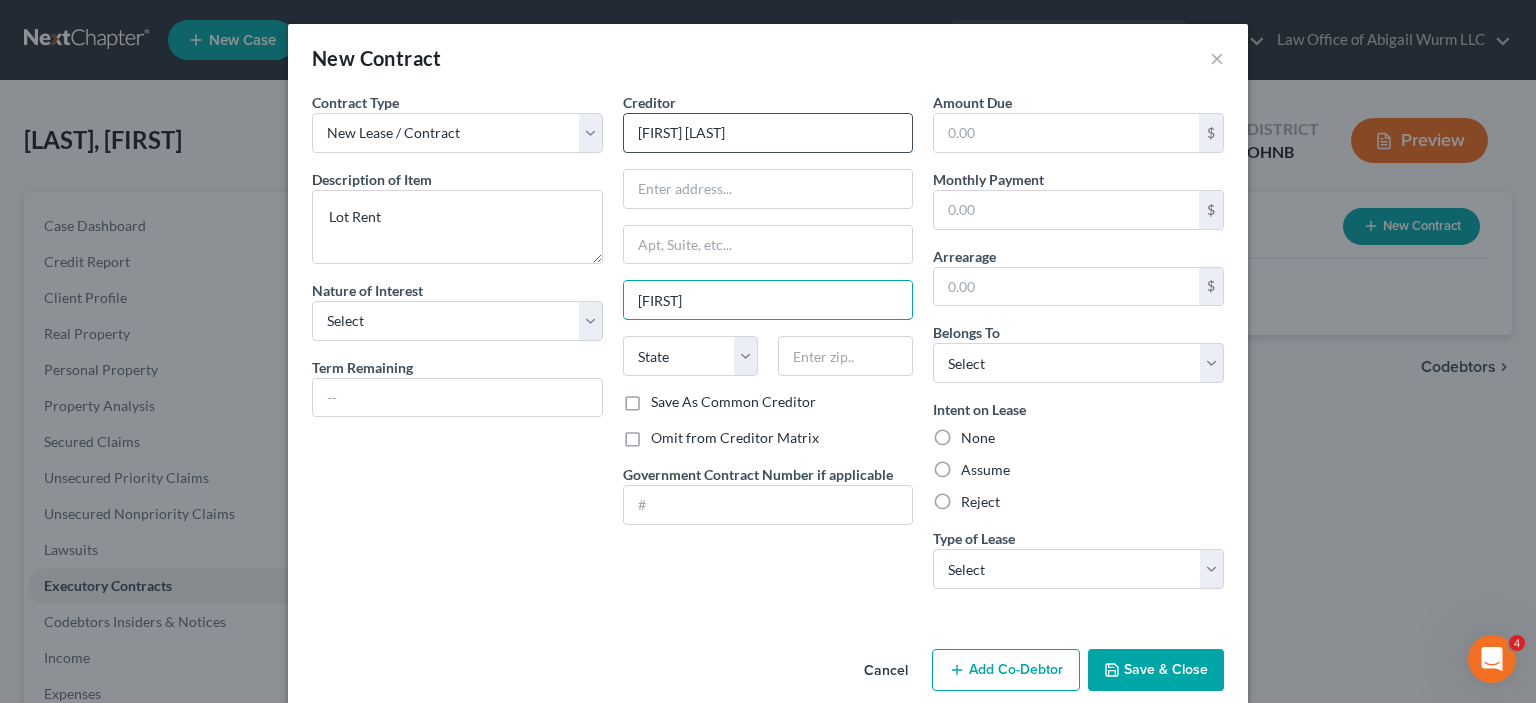 type on "[FIRST]" 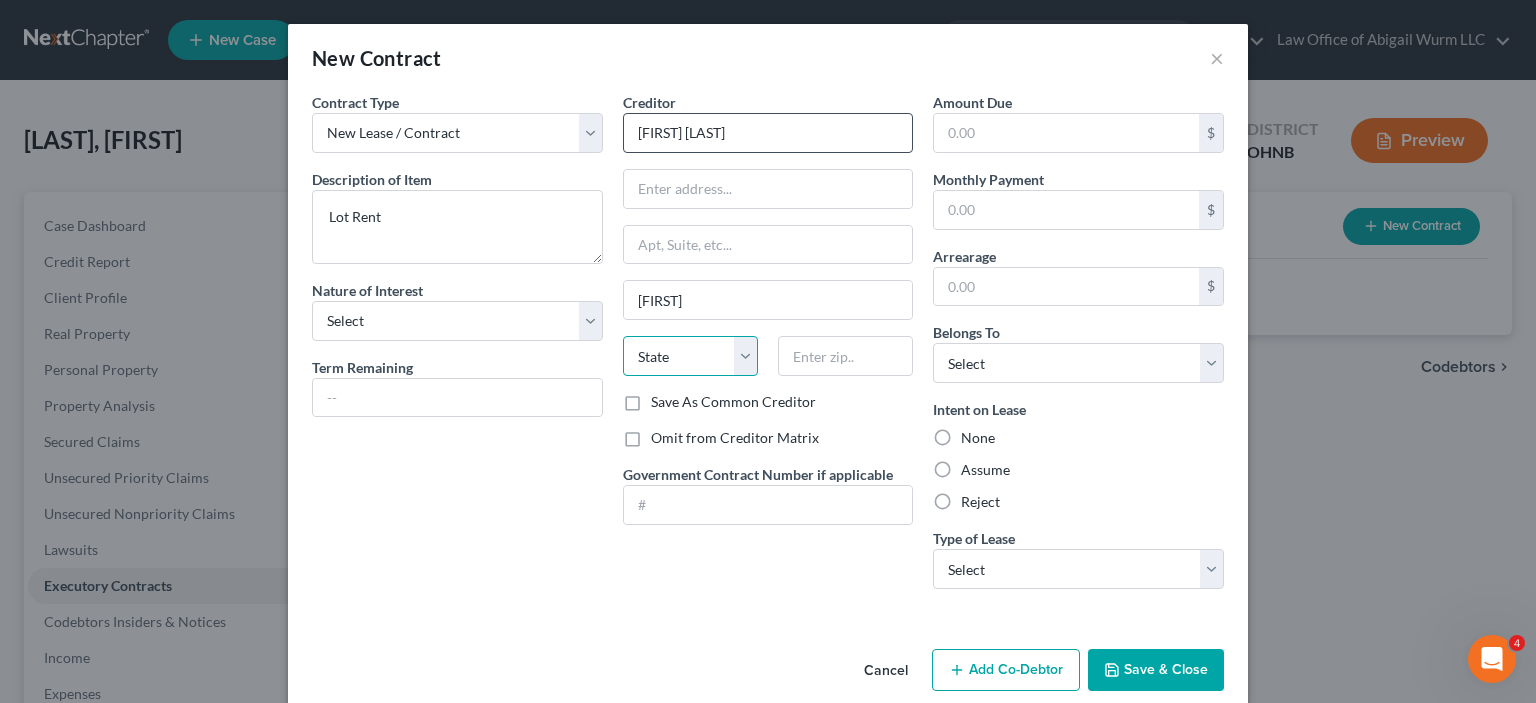 select on "36" 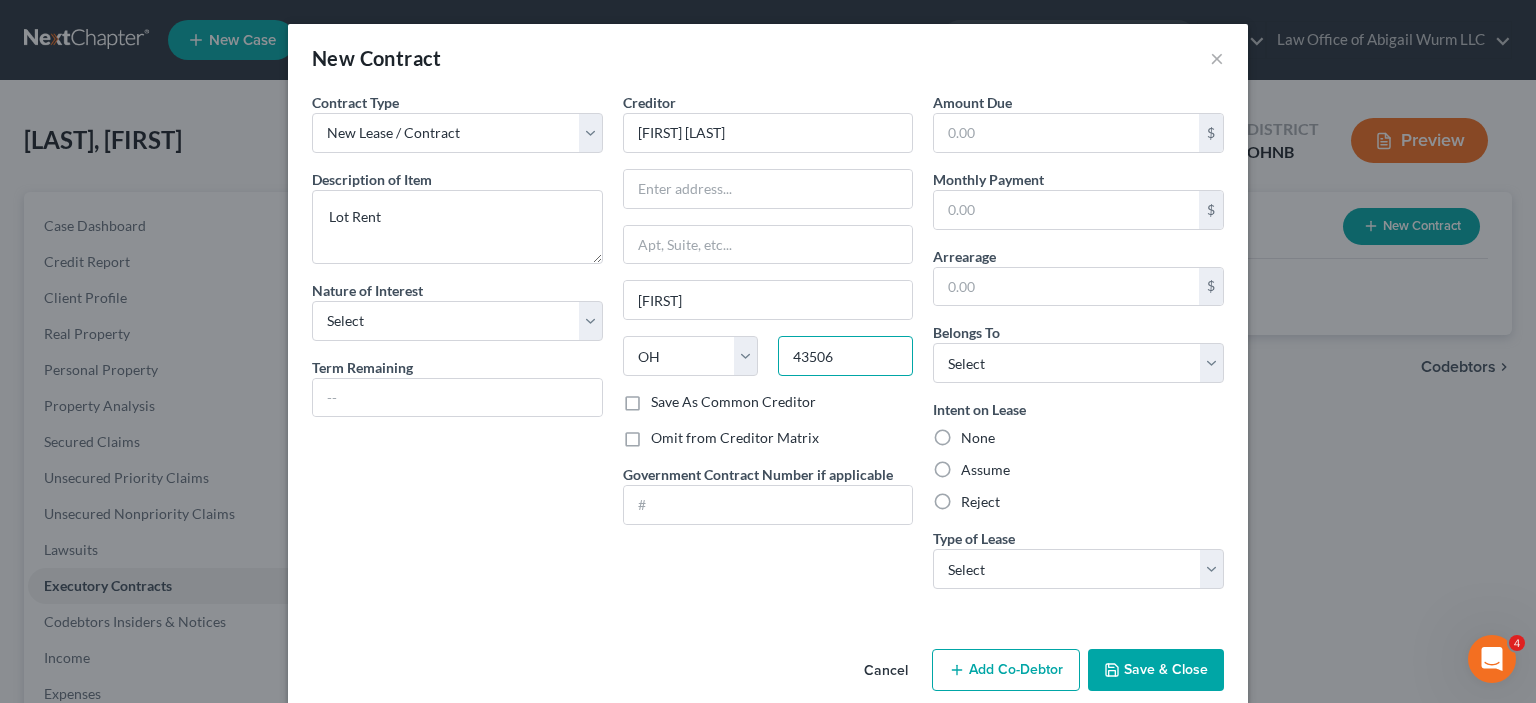 type on "43506" 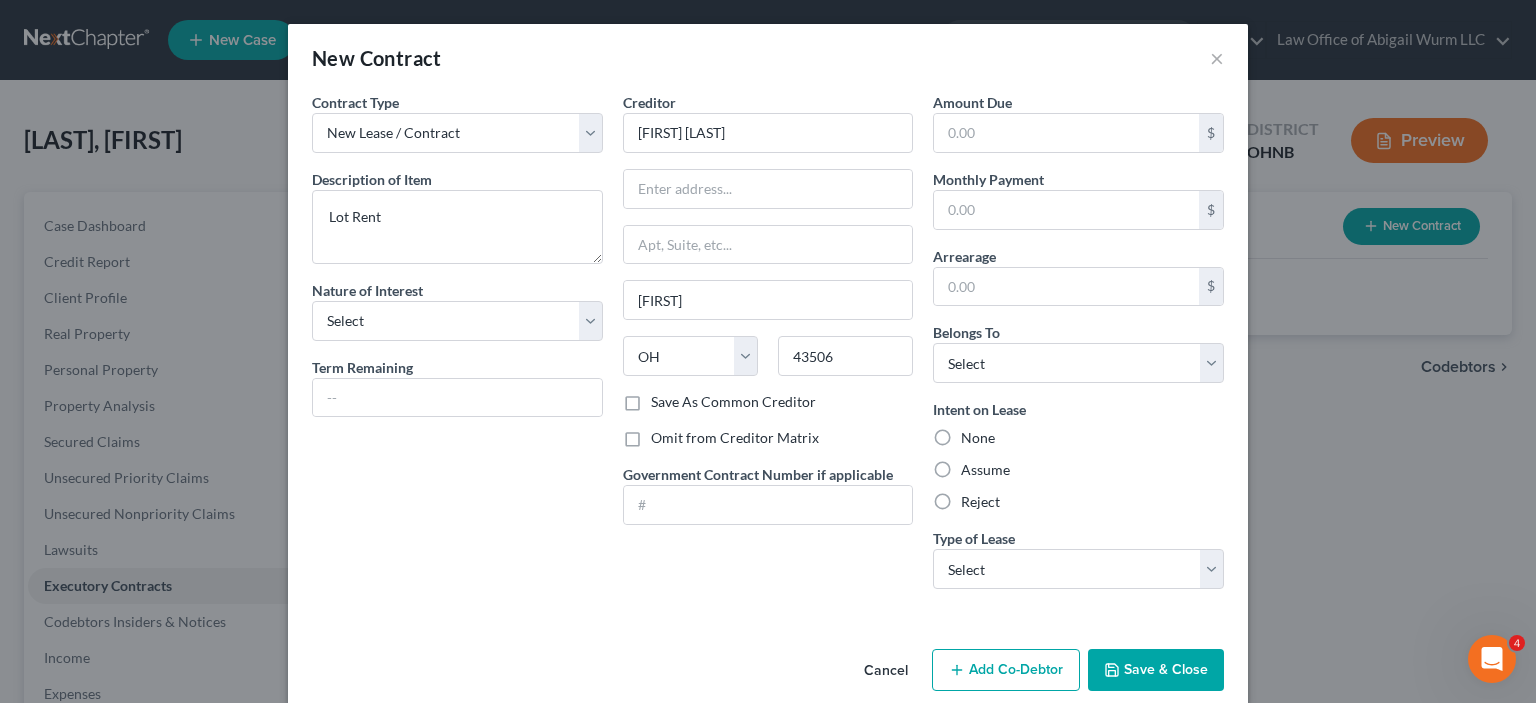 click on "Contract Type New Lease / Contract New Timeshare
Description of non-residential real property
*
Description of Item
*
Lot Rent Nature of Interest Select Purchaser Agent Lessor Lessee Term Remaining" at bounding box center (457, 348) 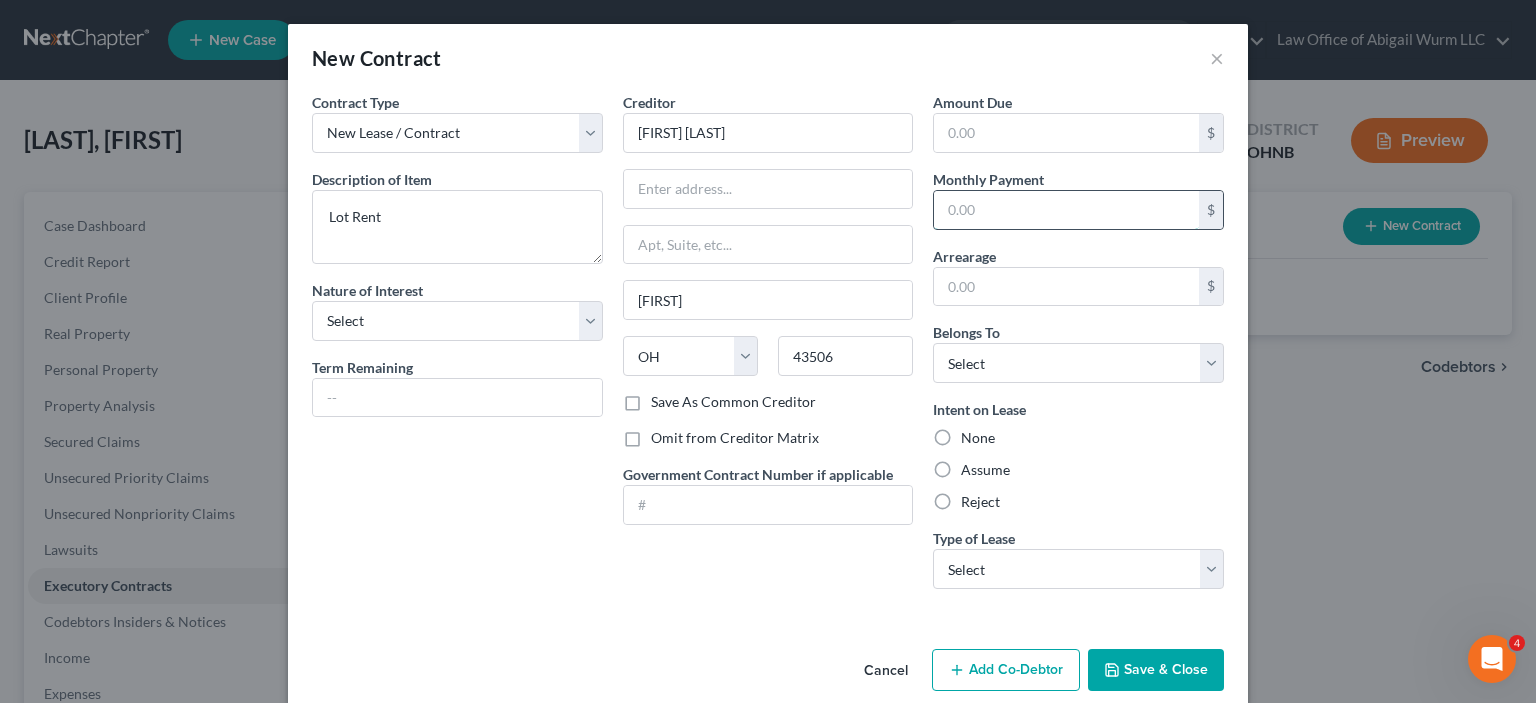 click at bounding box center [1066, 210] 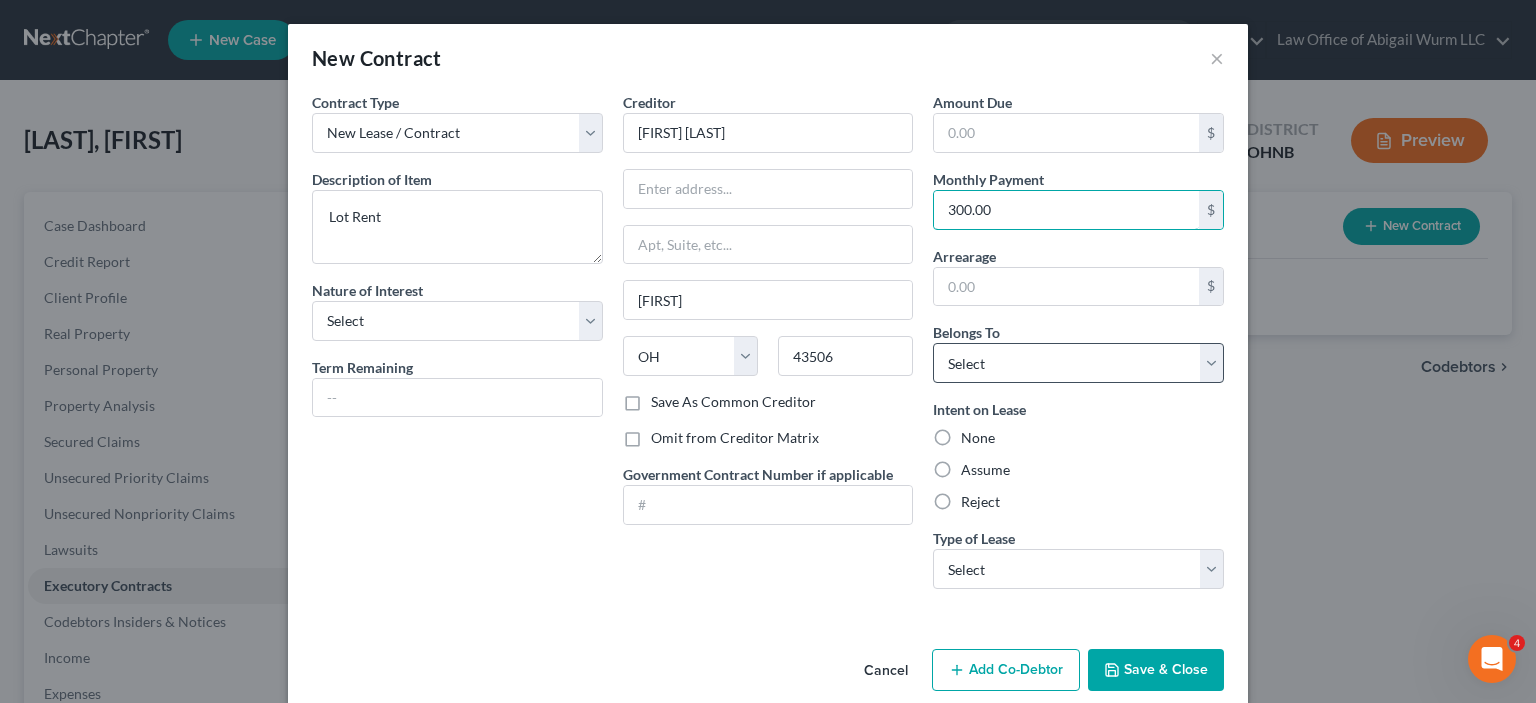 type on "300.00" 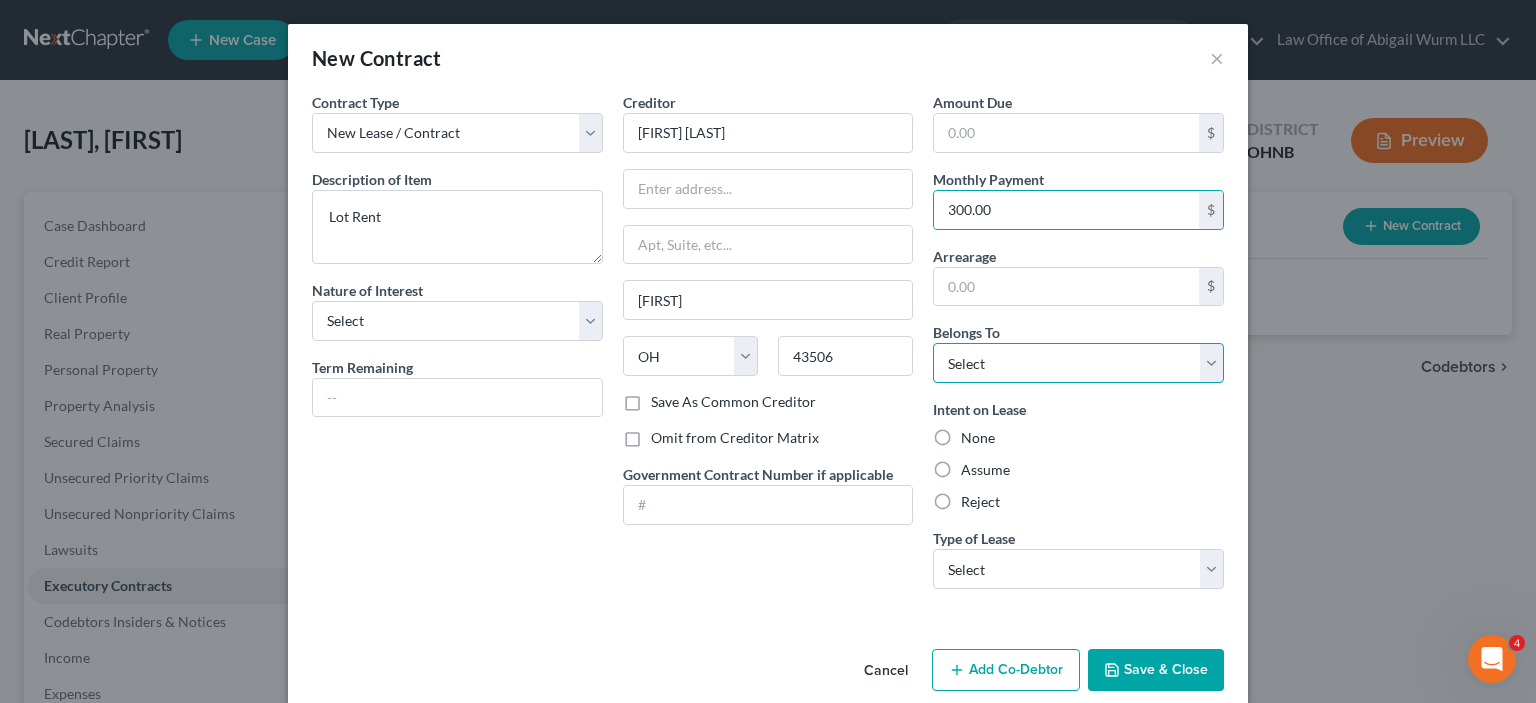 click on "Select Debtor 1 Only Debtor 2 Only Debtor 1 And Debtor 2 Only At Least One Of The Debtors And Another Community Property" at bounding box center (1078, 363) 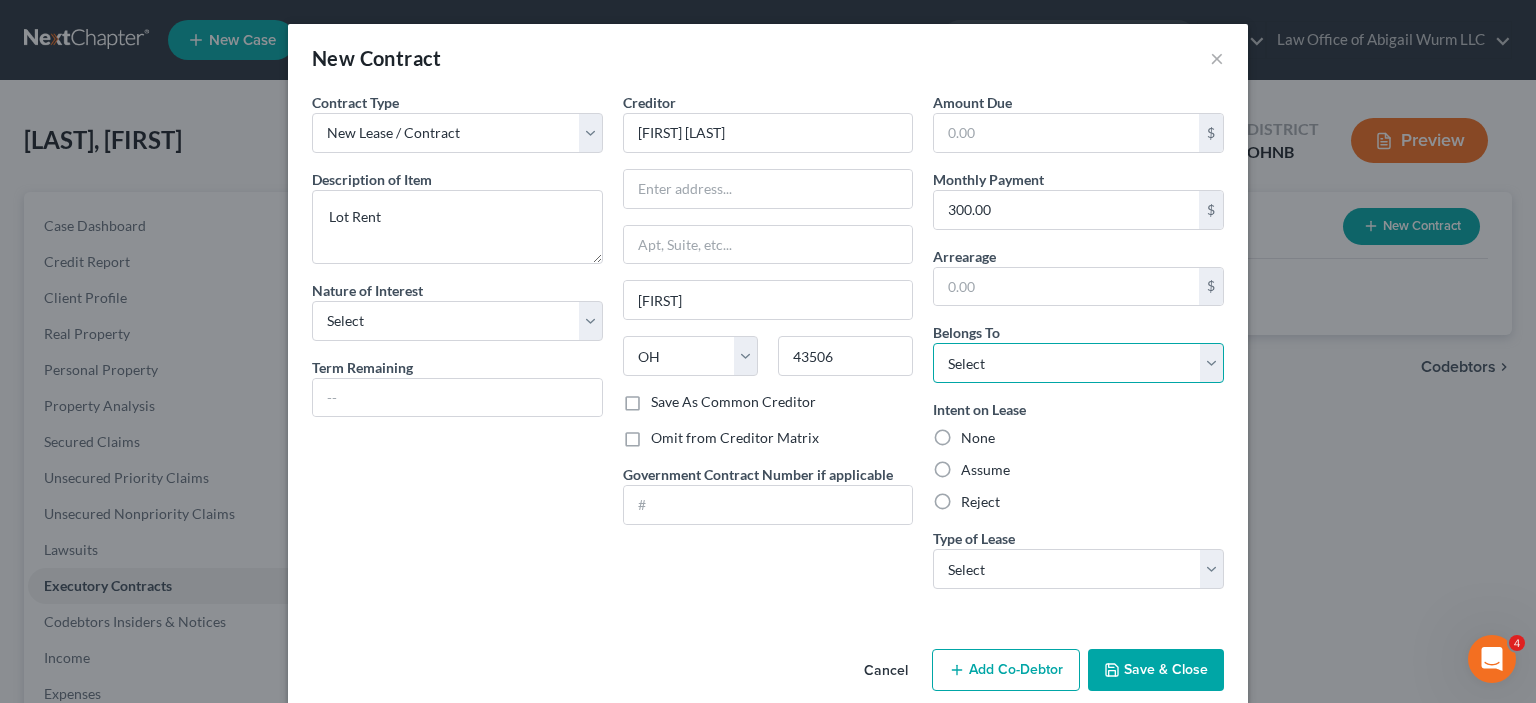 select on "2" 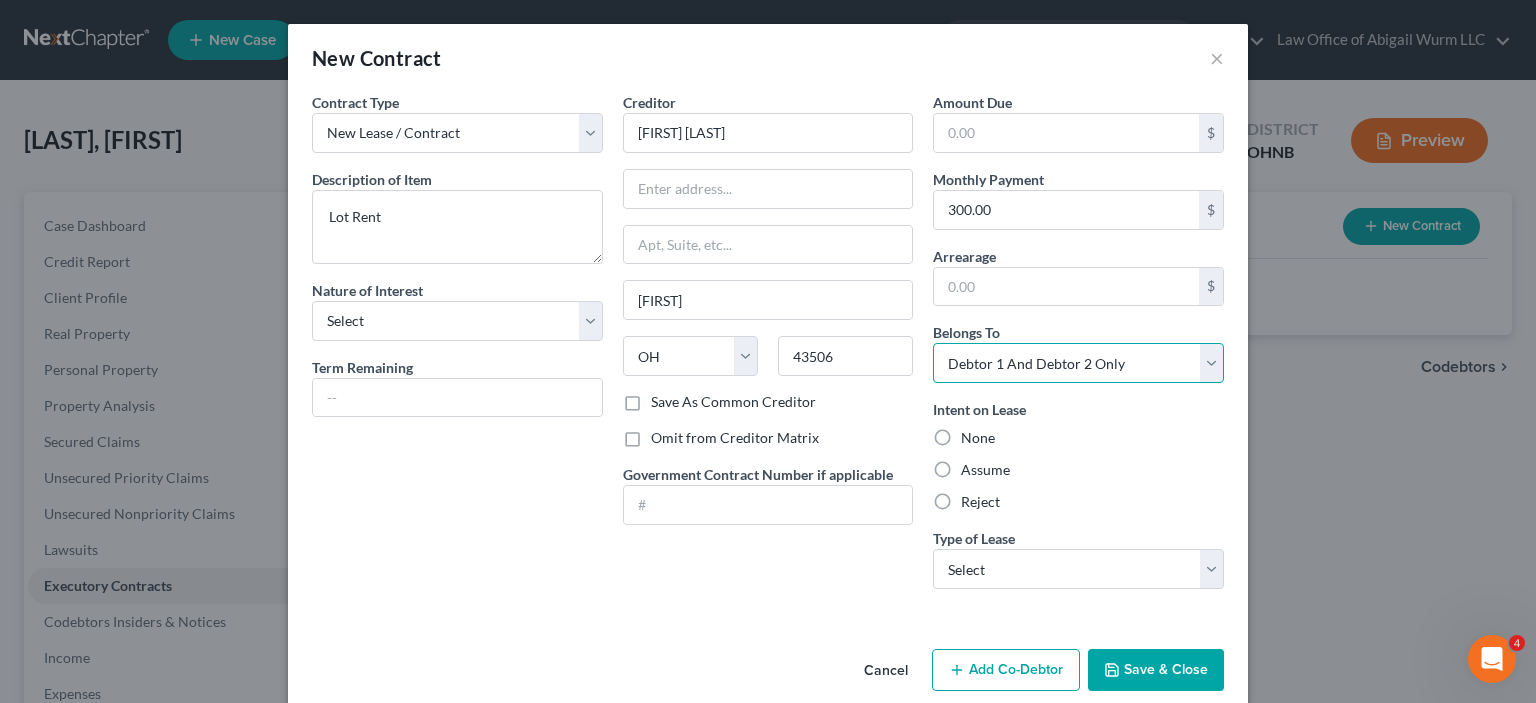 click on "Select Debtor 1 Only Debtor 2 Only Debtor 1 And Debtor 2 Only At Least One Of The Debtors And Another Community Property" at bounding box center [1078, 363] 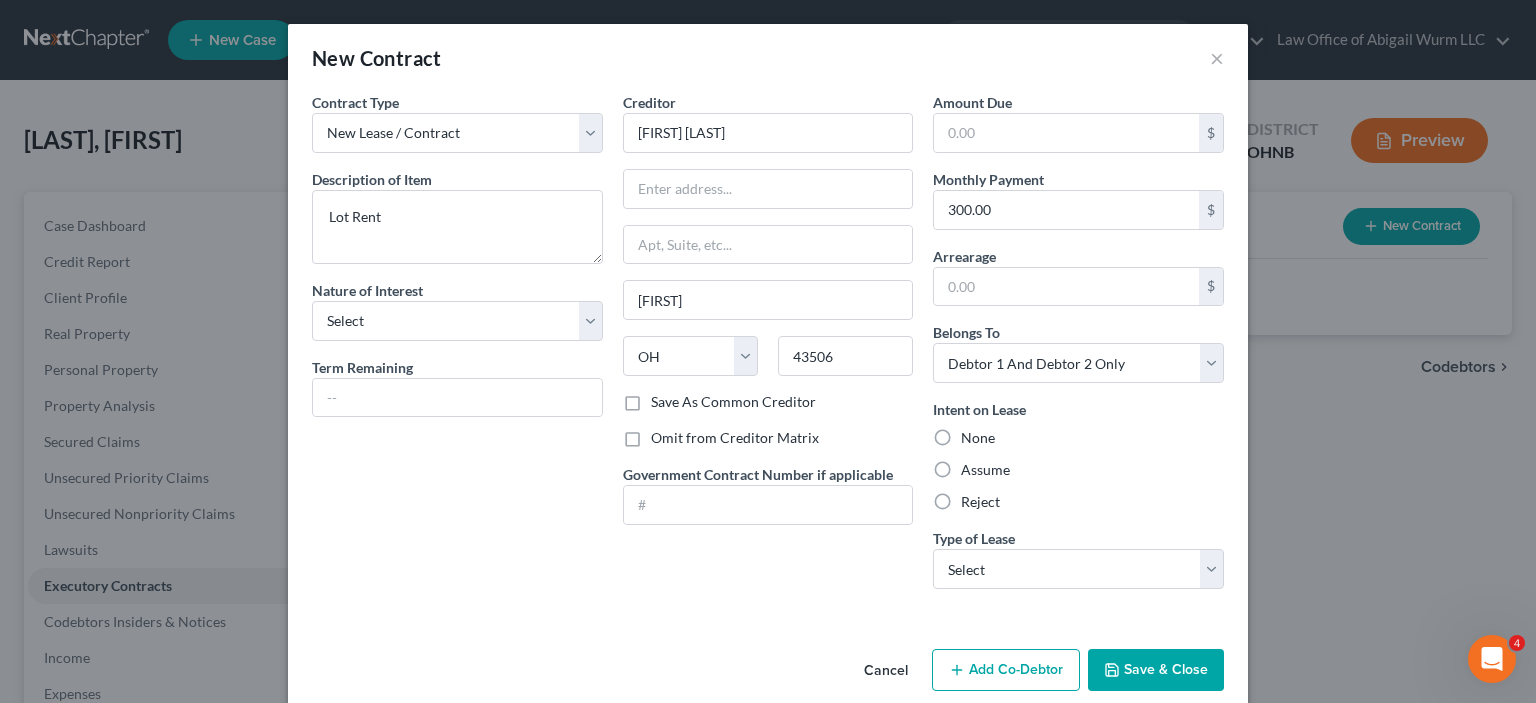 click on "Assume" at bounding box center (985, 470) 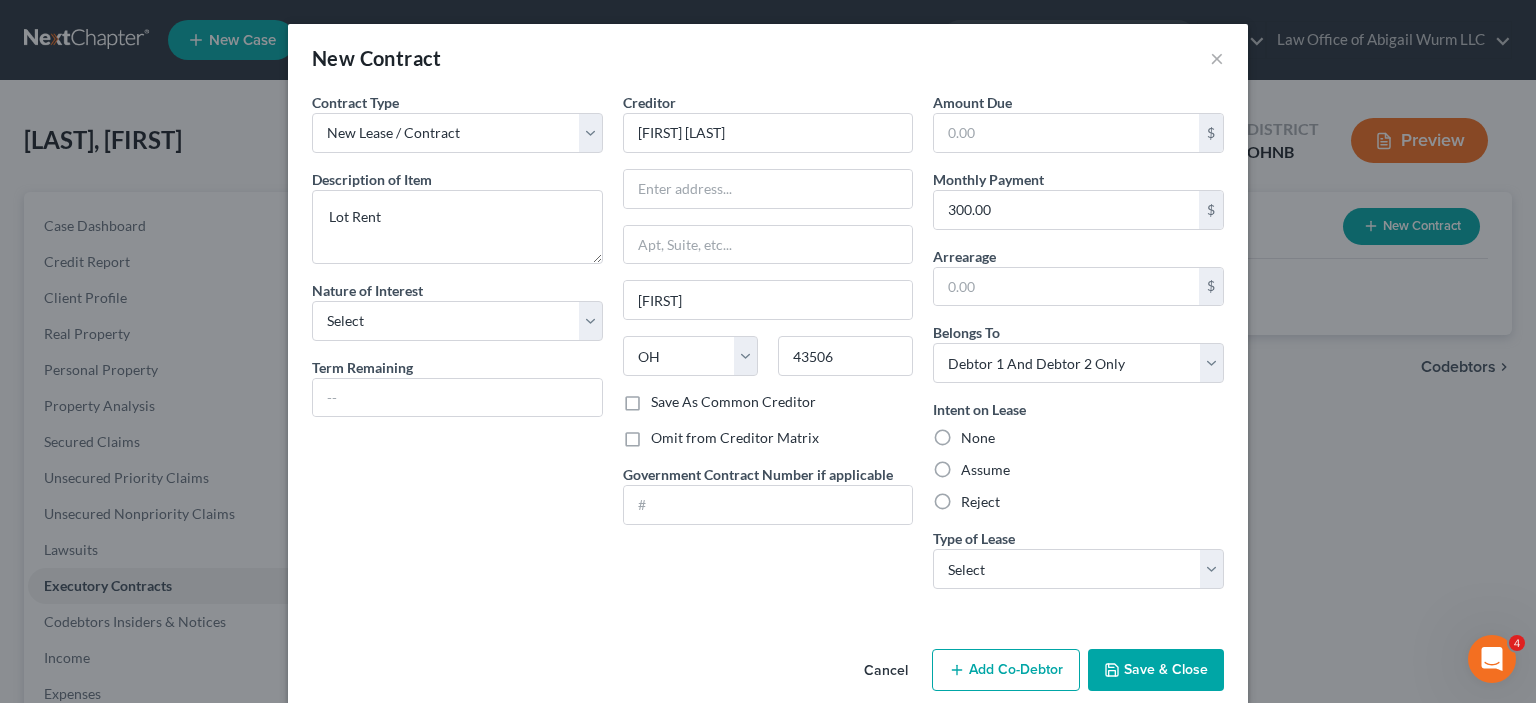 click on "Assume" at bounding box center [975, 466] 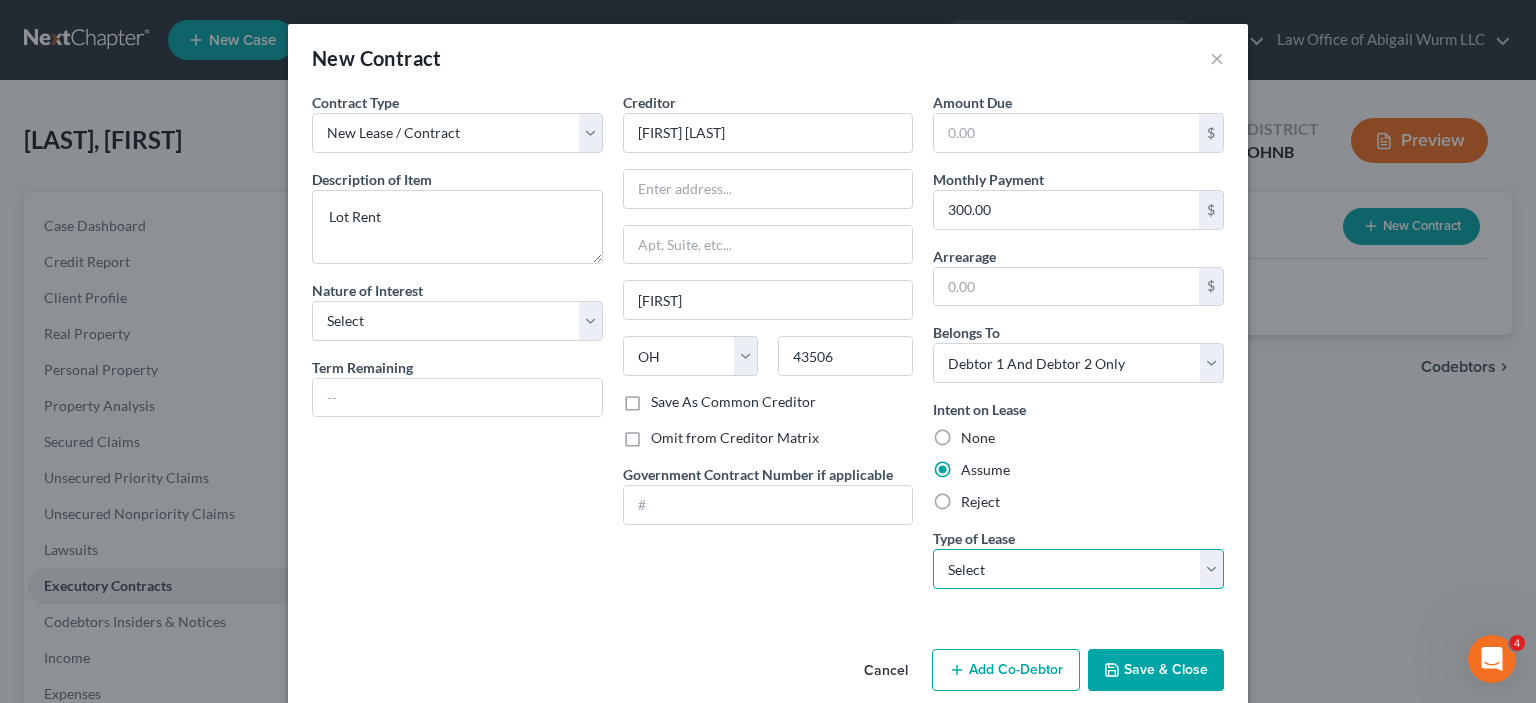 click on "Select Real Estate Car Other" at bounding box center [1078, 569] 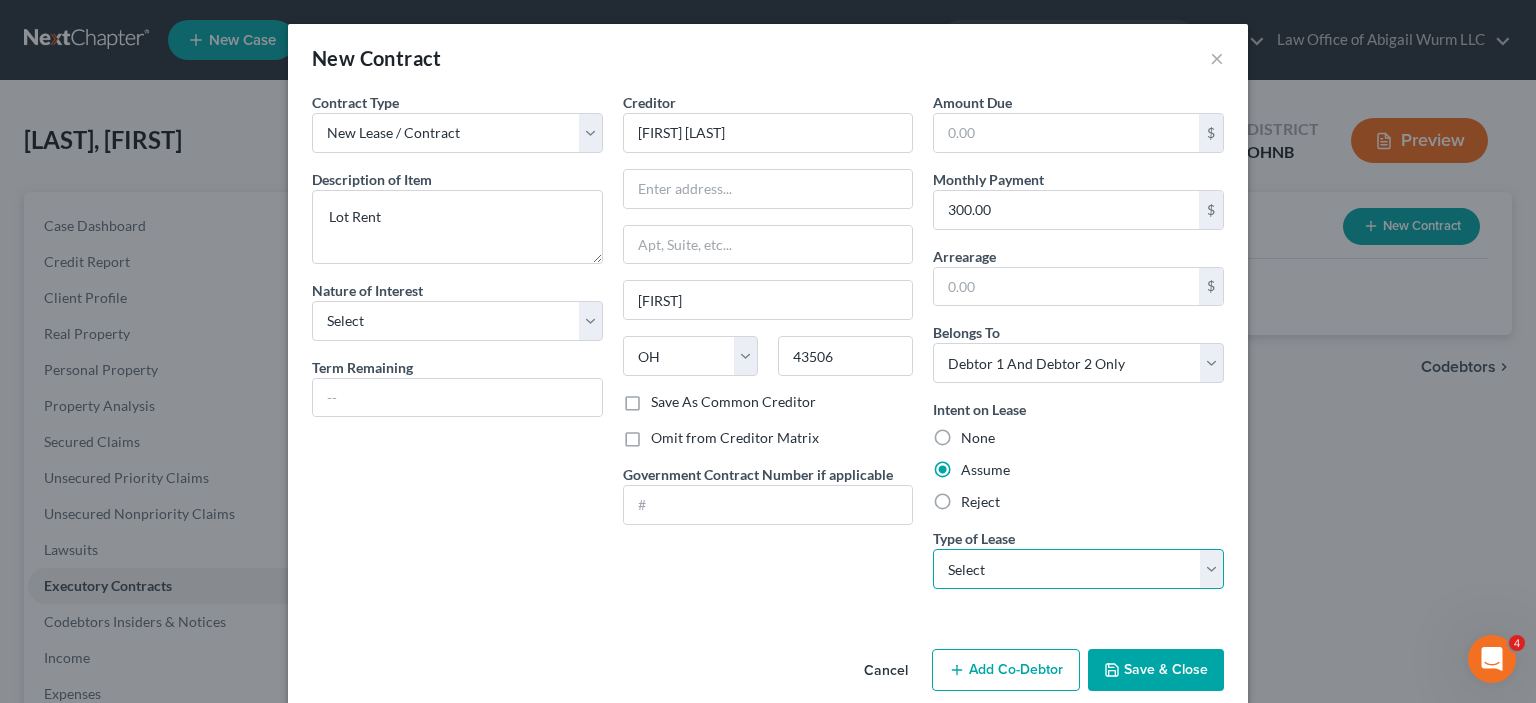 select on "0" 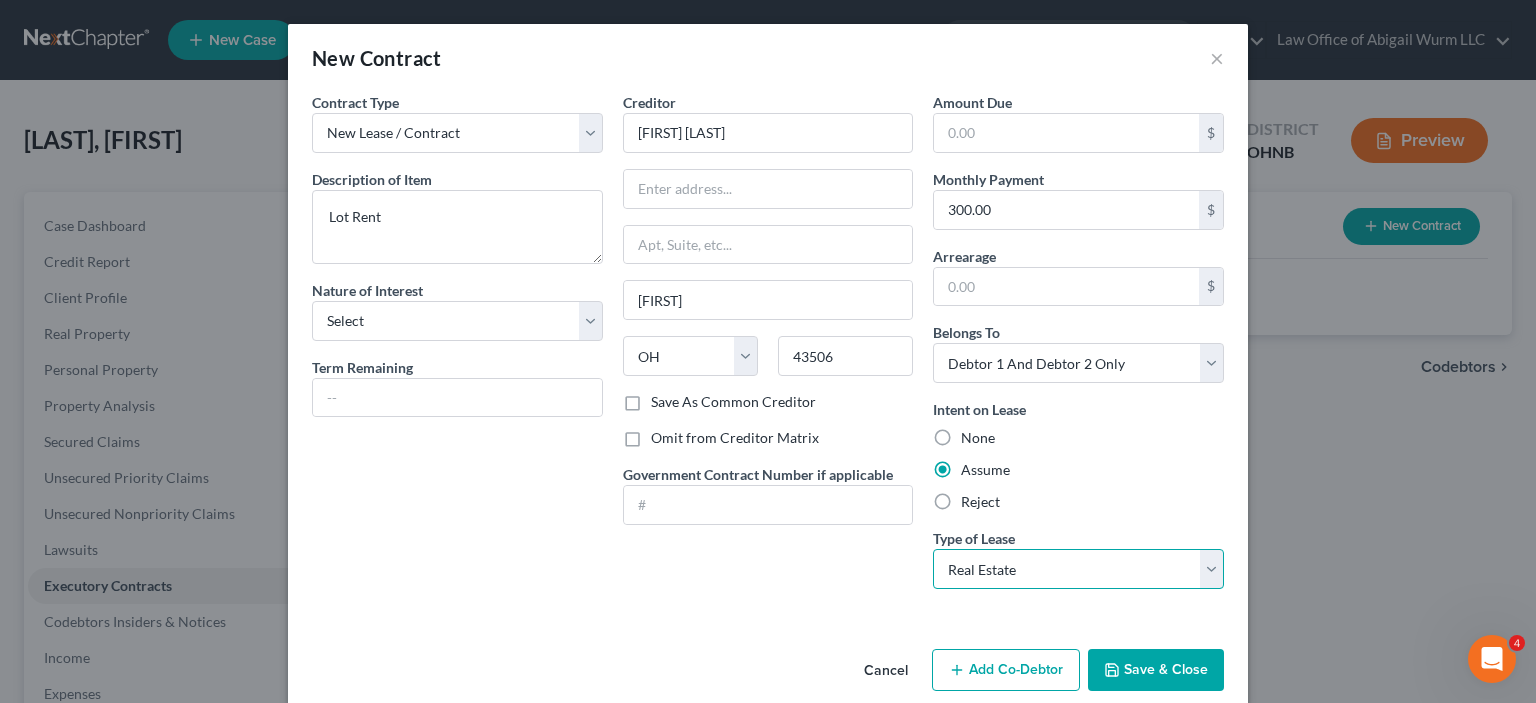 click on "Select Real Estate Car Other" at bounding box center [1078, 569] 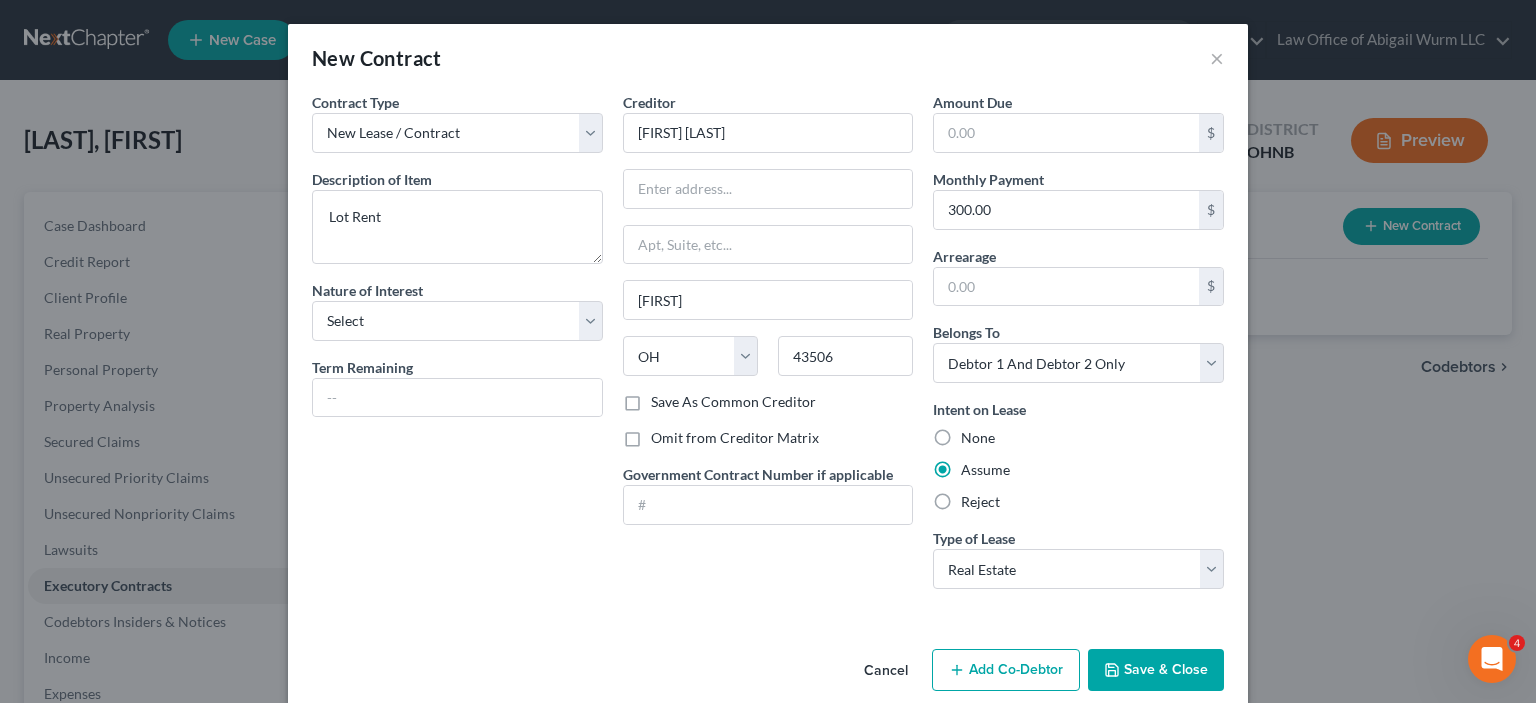 click on "Contract Type New Lease / Contract New Timeshare
Description of non-residential real property
*
Description of Item
*
Lot Rent Nature of Interest Select Purchaser Agent Lessor Lessee Term Remaining Creditor *    Dave Motter                      Bryan State AL AK AR AZ CA CO CT DE DC FL GA GU HI ID IL IN IA KS KY LA ME MD MA MI MN MS MO MT NC ND NE NV NH NJ NM NY OH OK OR PA PR RI SC SD TN TX UT VI VA VT WA WV WI WY [POSTAL_CODE] Save As Common Creditor Omit from Creditor Matrix Government Contract Number if applicable Amount Due $[PRICE] Monthly Payment $[PRICE] Arrearage $[PRICE]
Belongs To
*
Select Debtor 1 Only Debtor 2 Only Debtor 1 And Debtor 2 Only At Least One Of The Debtors And Another Community Property Intent on Lease None Assume Reject
Type of Lease
*
Select Real Estate Car Other Asset Select" at bounding box center [768, 366] 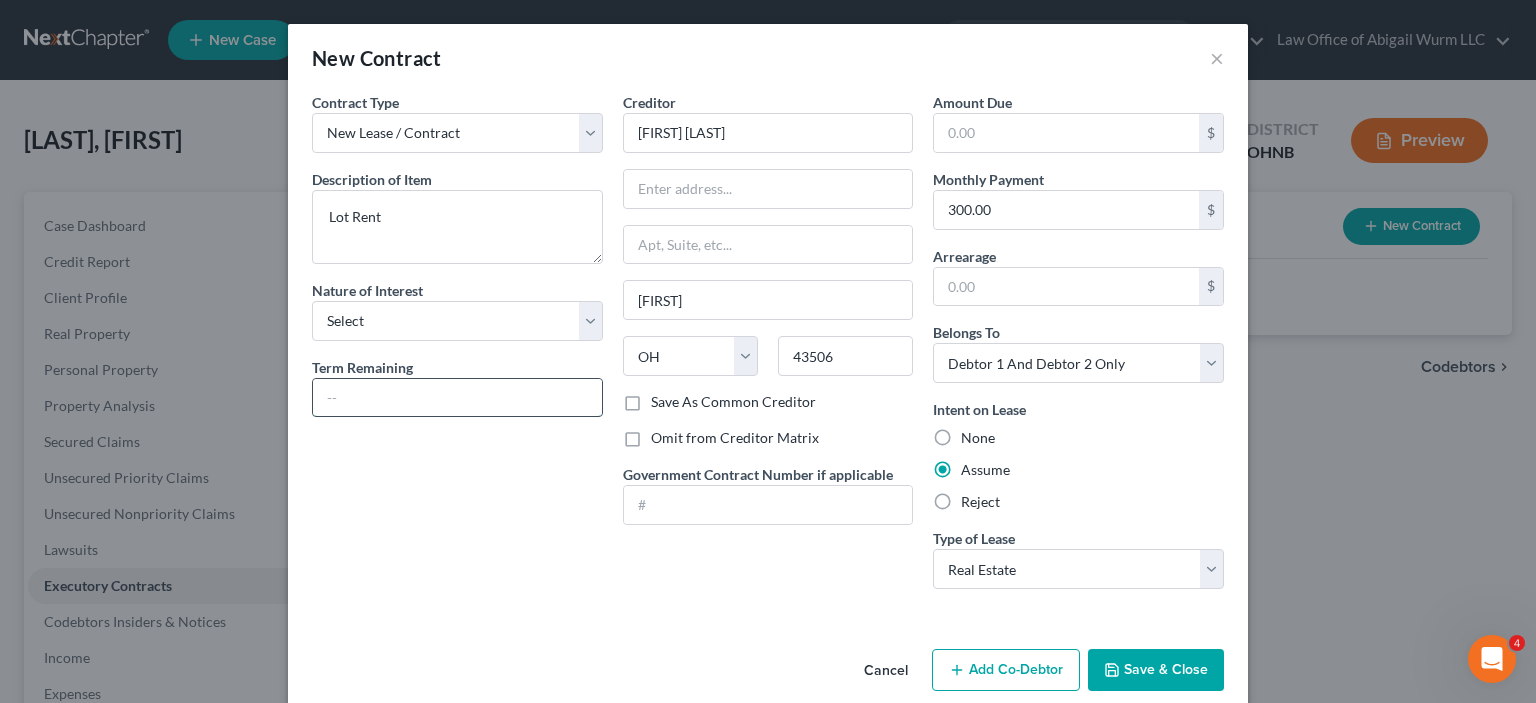 click at bounding box center (457, 398) 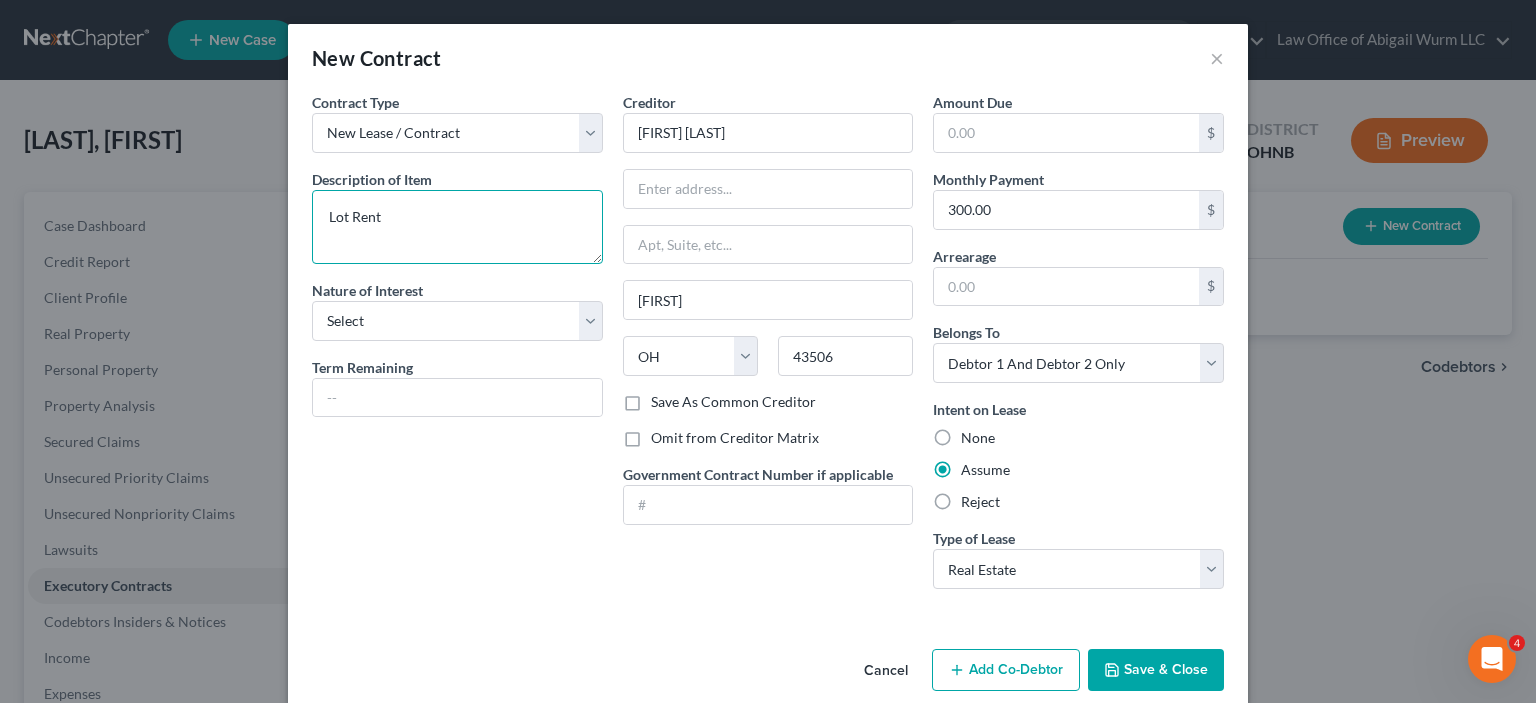 click on "Lot Rent" at bounding box center (457, 227) 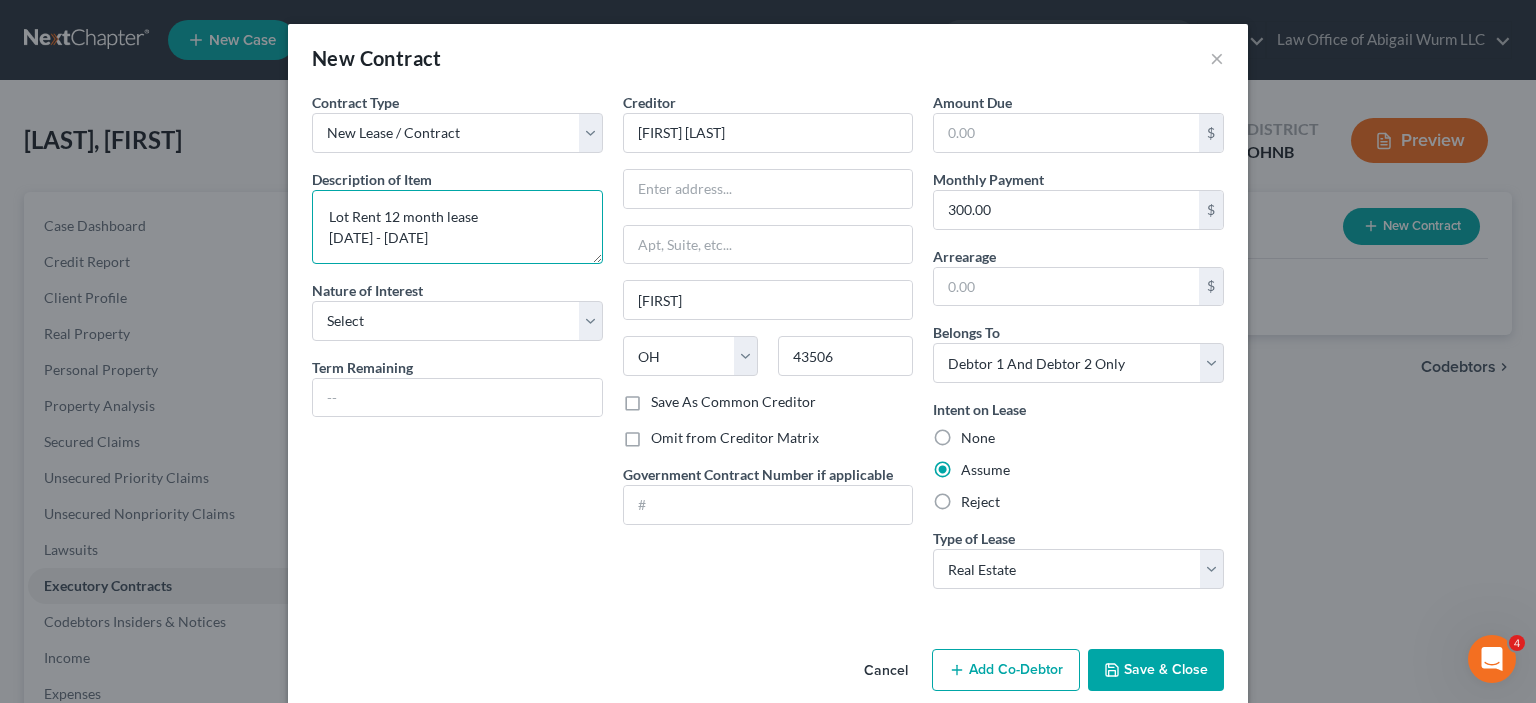 type on "Lot Rent 12 month lease
[DATE] - [DATE]" 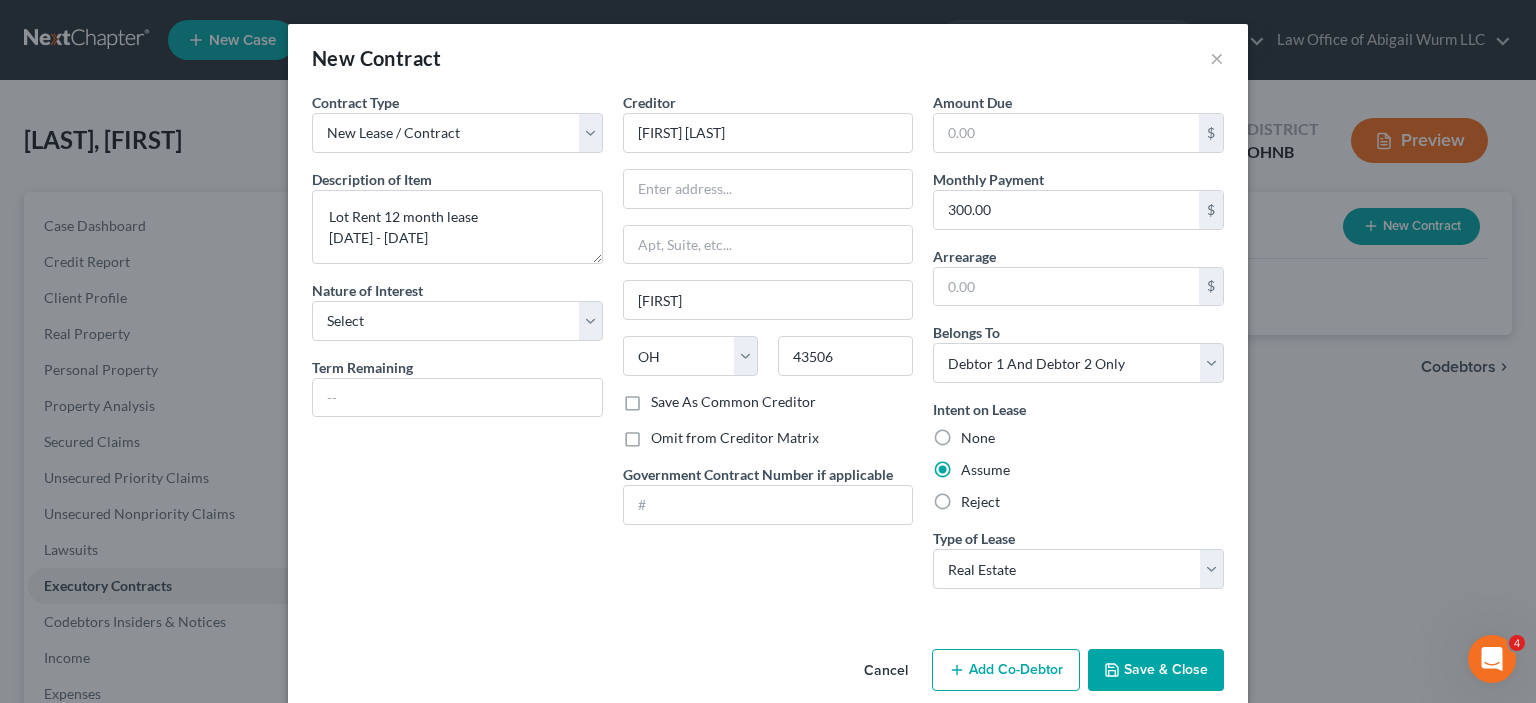 drag, startPoint x: 1124, startPoint y: 667, endPoint x: 1082, endPoint y: 657, distance: 43.174065 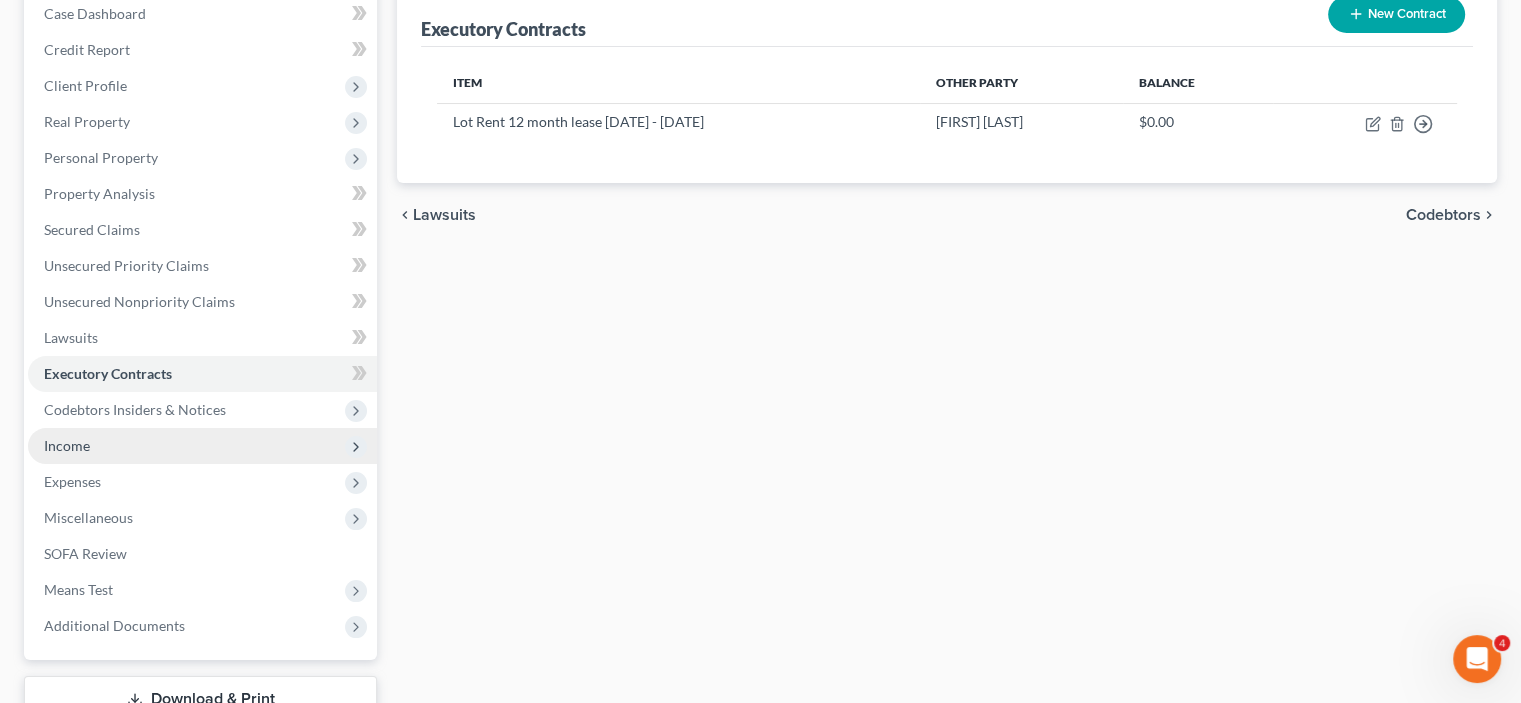 scroll, scrollTop: 358, scrollLeft: 0, axis: vertical 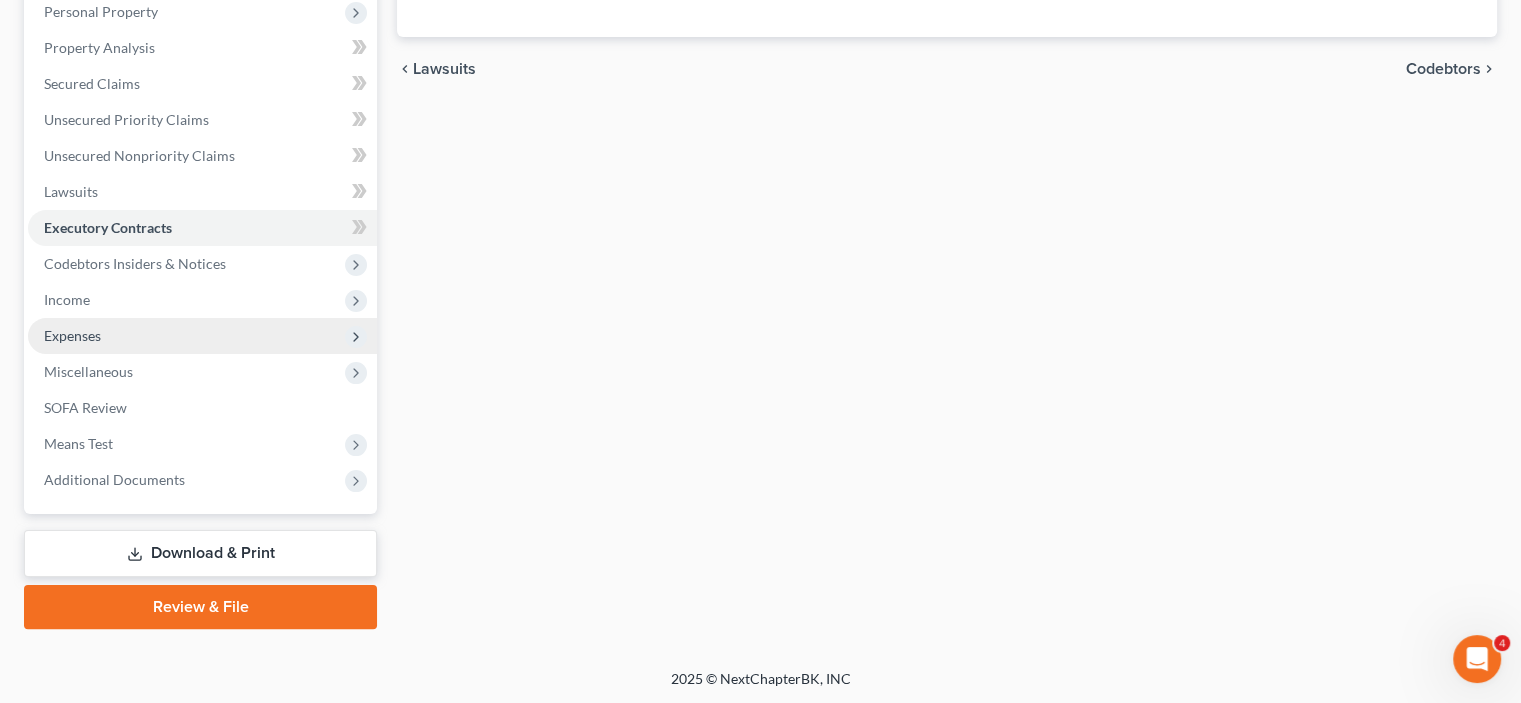 click on "Expenses" at bounding box center (202, 336) 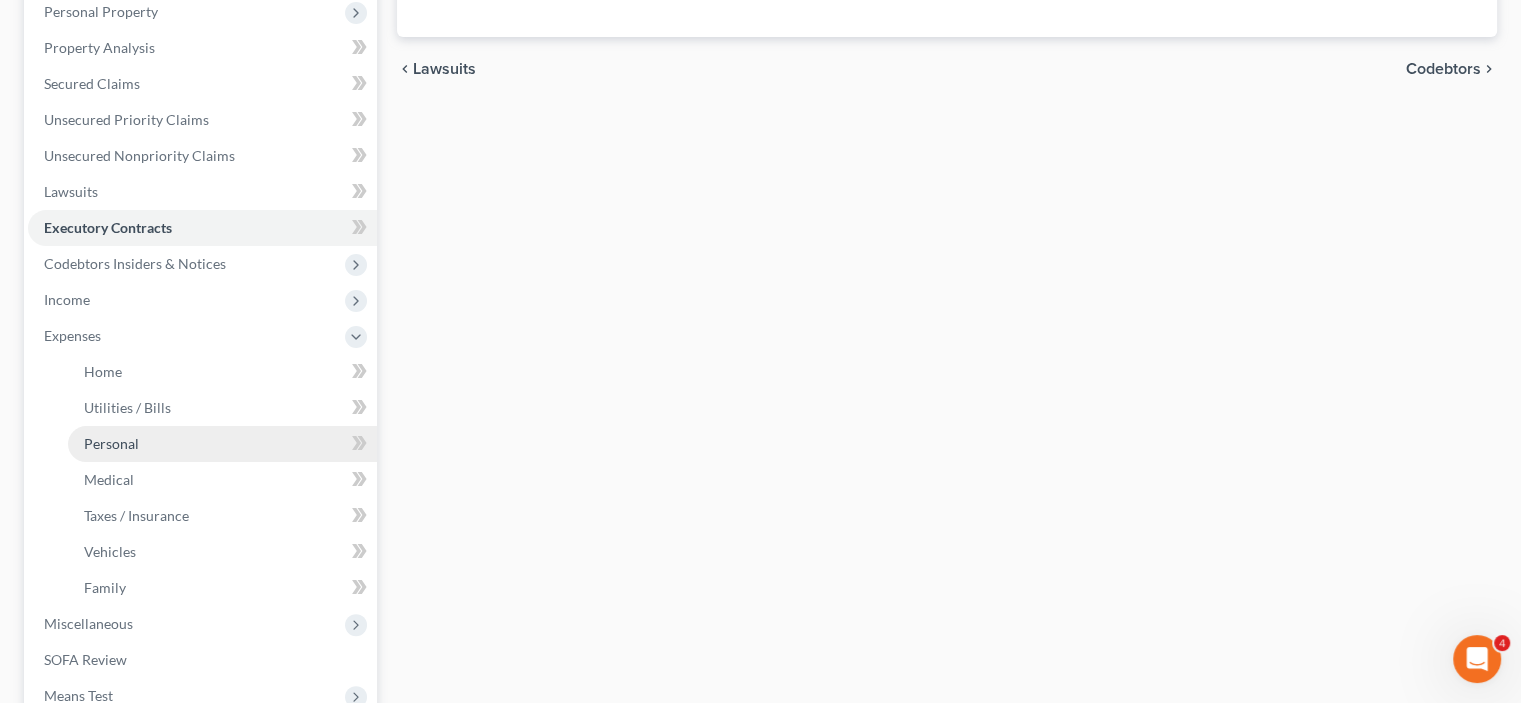 click on "Personal" at bounding box center [222, 444] 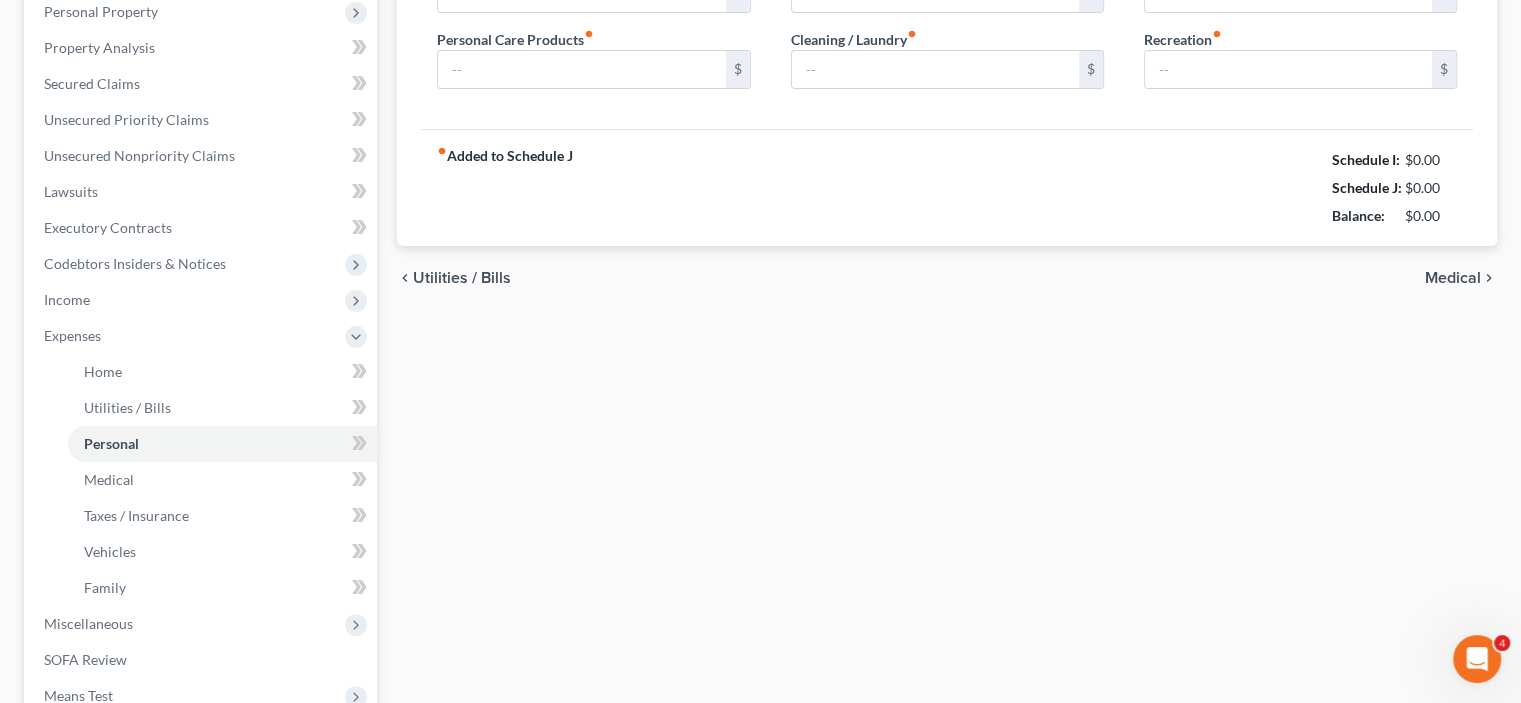 scroll, scrollTop: 276, scrollLeft: 0, axis: vertical 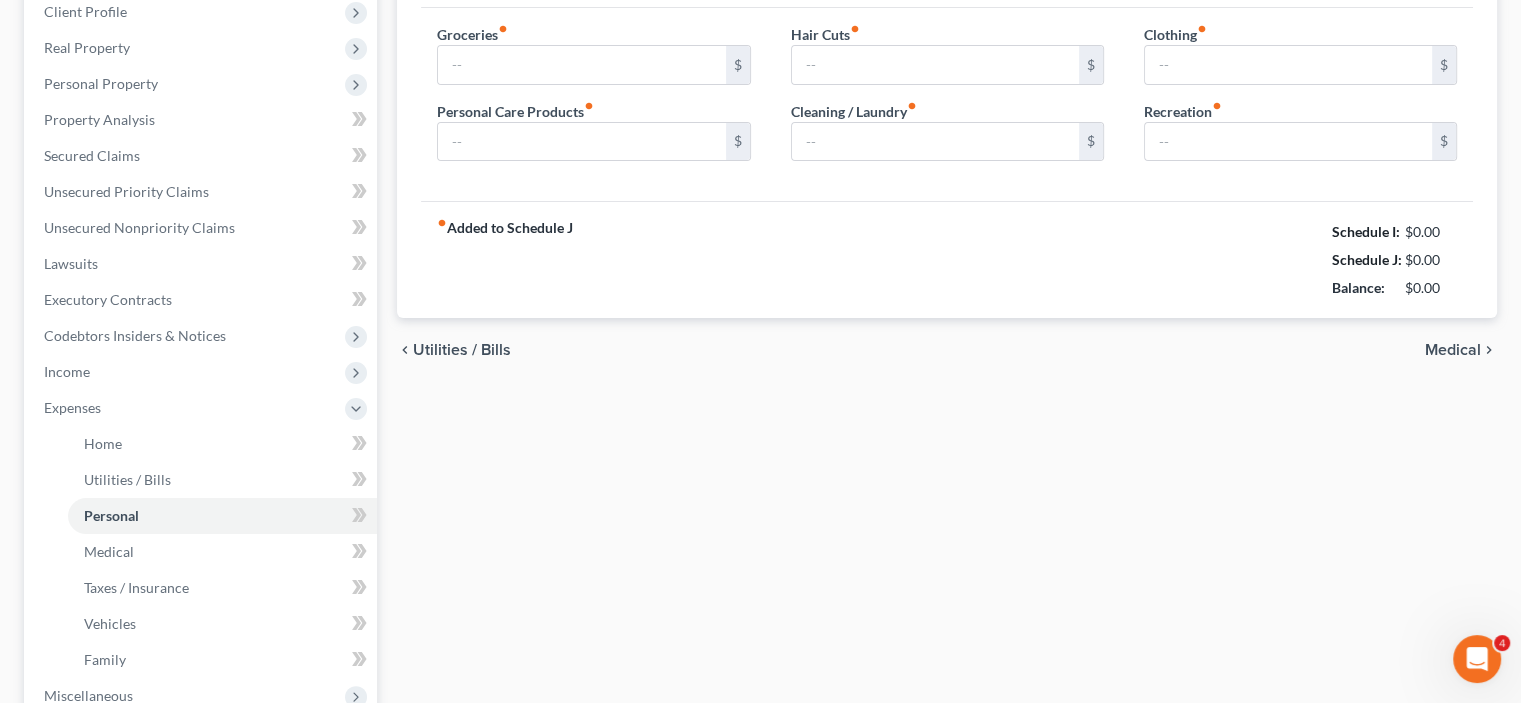 type on "300.00" 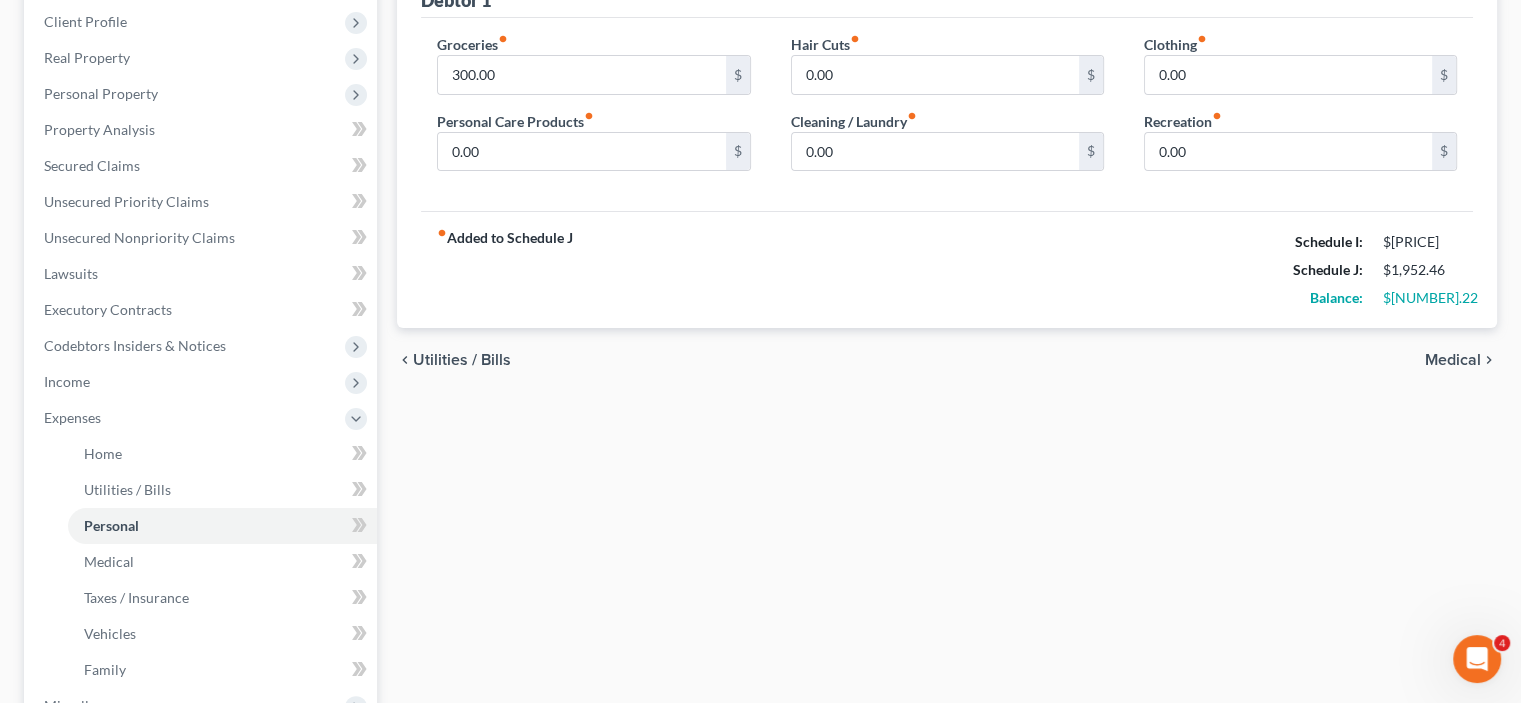 scroll, scrollTop: 0, scrollLeft: 0, axis: both 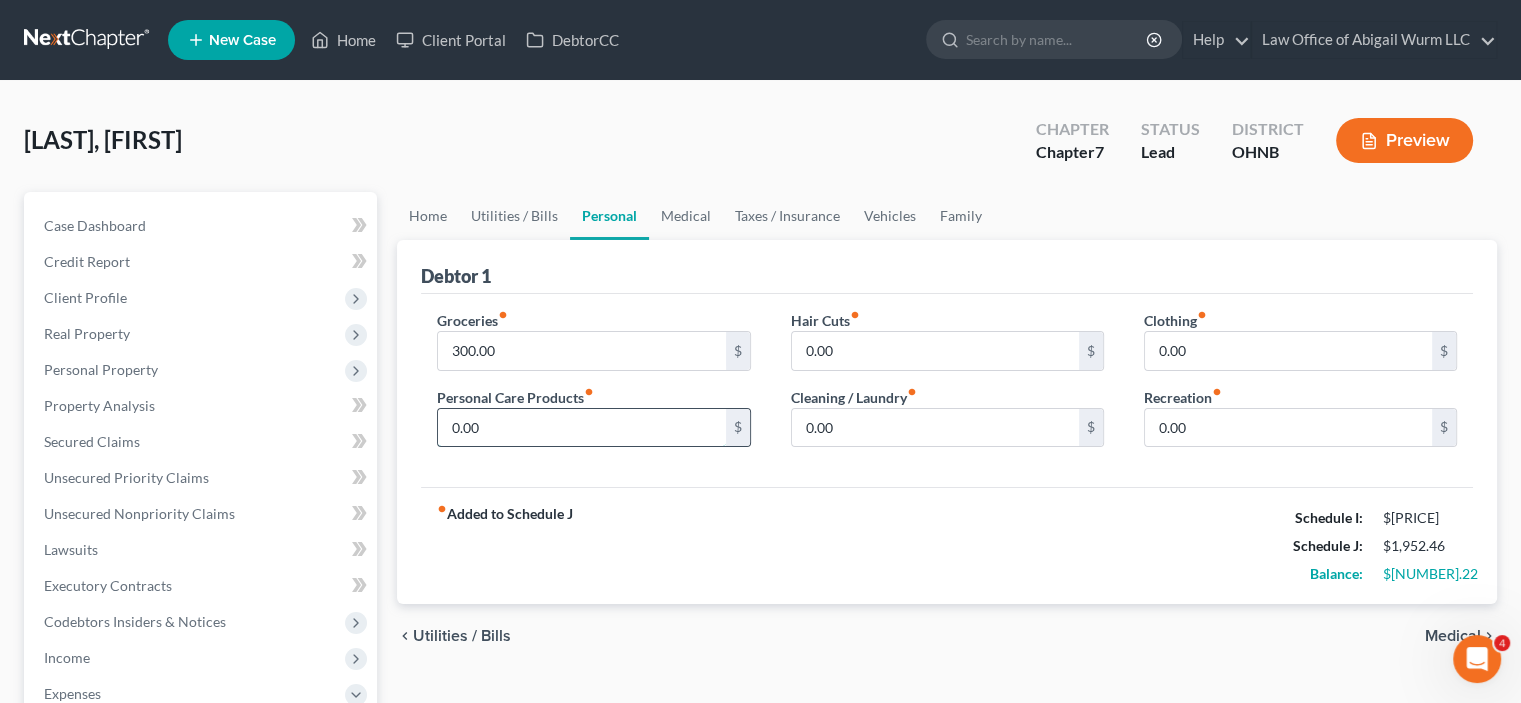 click on "0.00" at bounding box center (581, 428) 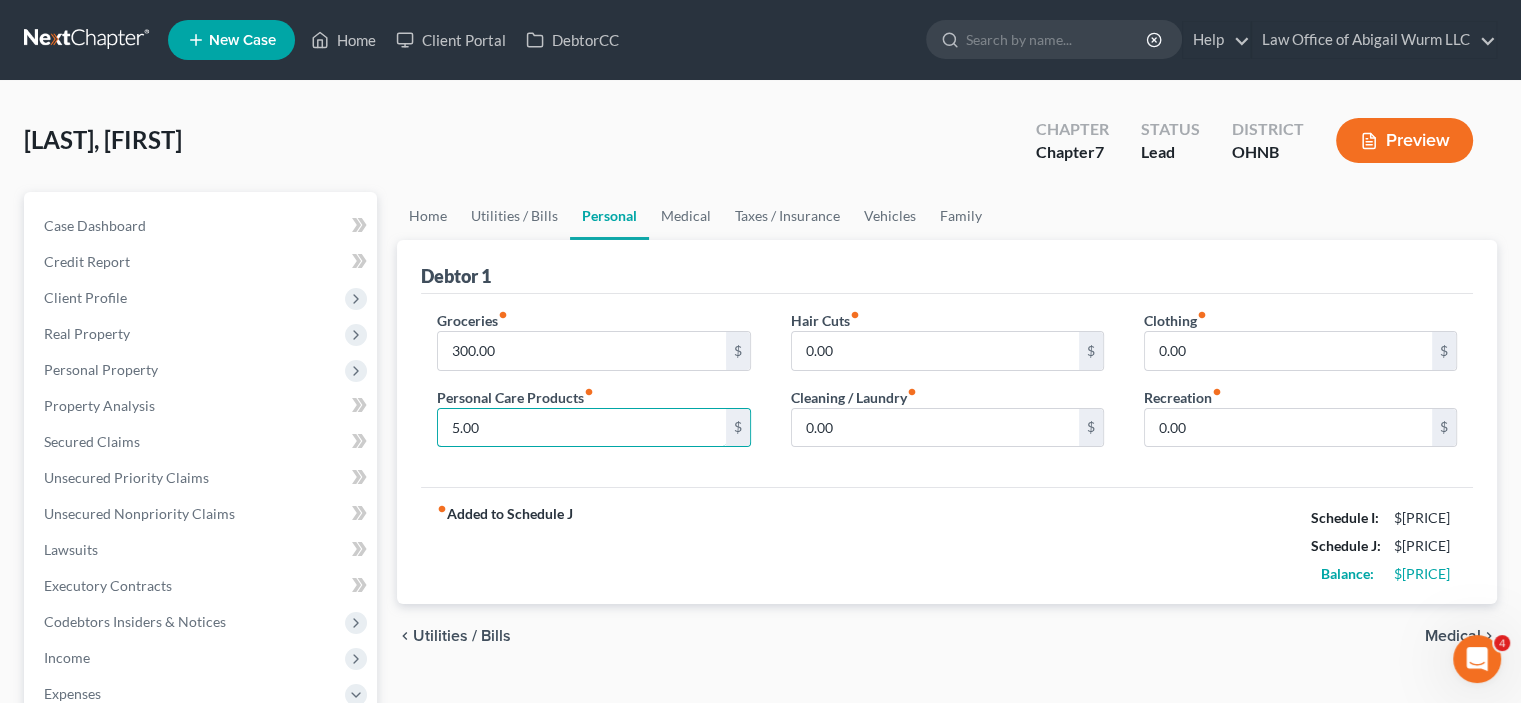 type on "5.00" 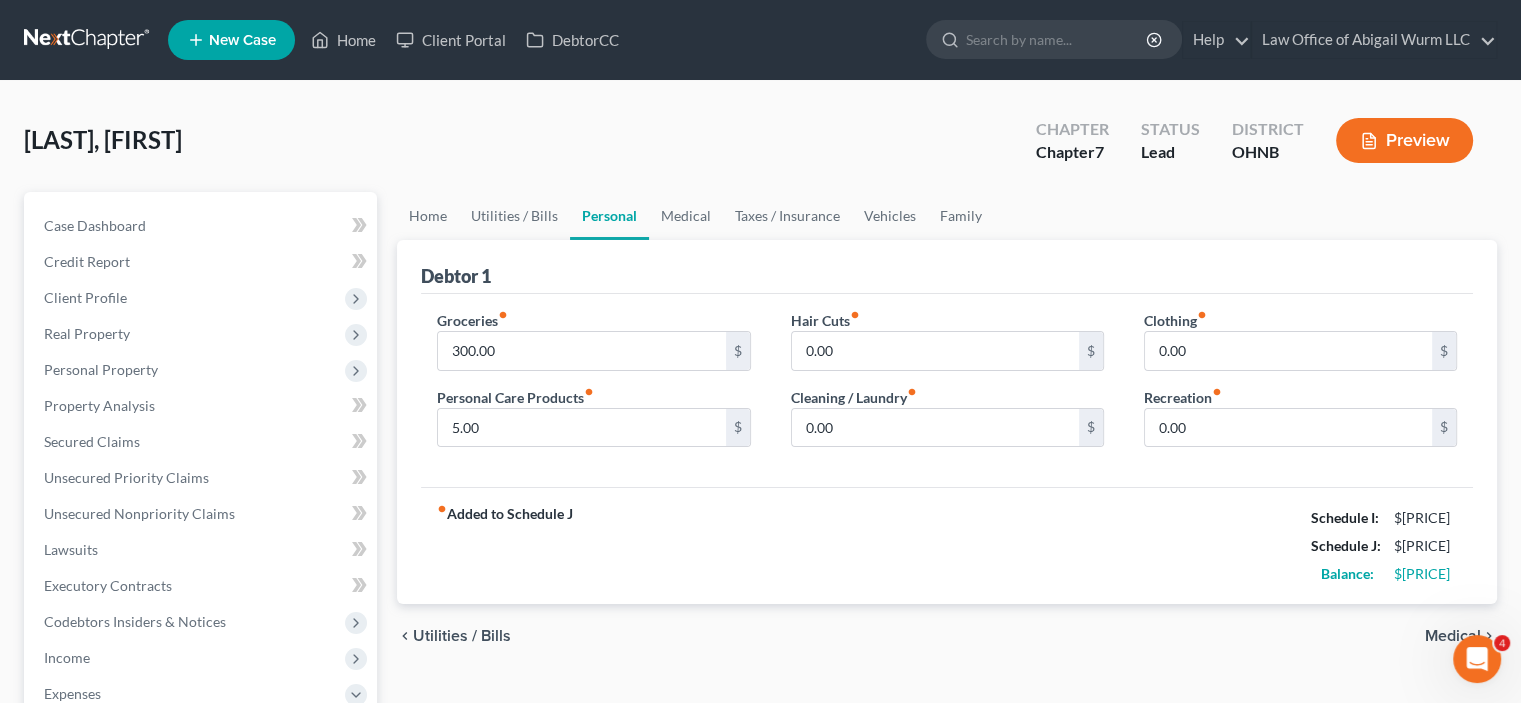 click on "fiber_manual_record  Added to Schedule J Schedule I: $[PRICE] Schedule J: $[PRICE] Balance: $[PRICE]" at bounding box center (947, 545) 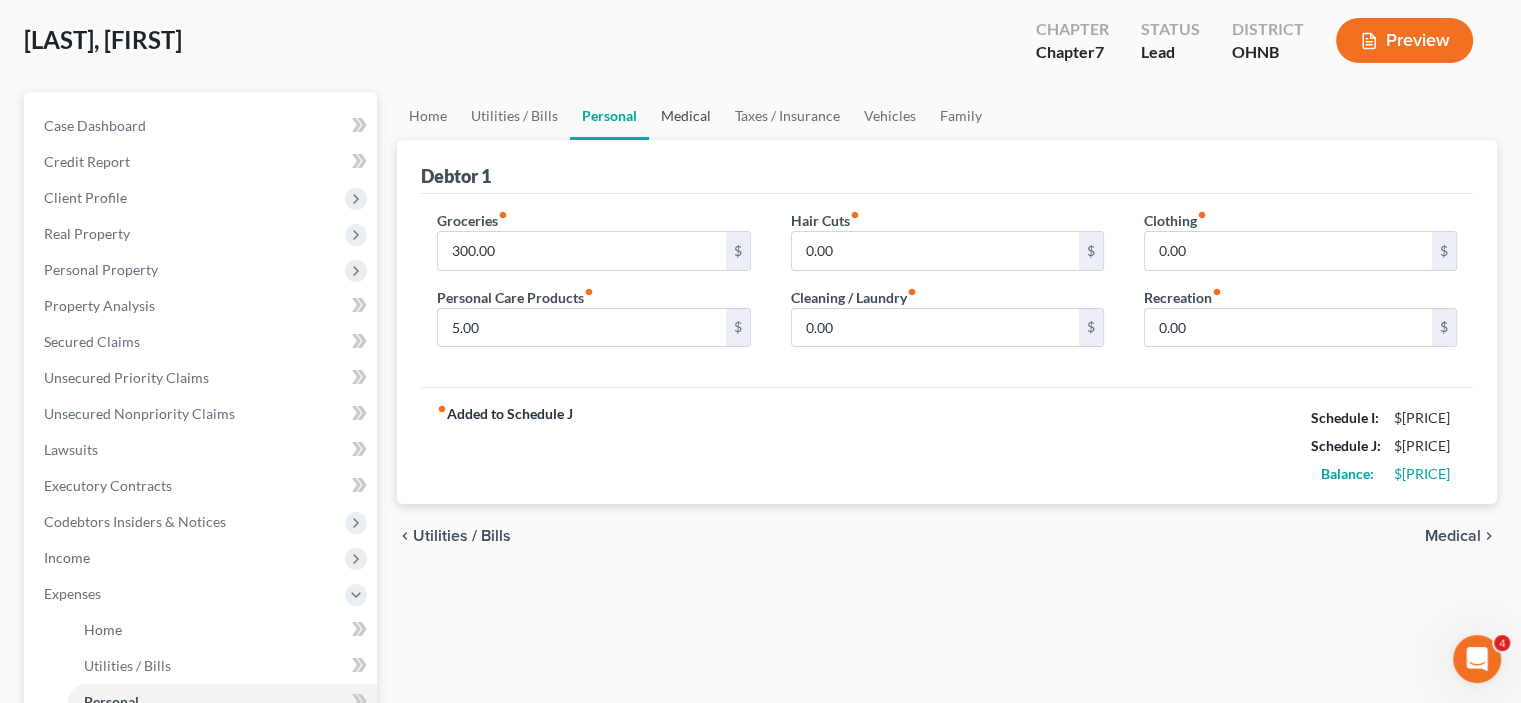 click on "Medical" at bounding box center (686, 116) 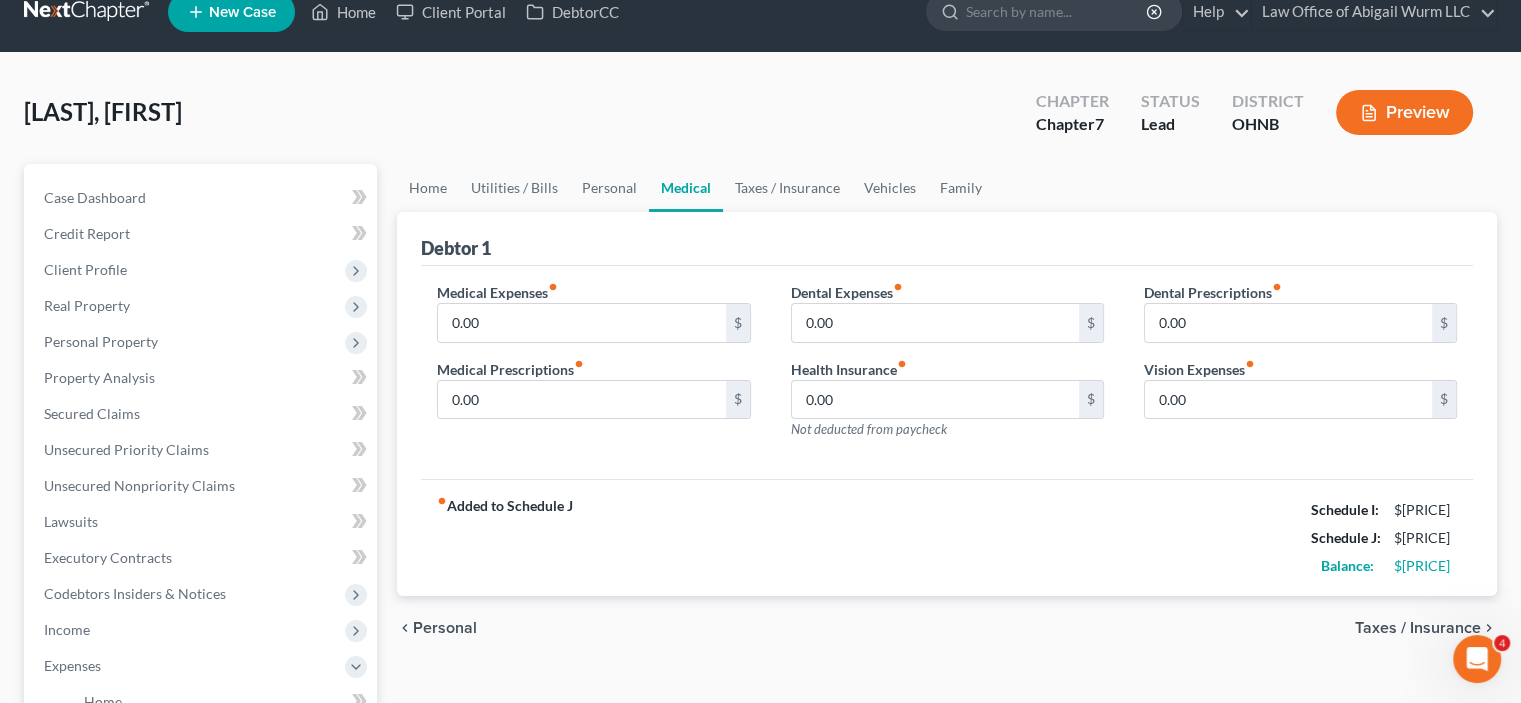 scroll, scrollTop: 0, scrollLeft: 0, axis: both 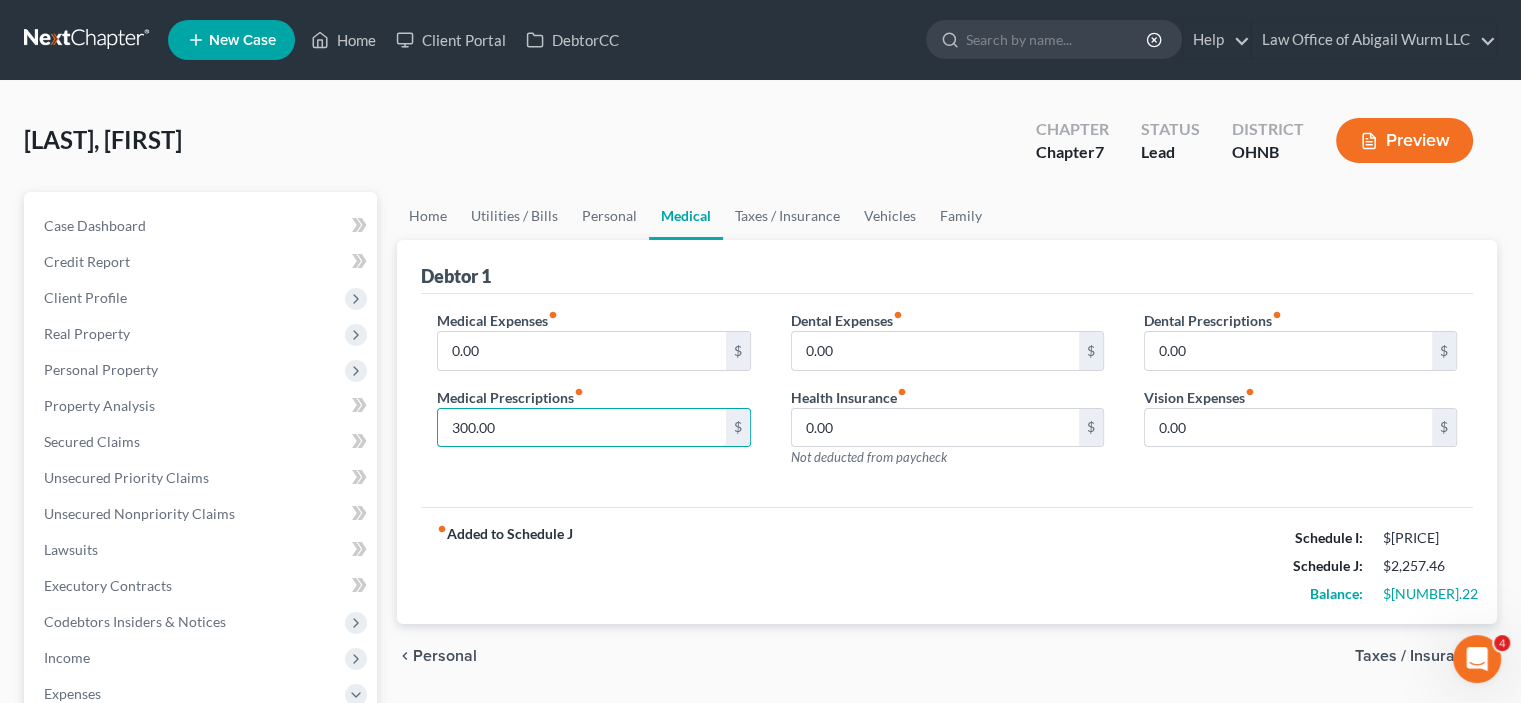 type on "300.00" 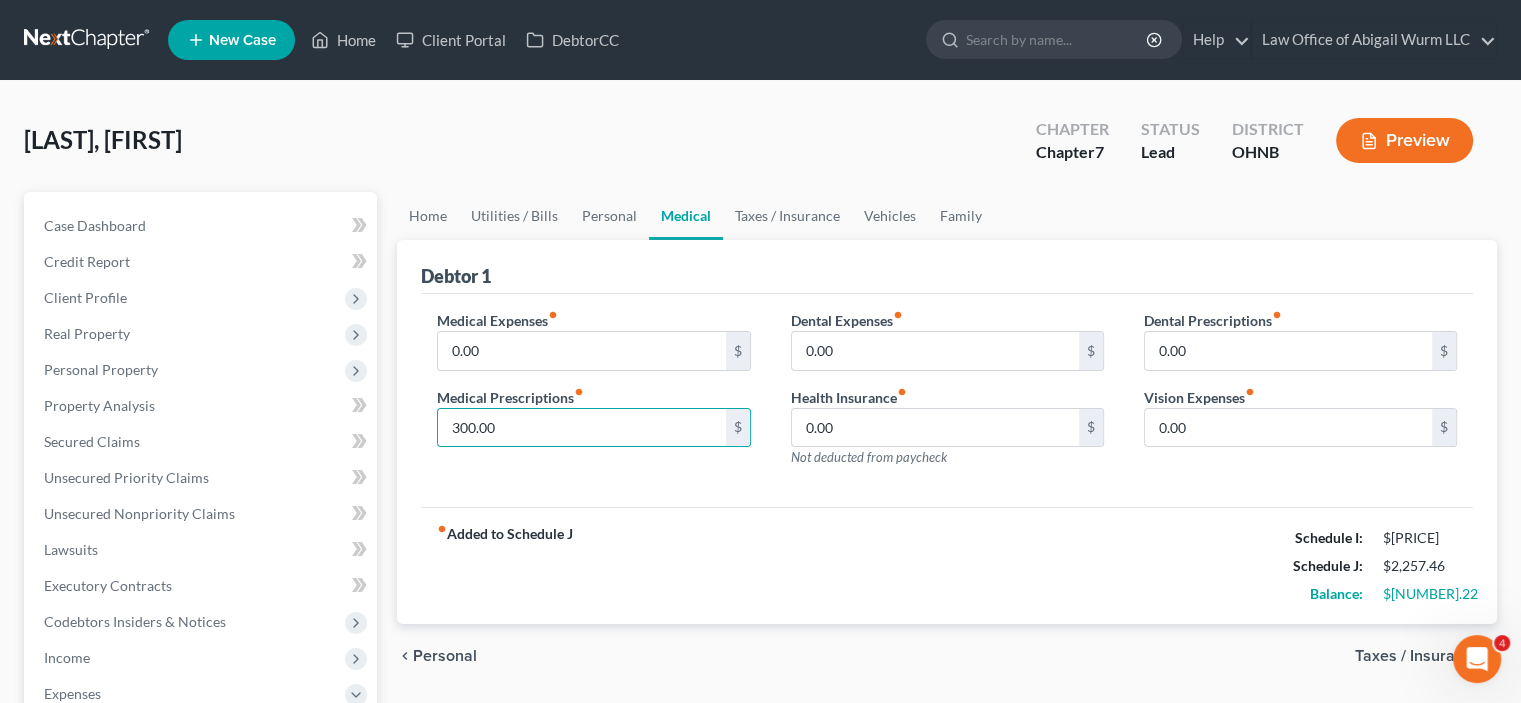 click on "Medical Expenses  fiber_manual_record $[NUMBER].00 $ Medical Prescriptions  fiber_manual_record $[NUMBER].00 $ Dental Expenses  fiber_manual_record $[NUMBER].00 $ Health Insurance  fiber_manual_record $[NUMBER].00 $ Not deducted from paycheck Dental Prescriptions  fiber_manual_record $[NUMBER].00 $ Vision Expenses  fiber_manual_record $[NUMBER].00 $" at bounding box center [947, 401] 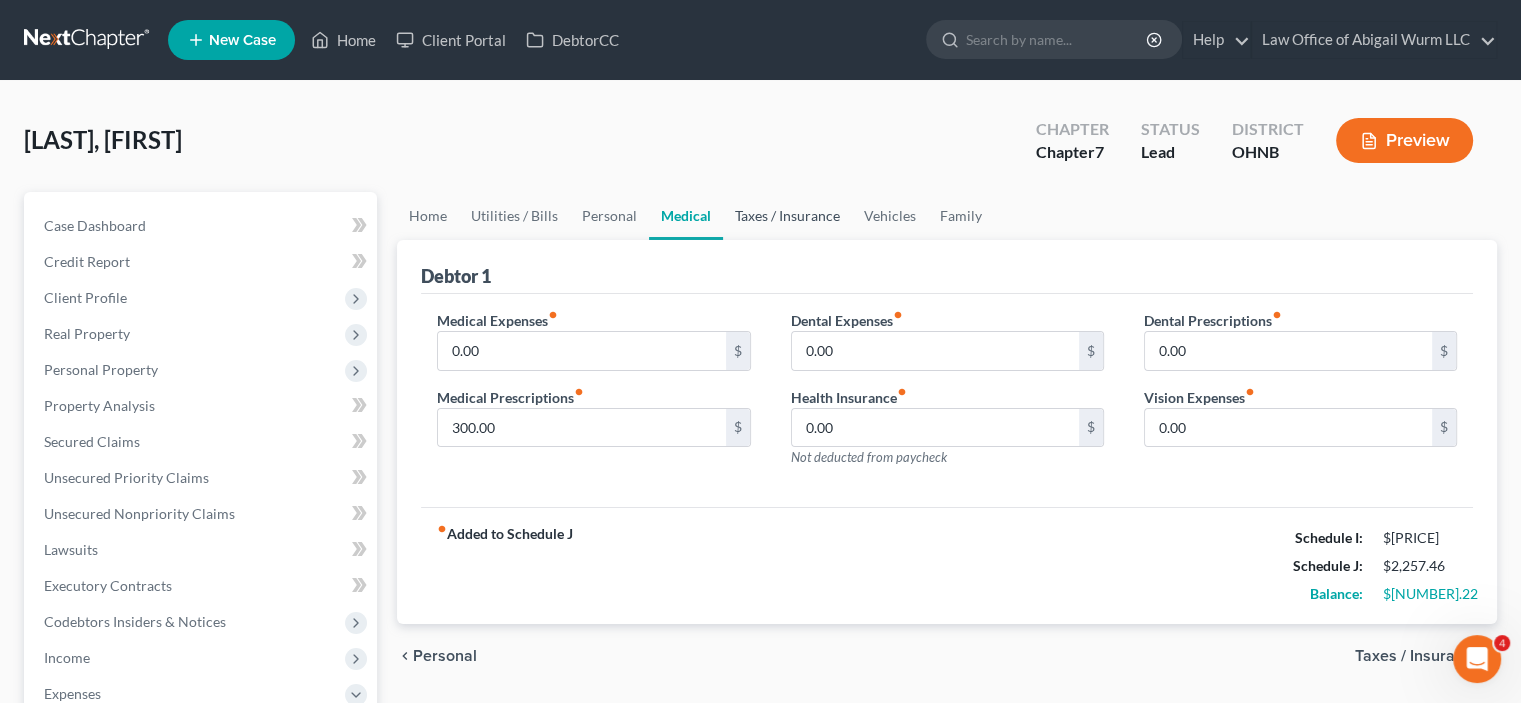 click on "Taxes / Insurance" at bounding box center [787, 216] 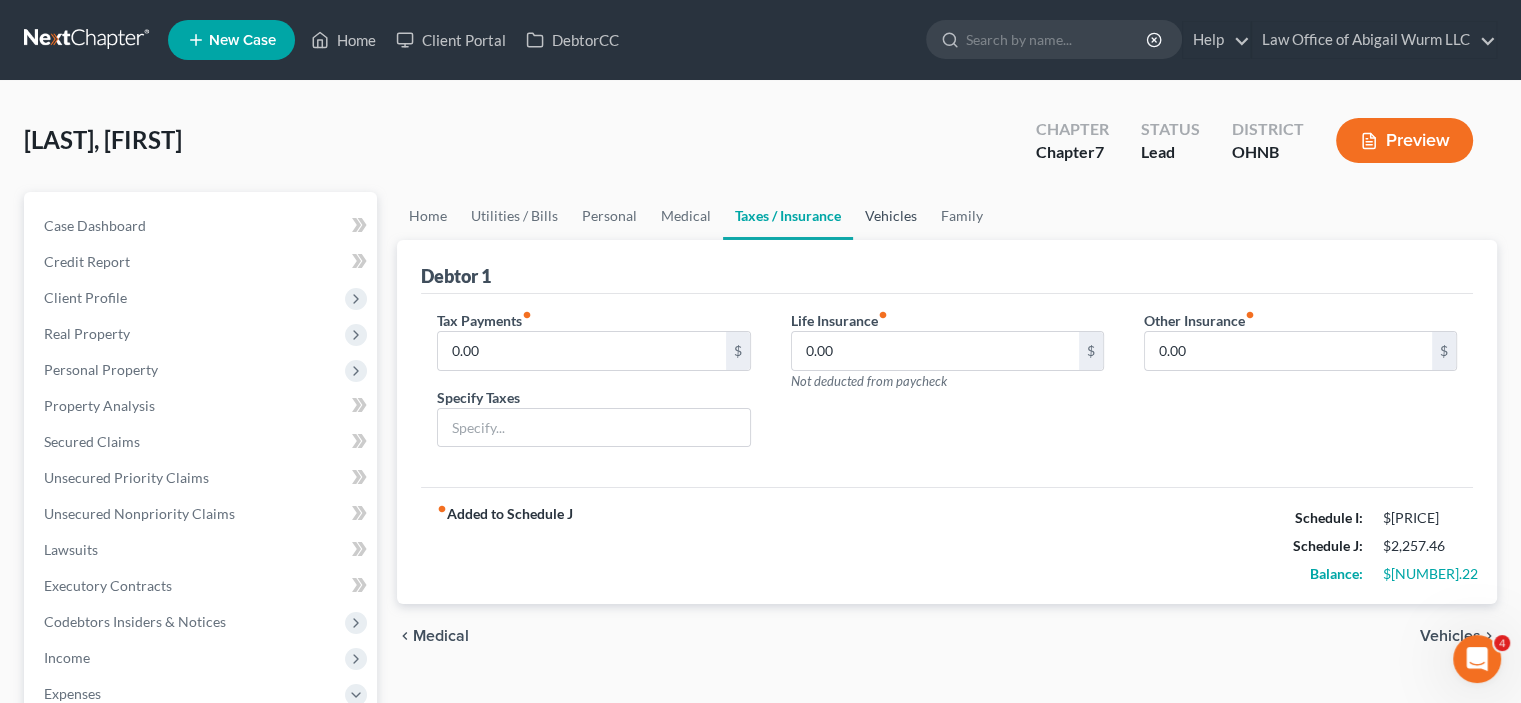 click on "Vehicles" at bounding box center [891, 216] 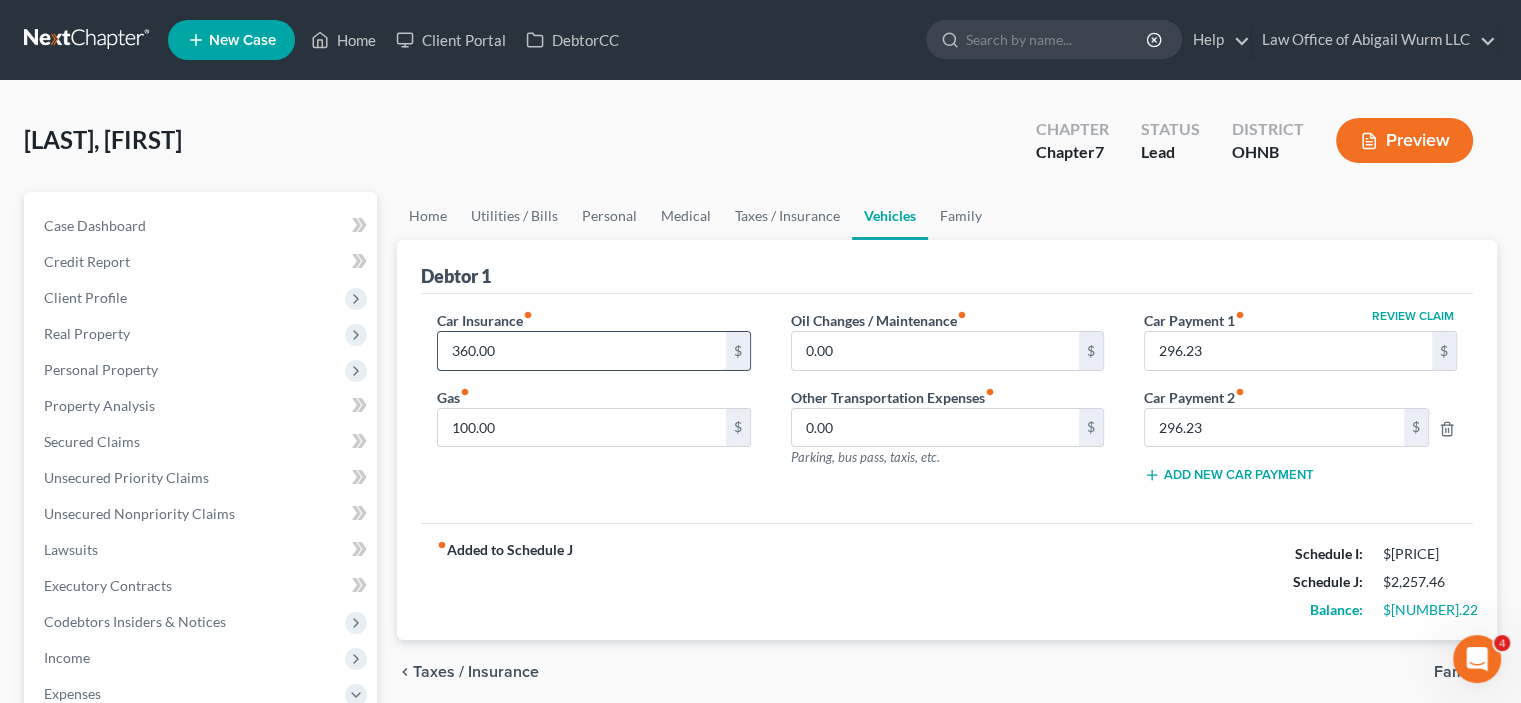click on "360.00" at bounding box center (581, 351) 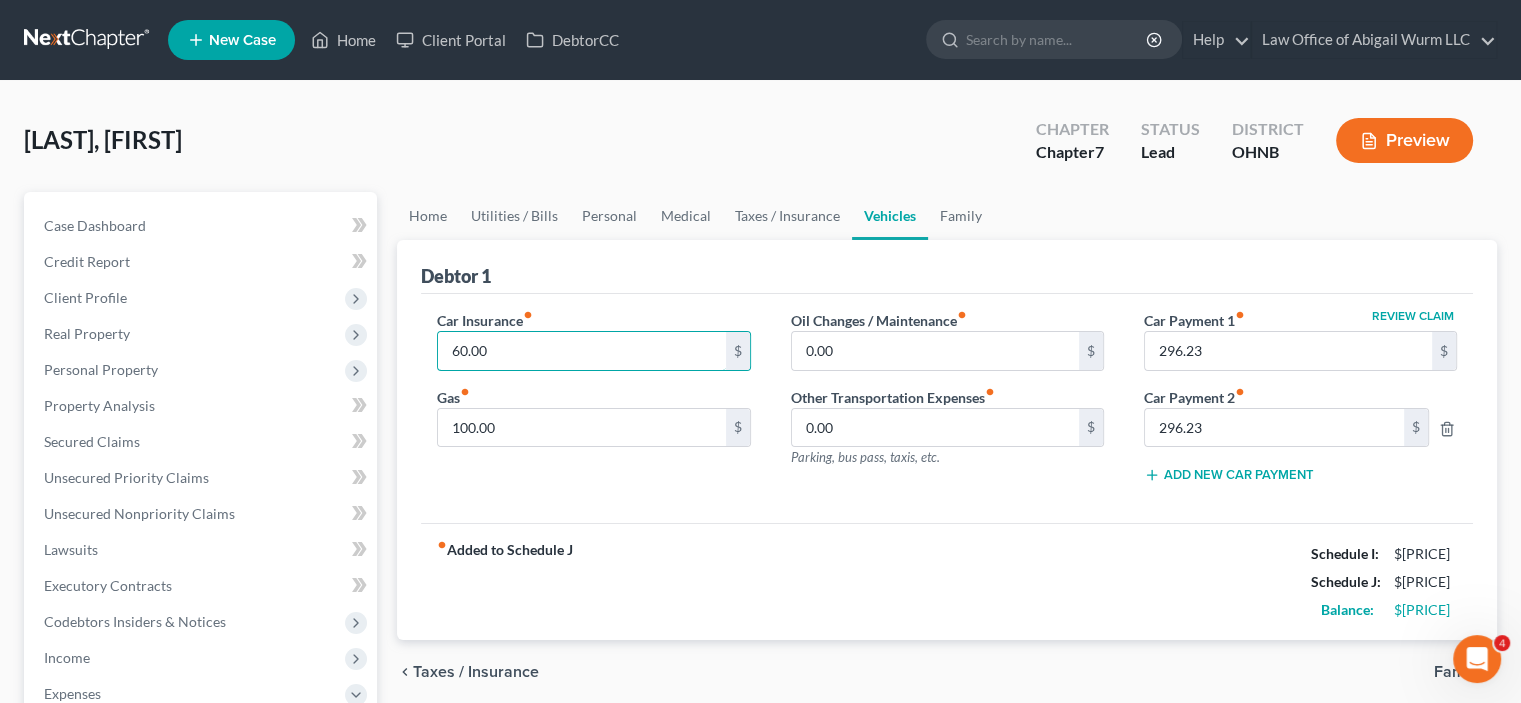 type on "60.00" 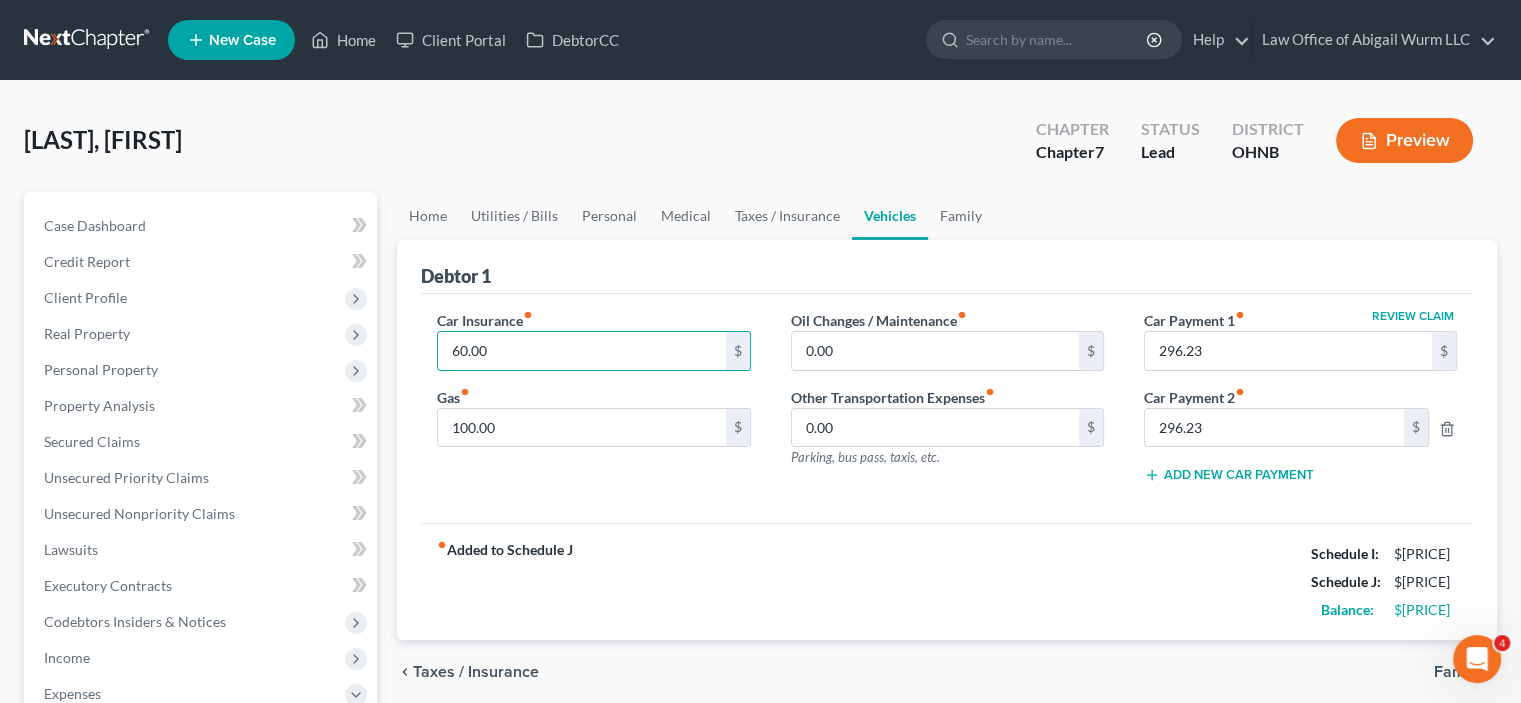 click on "Car Insurance  fiber_manual_record 60.00 $ Gas  fiber_manual_record 100.00 $" at bounding box center (593, 405) 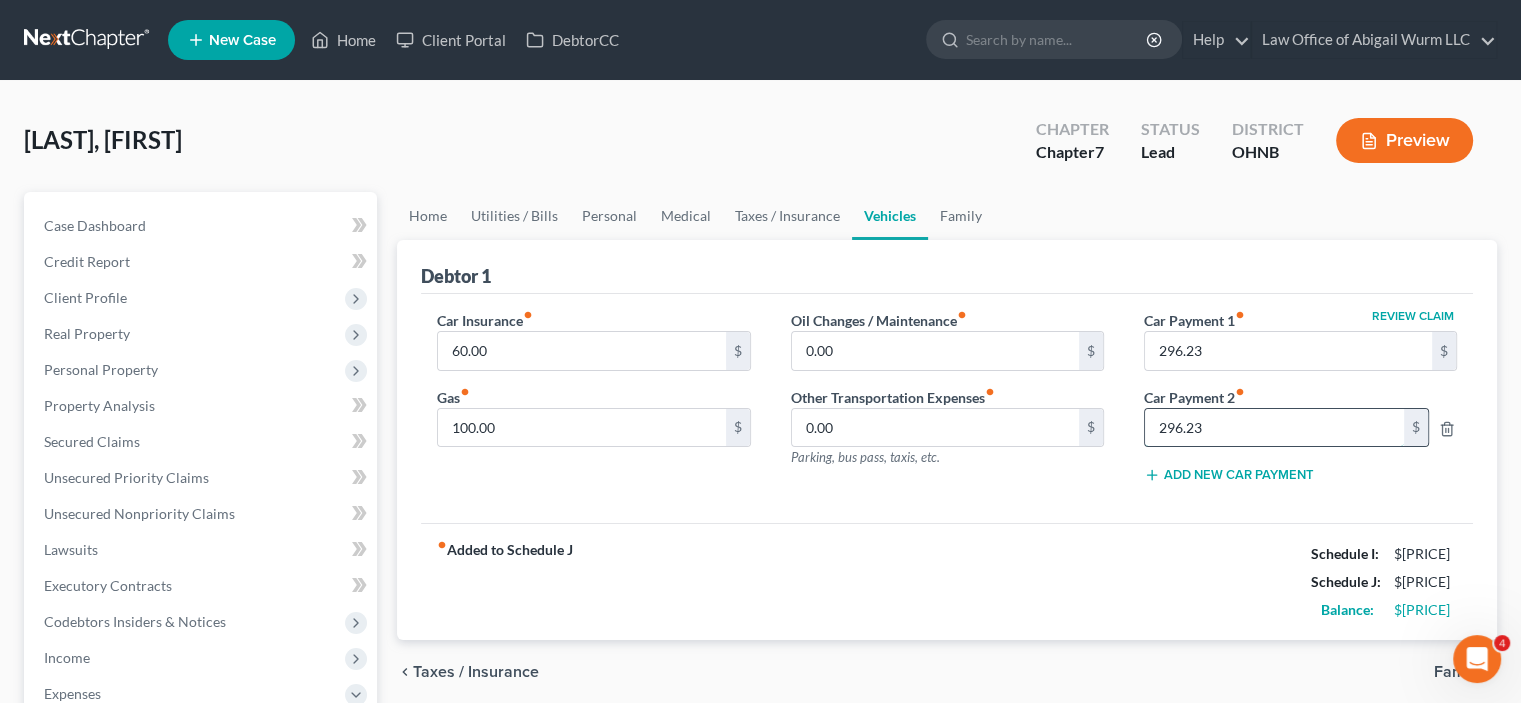 click on "296.23" at bounding box center [1274, 428] 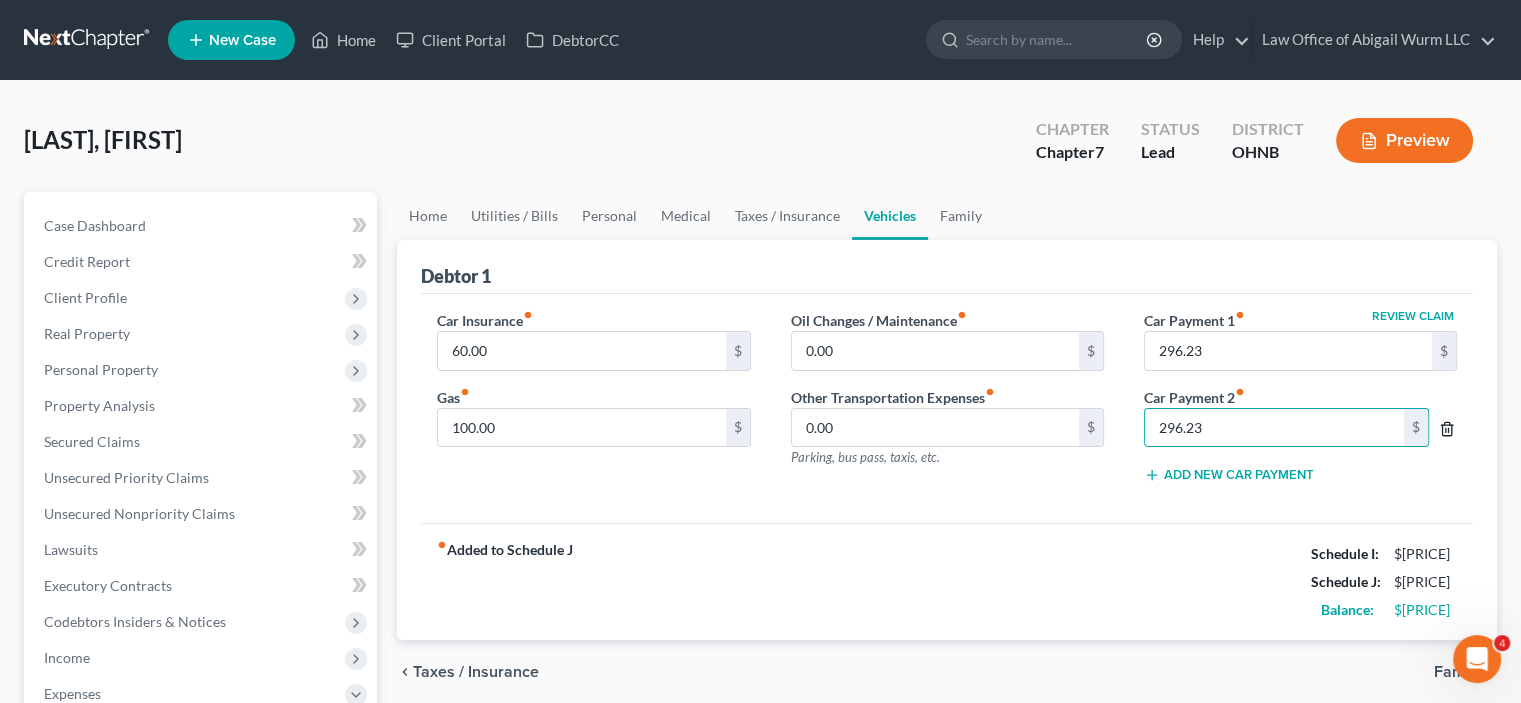 click 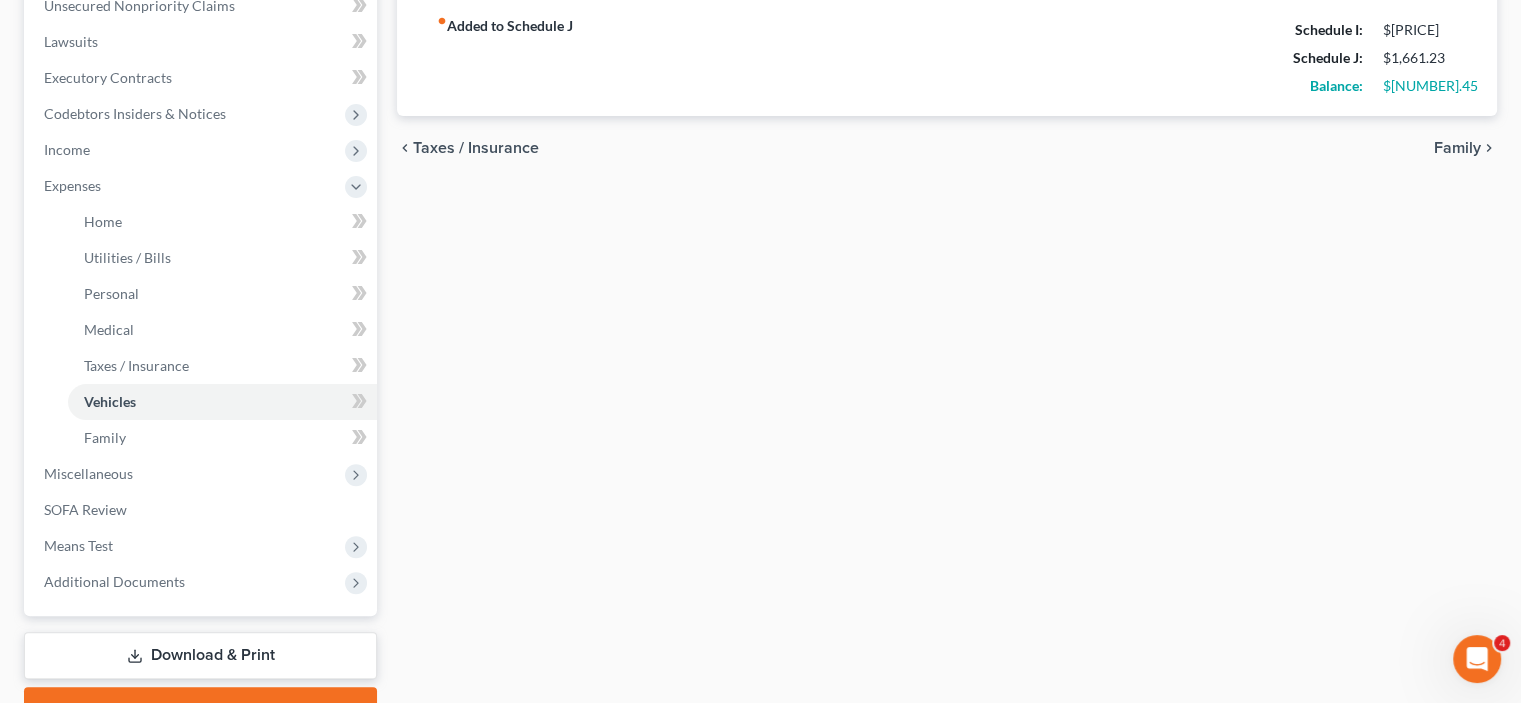 scroll, scrollTop: 600, scrollLeft: 0, axis: vertical 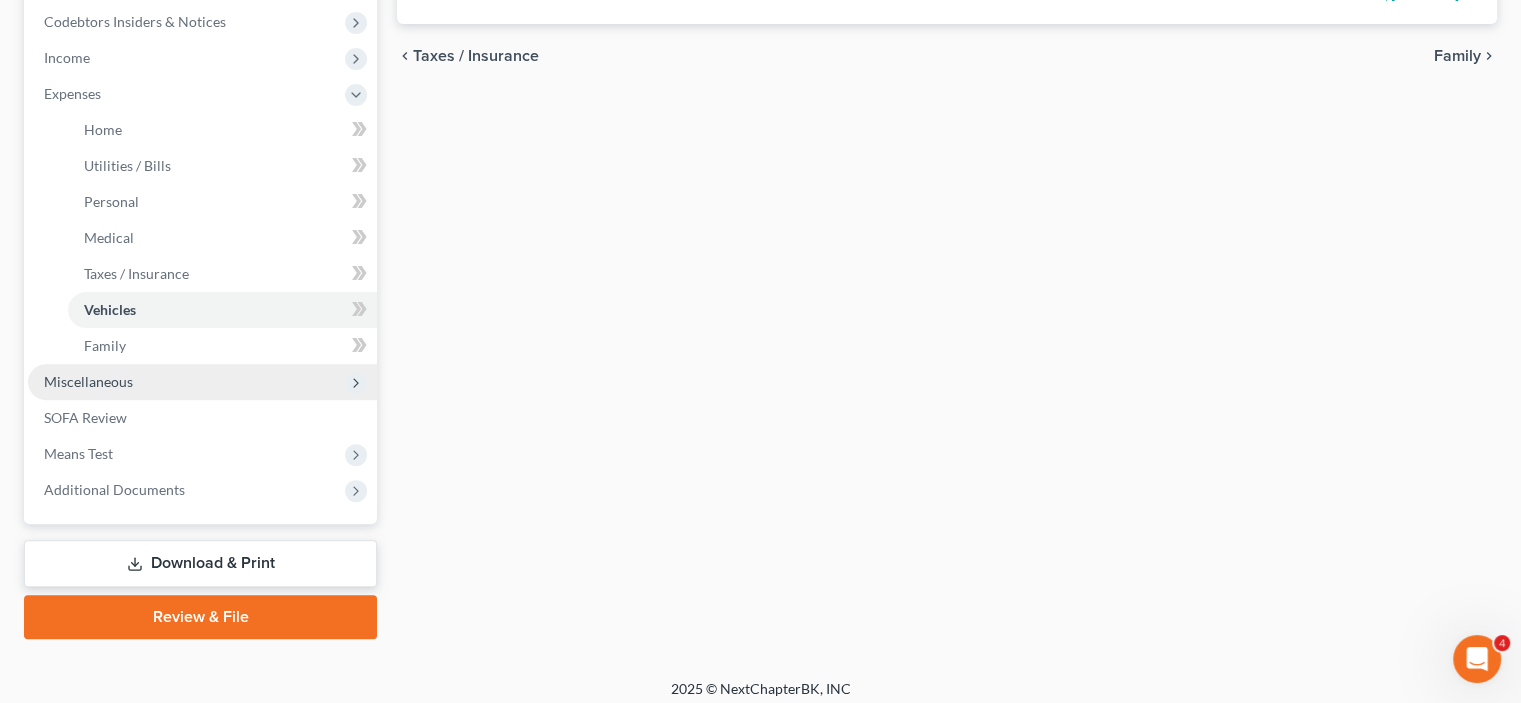 click on "Miscellaneous" at bounding box center (88, 381) 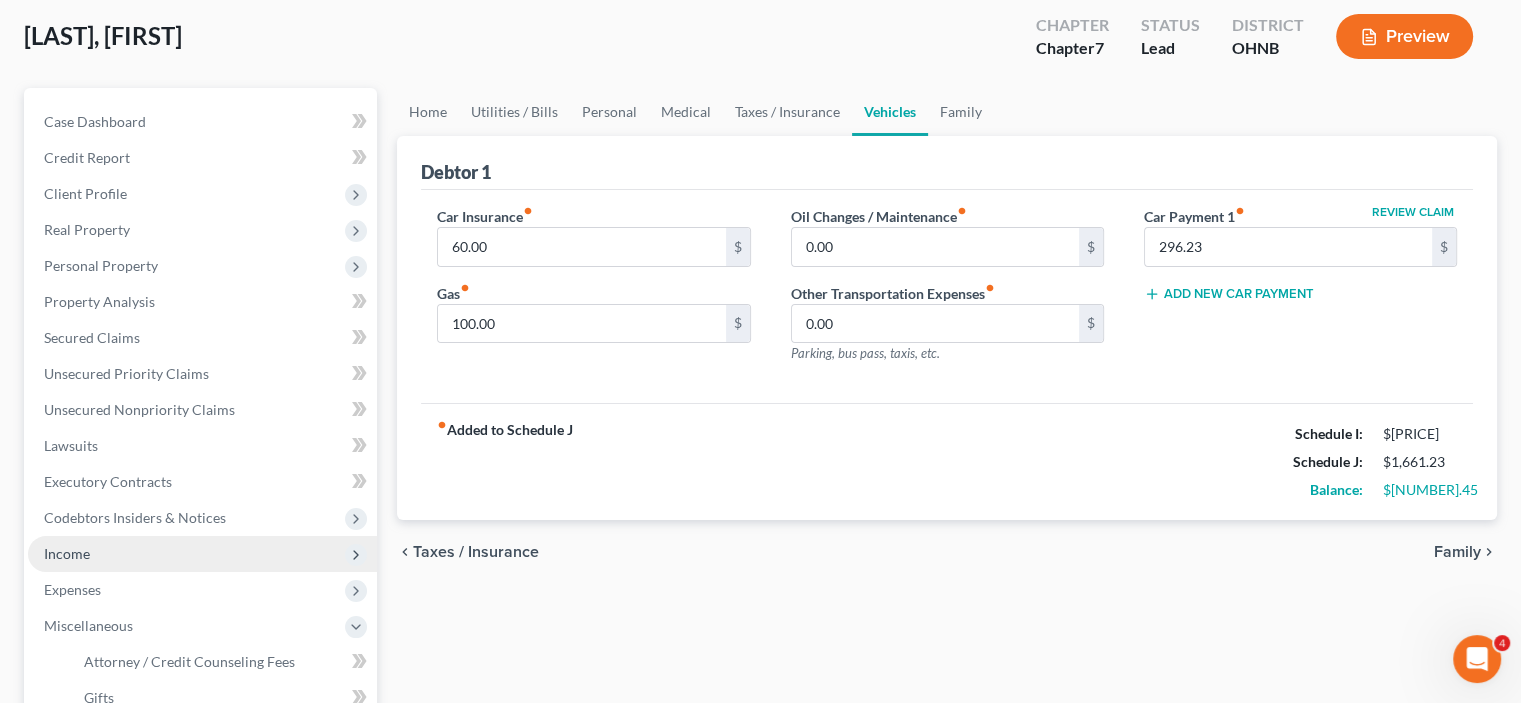 scroll, scrollTop: 138, scrollLeft: 0, axis: vertical 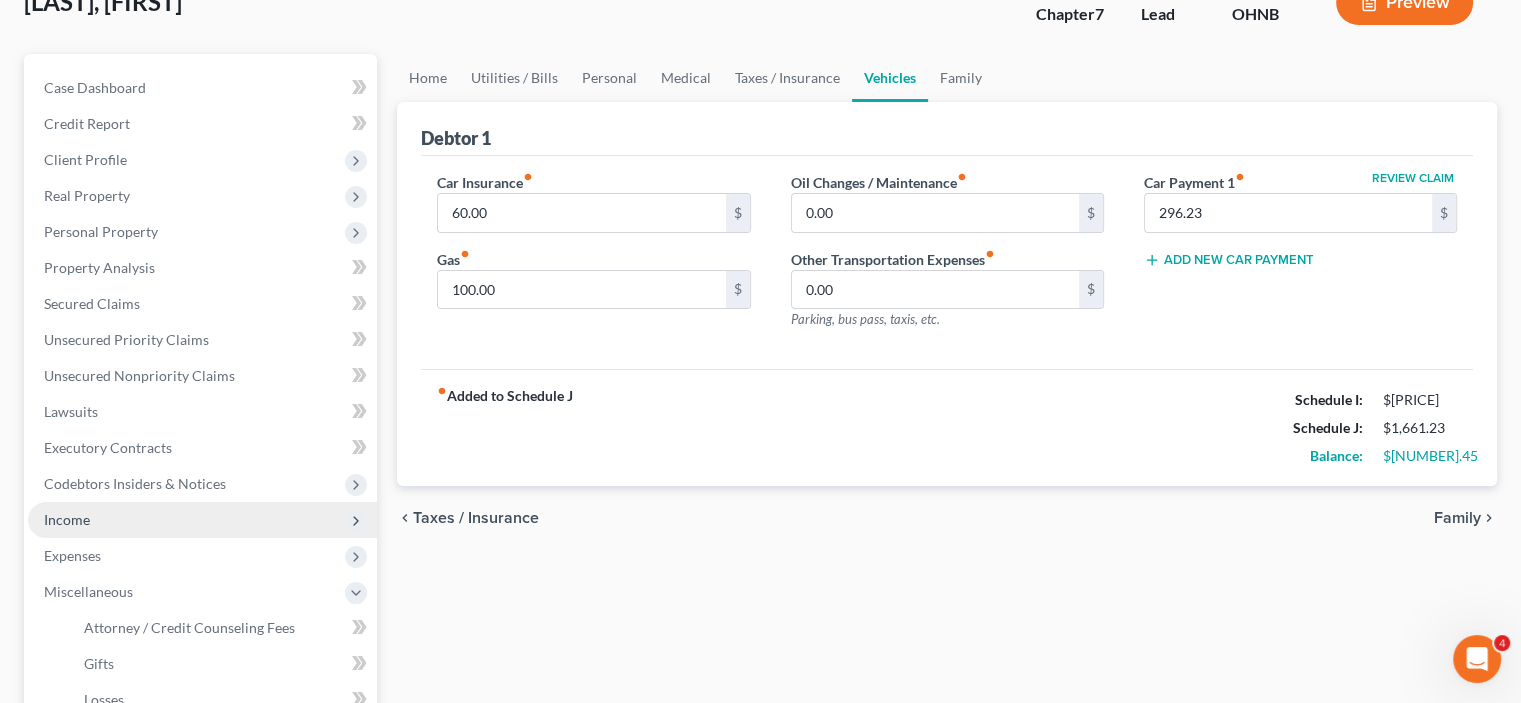 click on "Income" at bounding box center (202, 520) 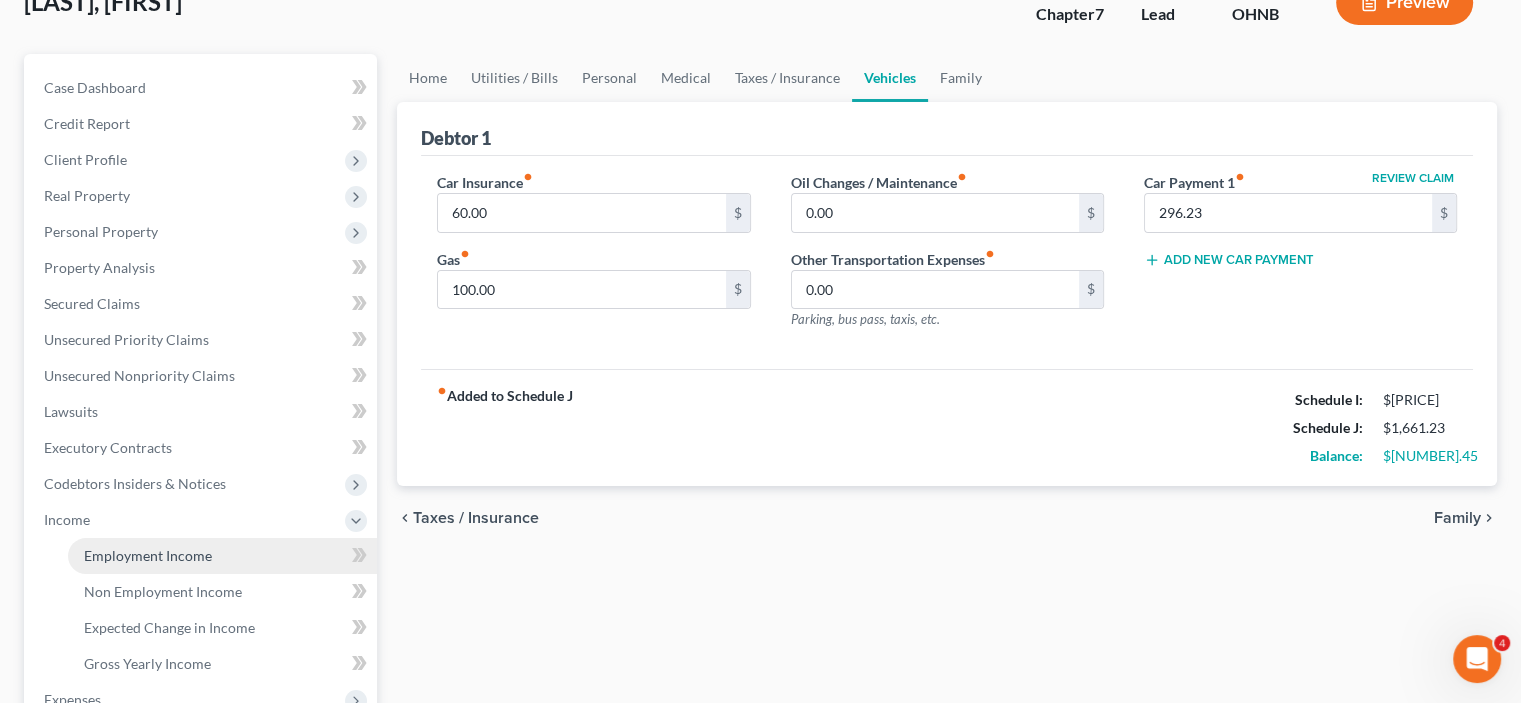 click on "Employment Income" at bounding box center [148, 555] 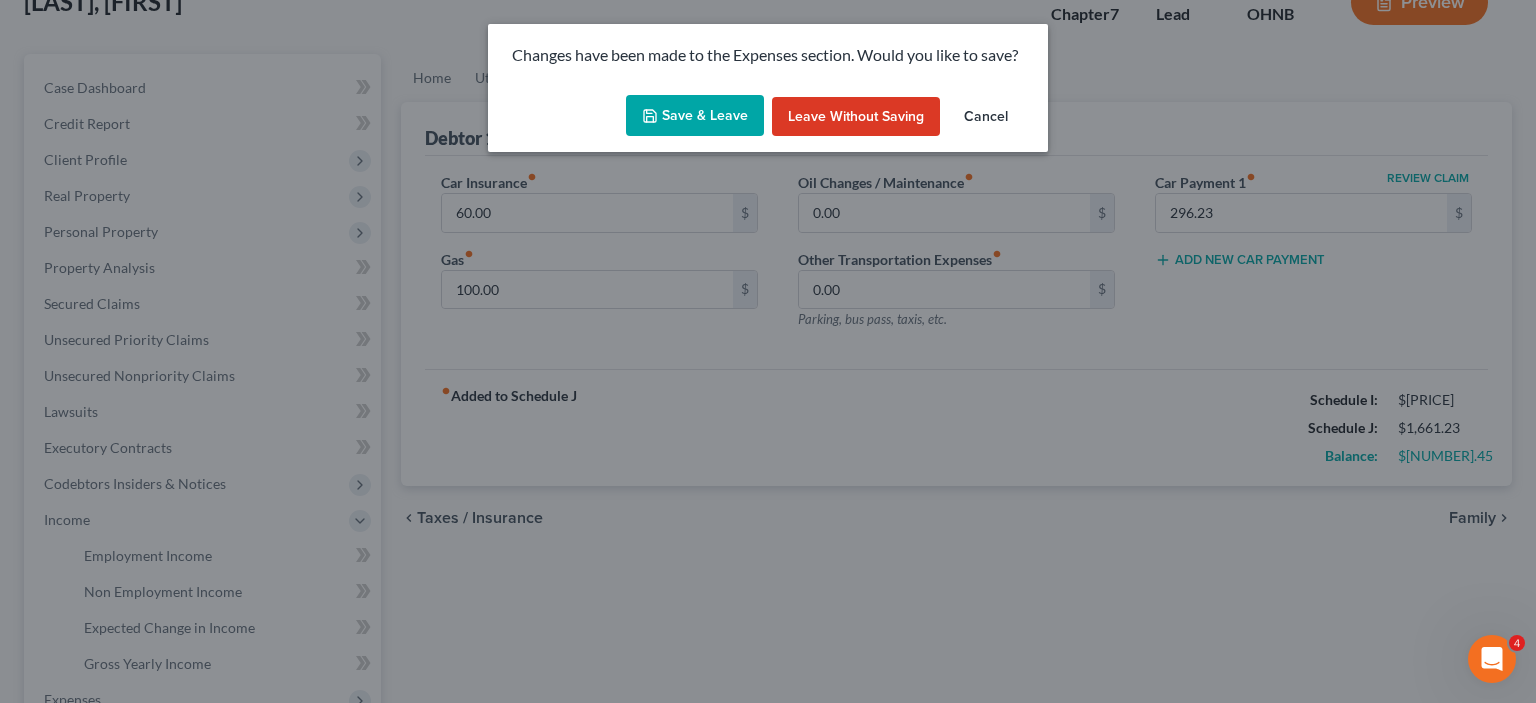 click on "Save & Leave" at bounding box center [695, 116] 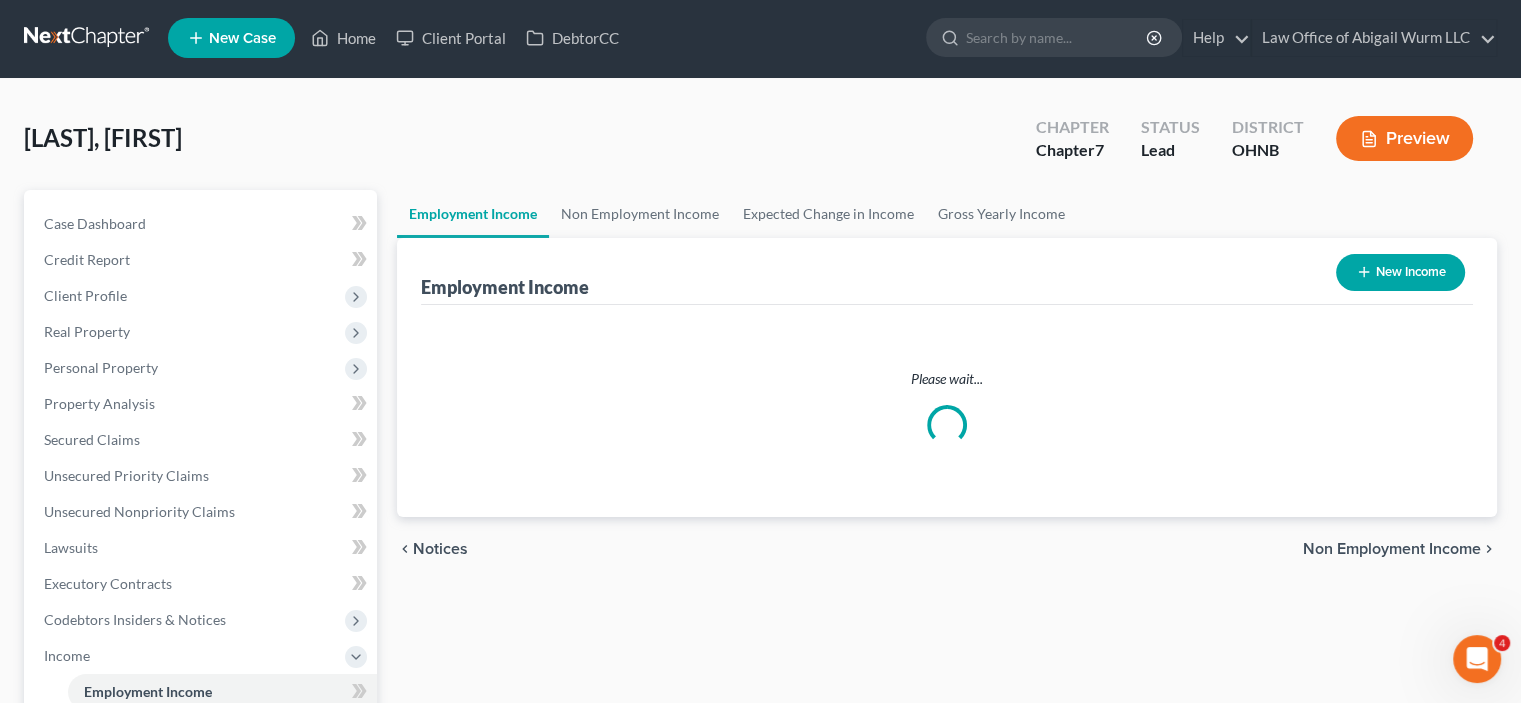 scroll, scrollTop: 0, scrollLeft: 0, axis: both 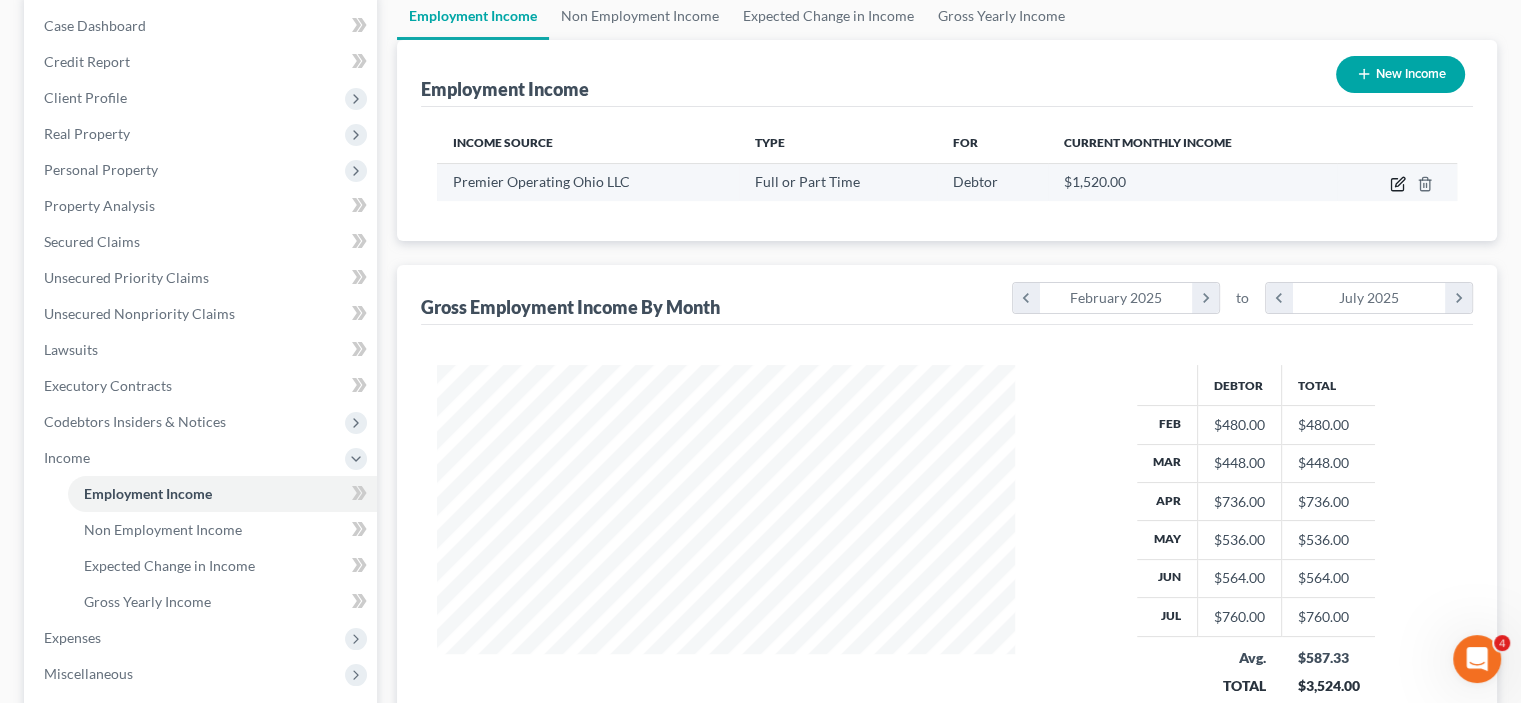click 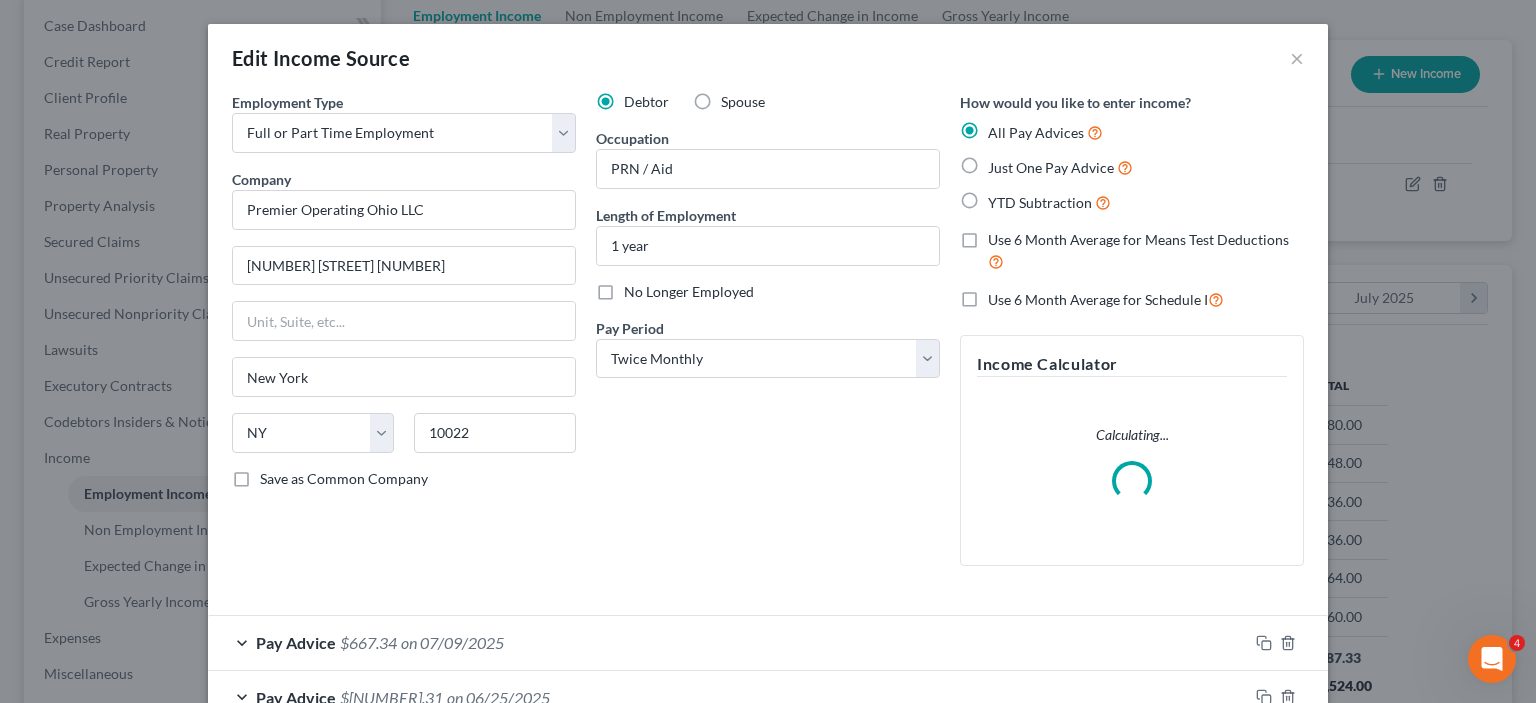 scroll, scrollTop: 999643, scrollLeft: 999375, axis: both 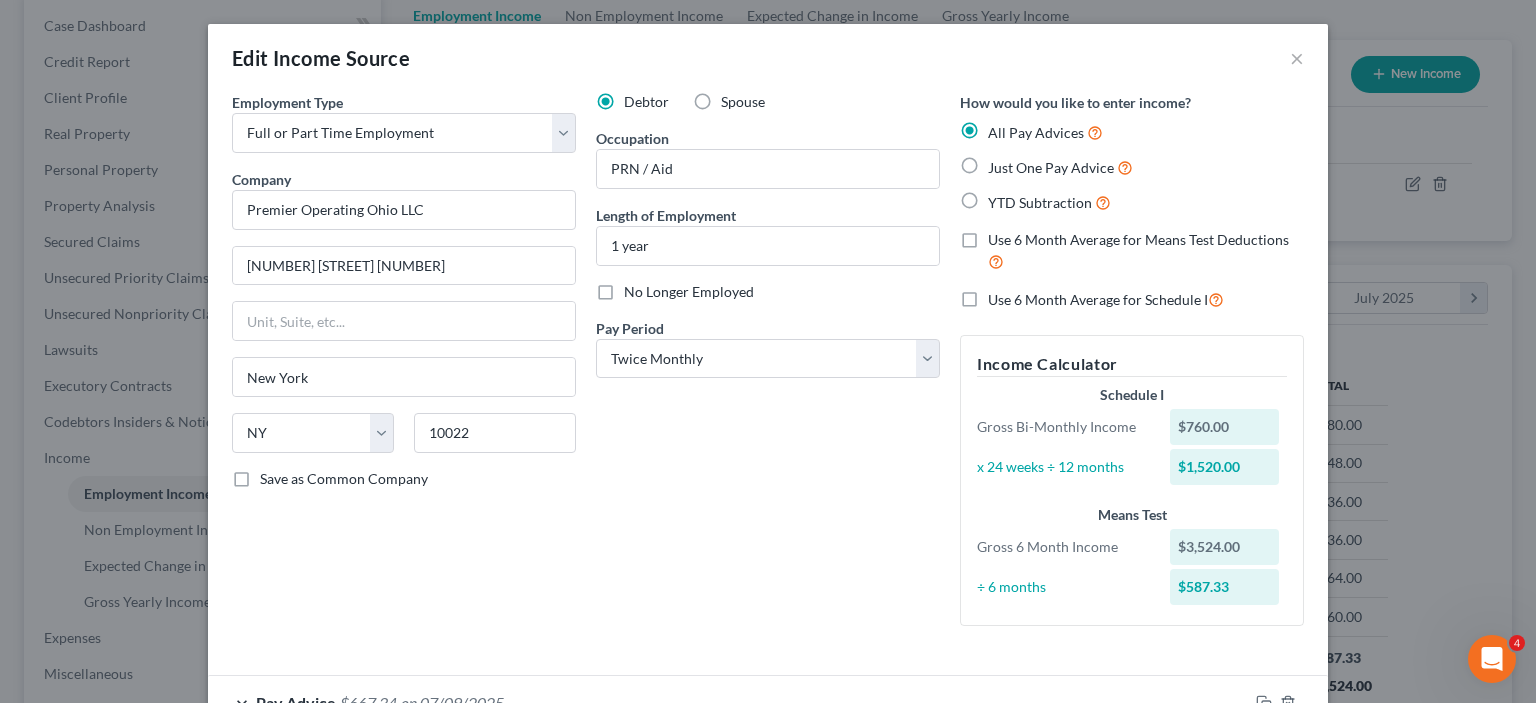 click on "Premier Operating Ohio LLC                      445 Park Avenue 906 [CITY], [STATE] 10022 Save as Common Company Debtor Spouse Occupation PRN / Aid Length of Employment 1 year No Longer Employed
Pay Period
*
Select Monthly Twice Monthly Every Other Week Weekly How would you like to enter income?
All Pay Advices
Just One Pay Advice
YTD Subtraction
Use 6 Month Average for Means Test Deductions  Use 6 Month Average for Schedule I  Income Calculator
Schedule I Gross Bi-Monthly Income $760.00 x 24 weeks ÷ 12 months $1,520.00 Means Test Gross 6 Month Income $3,524.00 ÷ 6 months $587.33" at bounding box center [768, 351] 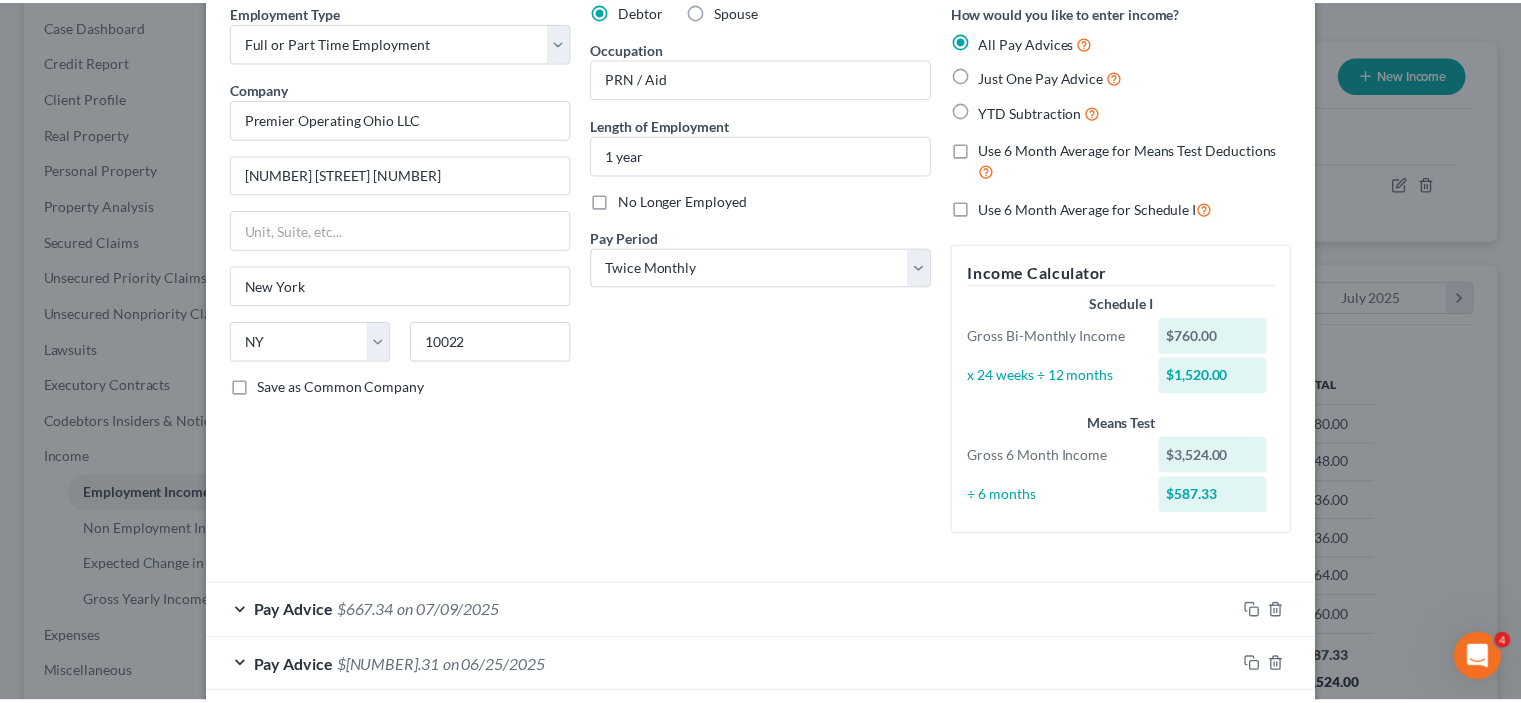 scroll, scrollTop: 0, scrollLeft: 0, axis: both 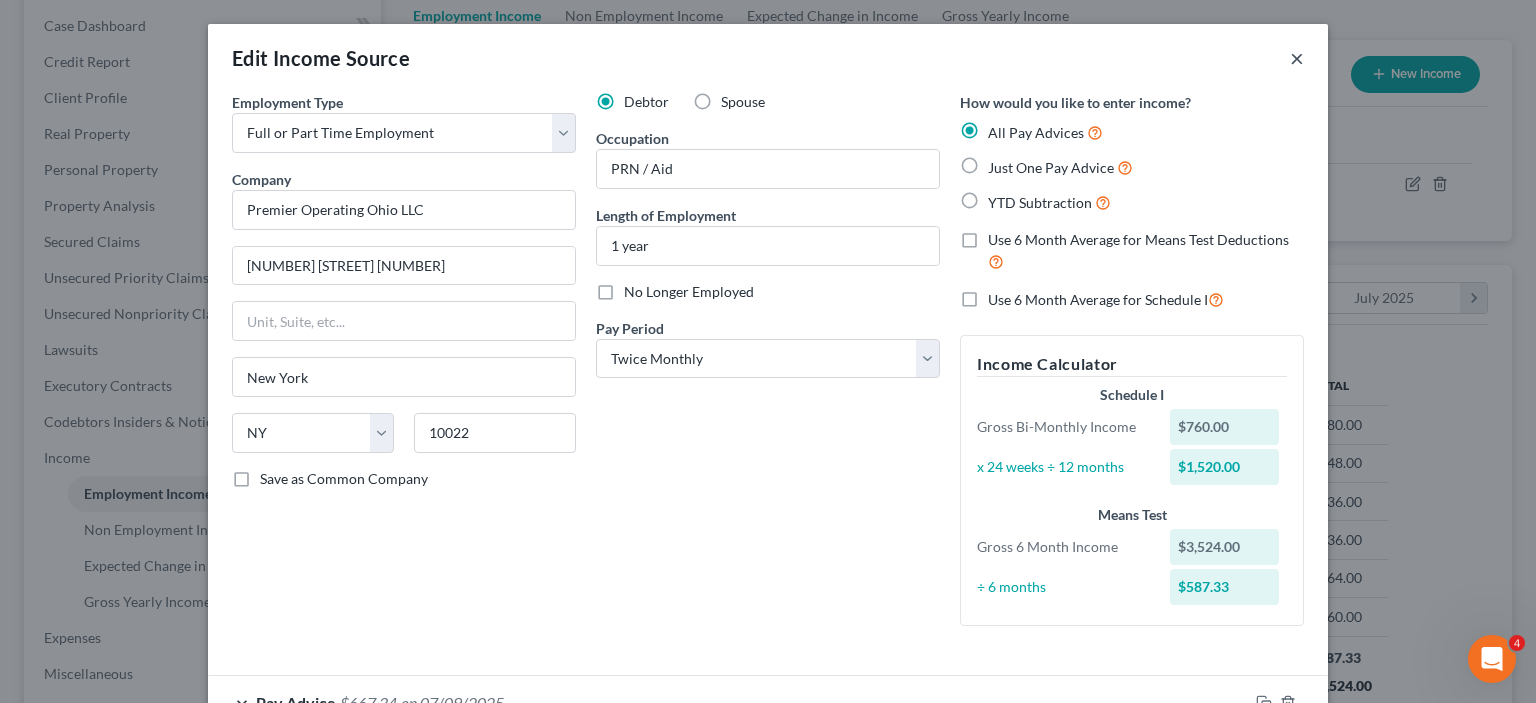 click on "×" at bounding box center (1297, 58) 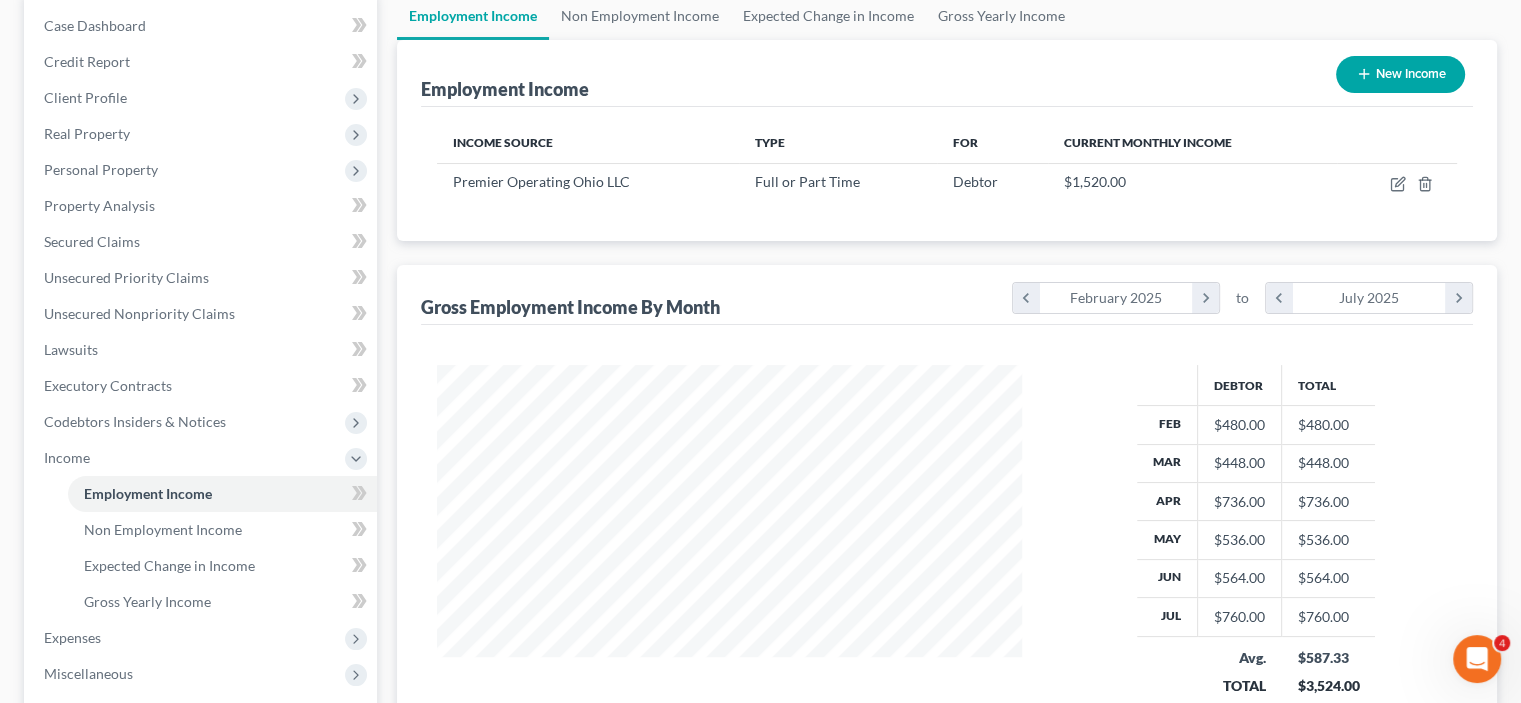 scroll, scrollTop: 356, scrollLeft: 617, axis: both 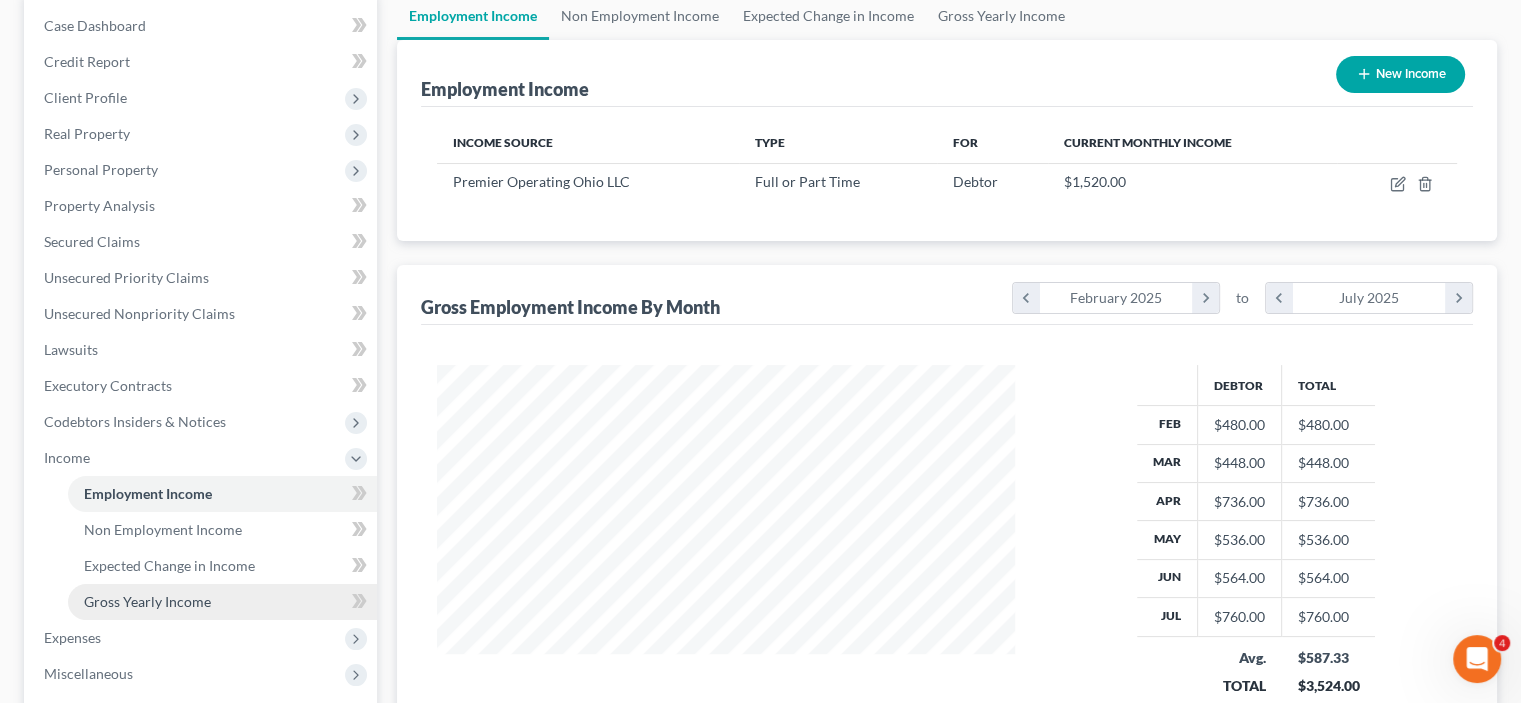 click on "Gross Yearly Income" at bounding box center [147, 601] 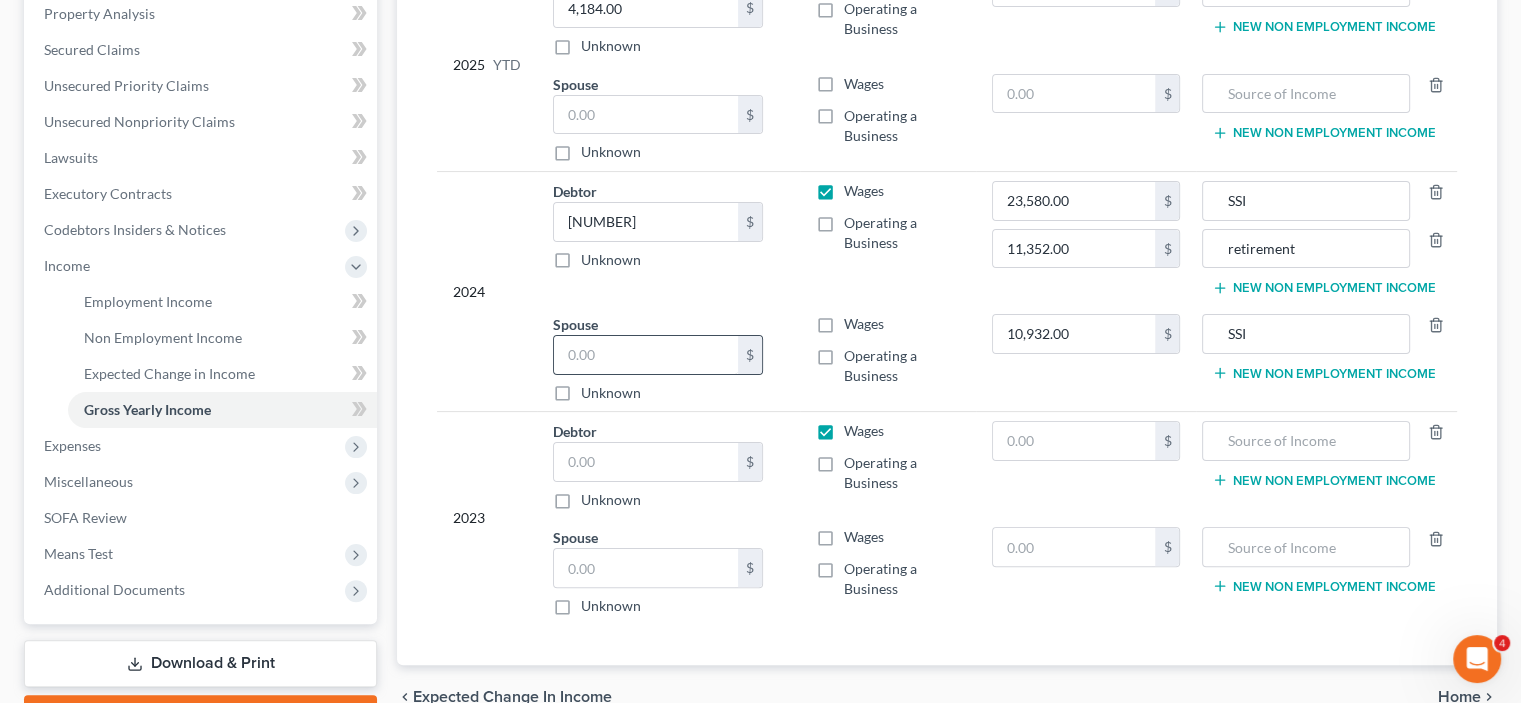 scroll, scrollTop: 400, scrollLeft: 0, axis: vertical 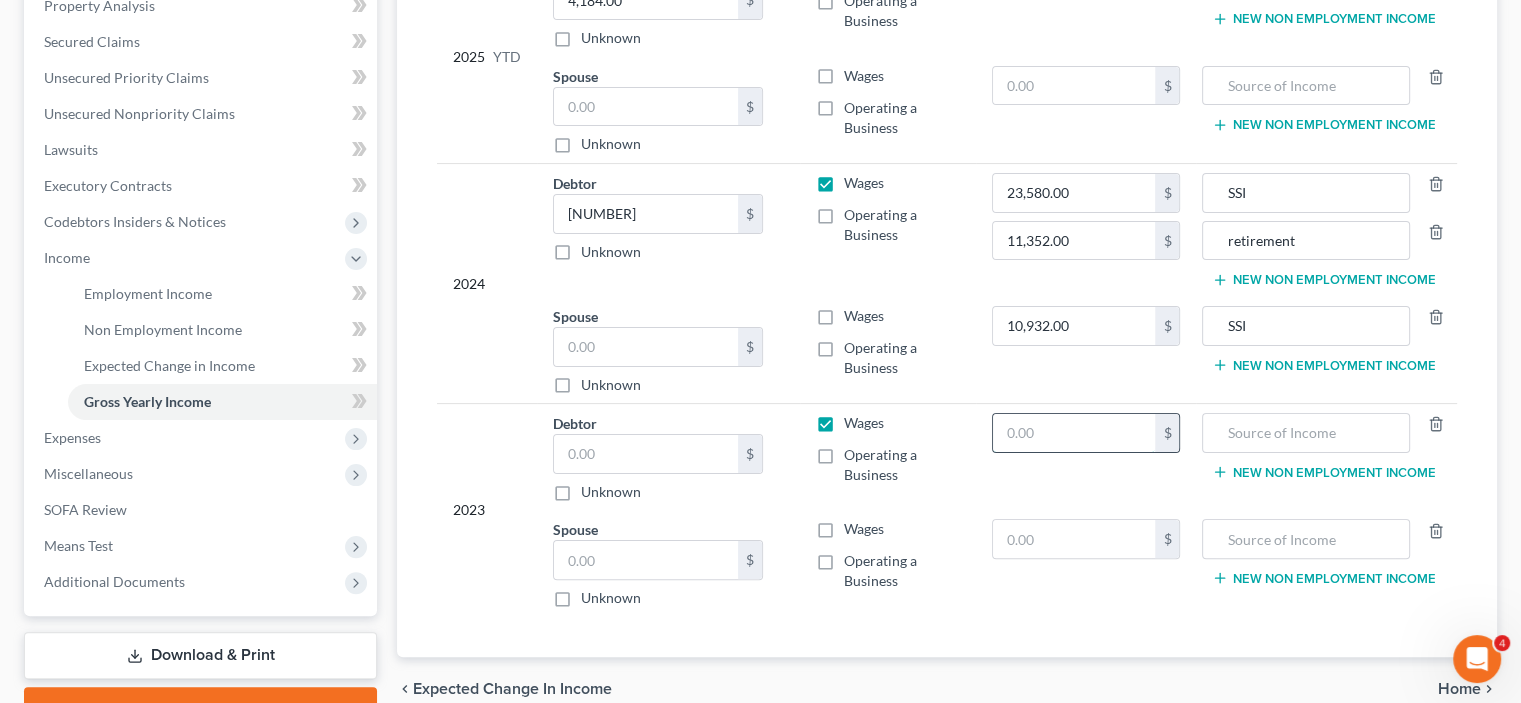 click at bounding box center [1074, 433] 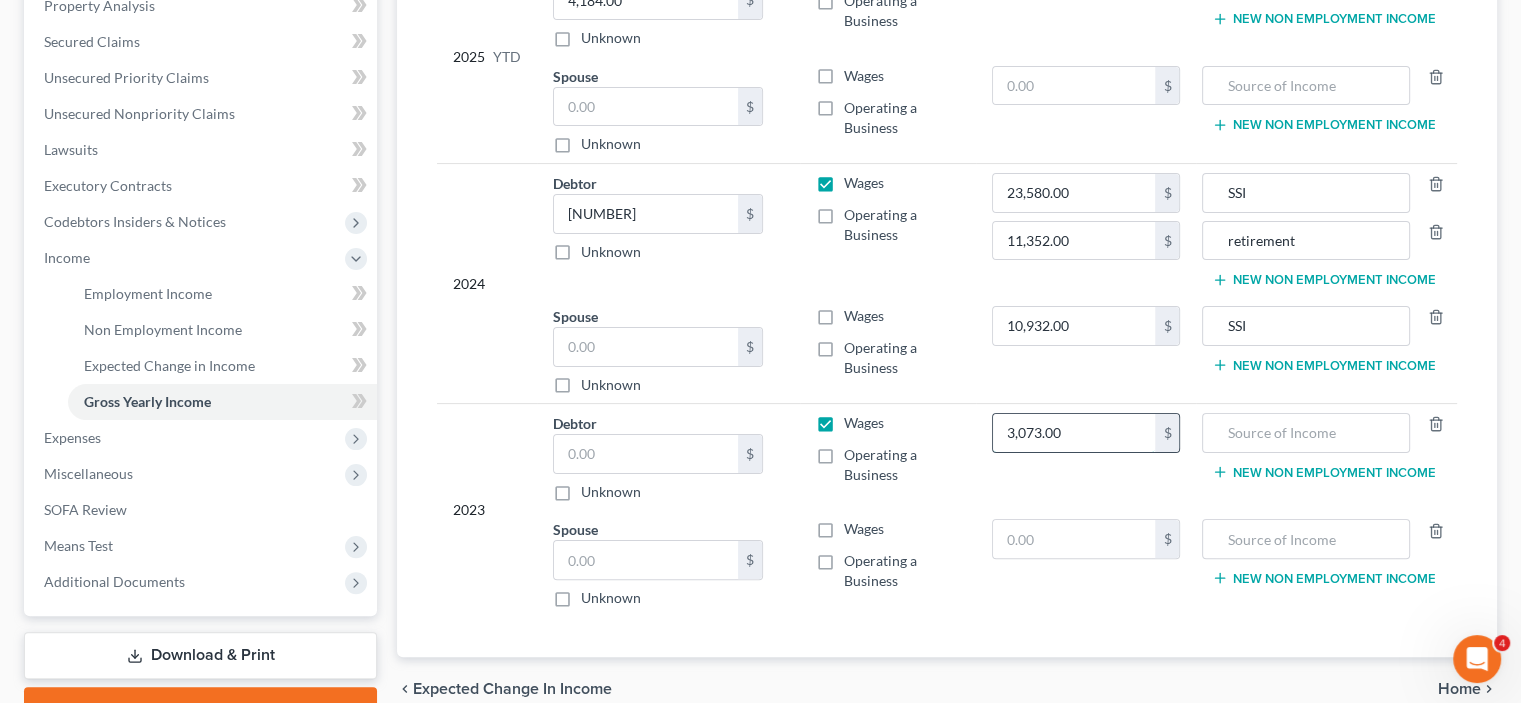 scroll, scrollTop: 300, scrollLeft: 0, axis: vertical 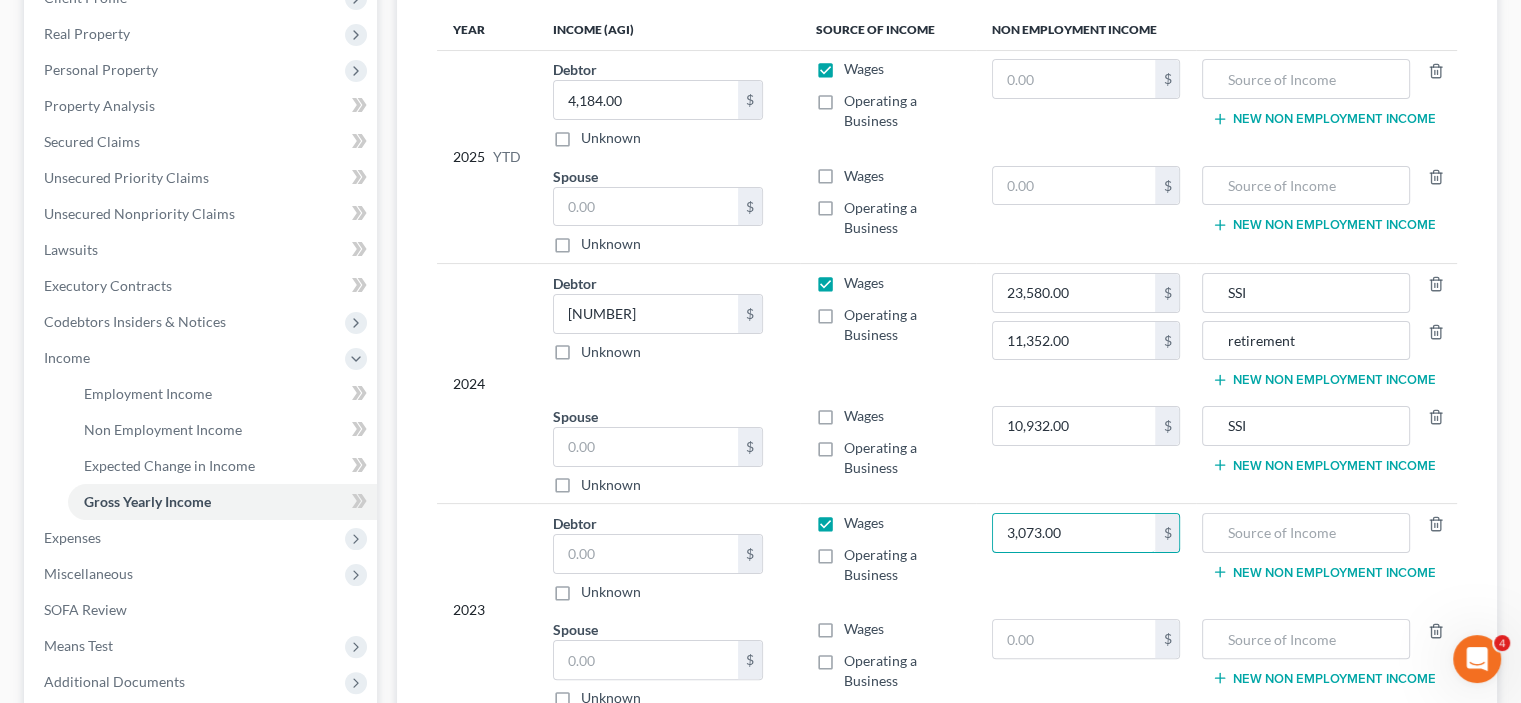 type on "3,073.00" 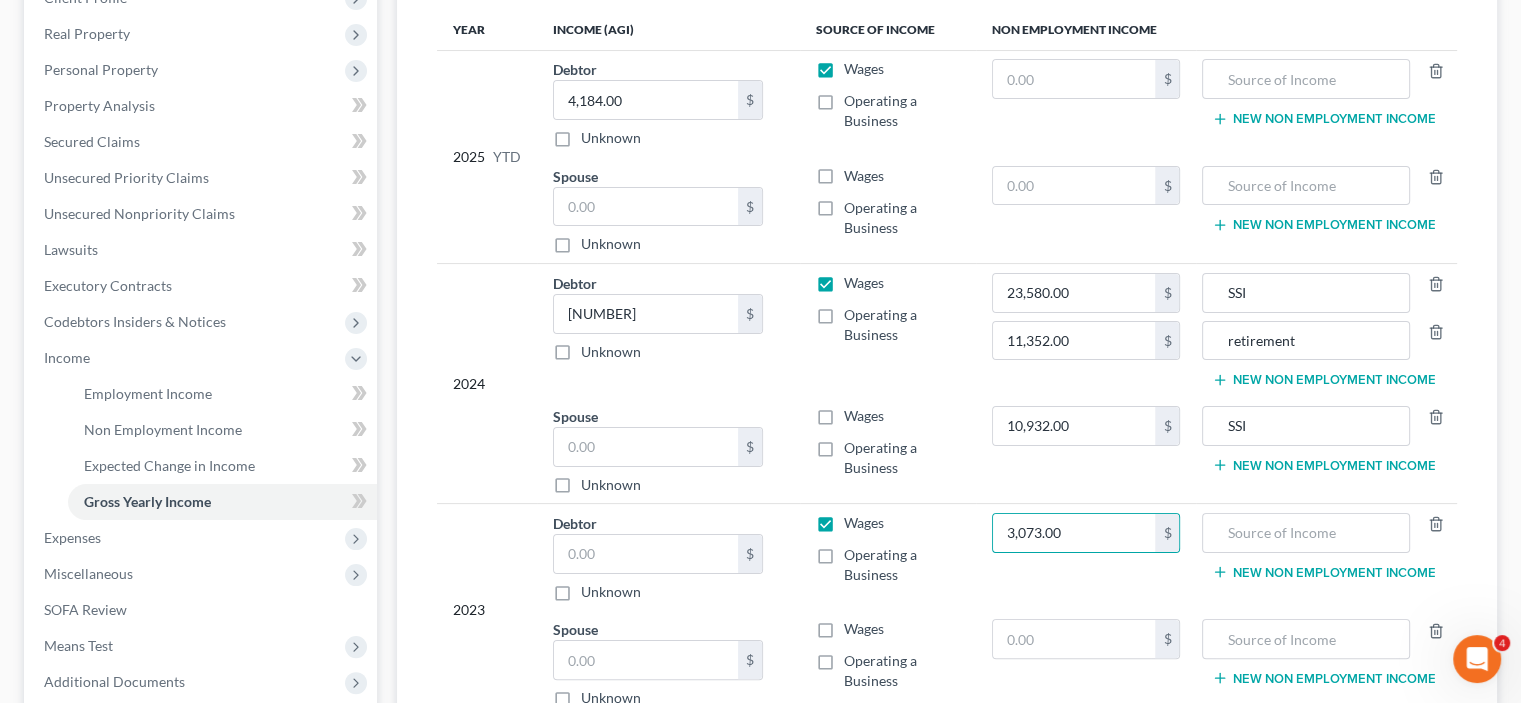 drag, startPoint x: 1076, startPoint y: 599, endPoint x: 1084, endPoint y: 588, distance: 13.601471 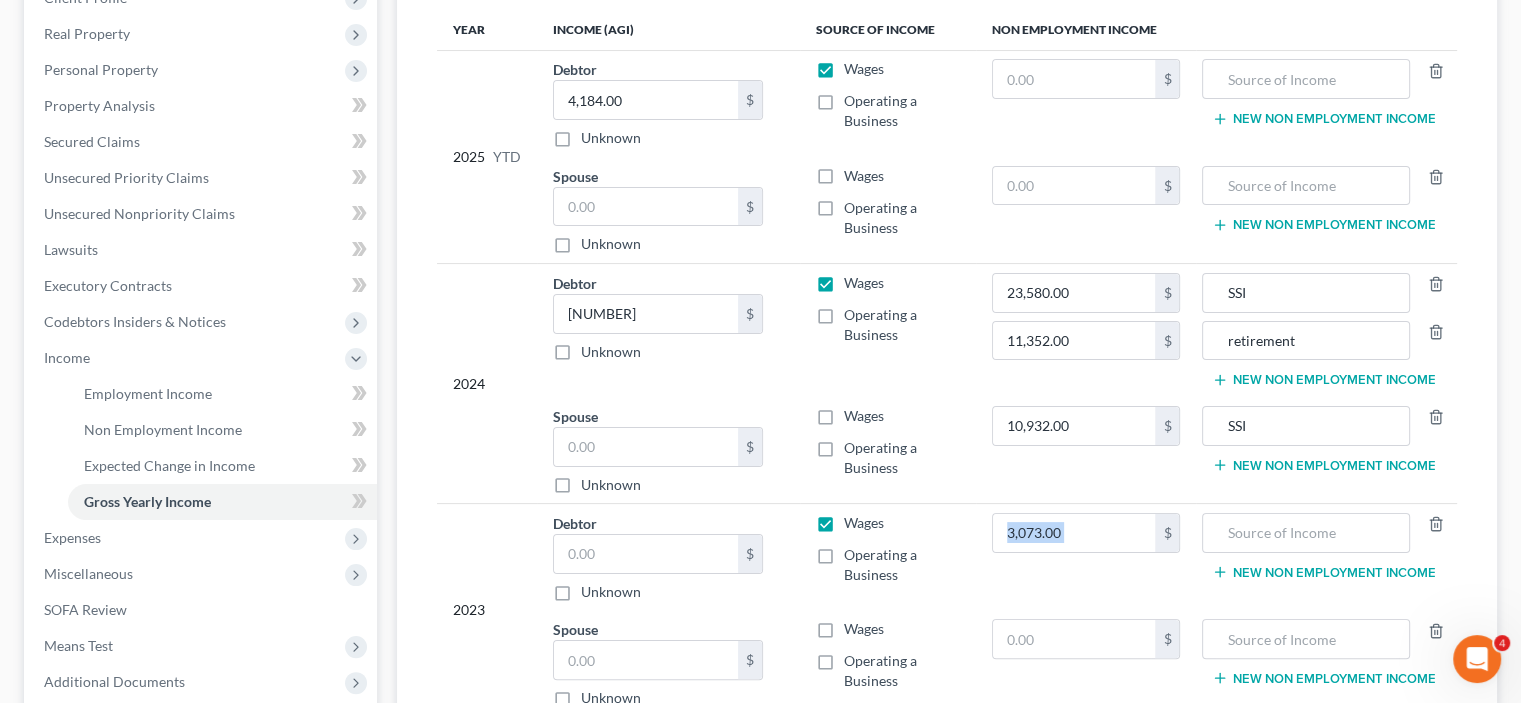 click on "3,073.00 $" at bounding box center (1086, 557) 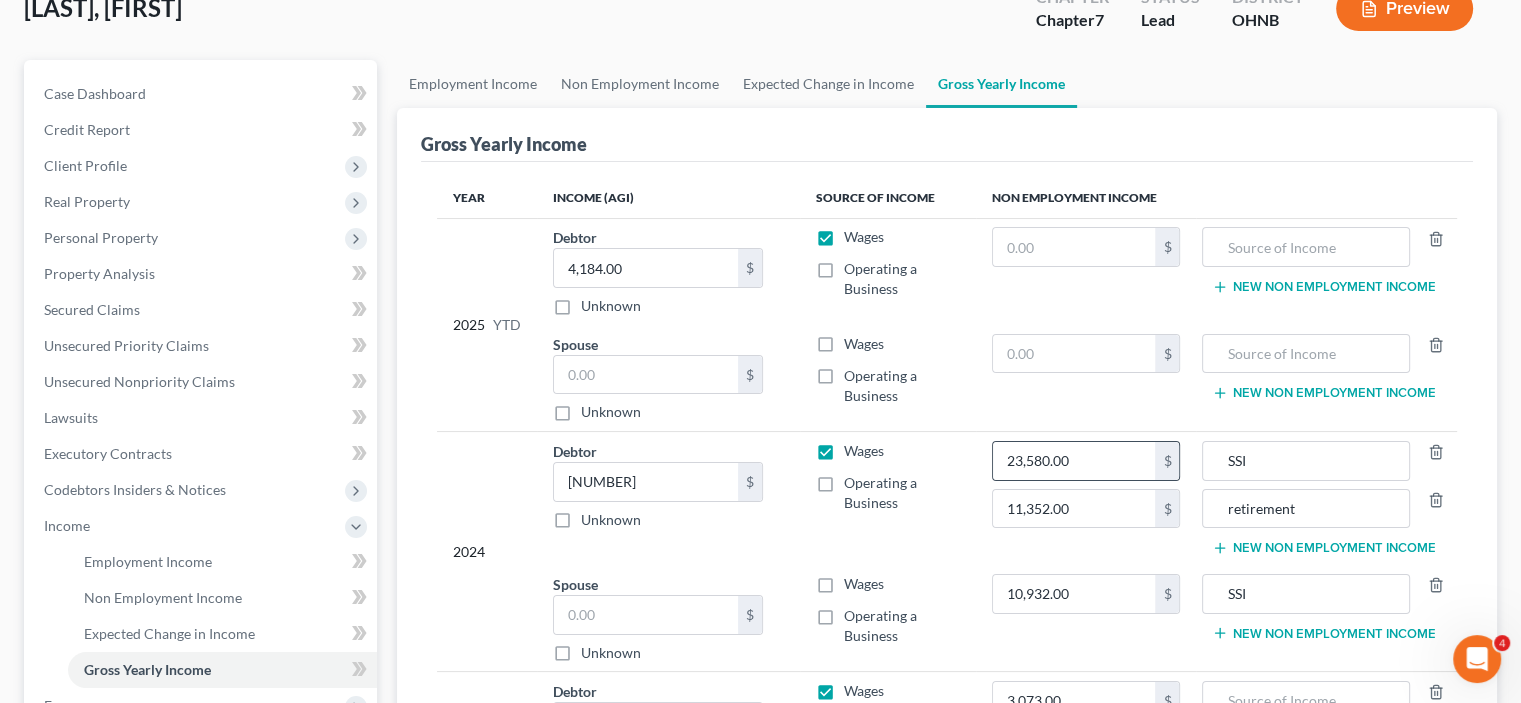 scroll, scrollTop: 500, scrollLeft: 0, axis: vertical 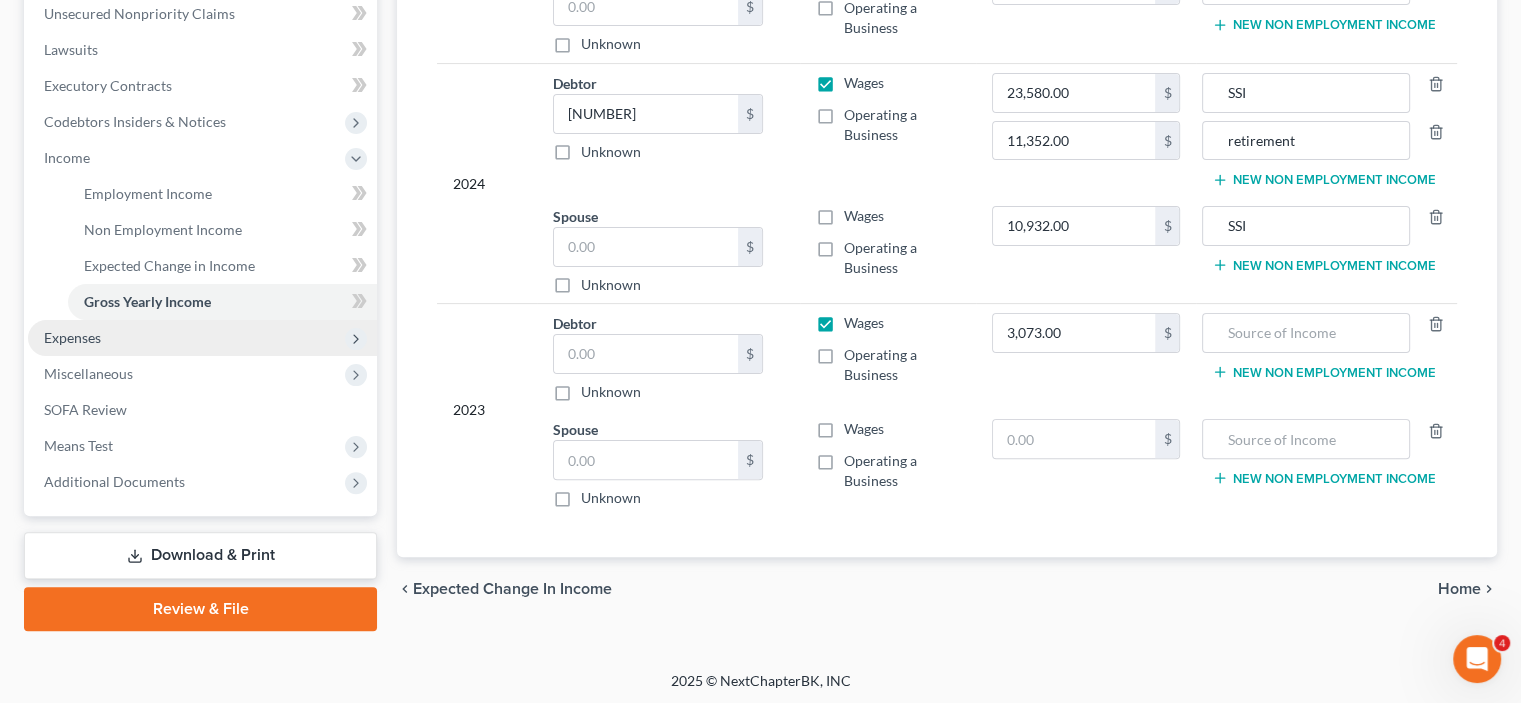 click on "Expenses" at bounding box center [72, 337] 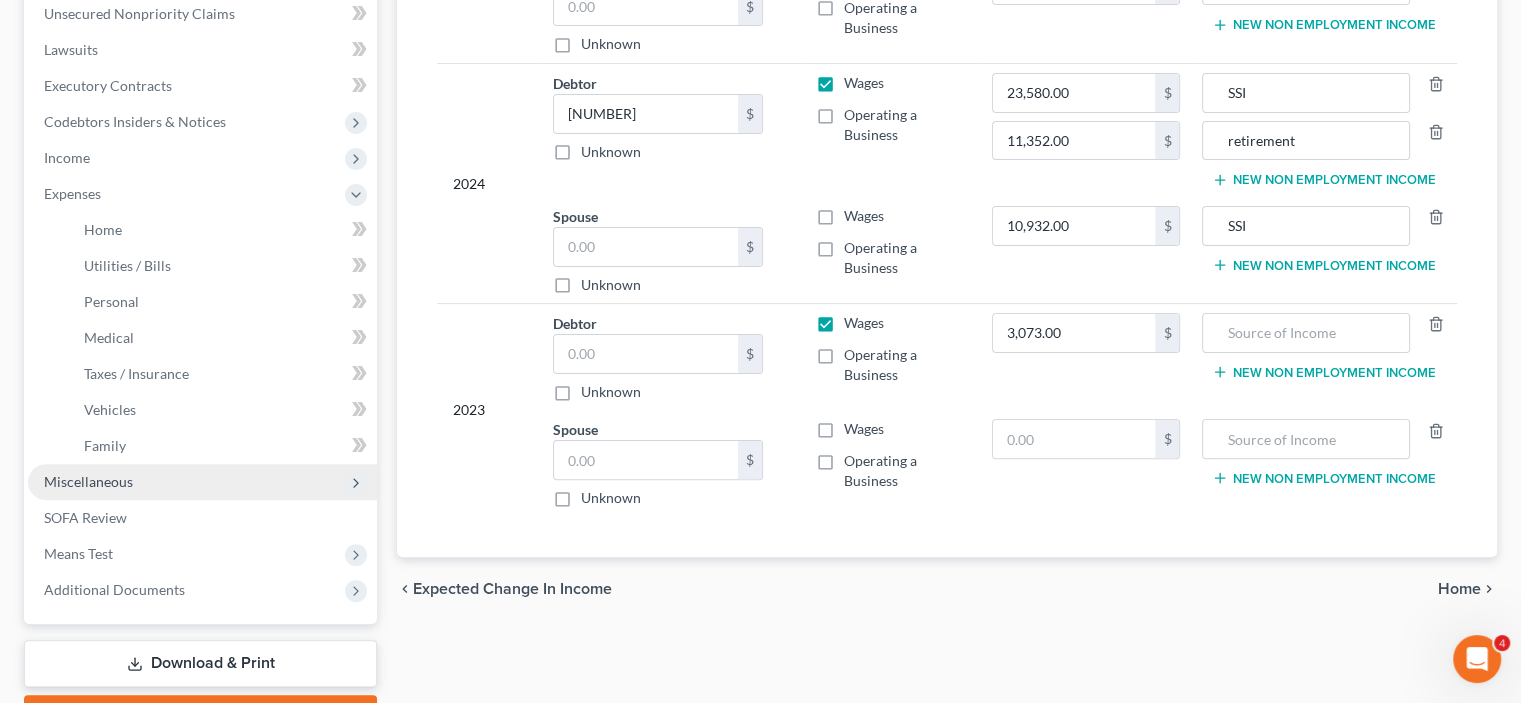 click on "Miscellaneous" at bounding box center [88, 481] 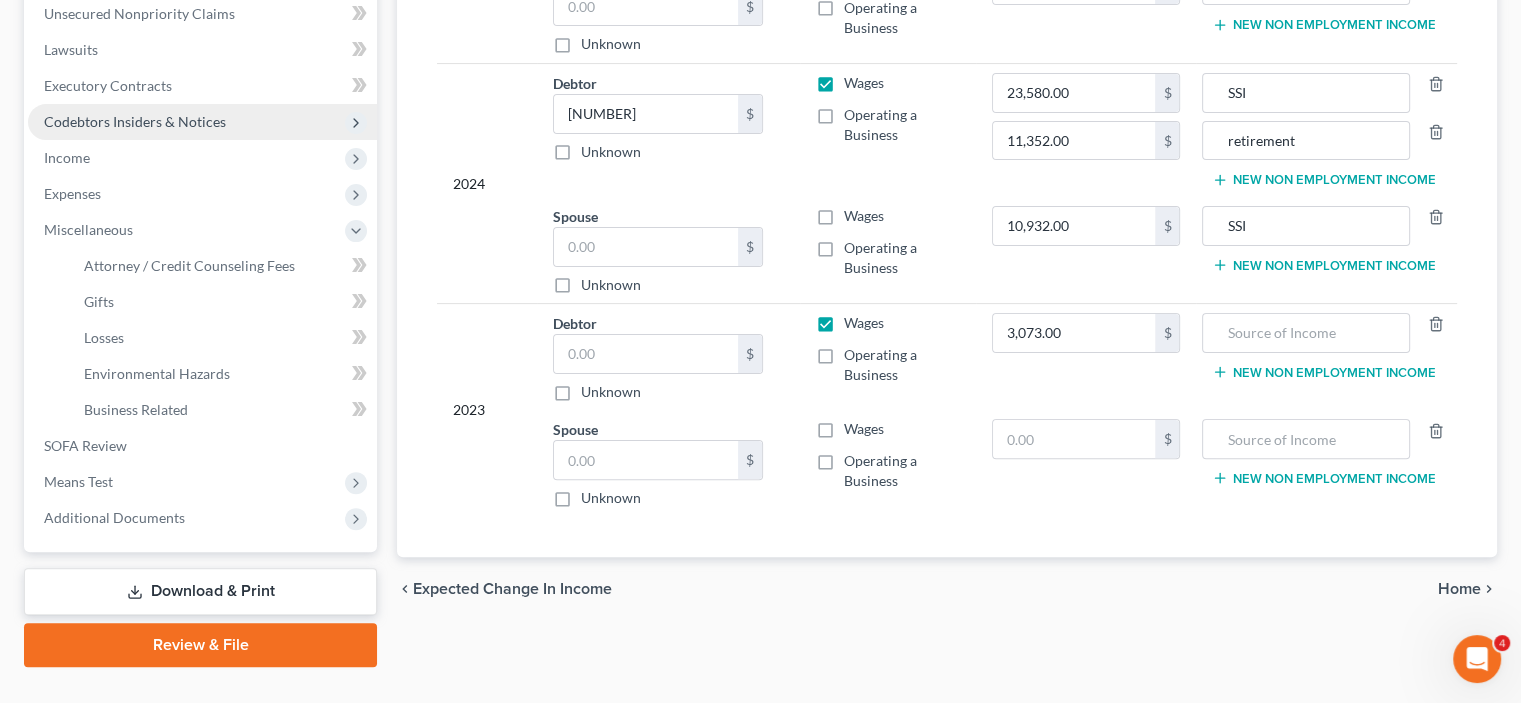 click on "Codebtors Insiders & Notices" at bounding box center [135, 121] 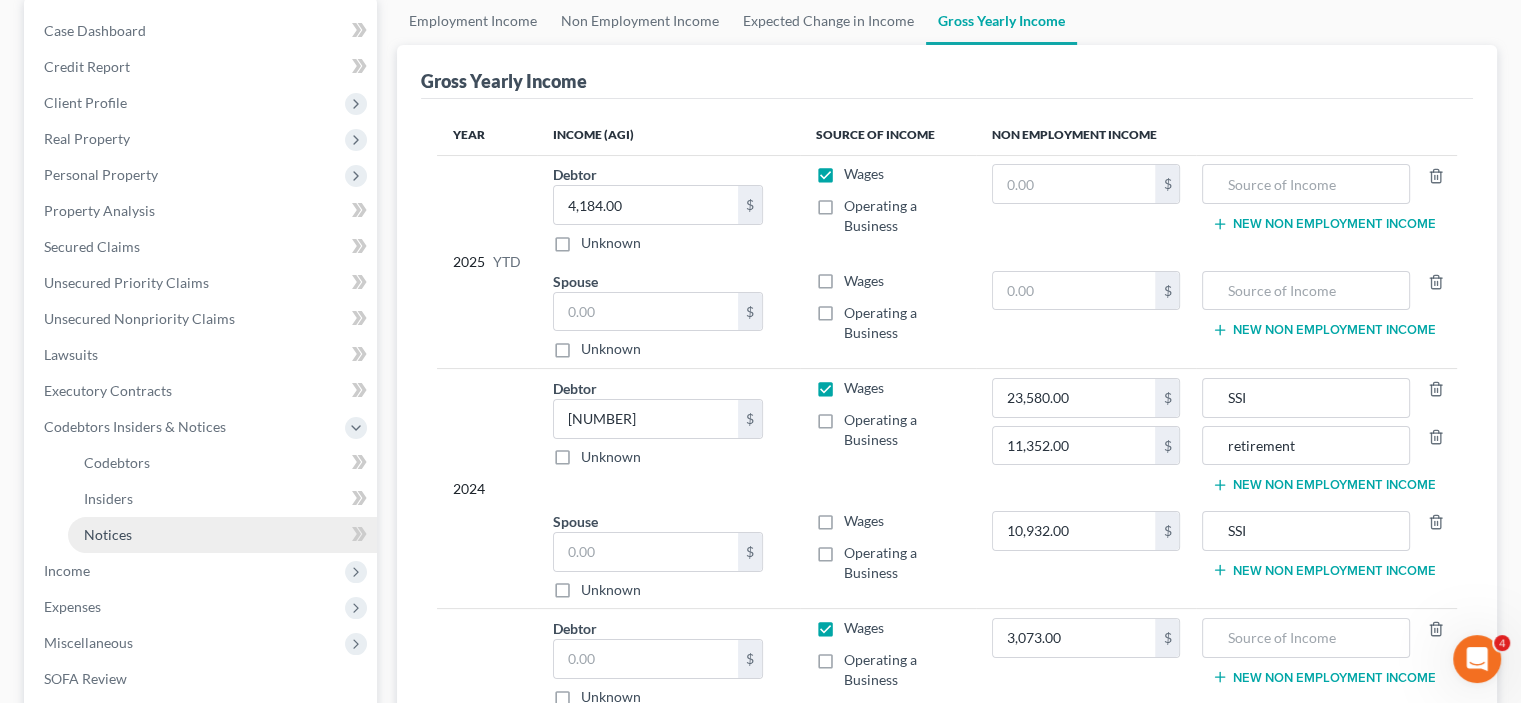 scroll, scrollTop: 0, scrollLeft: 0, axis: both 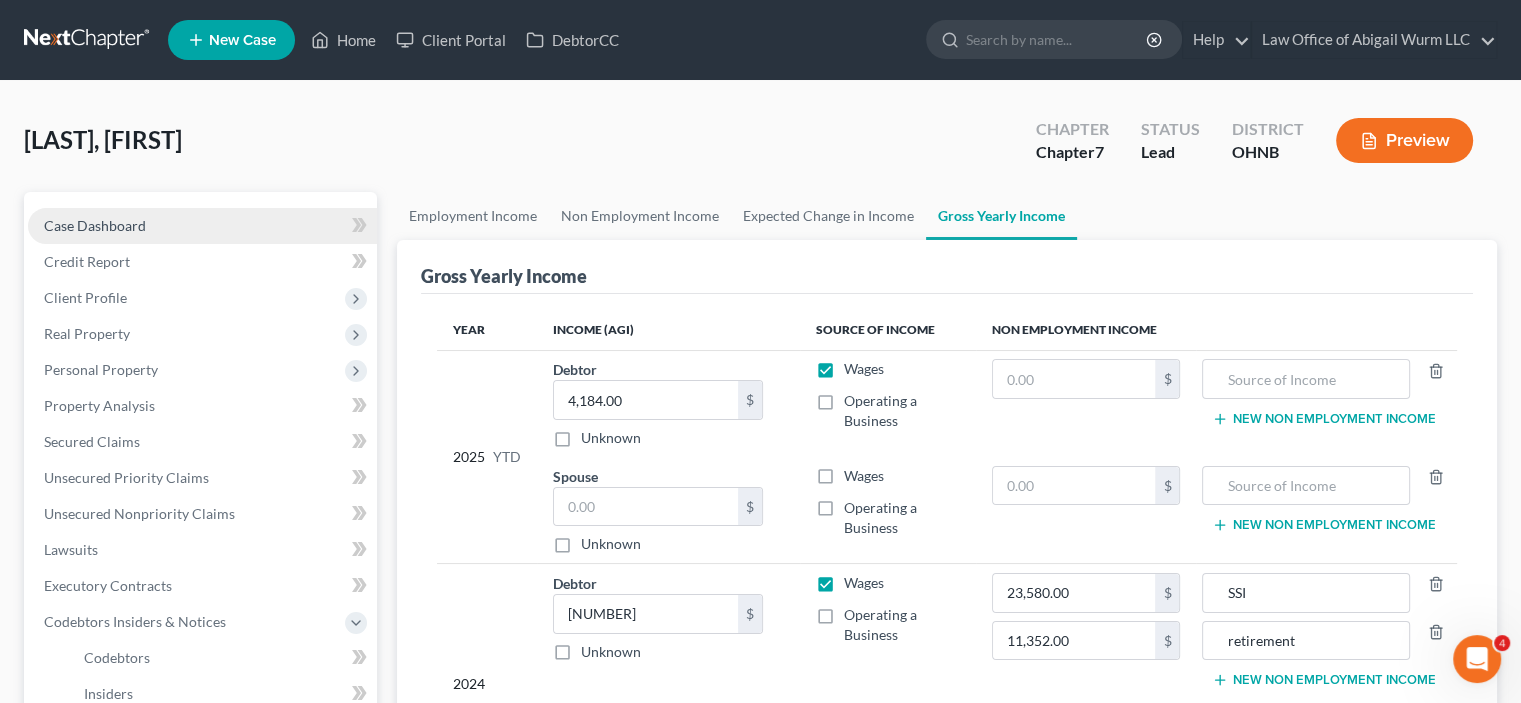 click on "Case Dashboard" at bounding box center (95, 225) 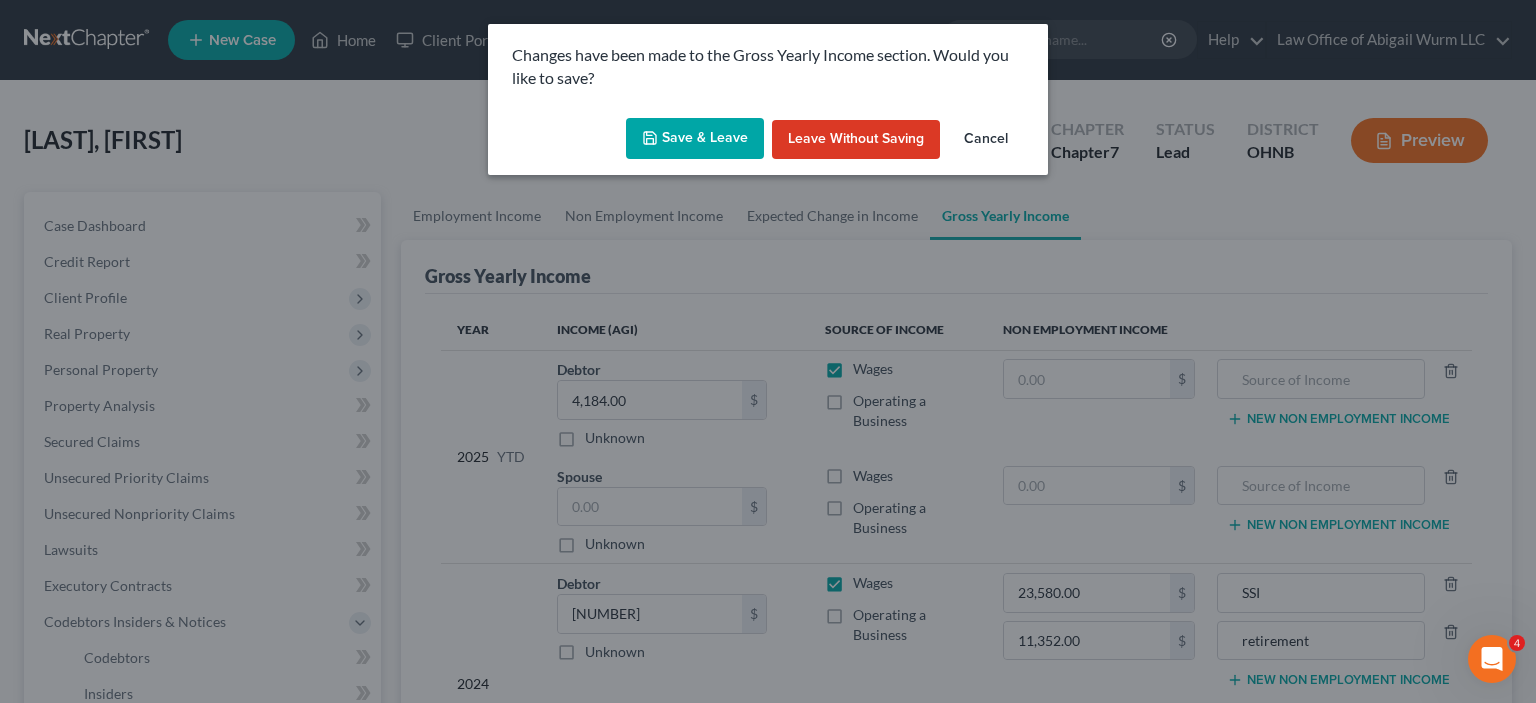click on "Save & Leave" at bounding box center (695, 139) 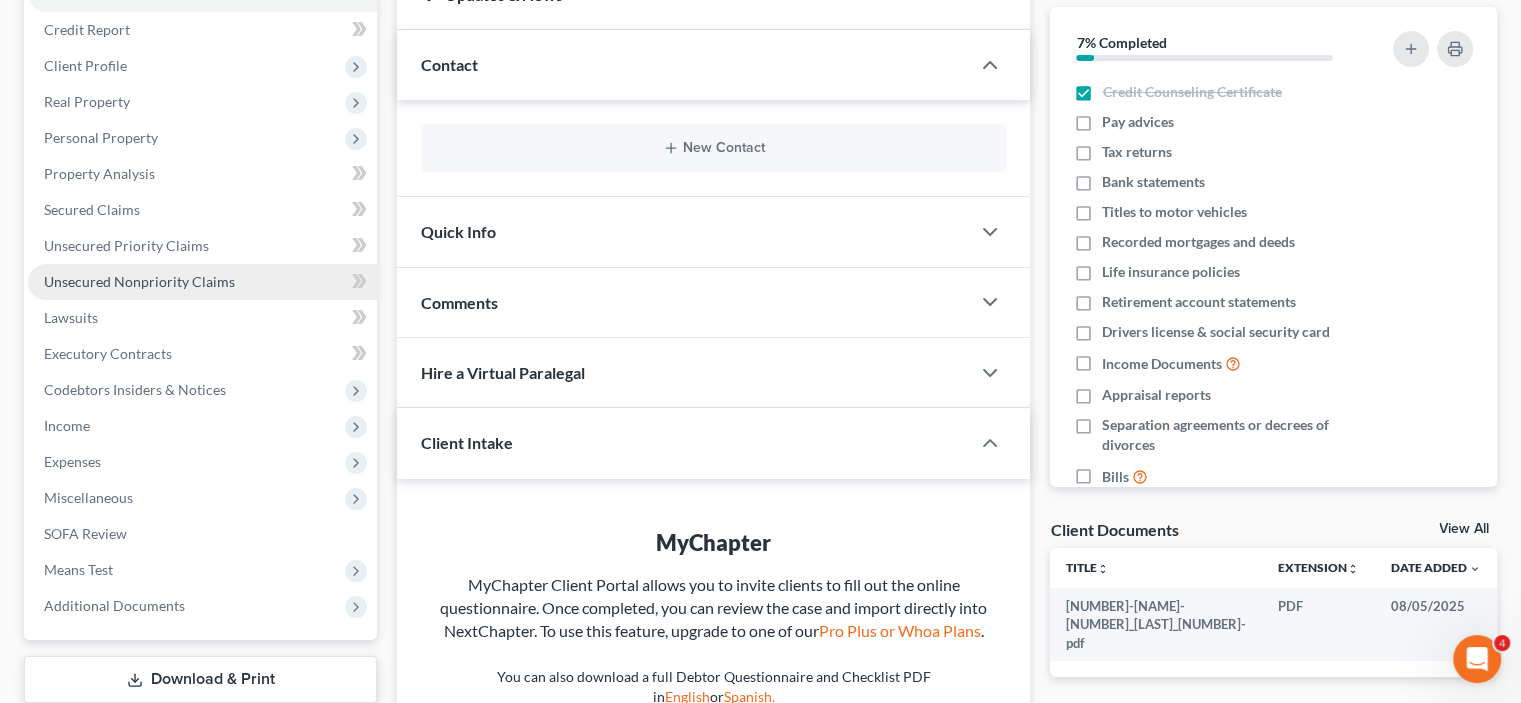 scroll, scrollTop: 400, scrollLeft: 0, axis: vertical 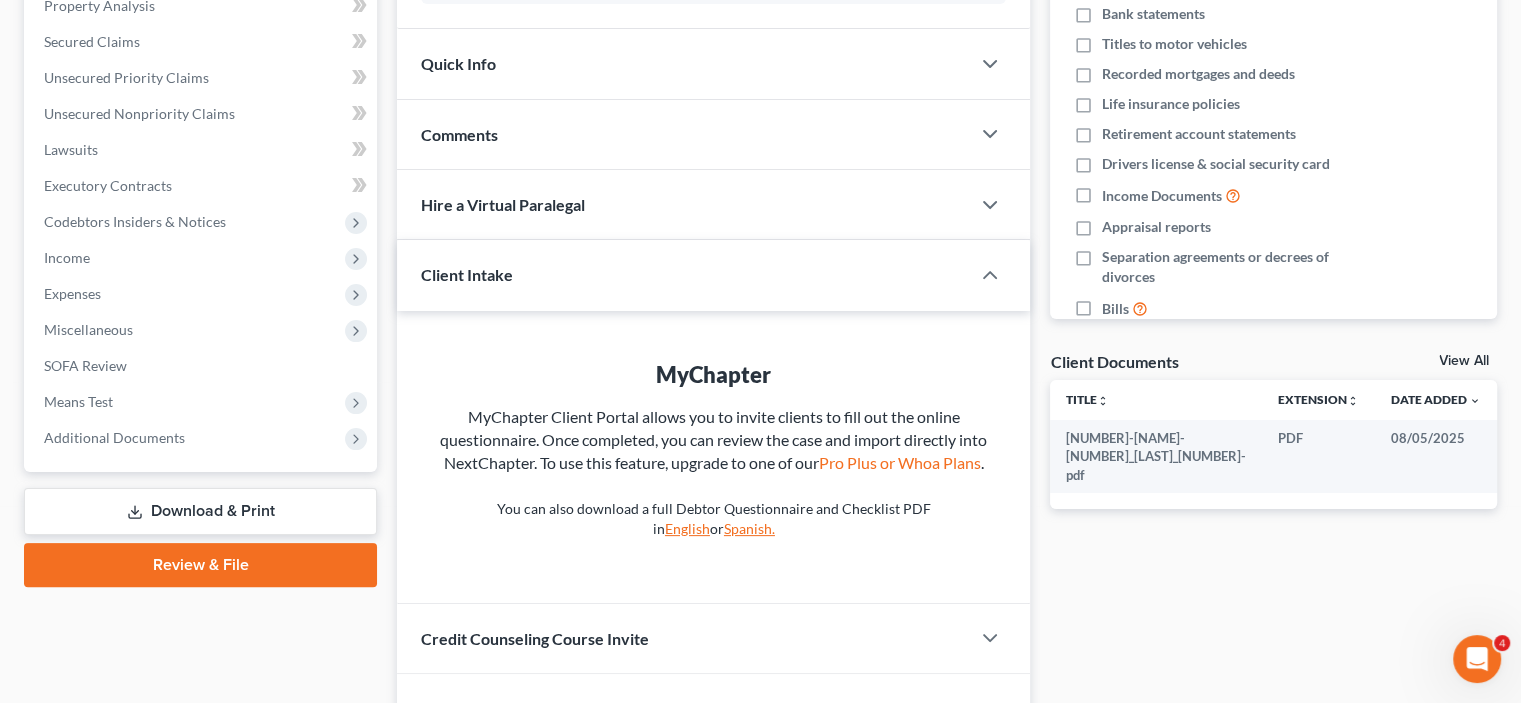 click on "Review & File" at bounding box center (200, 565) 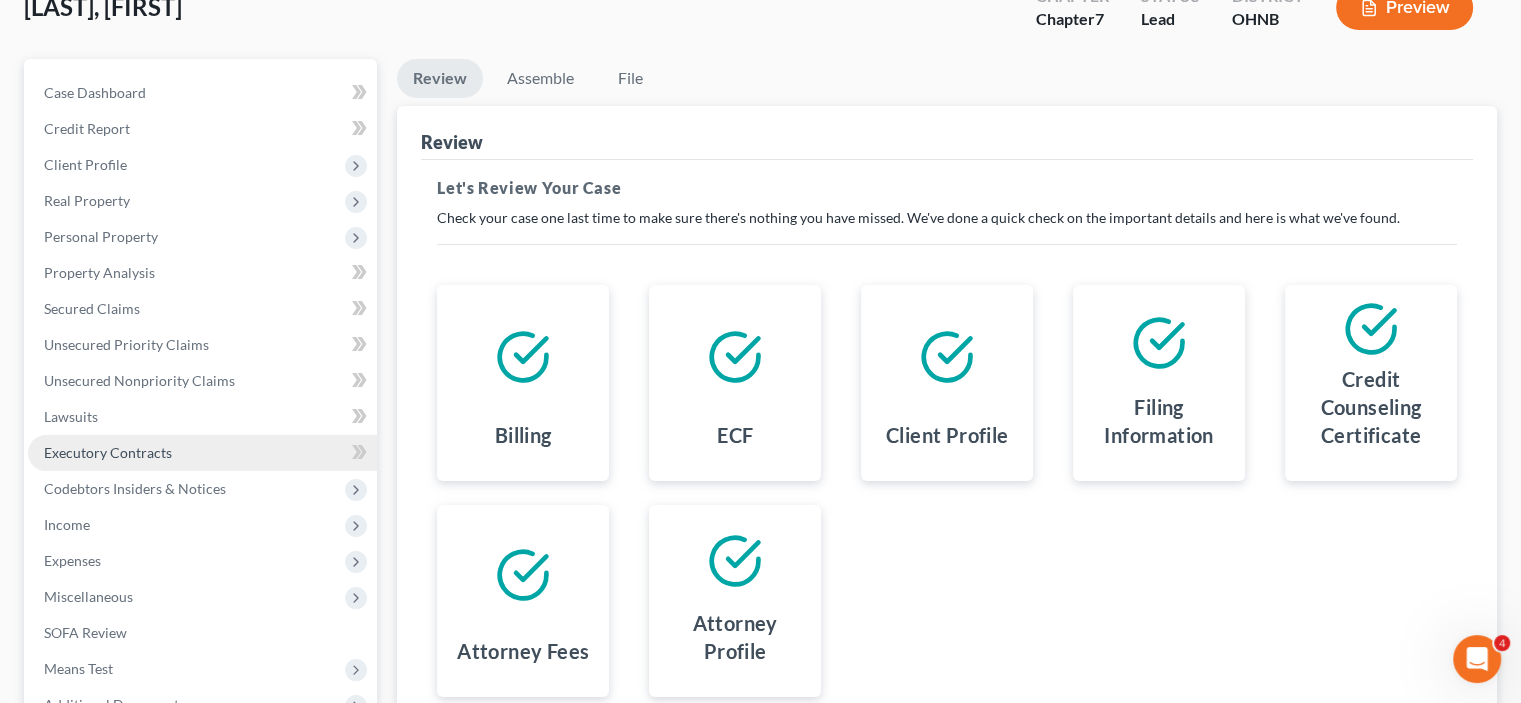 scroll, scrollTop: 358, scrollLeft: 0, axis: vertical 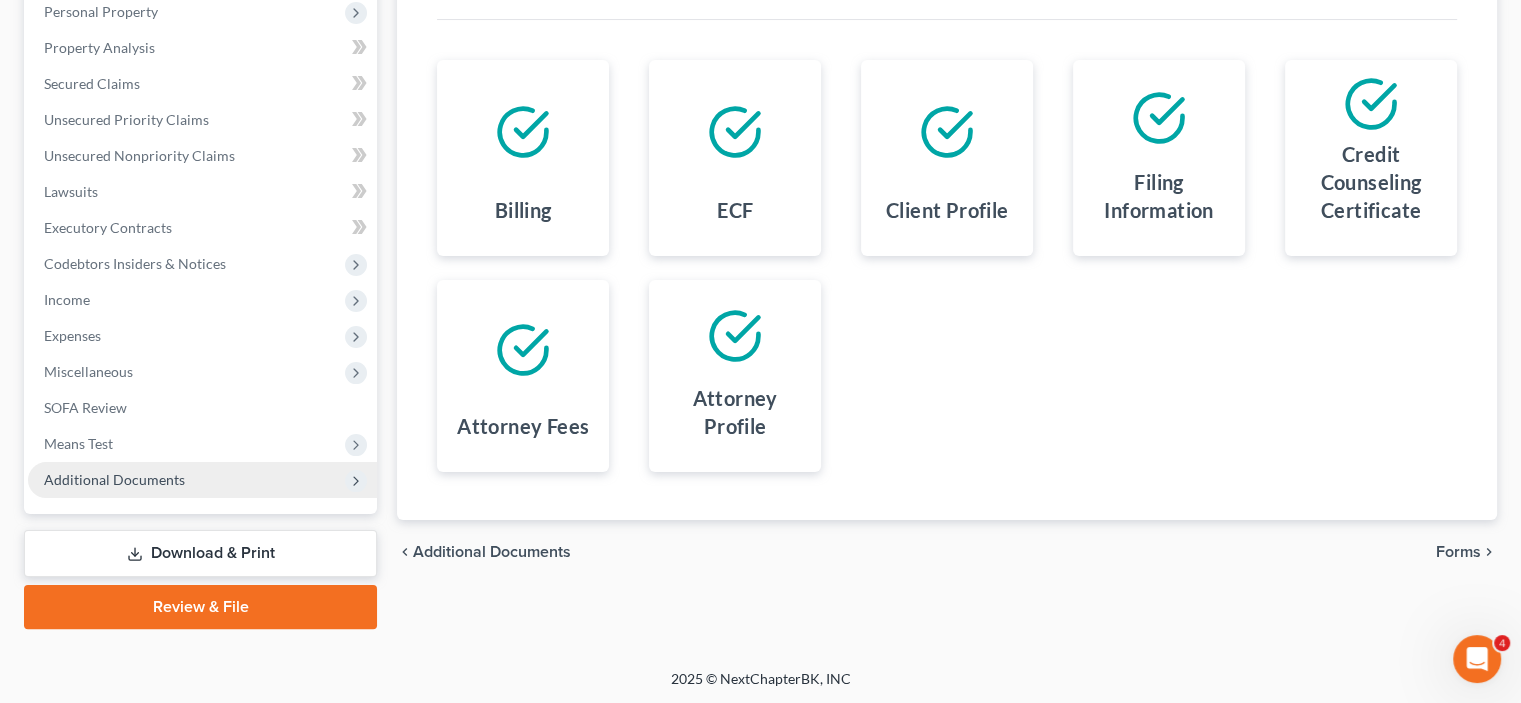 click on "Additional Documents" at bounding box center (114, 479) 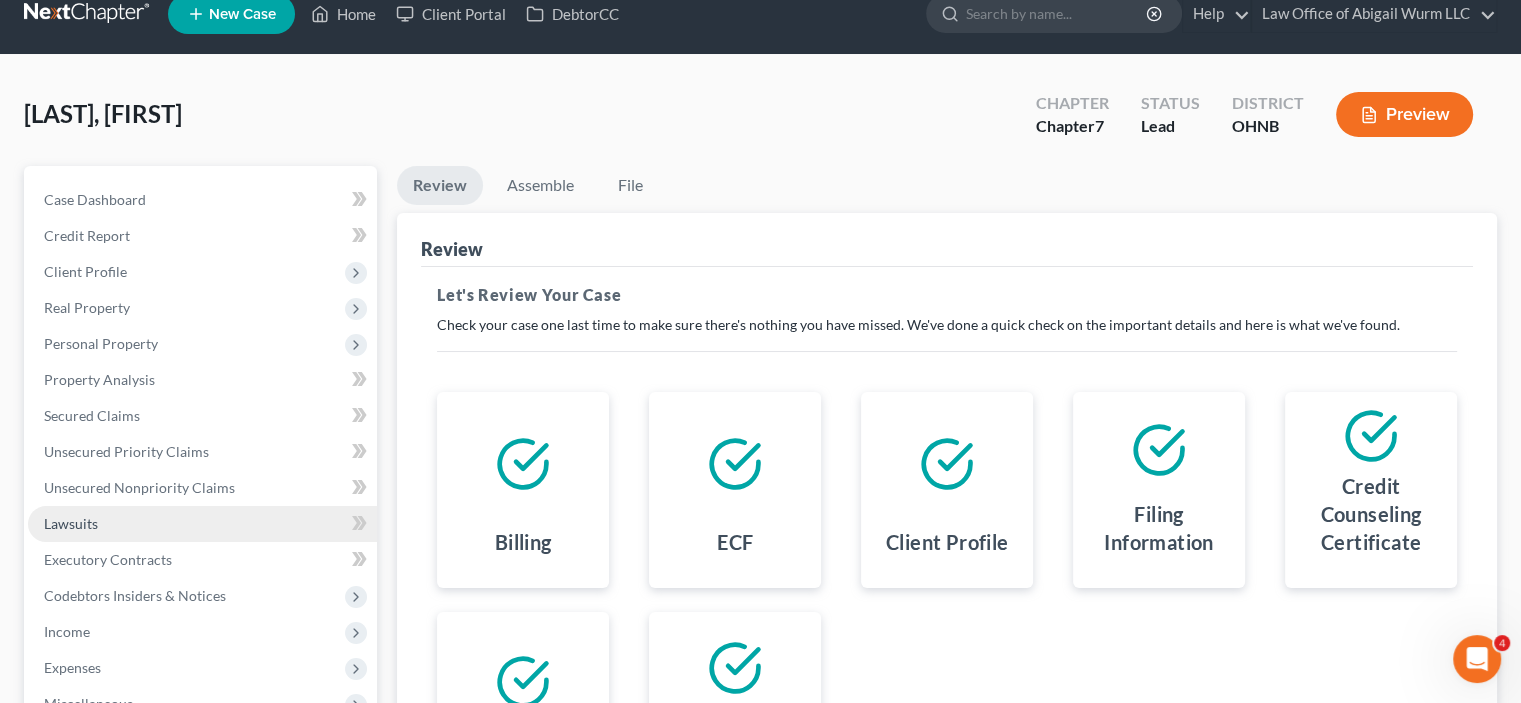 scroll, scrollTop: 0, scrollLeft: 0, axis: both 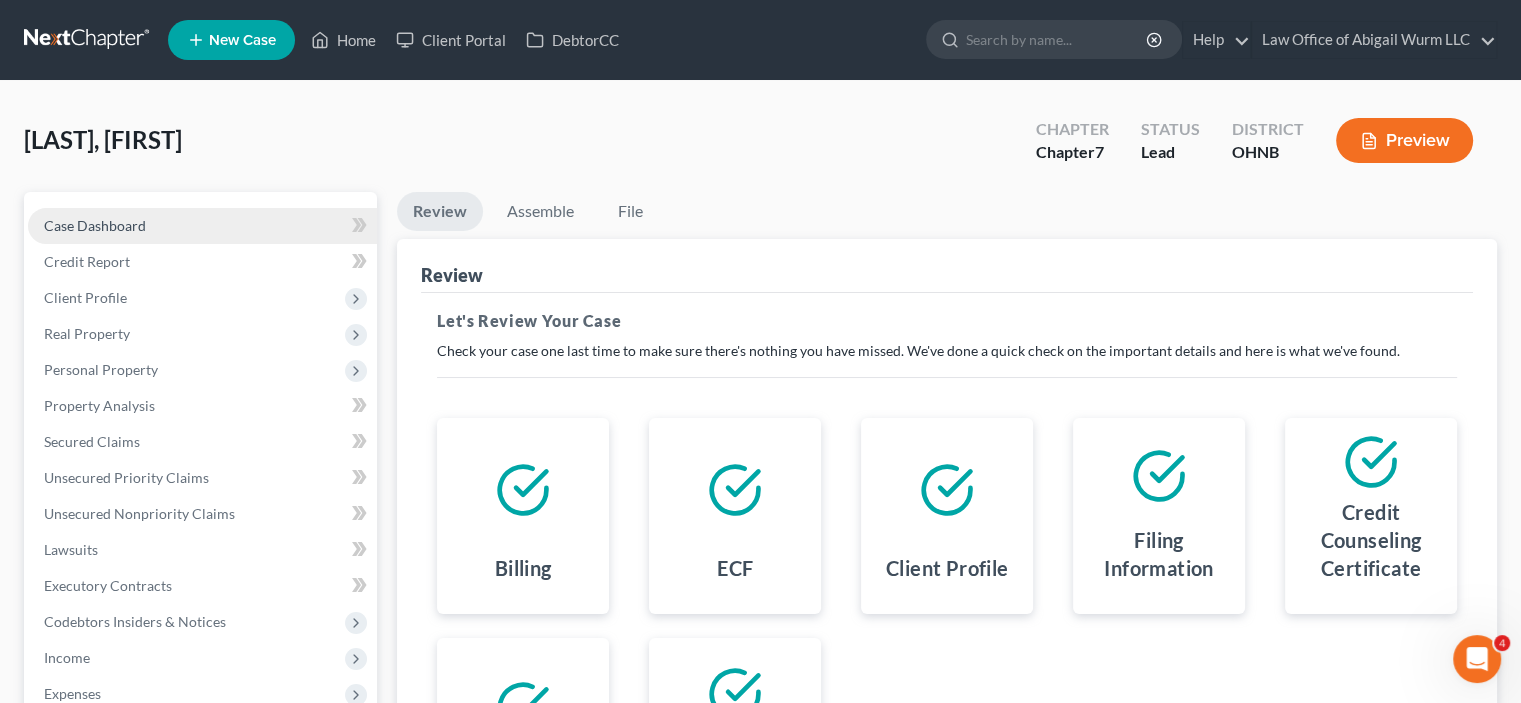 click on "Case Dashboard" at bounding box center [95, 225] 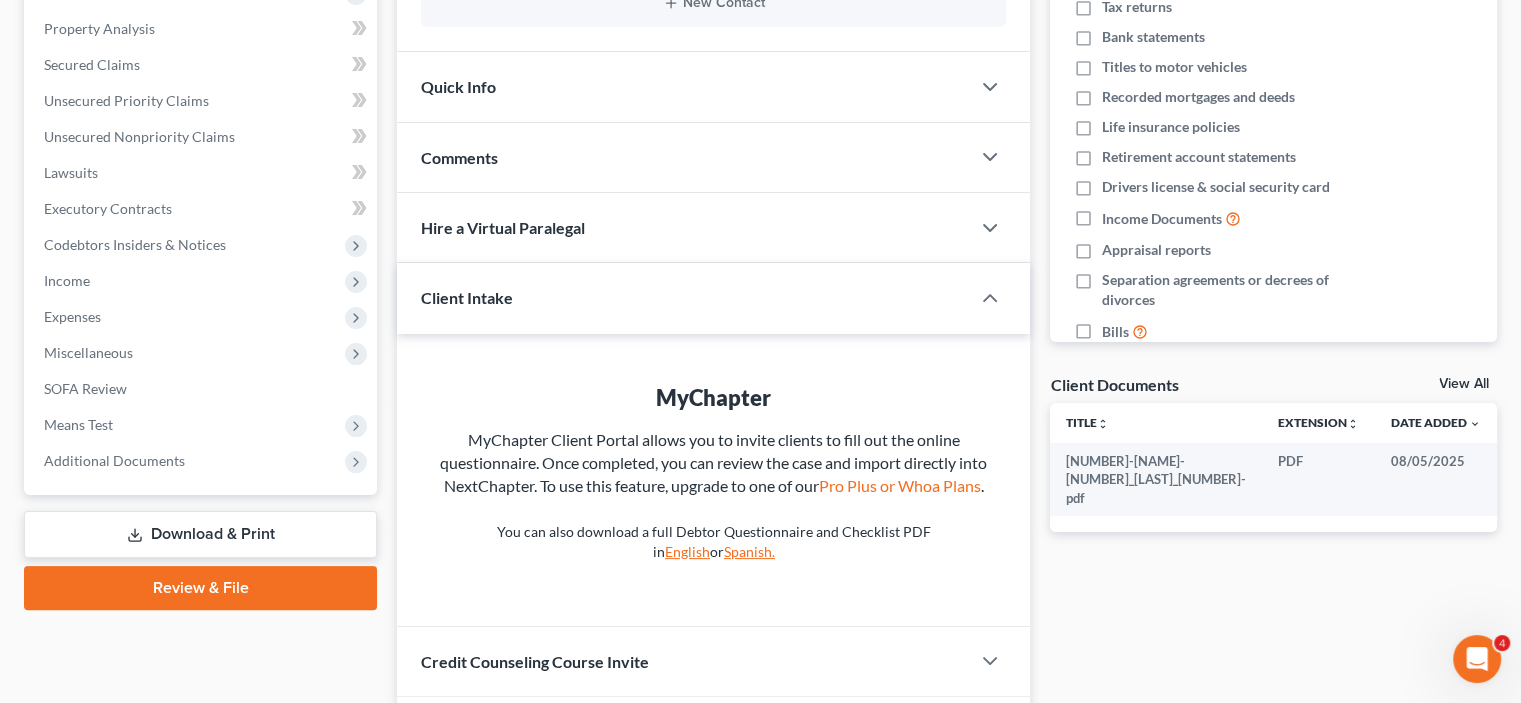 scroll, scrollTop: 500, scrollLeft: 0, axis: vertical 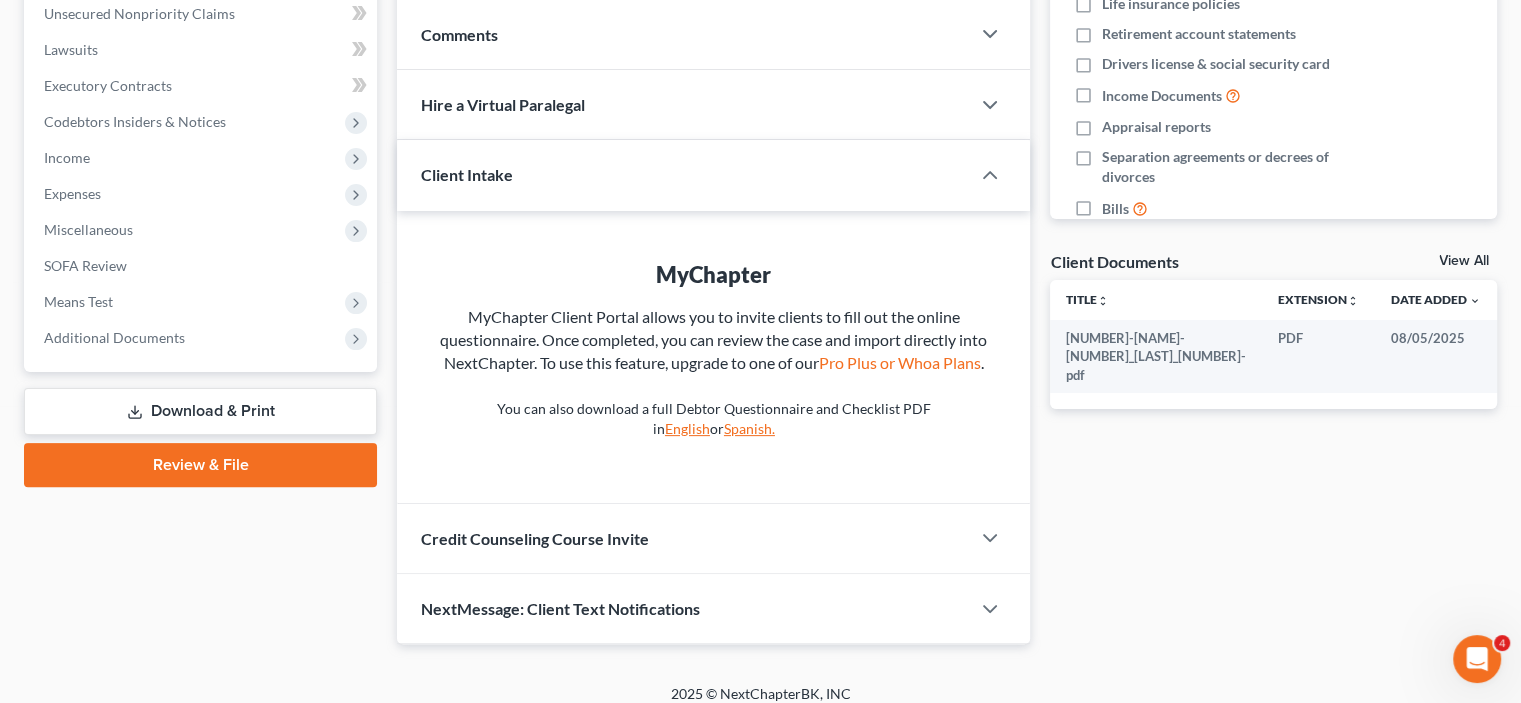 click on "Client Intake" at bounding box center [669, 174] 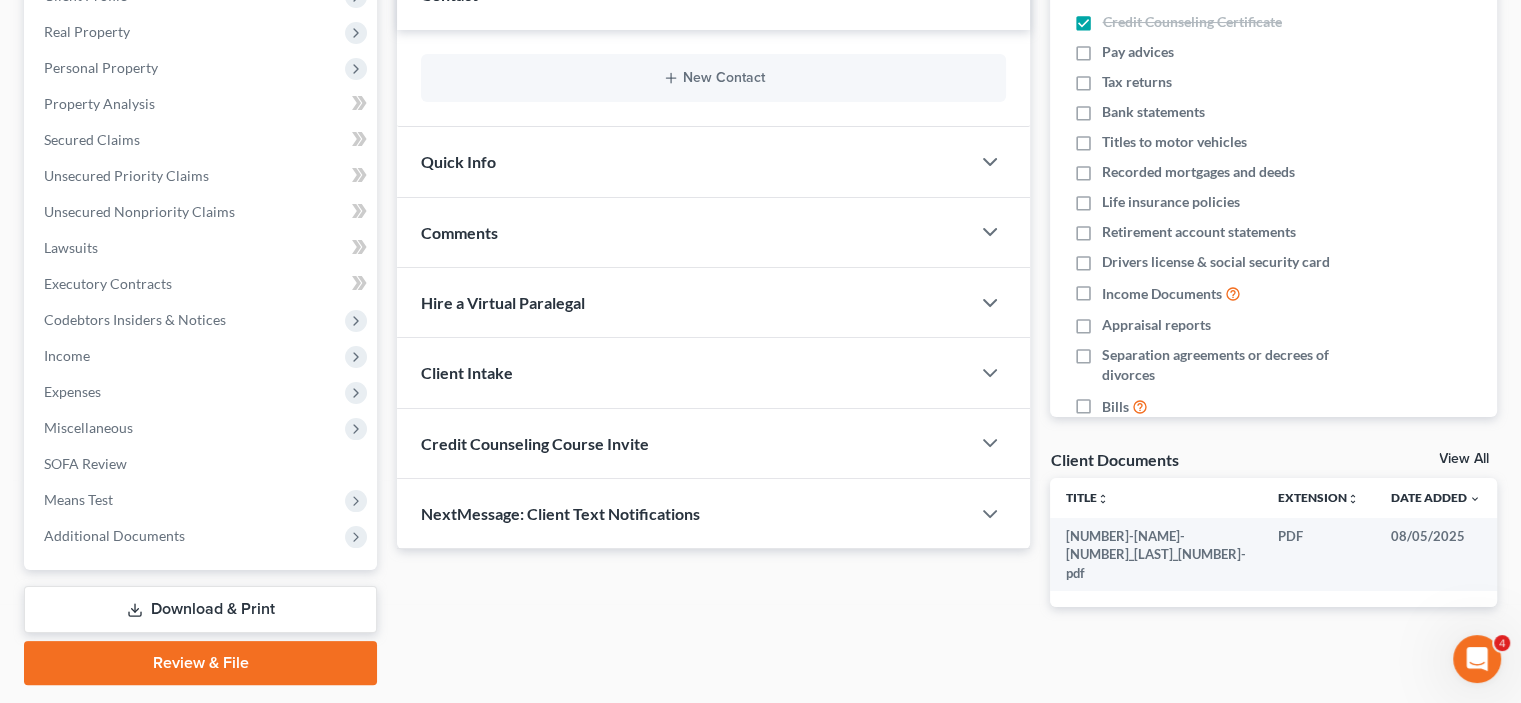 scroll, scrollTop: 258, scrollLeft: 0, axis: vertical 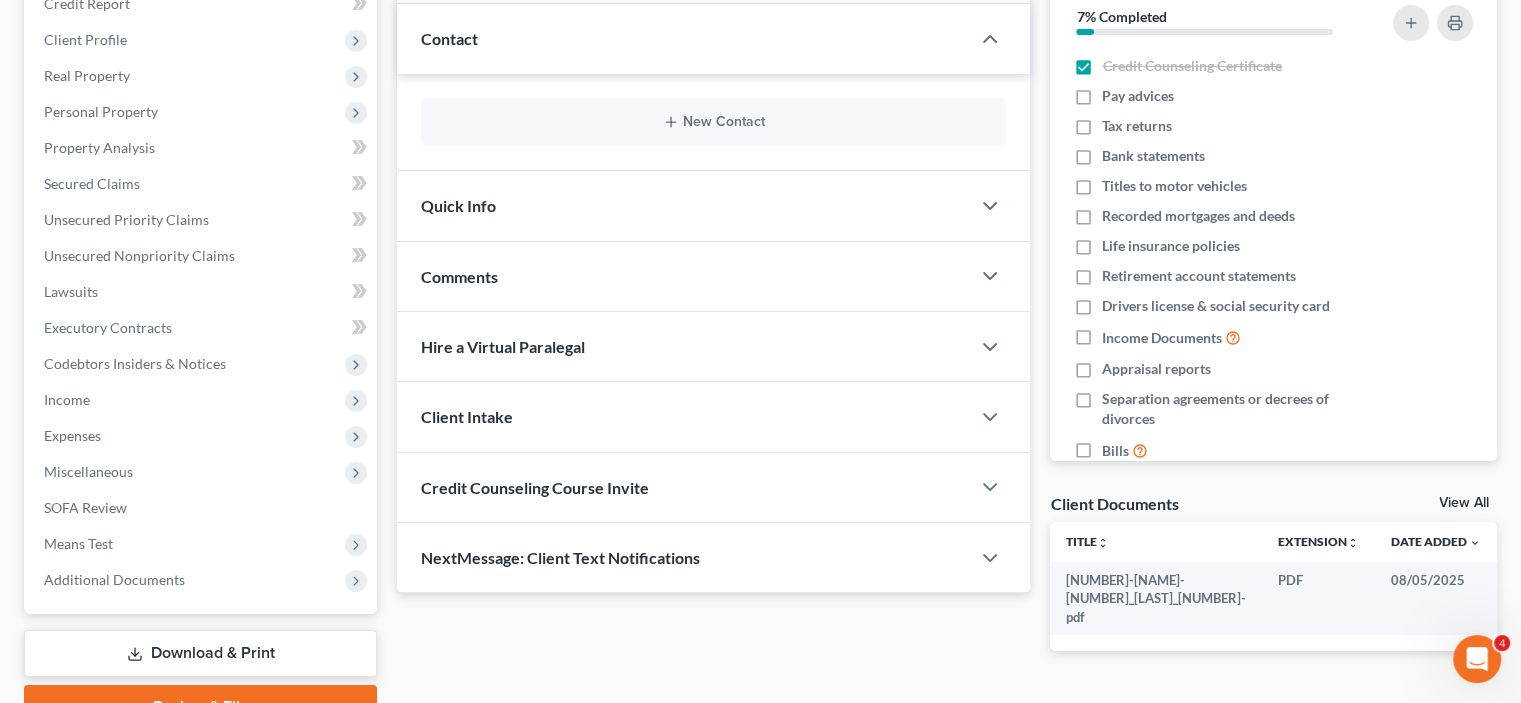 click on "Credit Counseling Course Invite" at bounding box center [535, 487] 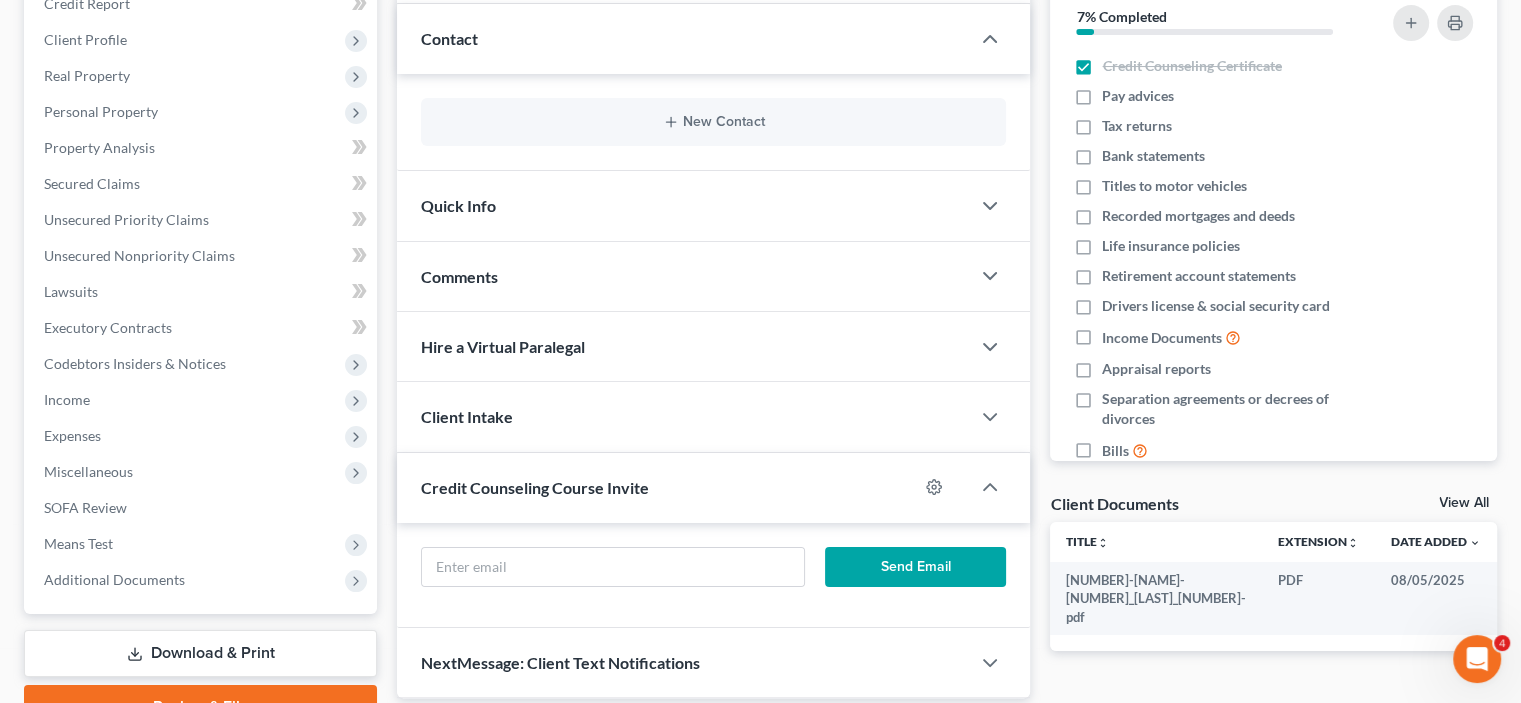 click on "Client Intake" at bounding box center [467, 416] 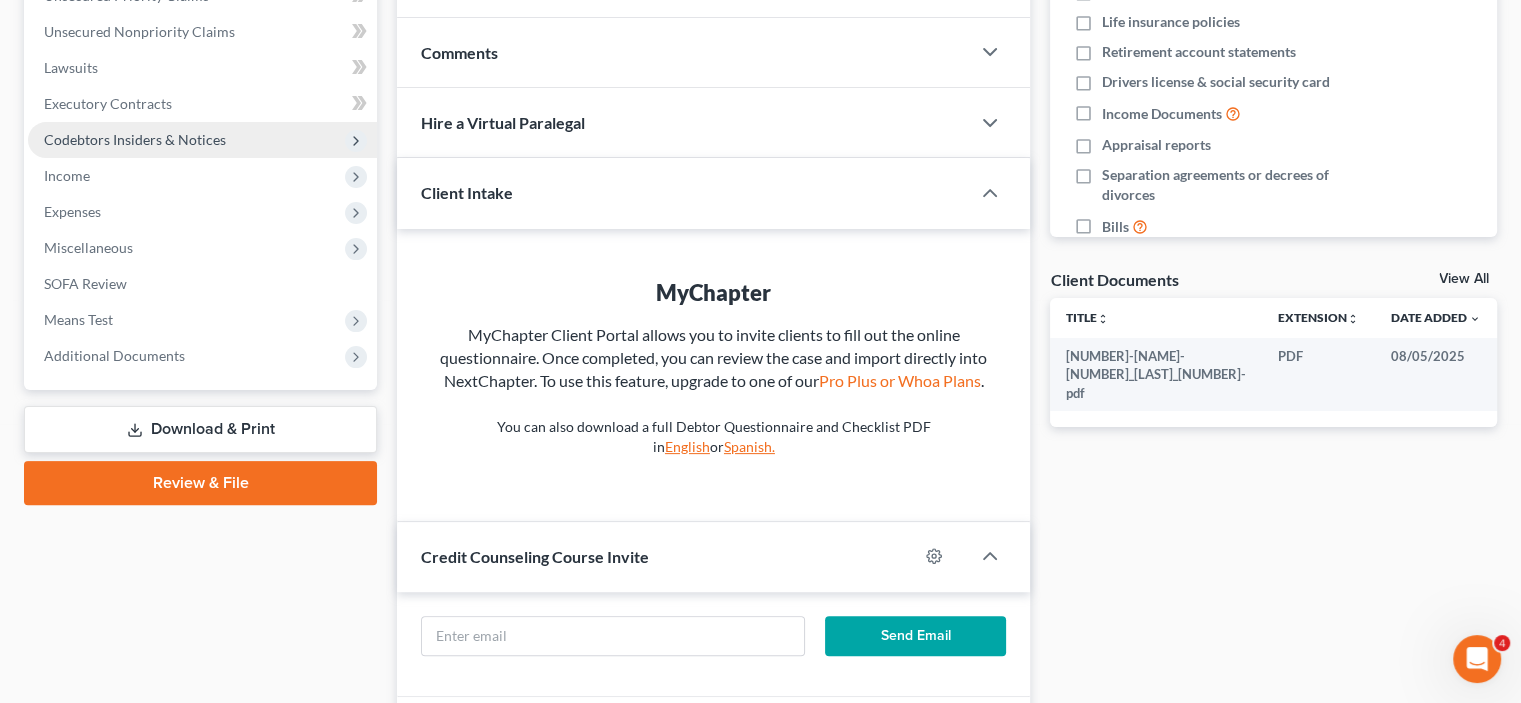 scroll, scrollTop: 121, scrollLeft: 0, axis: vertical 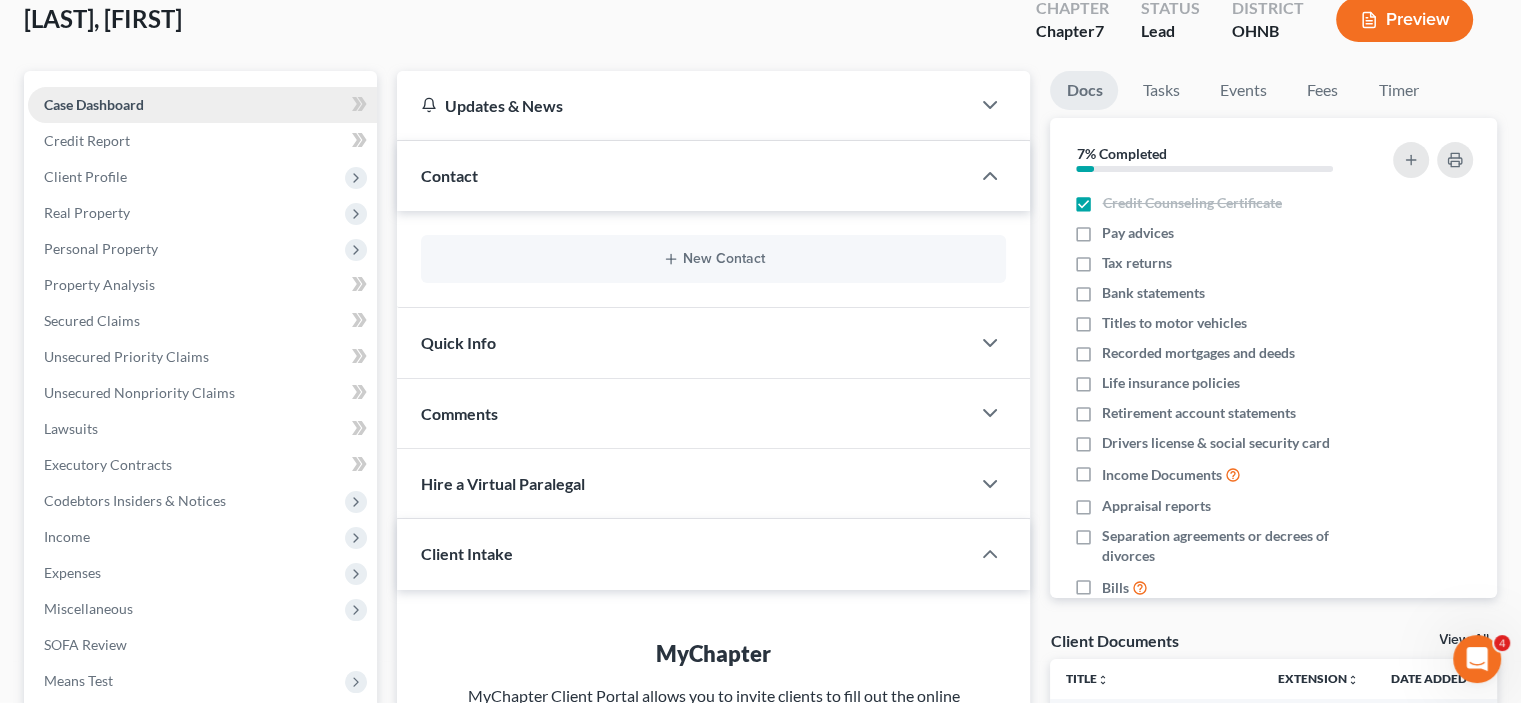 click on "Case Dashboard" at bounding box center (94, 104) 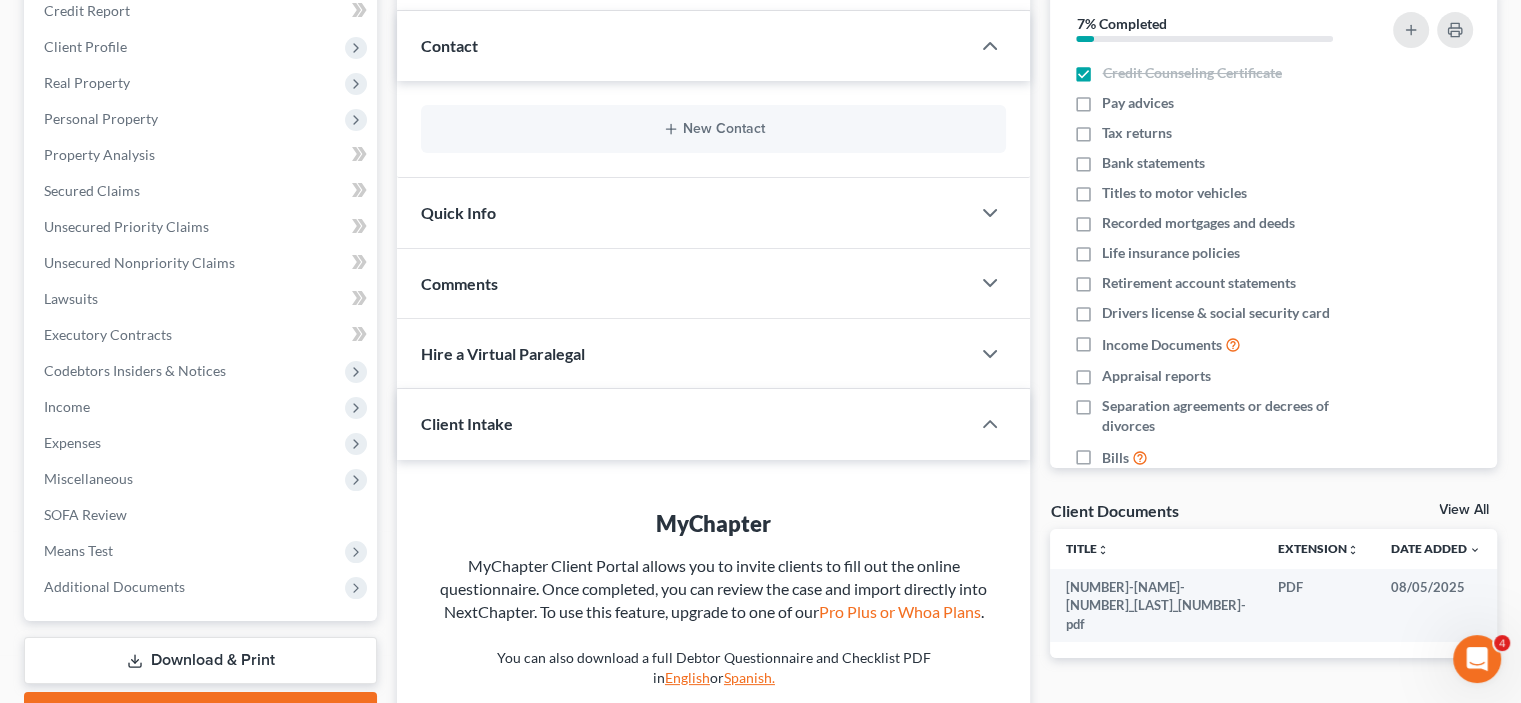scroll, scrollTop: 421, scrollLeft: 0, axis: vertical 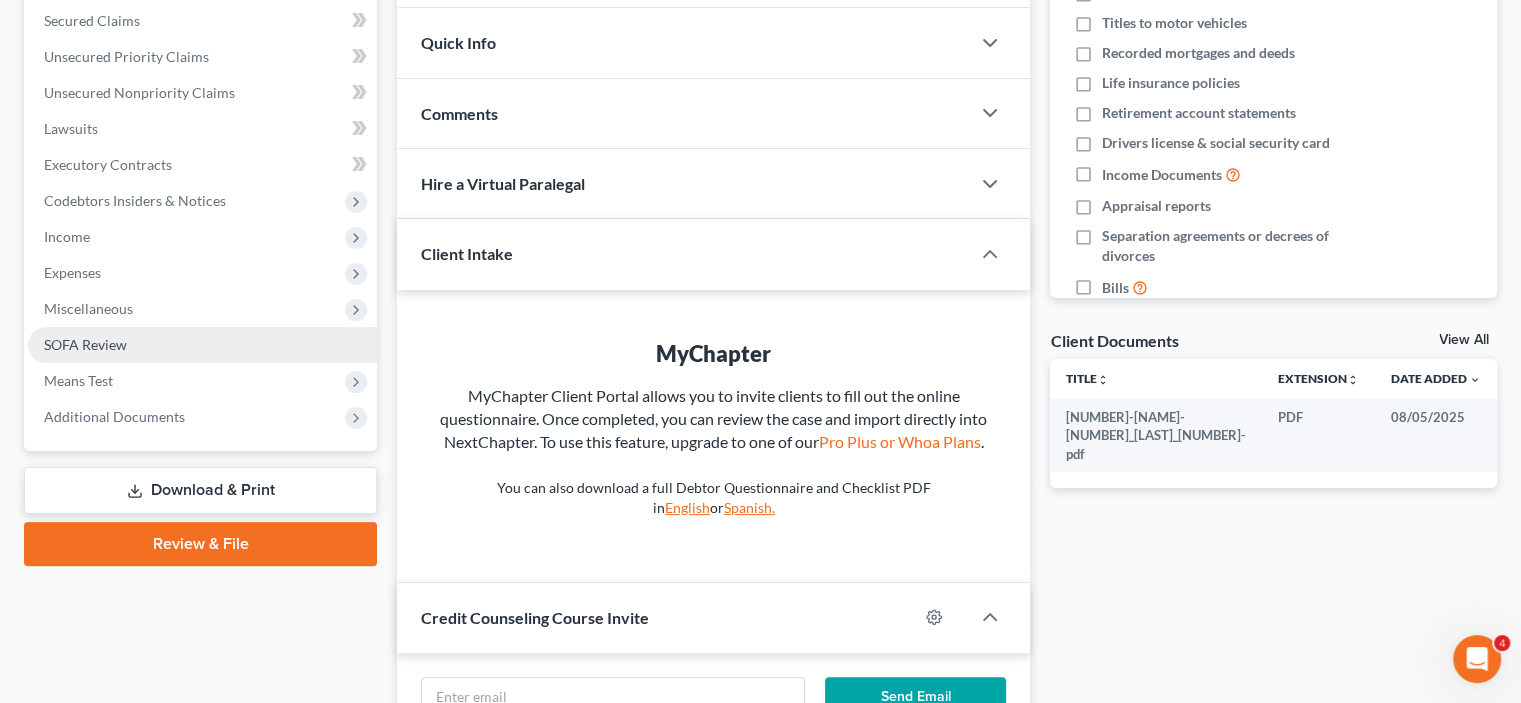 click on "SOFA Review" at bounding box center (85, 344) 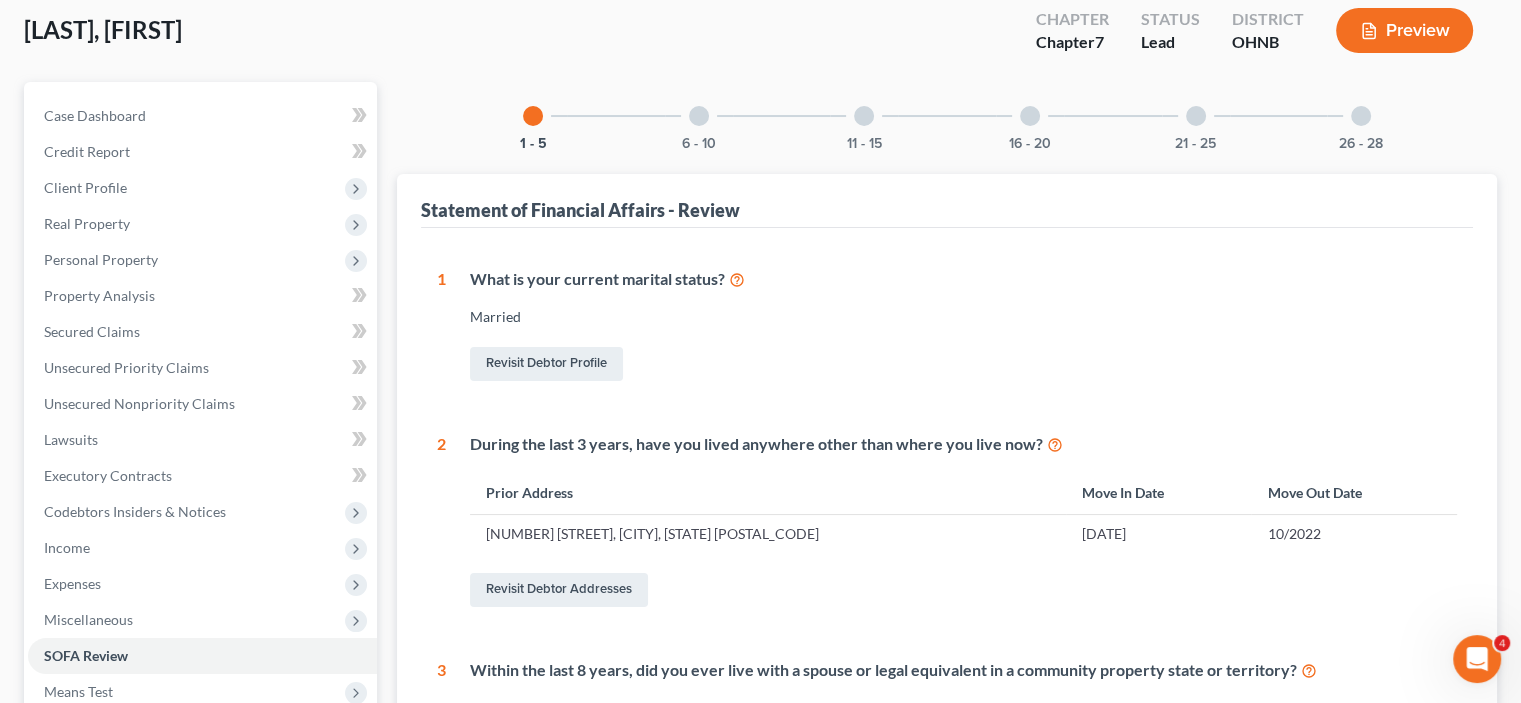 scroll, scrollTop: 0, scrollLeft: 0, axis: both 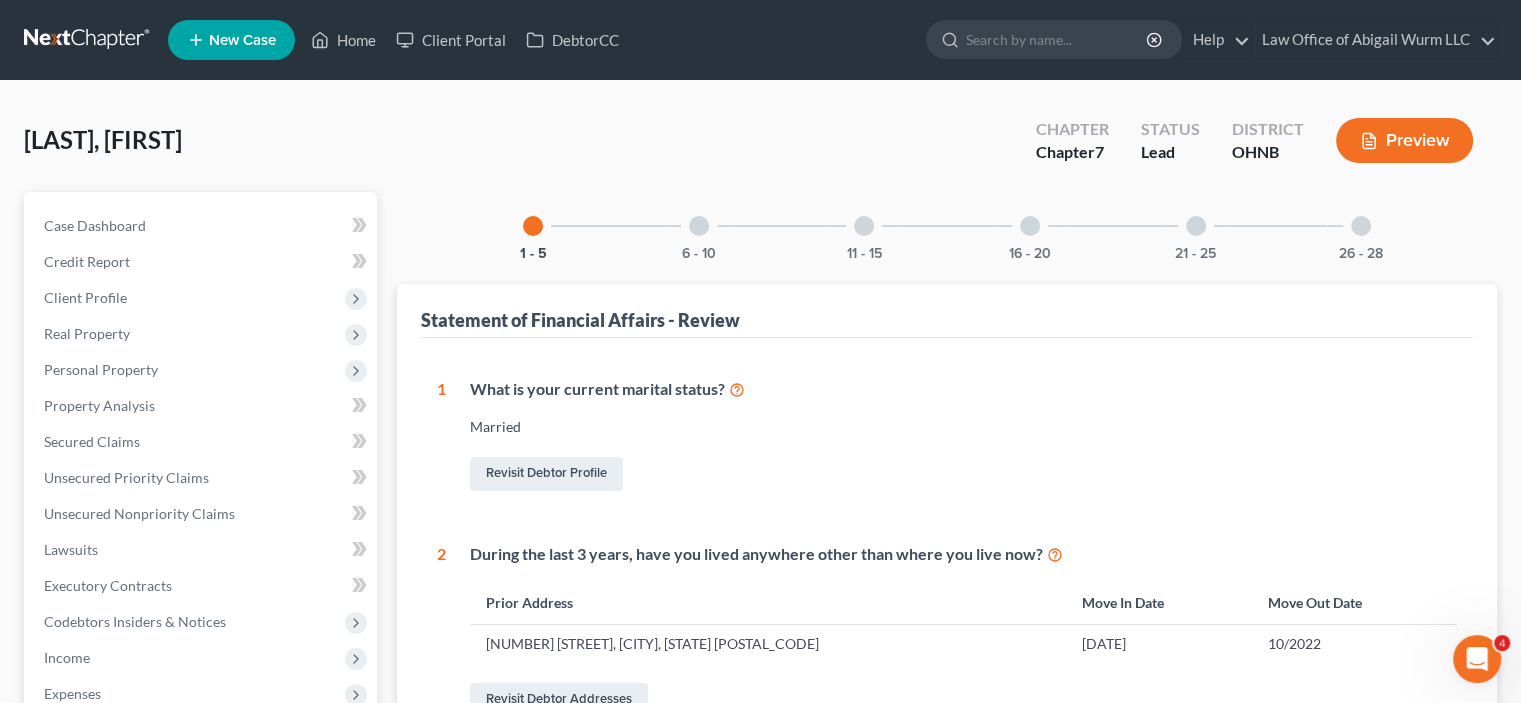 click at bounding box center [699, 226] 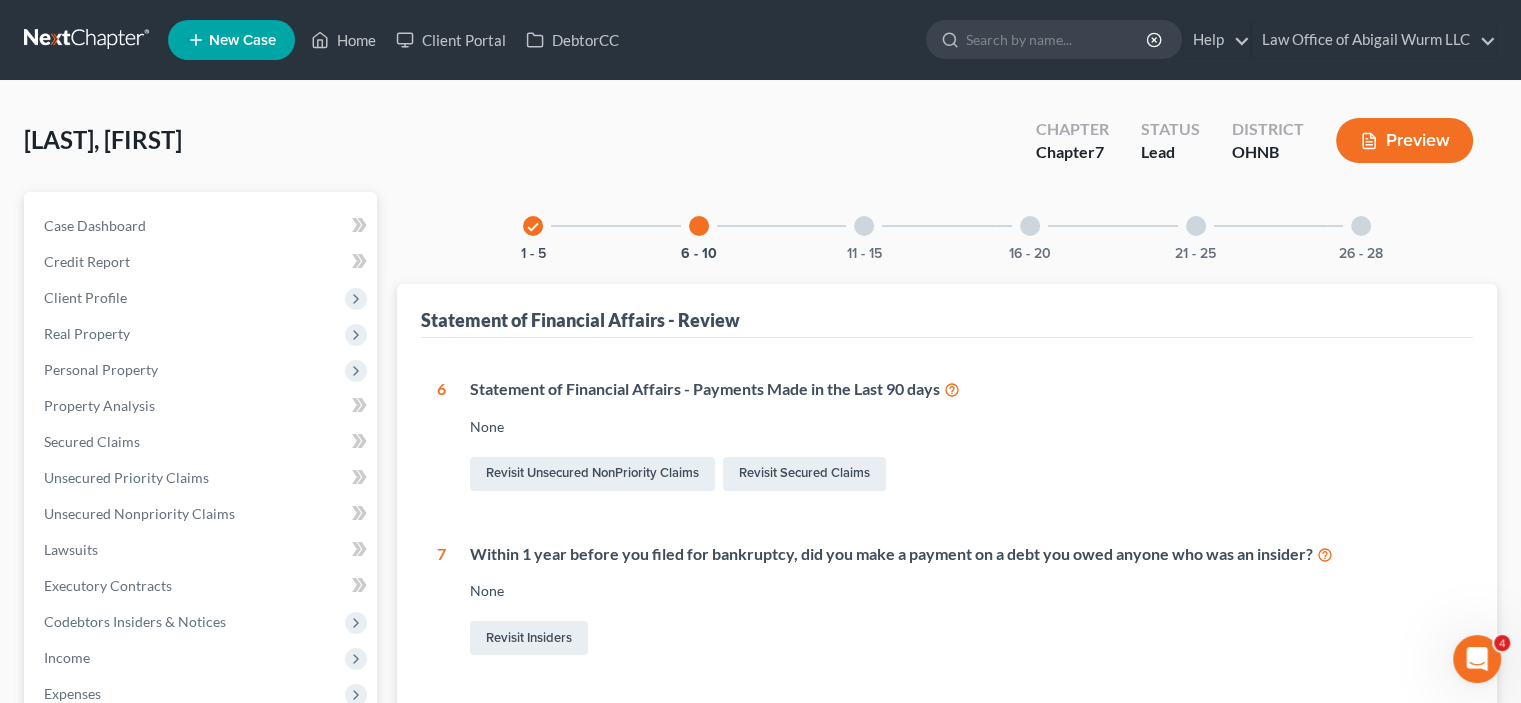scroll, scrollTop: 0, scrollLeft: 0, axis: both 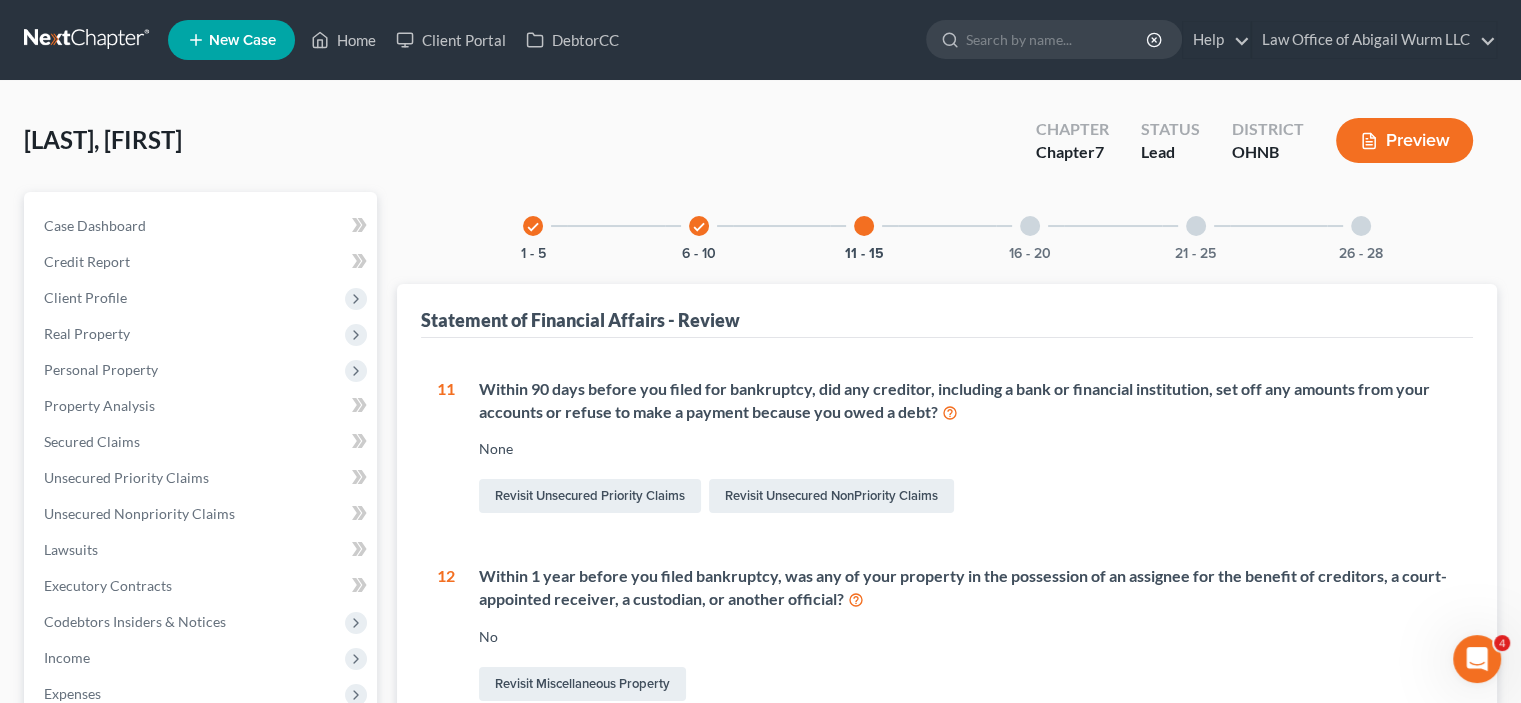 click at bounding box center [1030, 226] 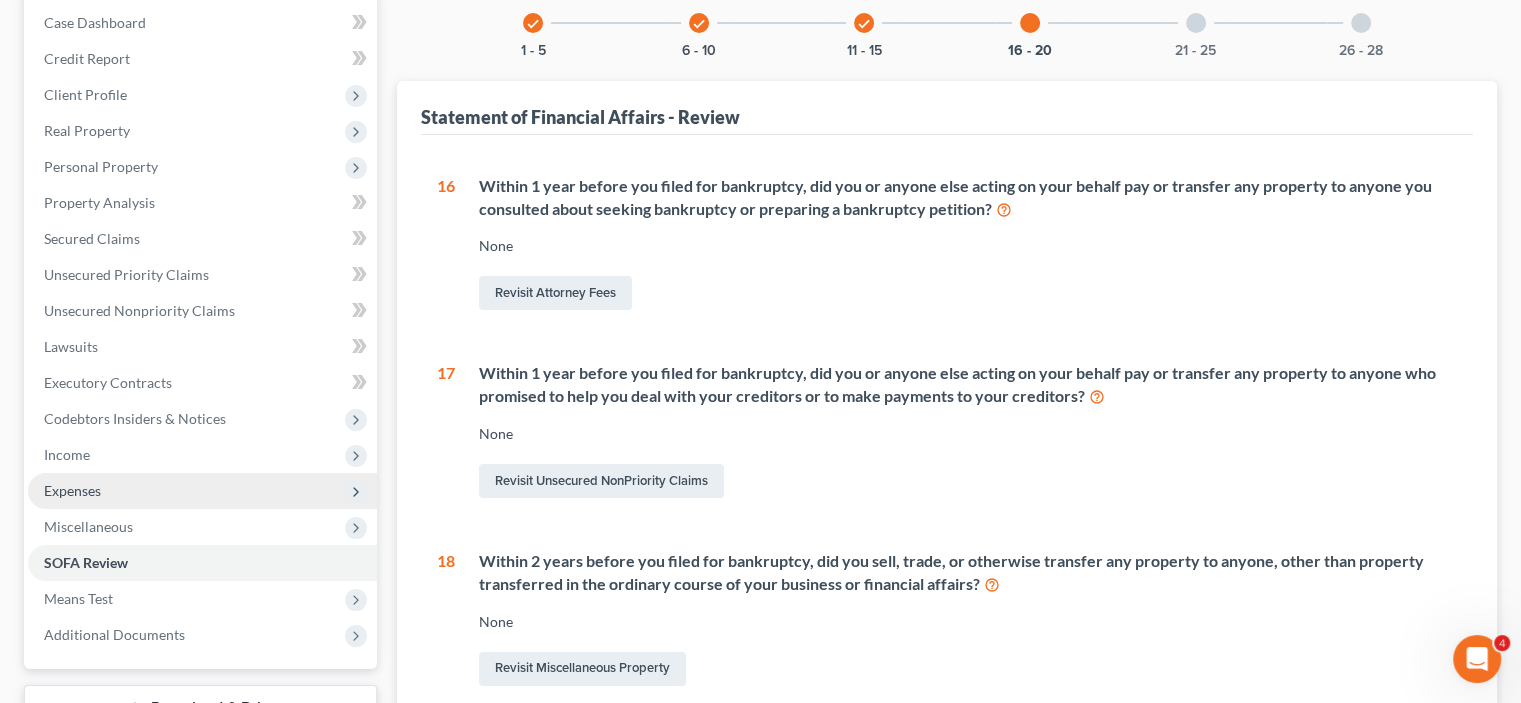 scroll, scrollTop: 200, scrollLeft: 0, axis: vertical 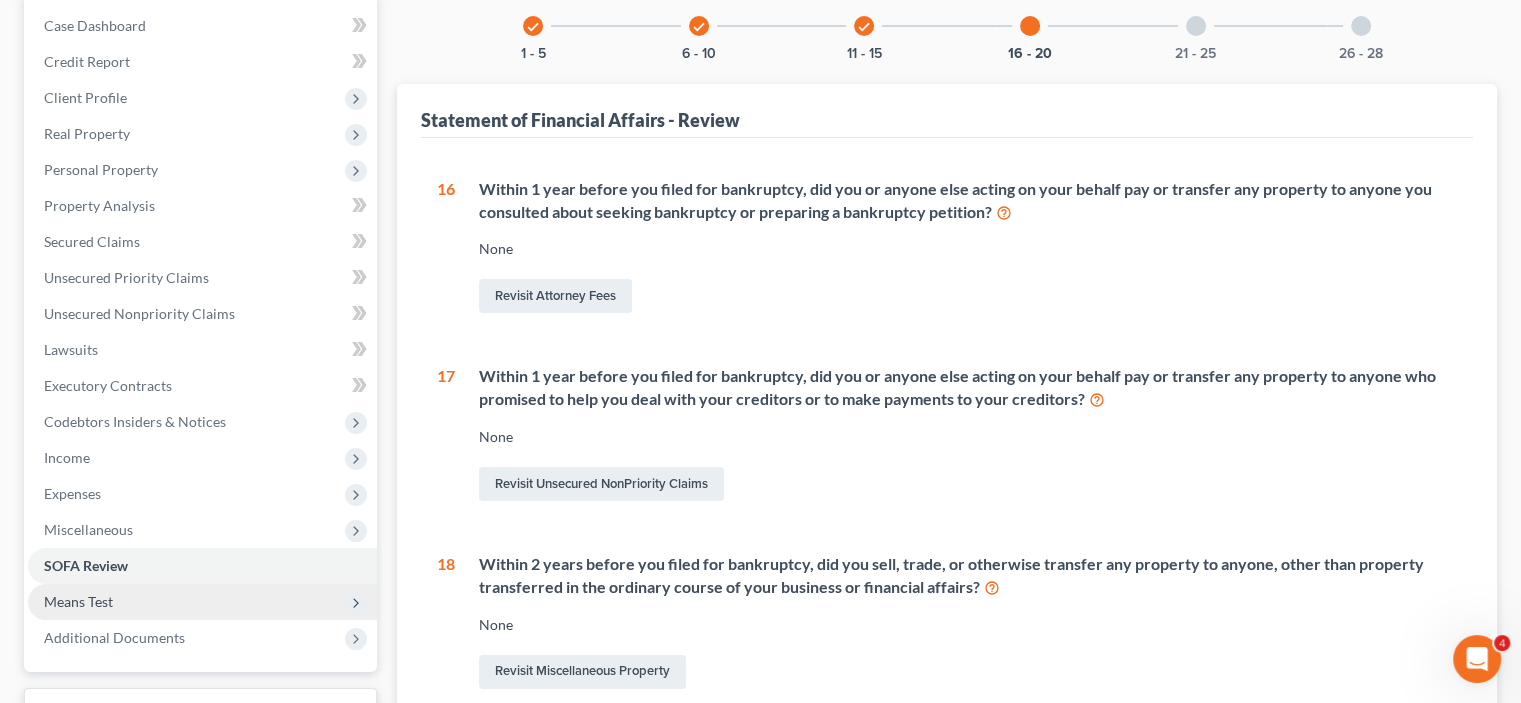 click on "Means Test" at bounding box center [202, 602] 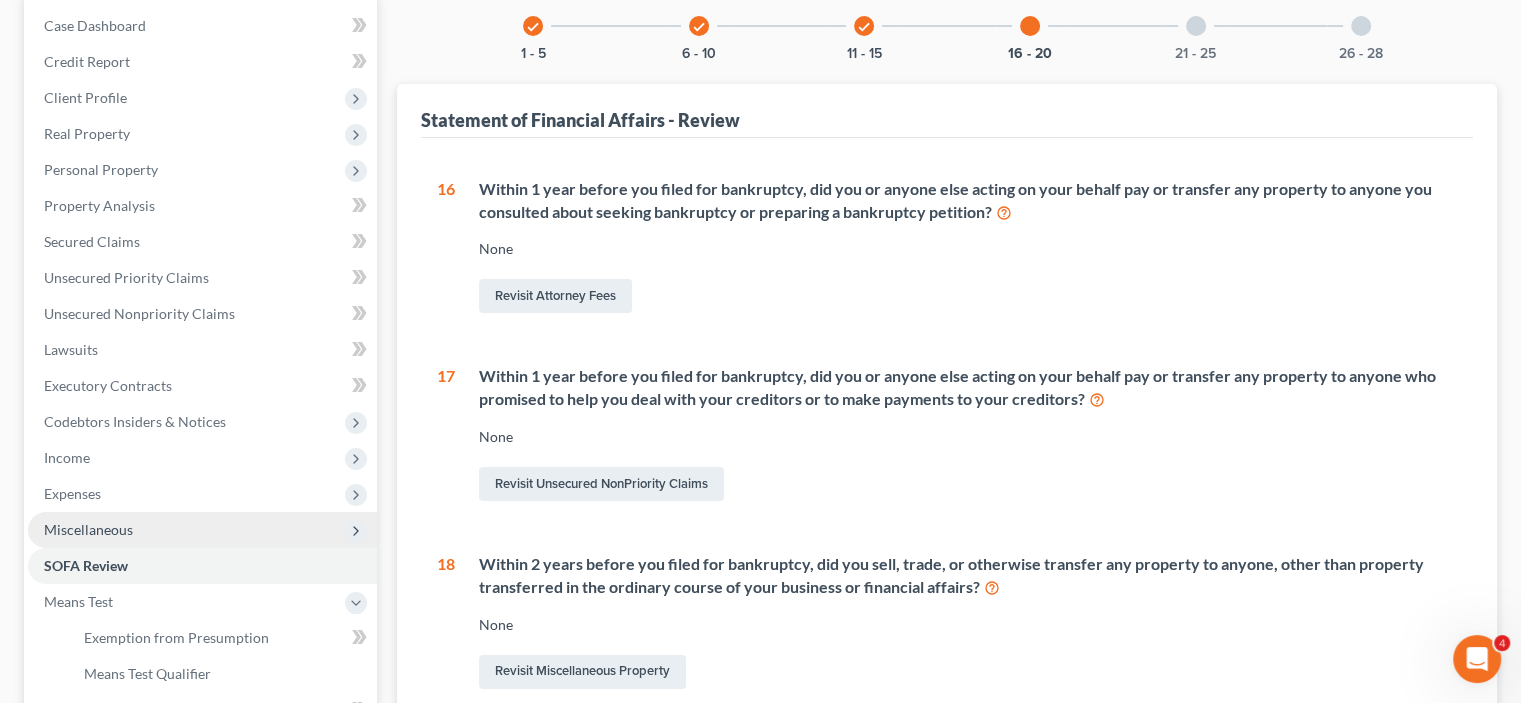 click on "Miscellaneous" at bounding box center (88, 529) 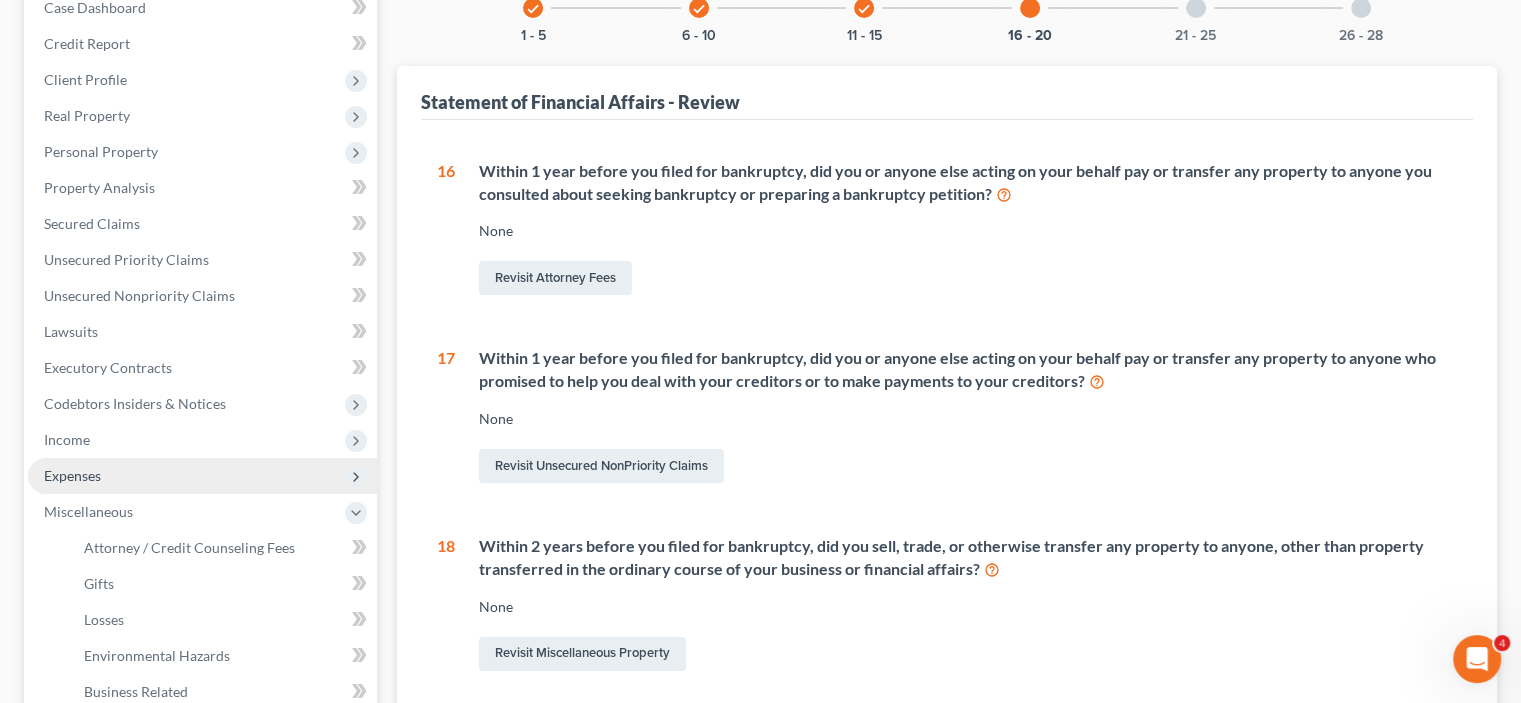 scroll, scrollTop: 200, scrollLeft: 0, axis: vertical 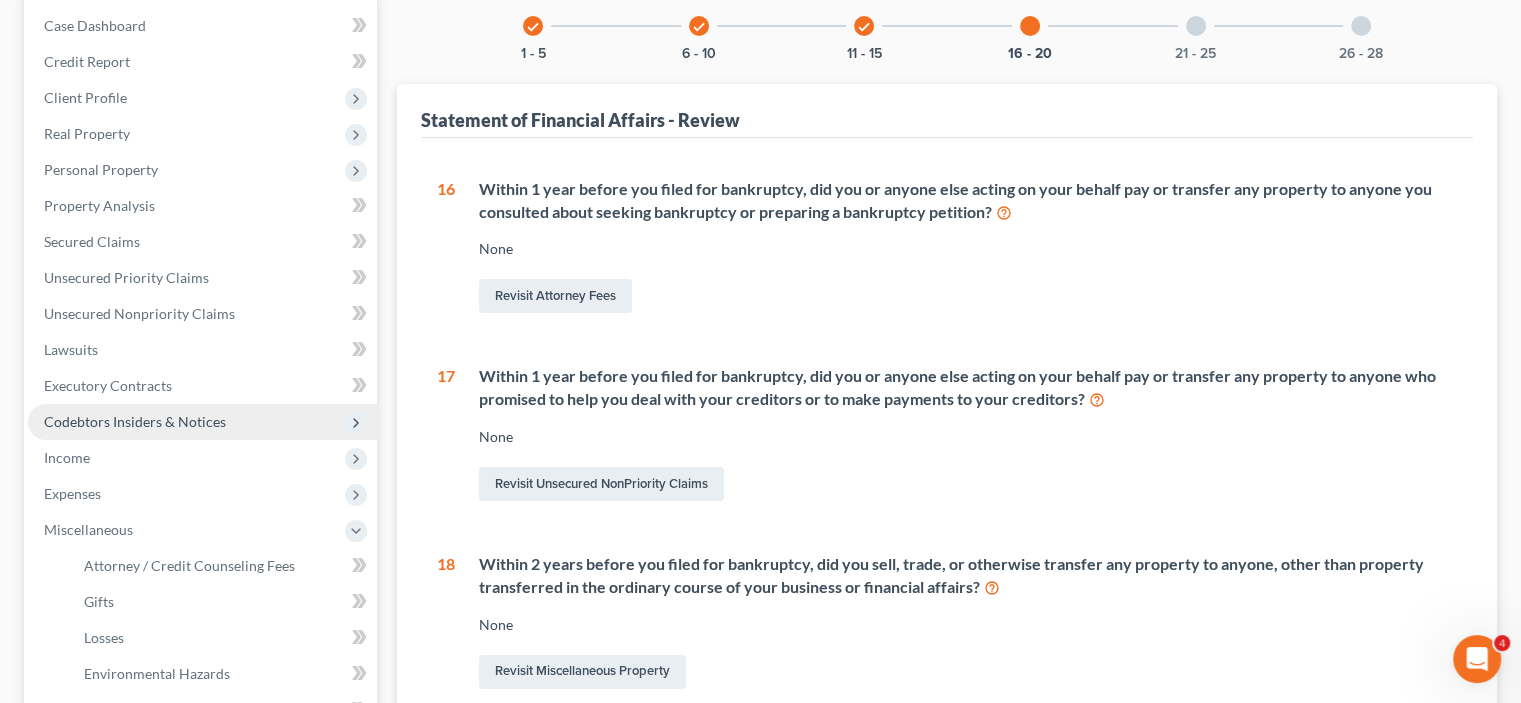 click on "Codebtors Insiders & Notices" at bounding box center (135, 421) 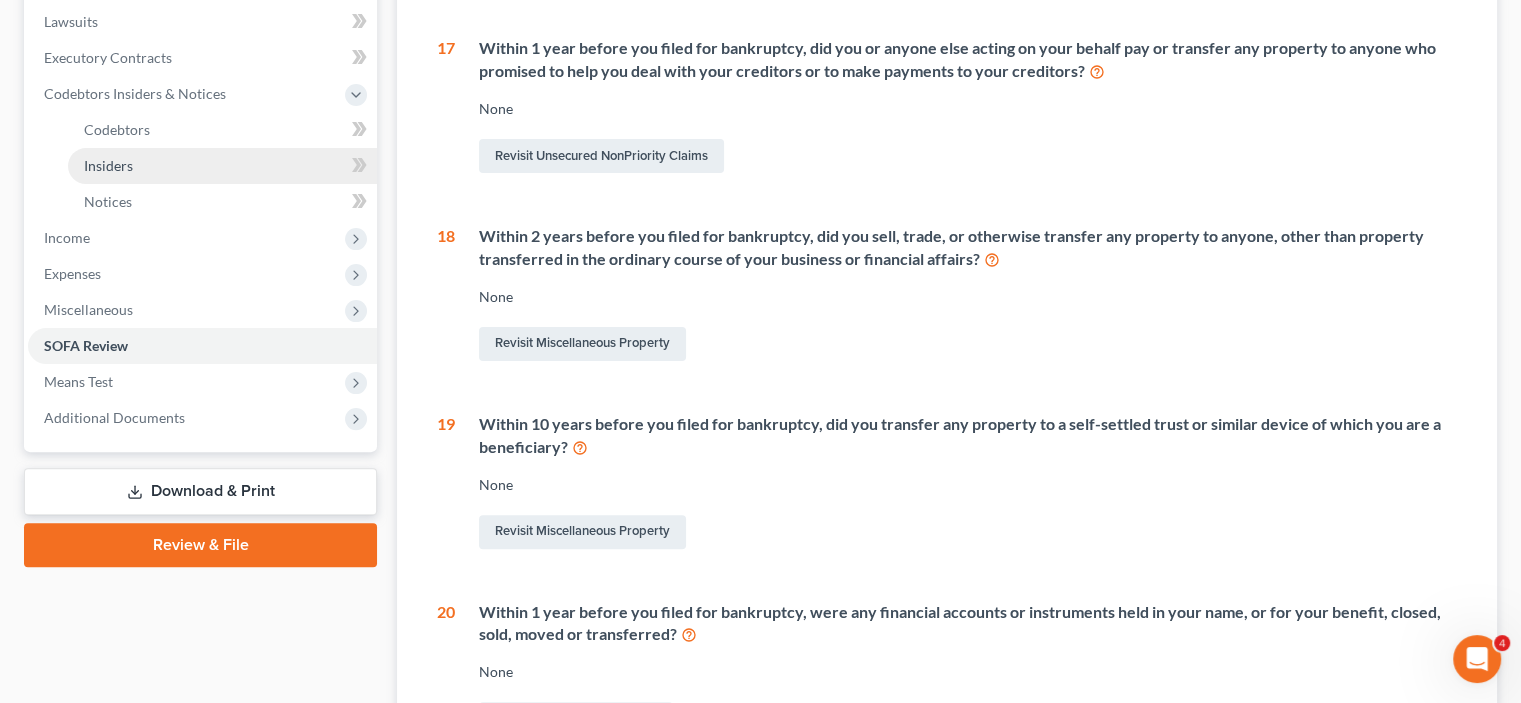 scroll, scrollTop: 776, scrollLeft: 0, axis: vertical 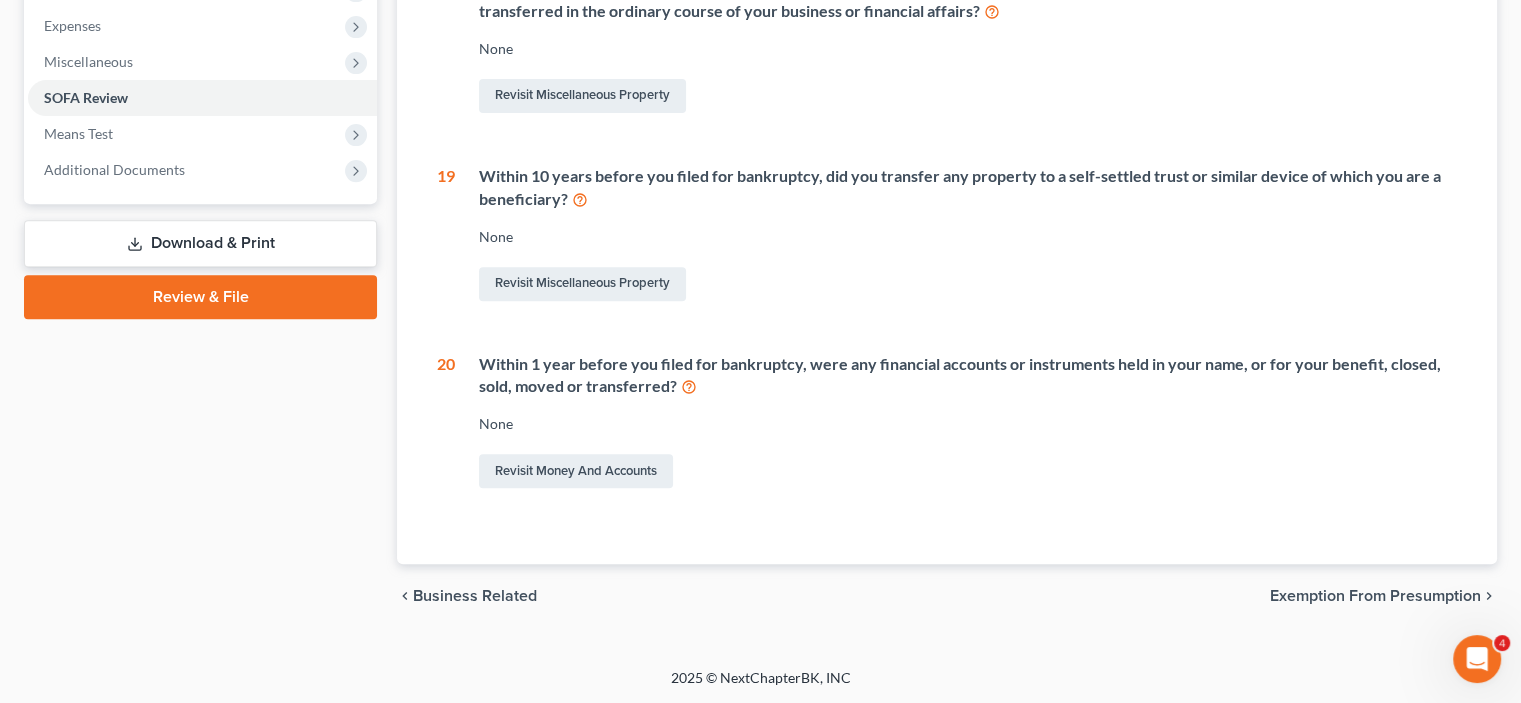 click on "Review & File" at bounding box center (200, 297) 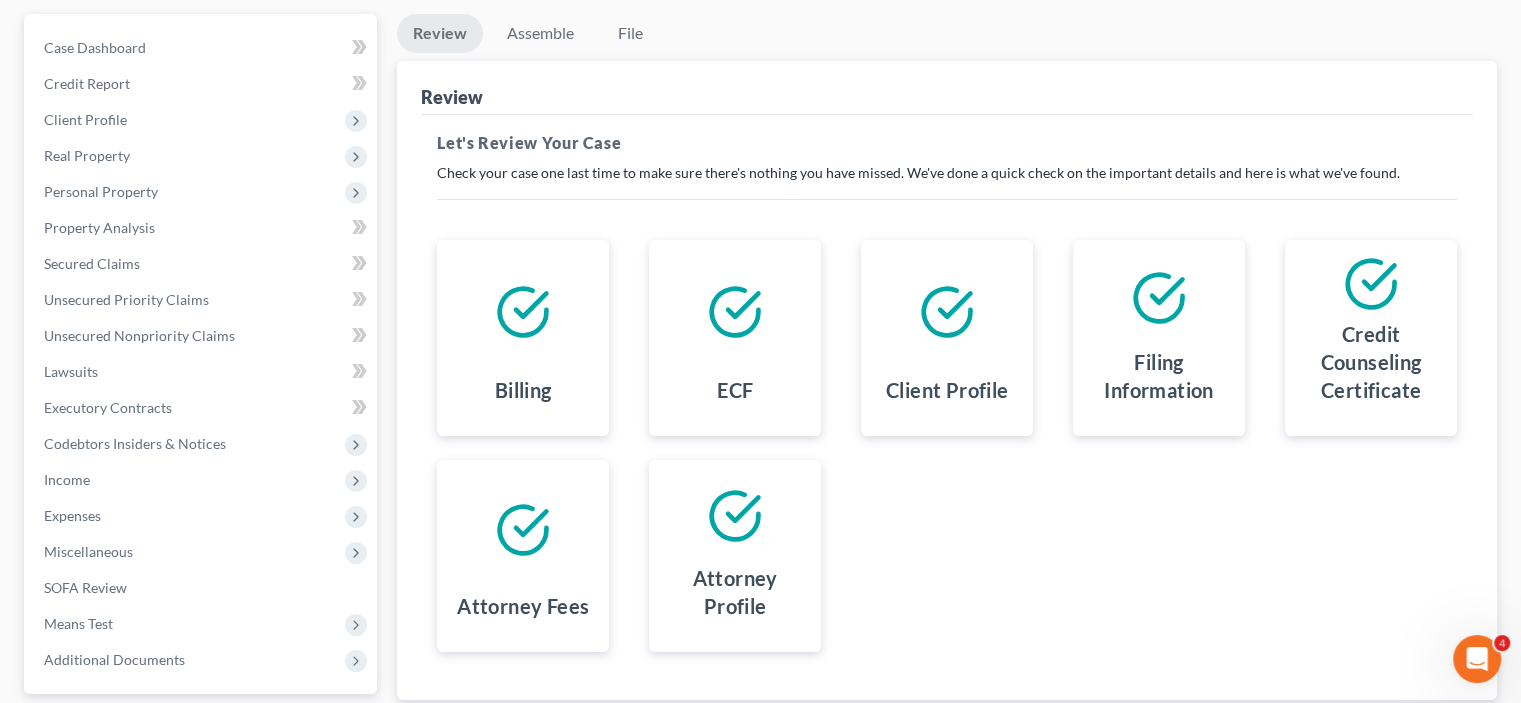 scroll, scrollTop: 0, scrollLeft: 0, axis: both 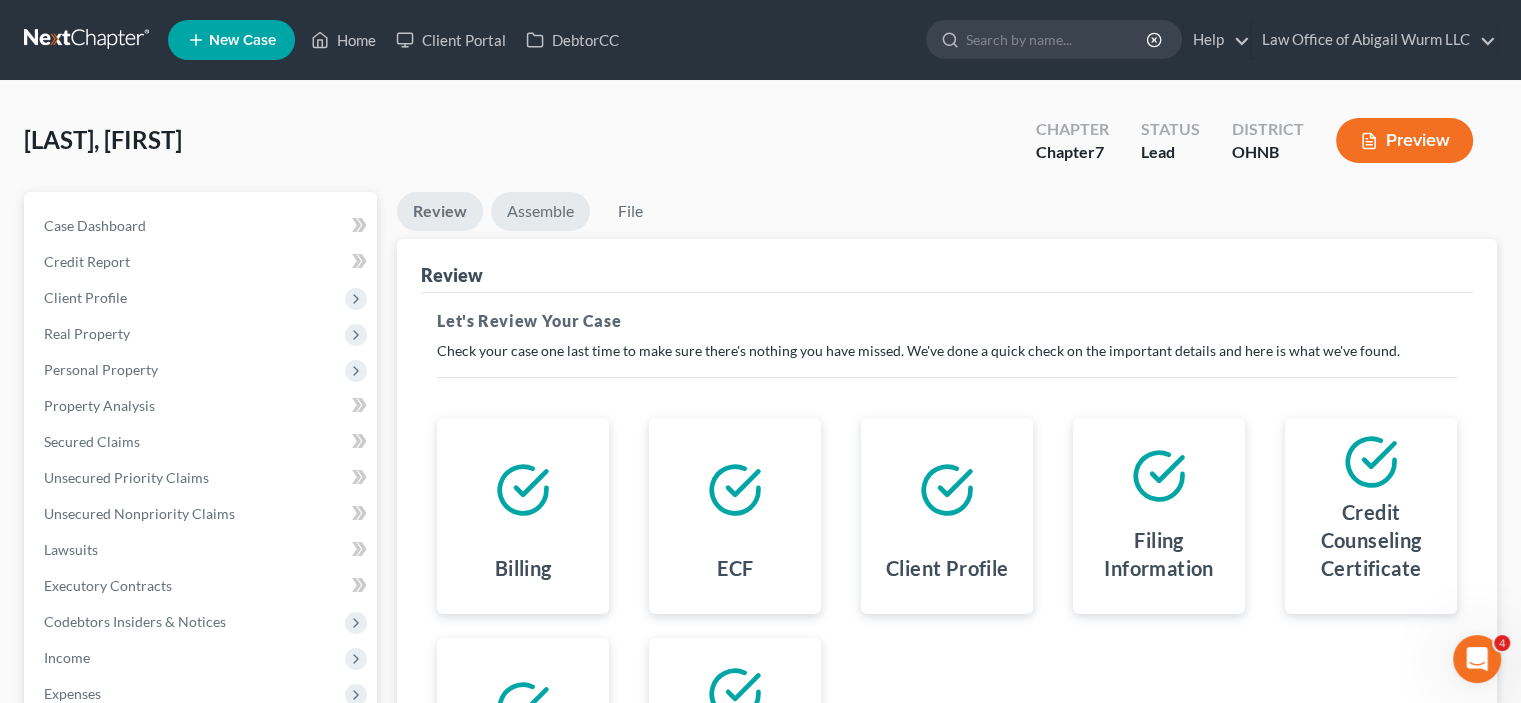 click on "Assemble" at bounding box center (540, 211) 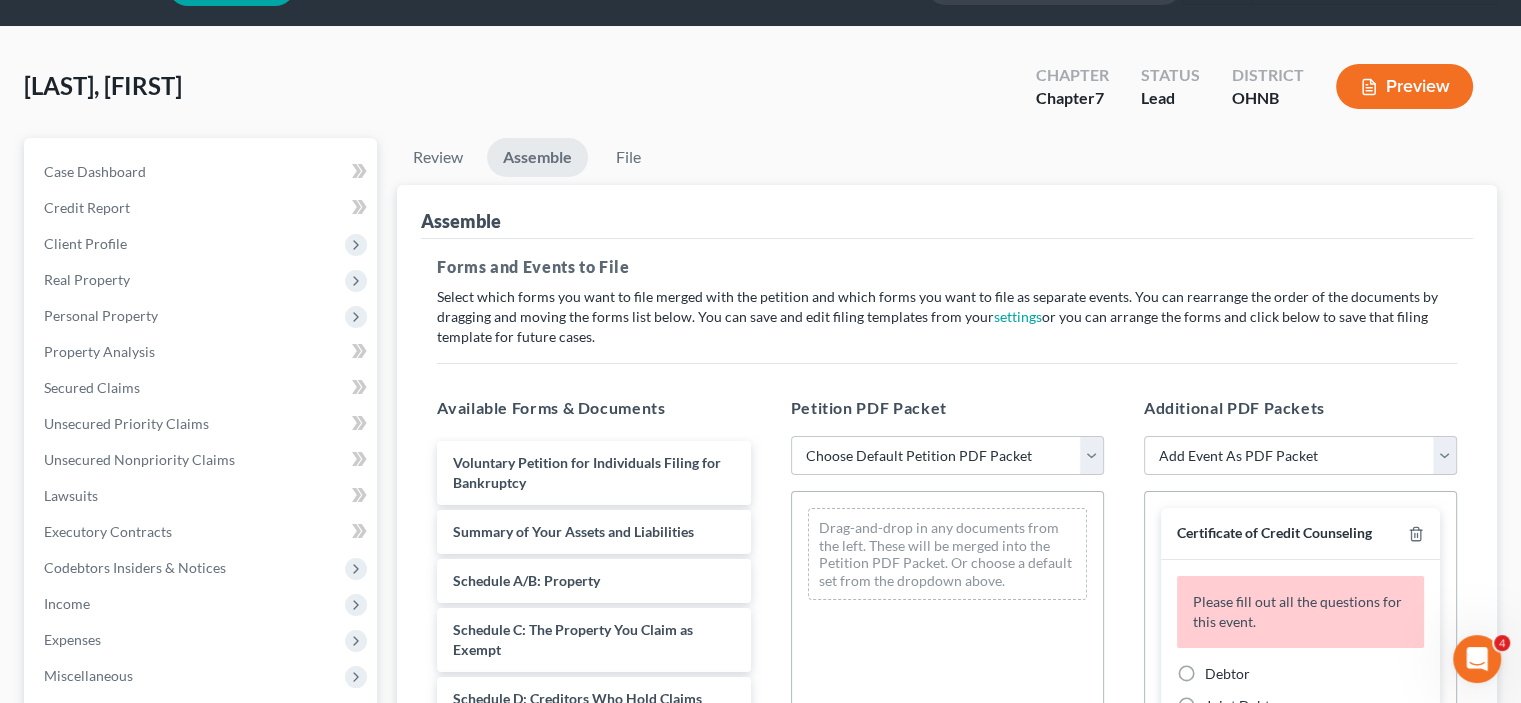 scroll, scrollTop: 100, scrollLeft: 0, axis: vertical 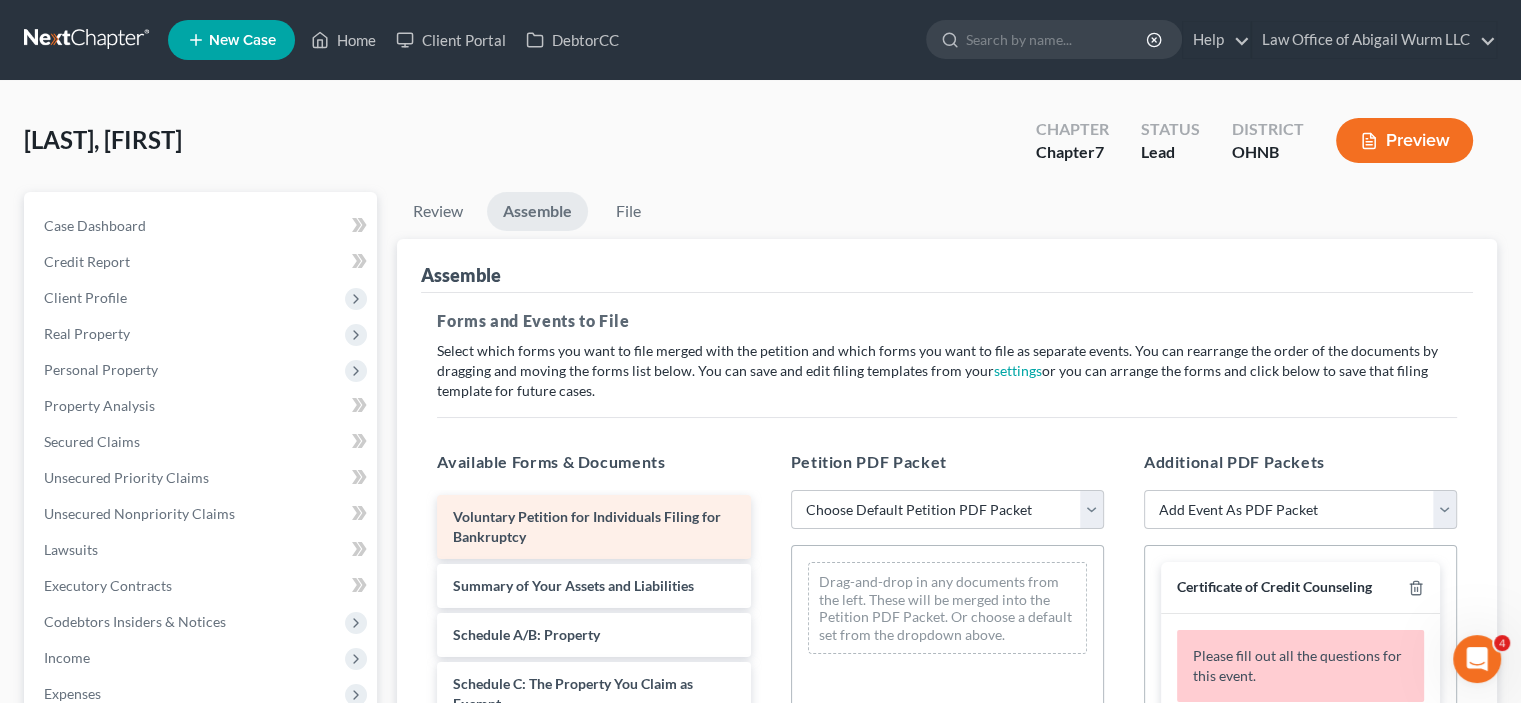 click on "Voluntary Petition for Individuals Filing for Bankruptcy" at bounding box center (593, 527) 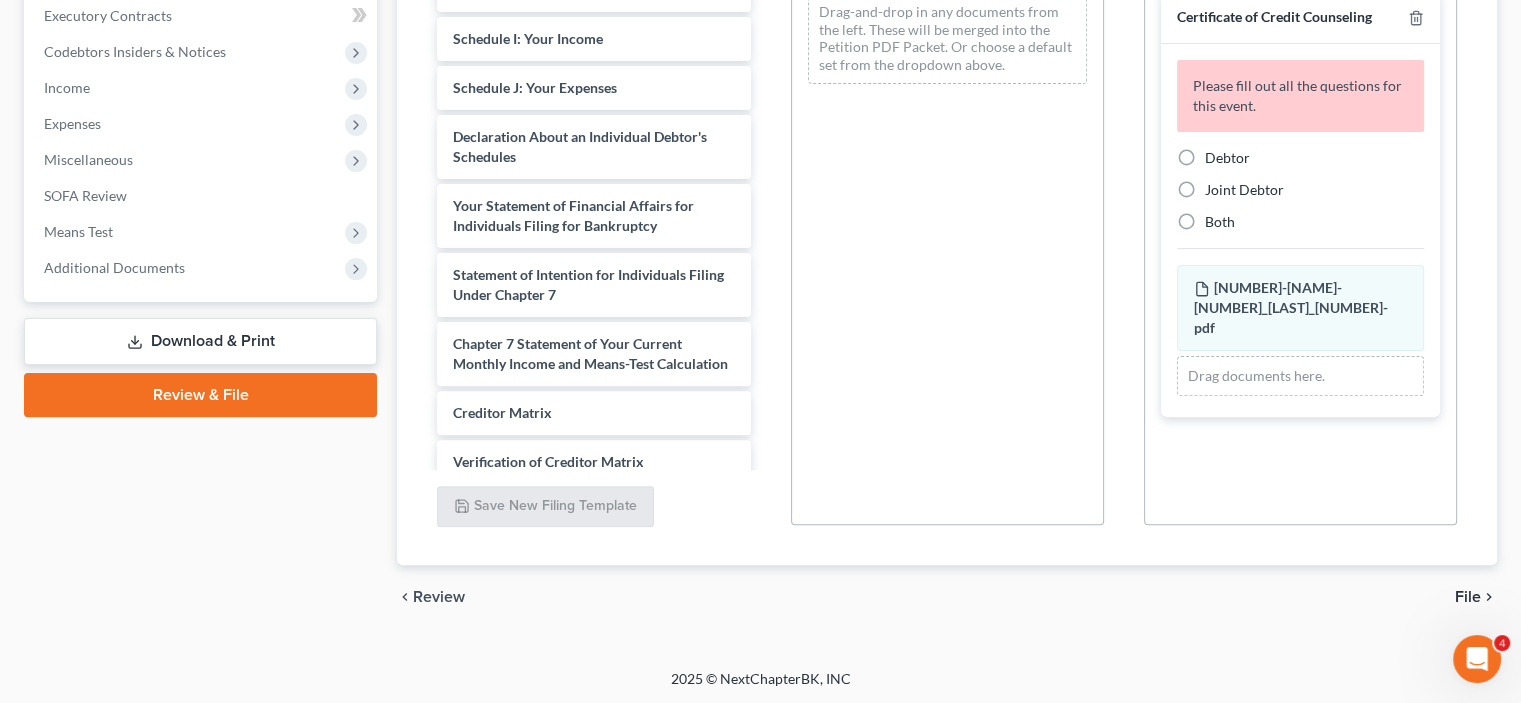 scroll, scrollTop: 270, scrollLeft: 0, axis: vertical 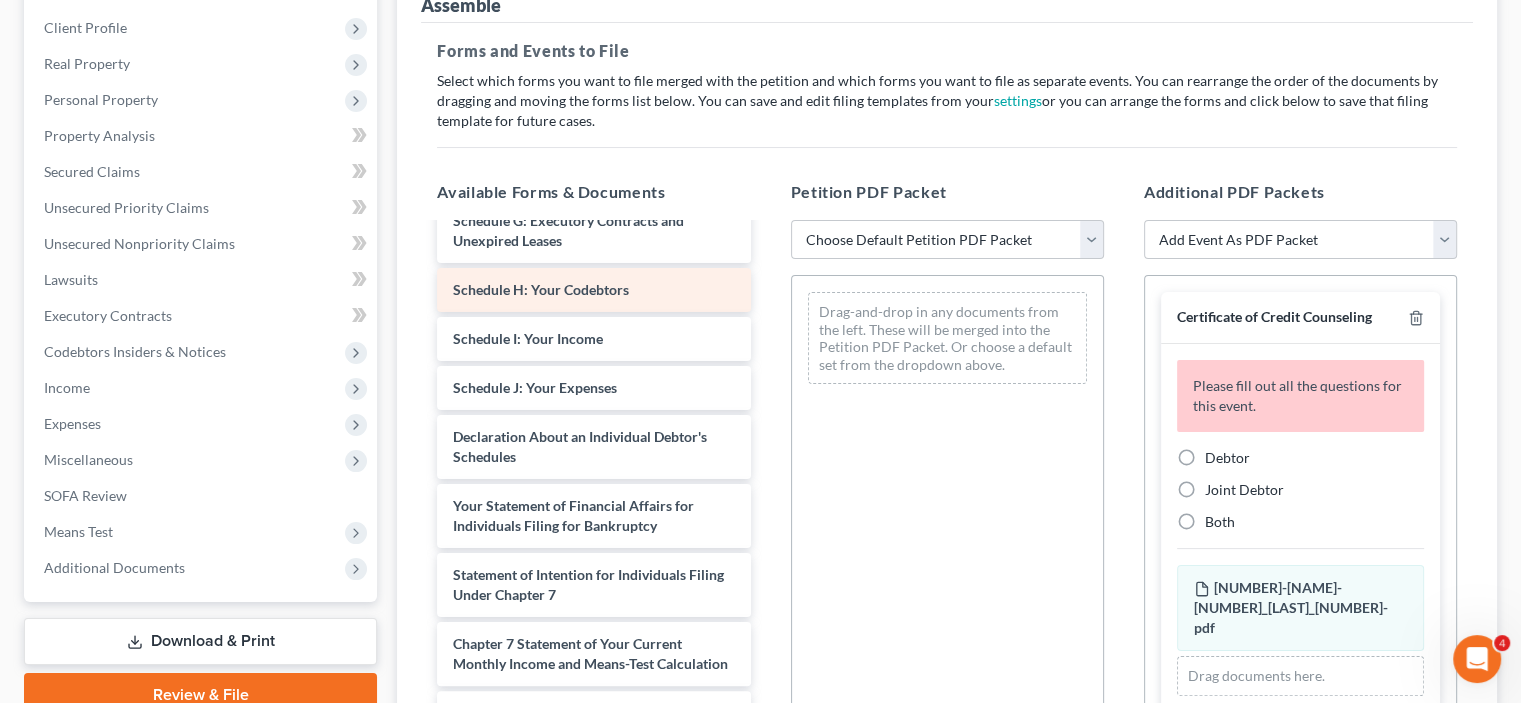 click on "Schedule H: Your Codebtors" at bounding box center [541, 289] 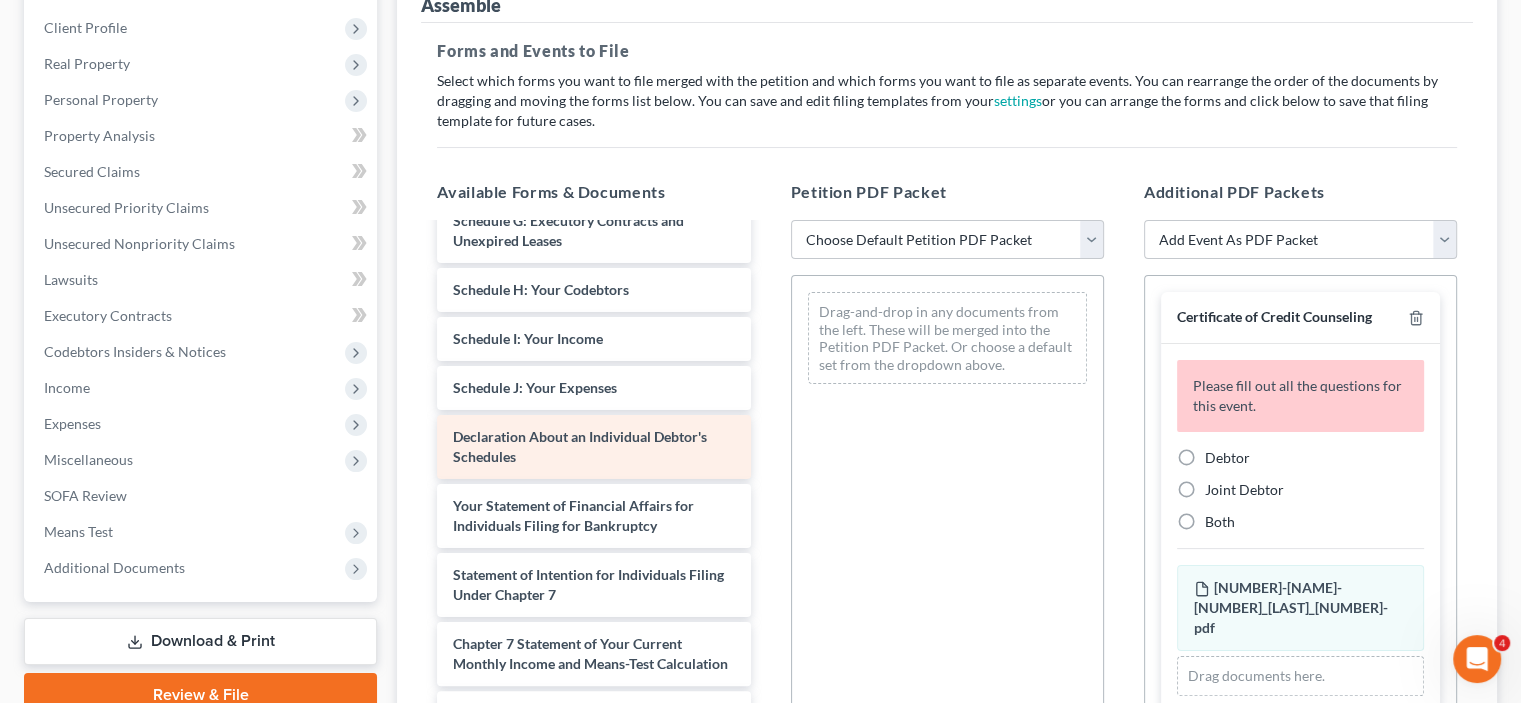 scroll, scrollTop: 0, scrollLeft: 0, axis: both 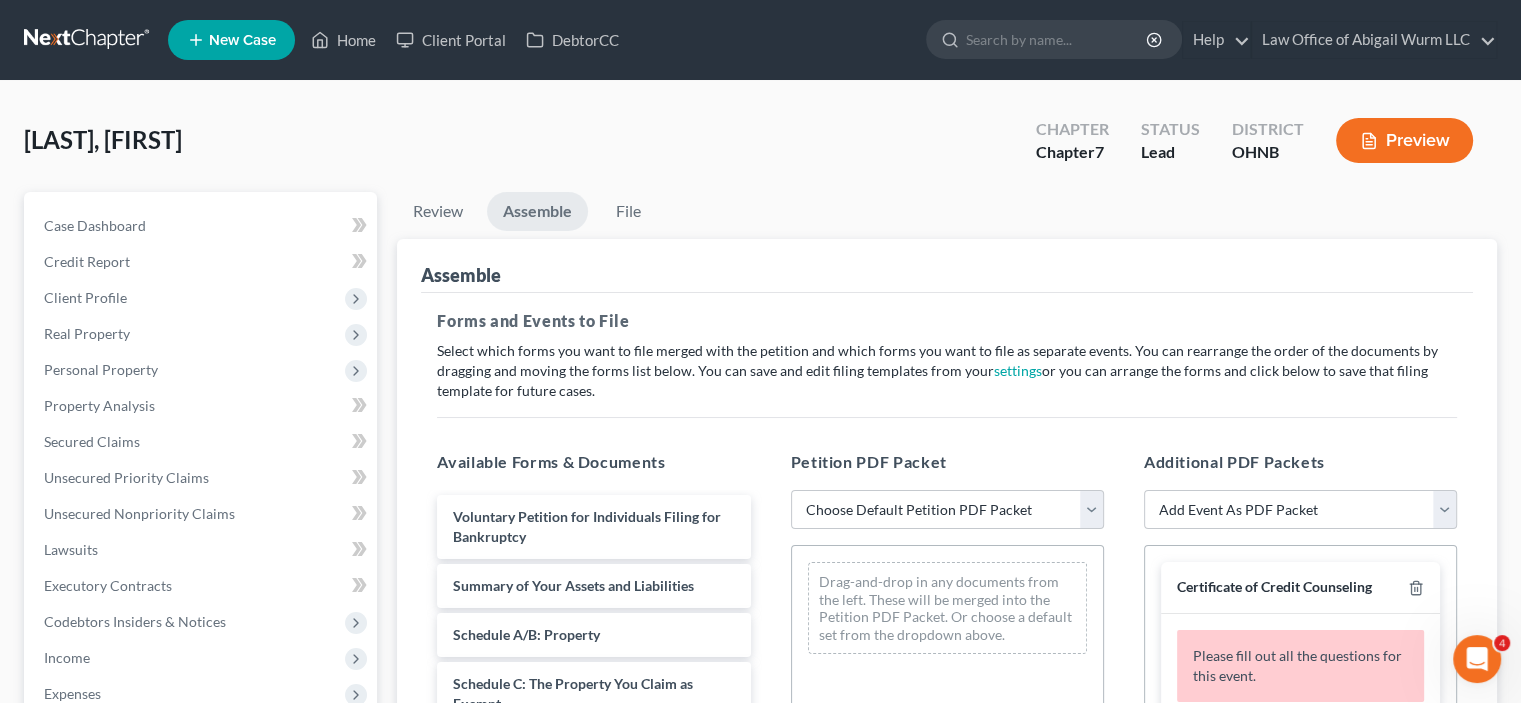 click on "Forms and Events to File Select which forms you want to file merged with the petition and which forms you want to file as separate events. You can rearrange the order of the documents by dragging and moving the forms list below. You can save and edit filing templates from your  settings  or you can arrange the forms and click below to save that filing template for future cases. This case has already been filed with the court. You can file supplemental or amended documents by selecting the appropriate court event and then dragging and dropping which form you would like to file for that event. If you select a form generated by NextChapter and select “Amended” that PDF will show as Amended. Additional information is needed for one or more of the event codes you've selected. Please attach documents and answer all questions in the Additional PDF Packets column before proceeding. Available Forms & Documents
Voluntary Petition for Individuals Filing for Bankruptcy Summary of Your Assets and Liabilities" at bounding box center [947, 714] 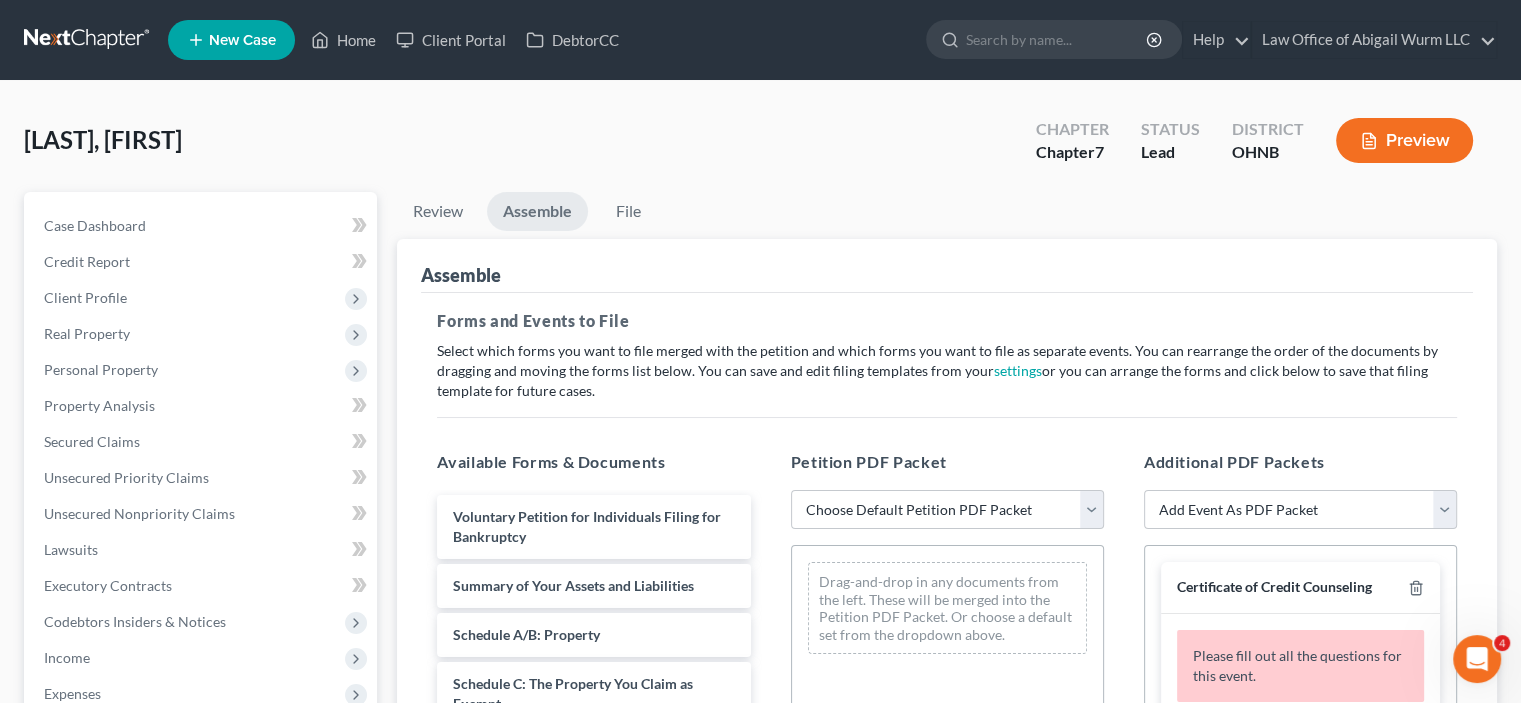 click on "Preview" at bounding box center [1404, 140] 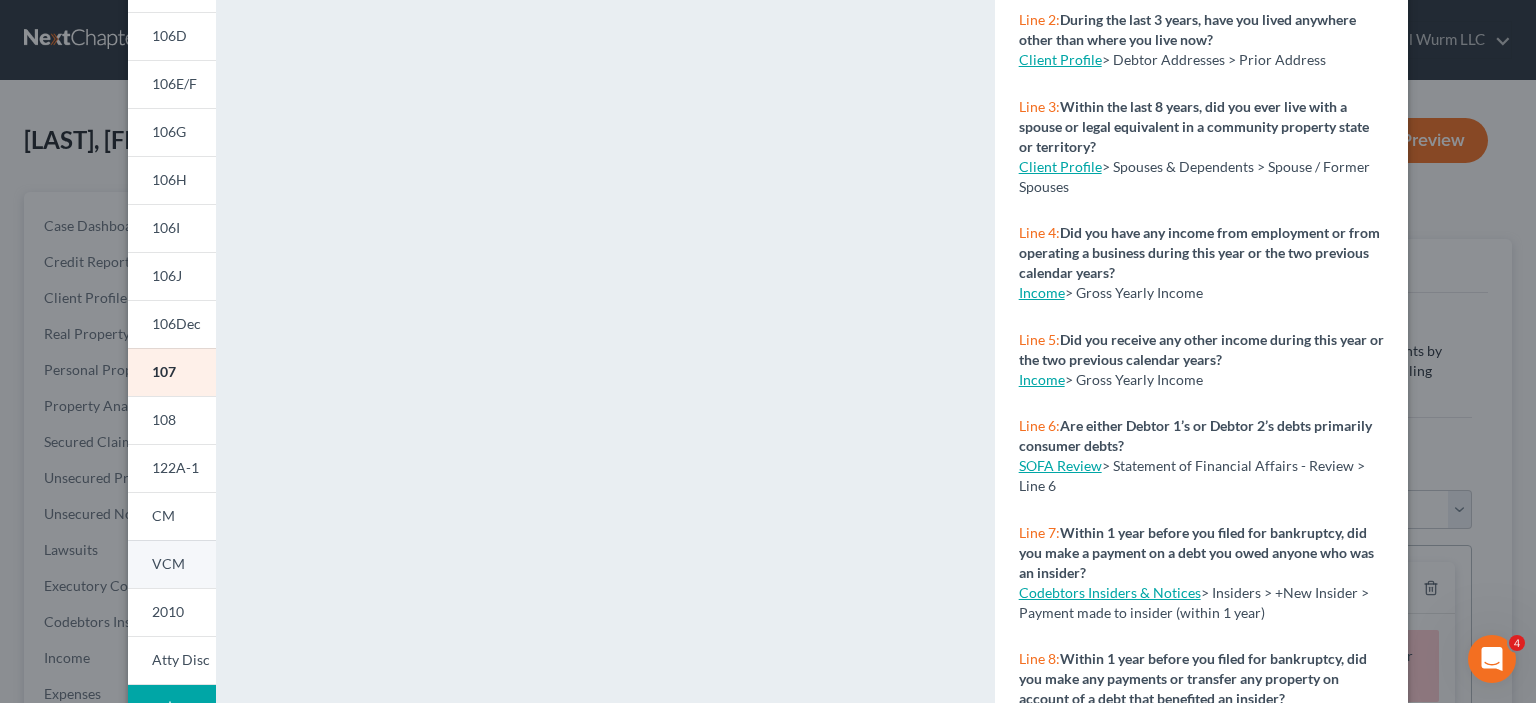 scroll, scrollTop: 300, scrollLeft: 0, axis: vertical 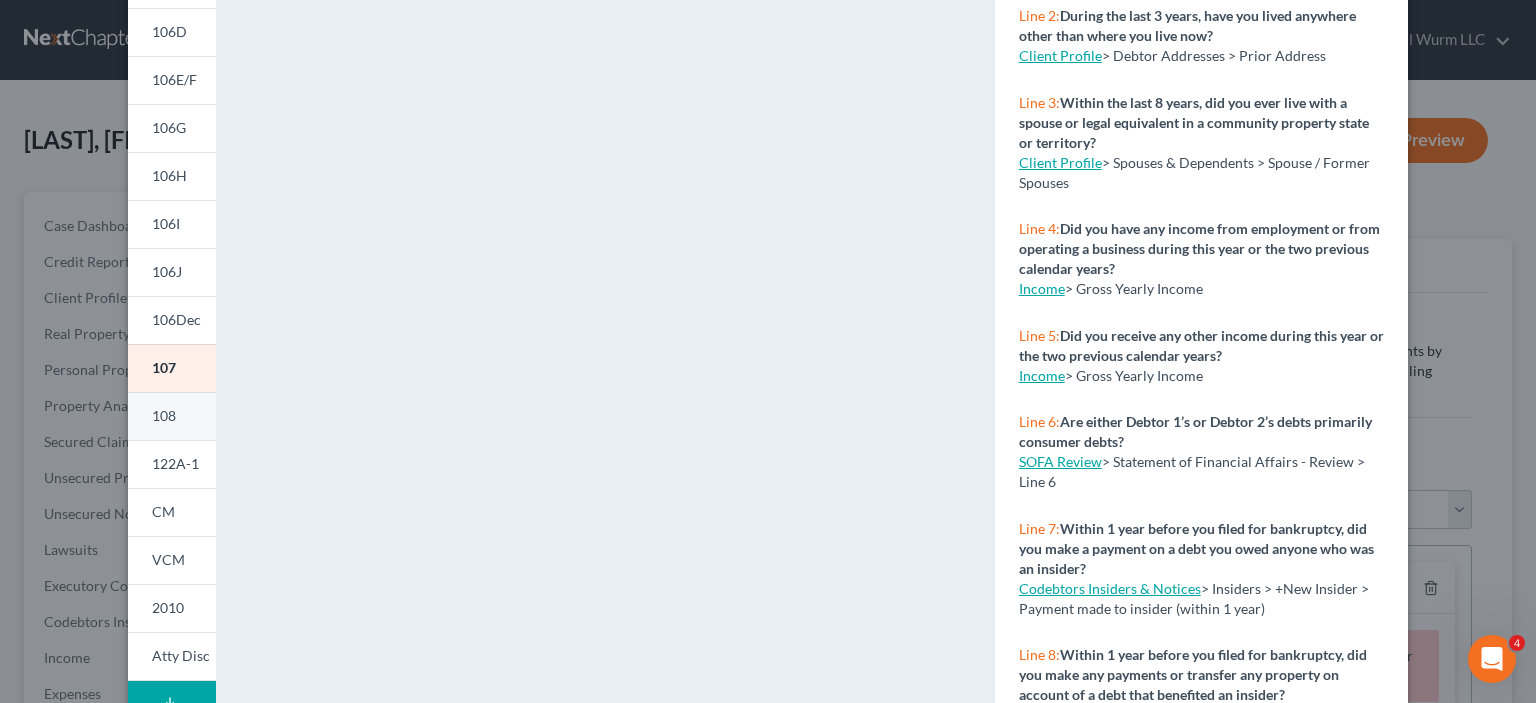 click on "108" at bounding box center (172, 416) 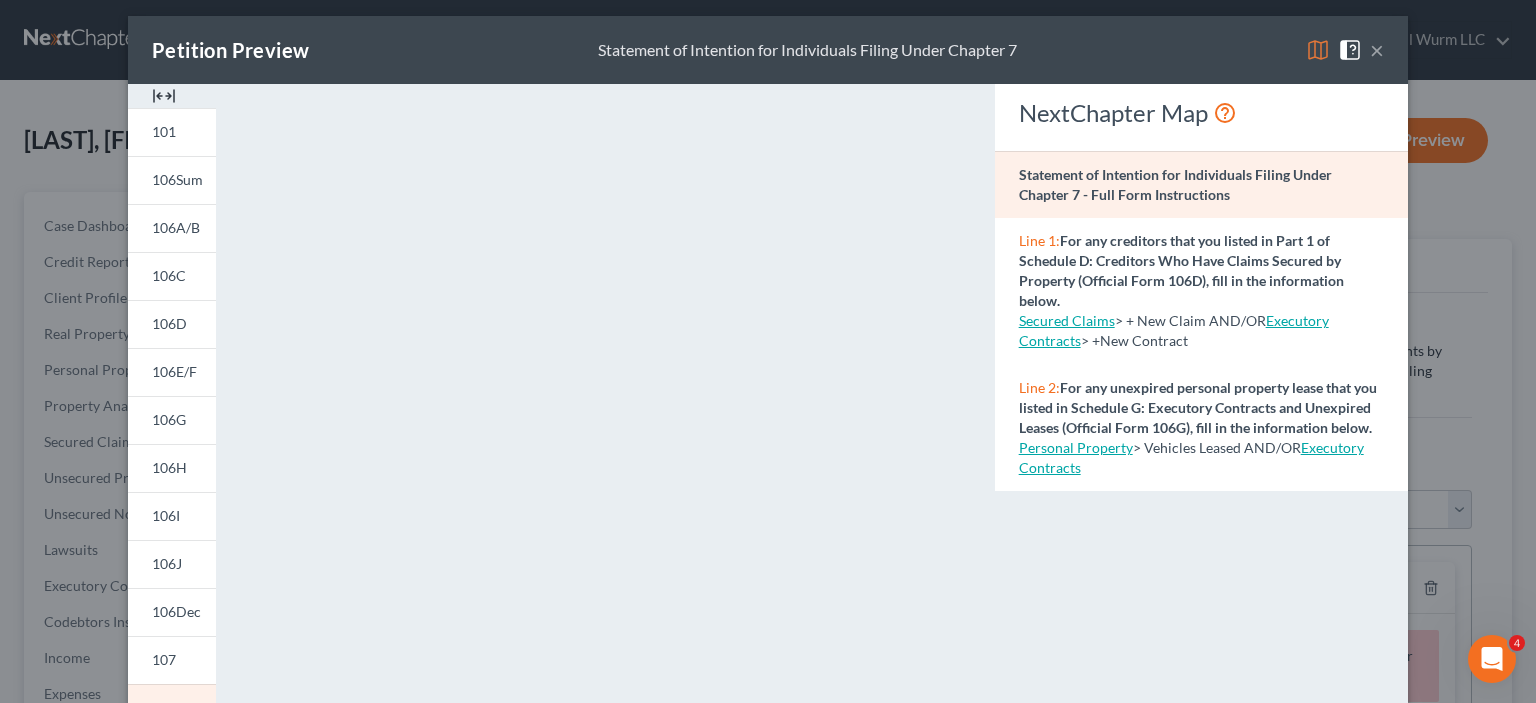 scroll, scrollTop: 0, scrollLeft: 0, axis: both 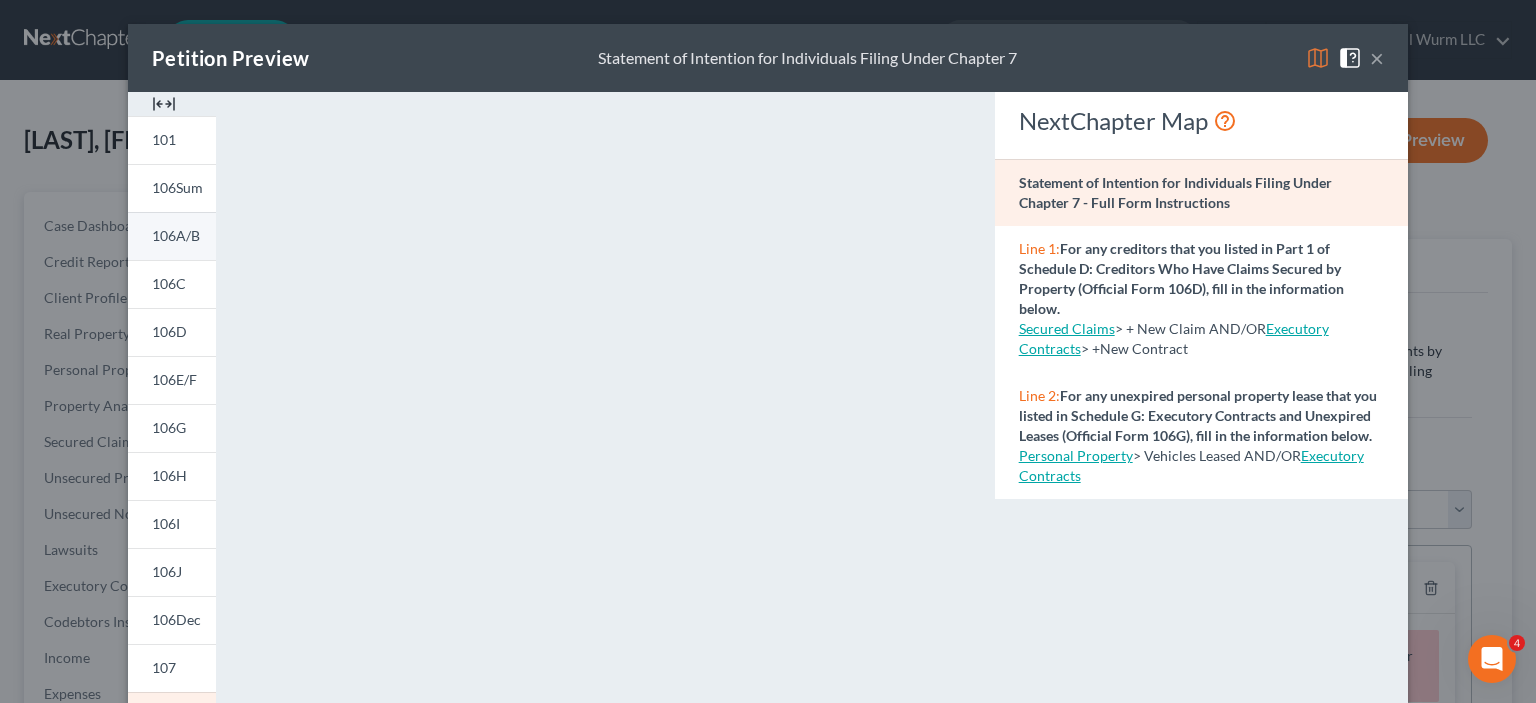 click on "106A/B" at bounding box center [172, 236] 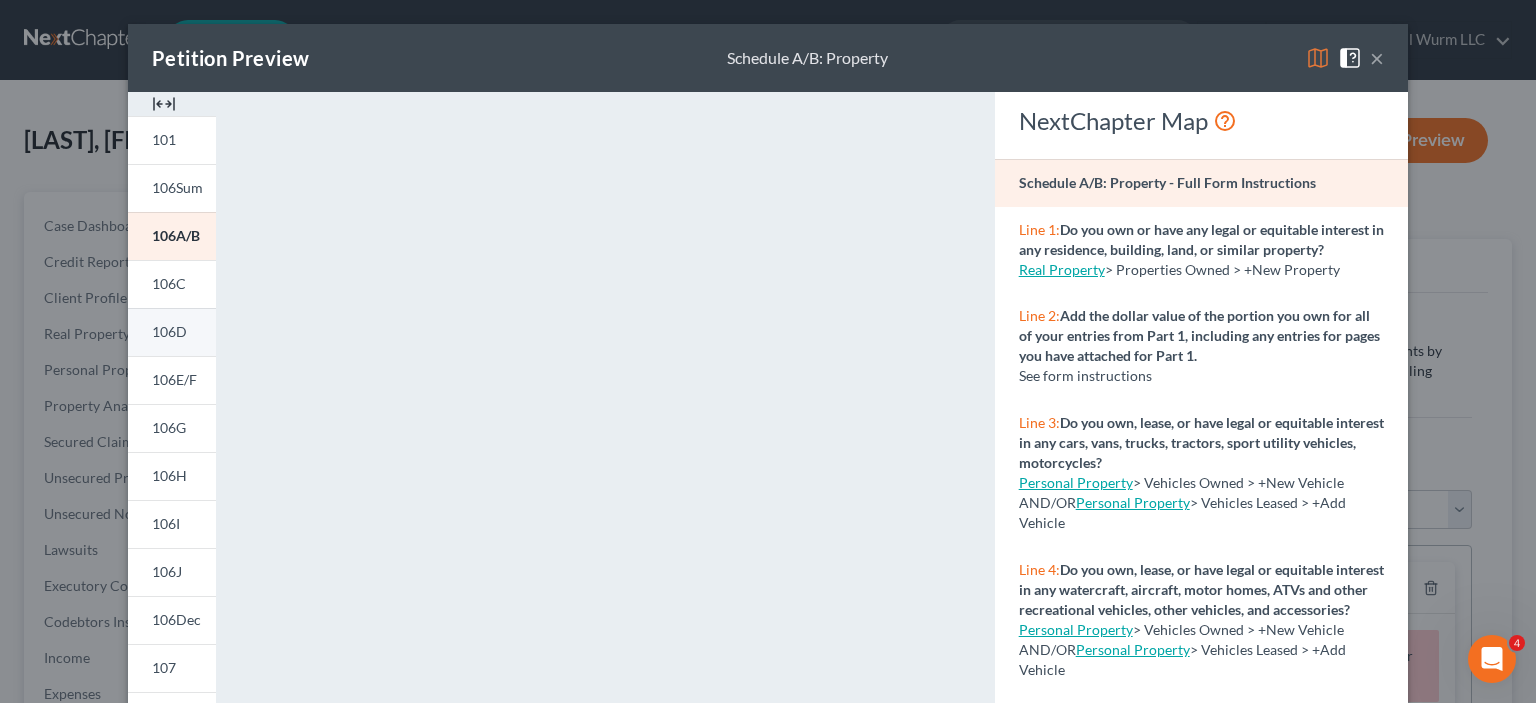 click on "106D" at bounding box center (172, 332) 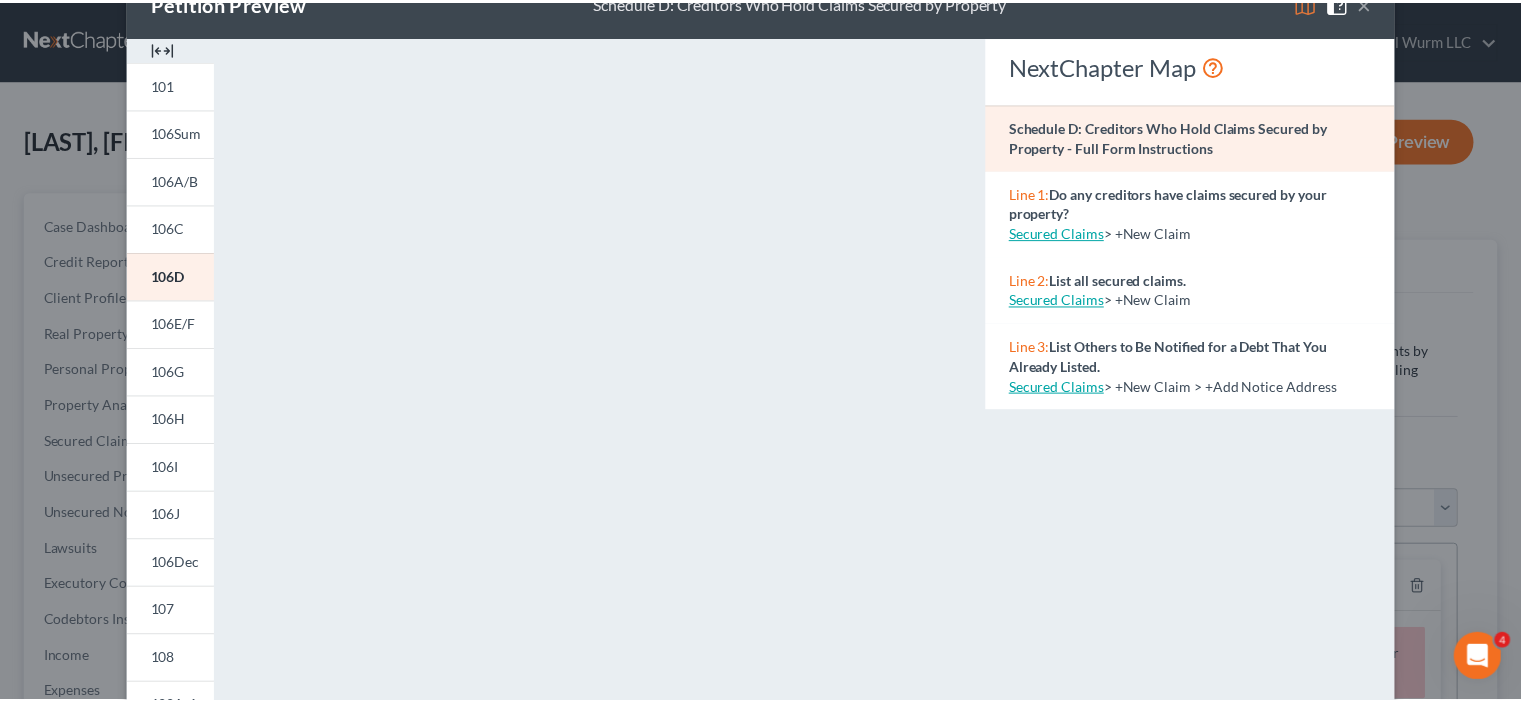 scroll, scrollTop: 100, scrollLeft: 0, axis: vertical 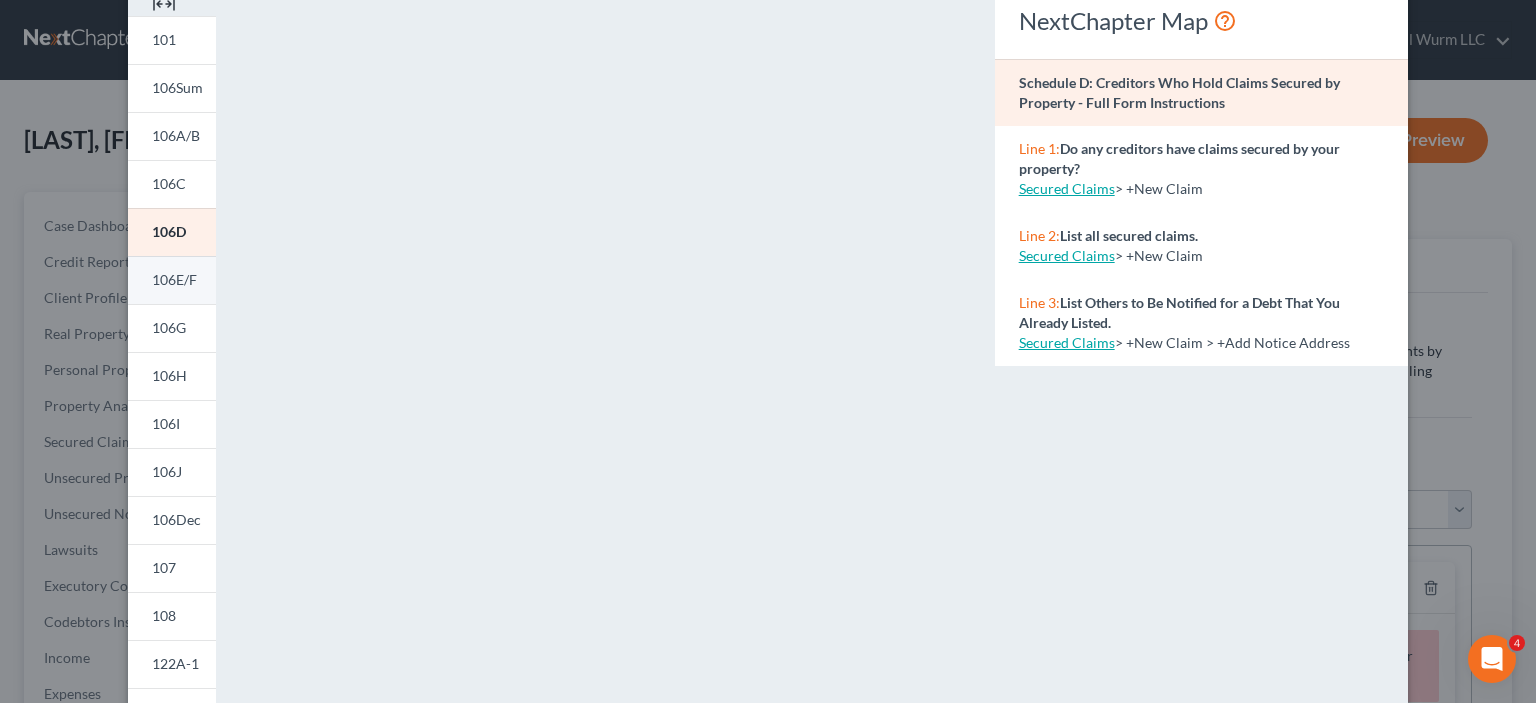 click on "106E/F" at bounding box center [172, 280] 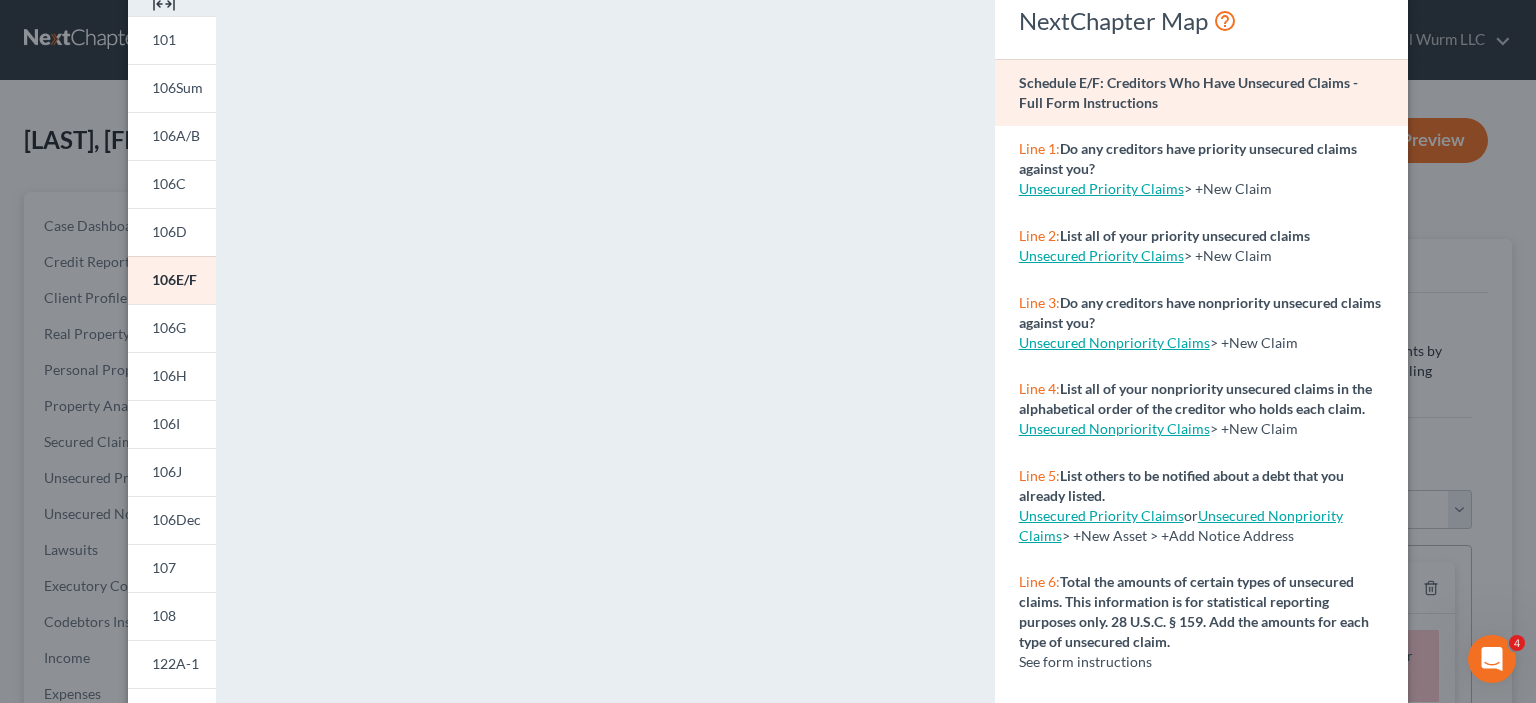 click on "Petition Preview Schedule E/F: Creditors Who Have Unsecured Claims × 101 106Sum 106A/B 106C 106D 106E/F 106G 106H 106I 106J 106Dec 107 108 122A-1 CM VCM 2010 Atty Disc Download Draft
<object ng-attr-data='https://nextchapter-prod.s3.amazonaws.com/pdfs/2b17cad3-20df-43da-b36b-7459afe6afbf.pdf' type='application/pdf' width='100%' height='975px'></object>
<p><a href='https://nextchapter-prod.s3.amazonaws.com/pdfs/2b17cad3-20df-43da-b36b-7459afe6afbf.pdf' target='_blank'>Click here</a> to open in a new window.</p>
NextChapter Map   Schedule E/F: Creditors Who Have Unsecured Claims - Full Form Instructions  Line 1:  Do any creditors have priority unsecured claims against you?
Unsecured Priority Claims  > +New Claim
Line 2:  List all of your priority unsecured claims
Unsecured Priority Claims  > +New Claim
Line 3:  Do any creditors have nonpriority unsecured claims against you?
Unsecured Nonpriority Claims  > +New Claim
Line 4:
> +New Claim" at bounding box center (768, 351) 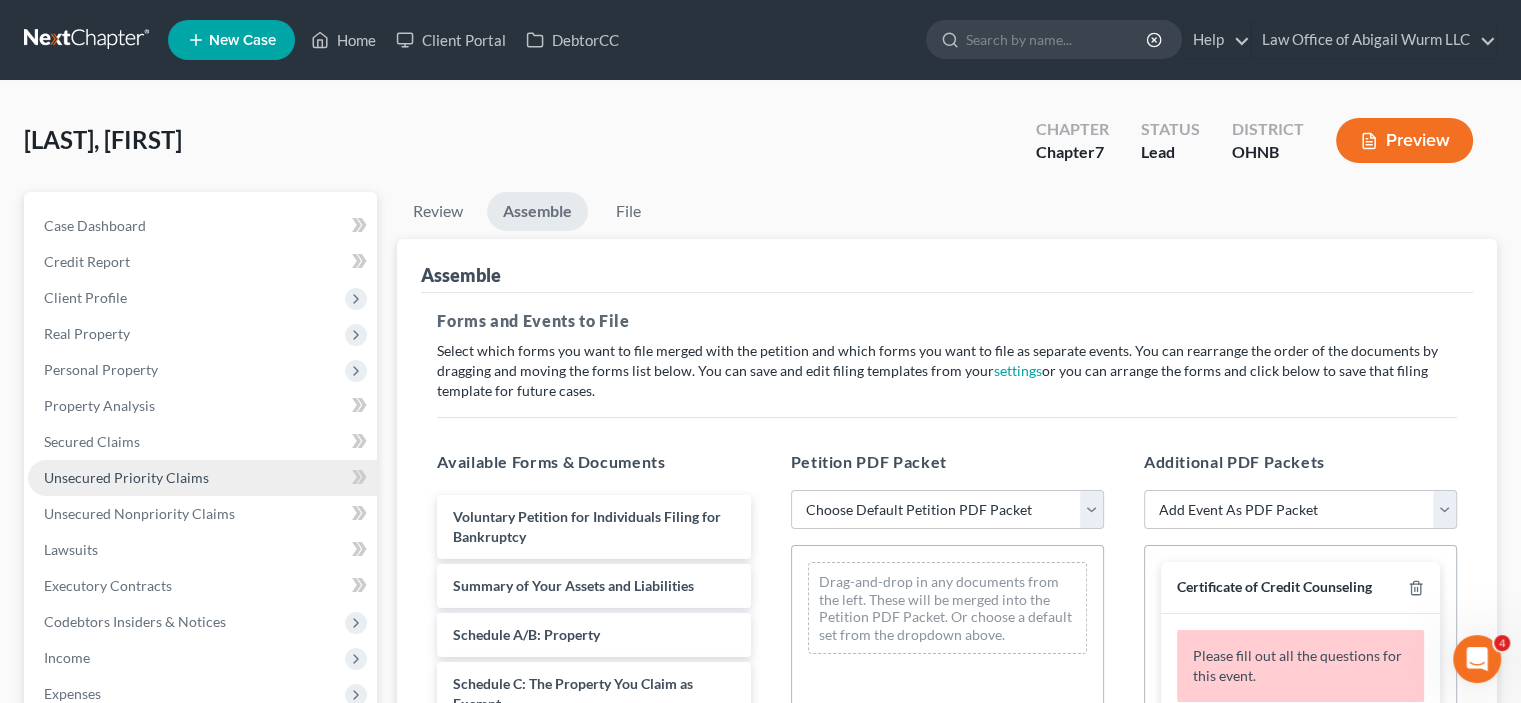 click on "Unsecured Priority Claims" at bounding box center [126, 477] 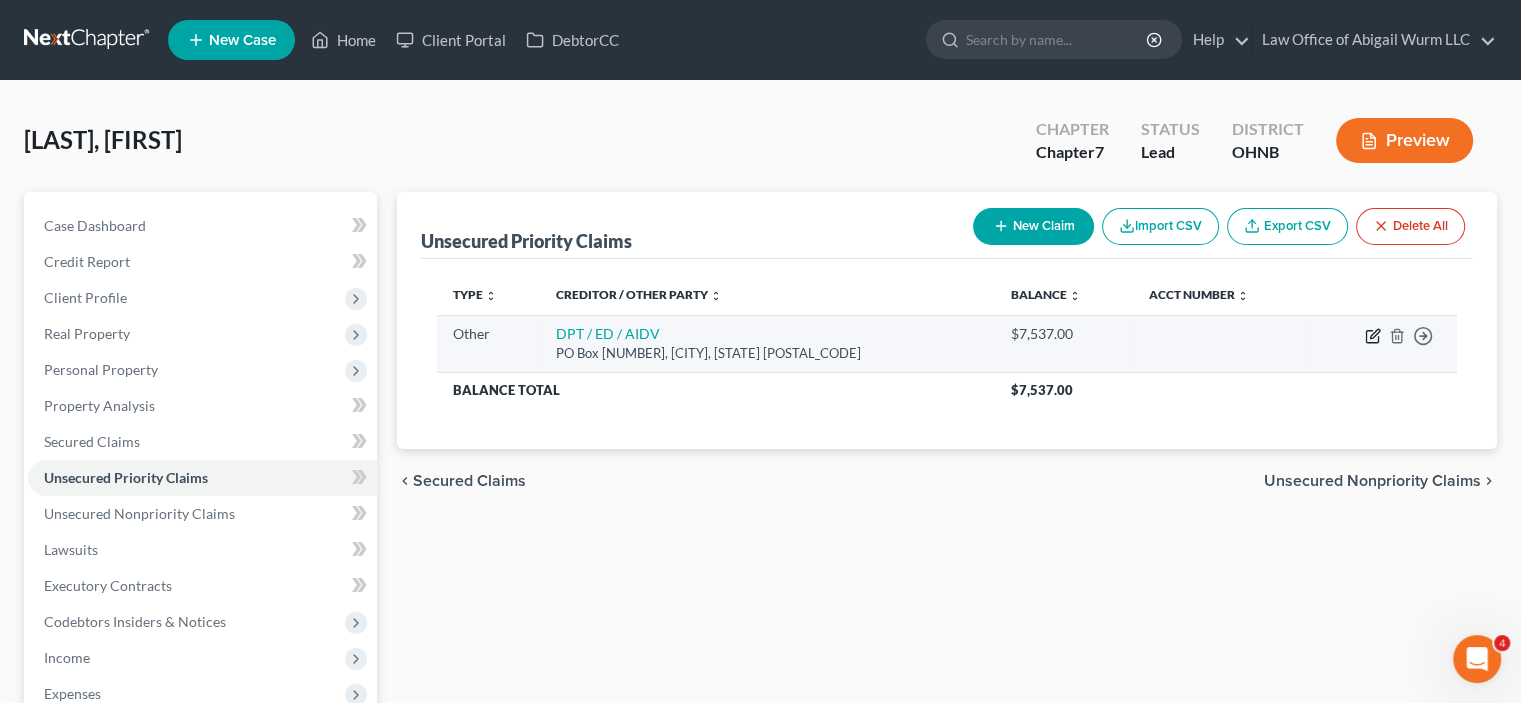 click 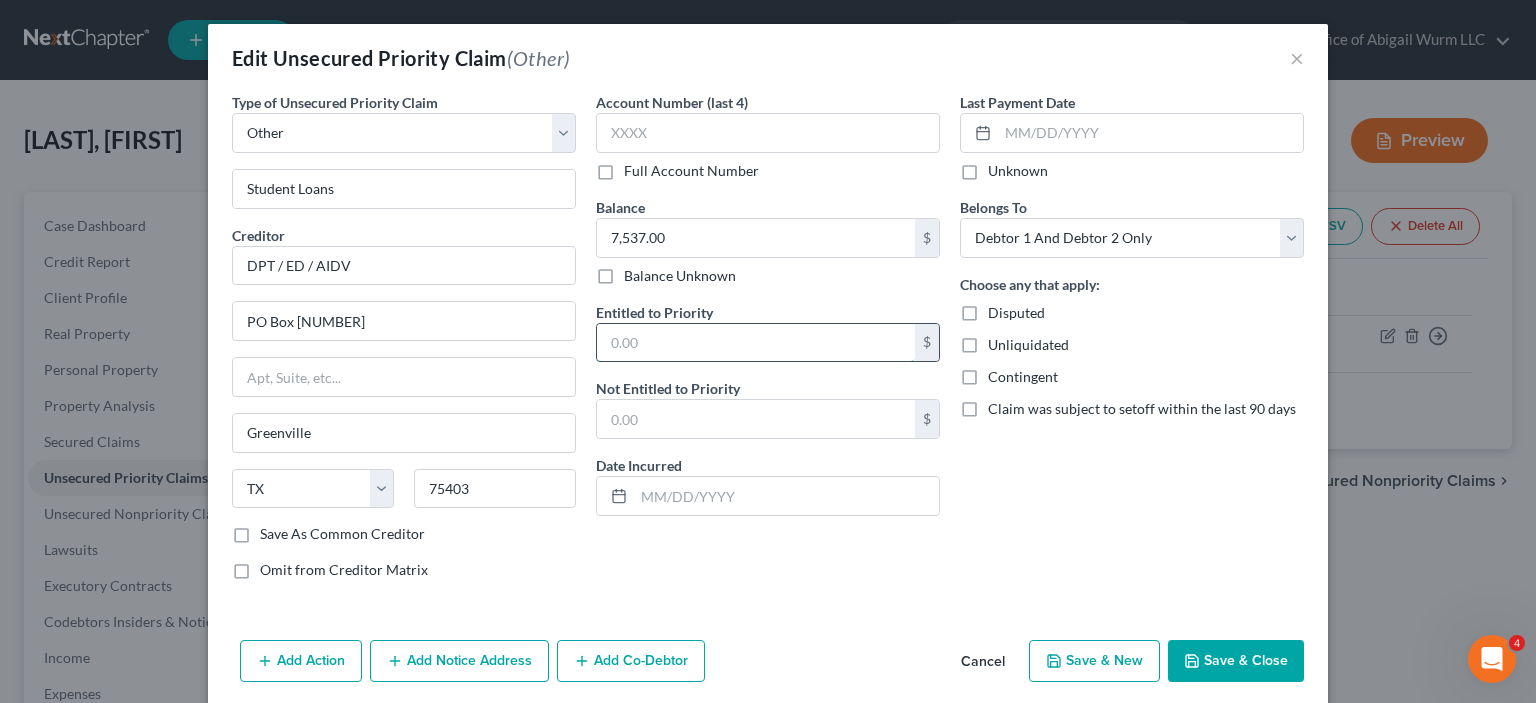 click at bounding box center [756, 343] 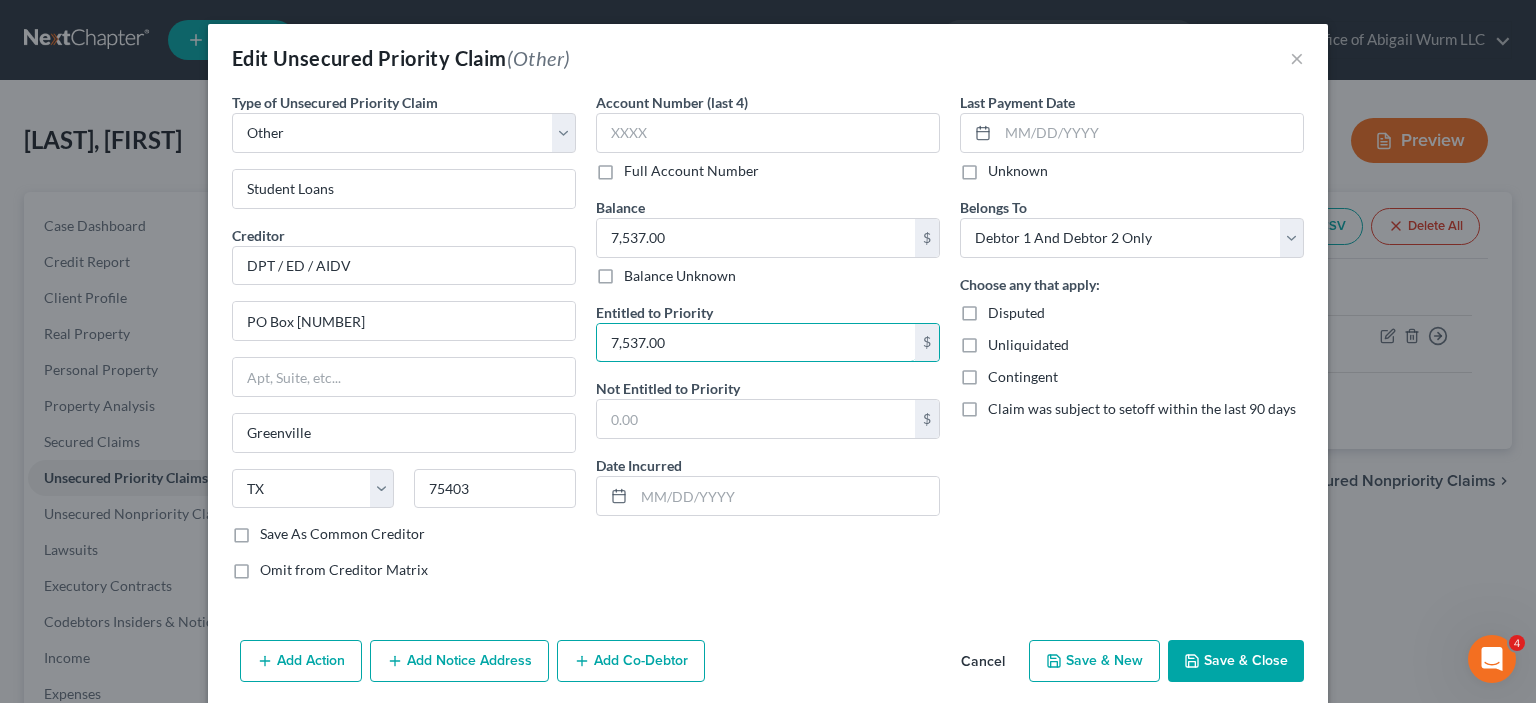 type on "7,537.00" 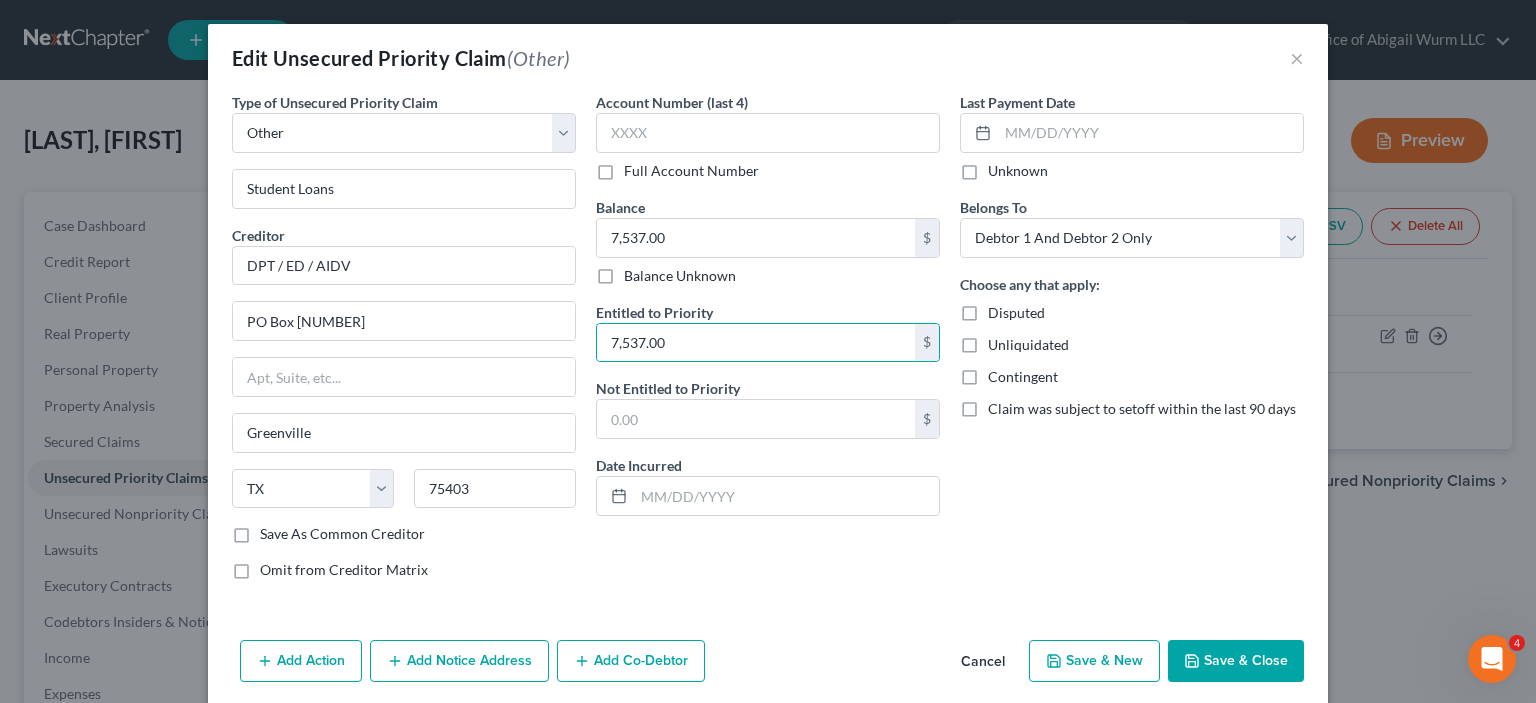 click on "Type of Unsecured Priority Claim
*
Select Taxes & Other Government Units Domestic Support Obligations Extensions of credit in an involuntary case Wages, Salaries, Commissions Contributions to employee benefits Certain farmers and fisherman Deposits by individuals Commitments to maintain capitals Claims for death or injury while intoxicated Other Student Loans Creditor *    DPT / ED / AIDV                      PO Box [NUMBER] [CITY] State AL AK AR AZ CA CO CT DE DC FL GA GU HI ID IL IN IA KS KY LA ME MD MA MI MN MS MO MT NC ND NE NV NH NJ NM NY OH OK OR PA PR RI SC SD TN TX UT VI VA VT WA WV WI WY 75403 Save As Common Creditor Omit from Creditor Matrix
Account Number (last 4)
Full Account Number
Balance
7,537.00 $
Balance Unknown
Balance Undetermined
7,537.00 $
Balance Unknown
Entitled to Priority [NUMBER] $ Not Entitled to Priority $ Date Incurred" at bounding box center (768, 362) 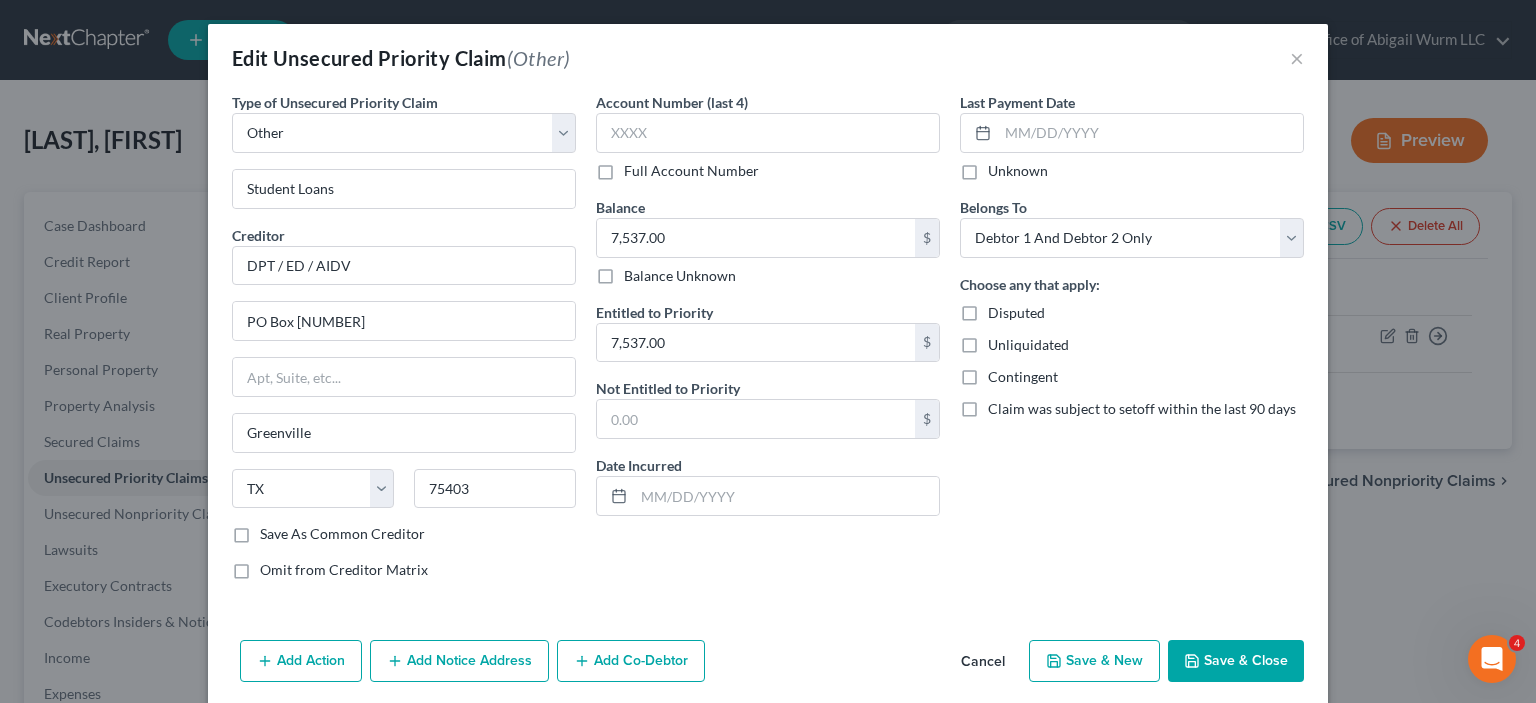 click on "Save & New" at bounding box center (1094, 661) 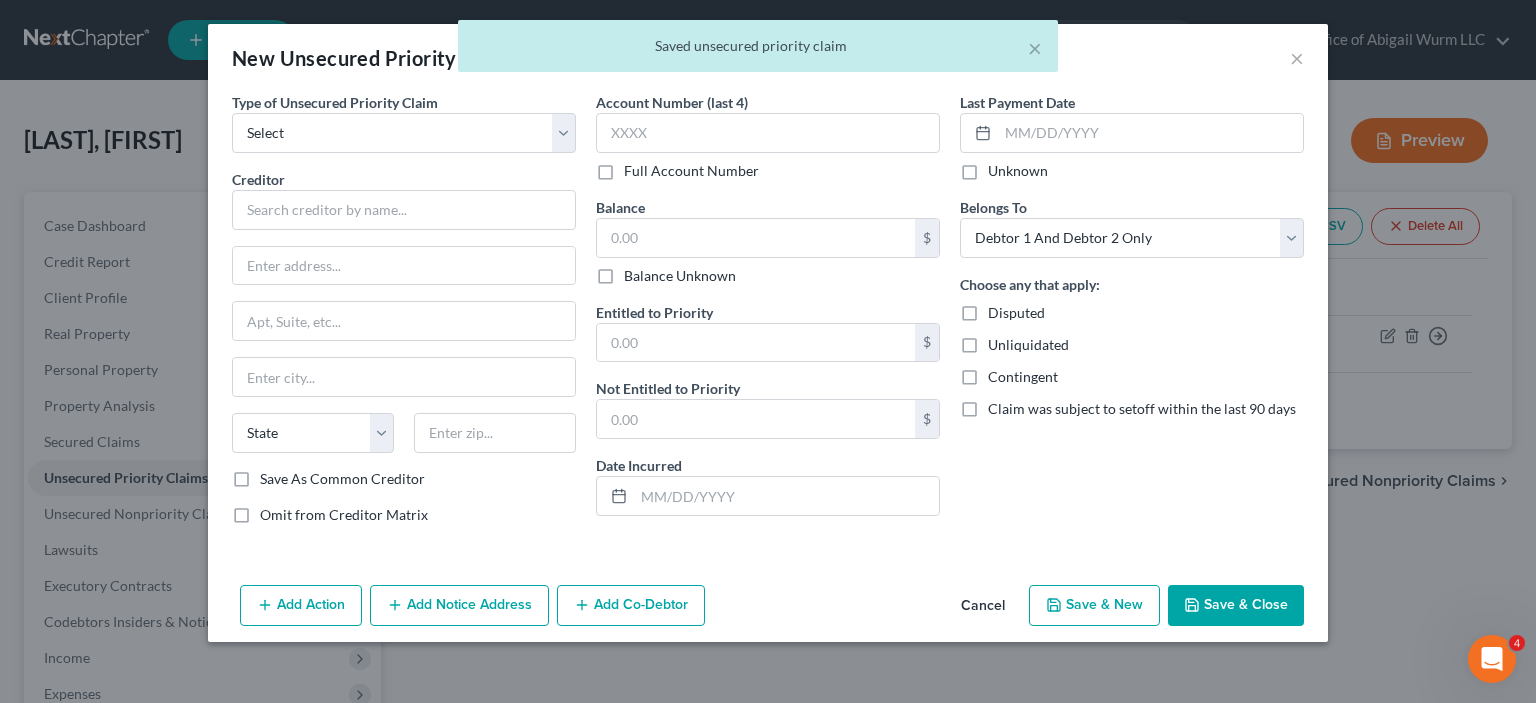 click on "Save & Close" at bounding box center (1236, 606) 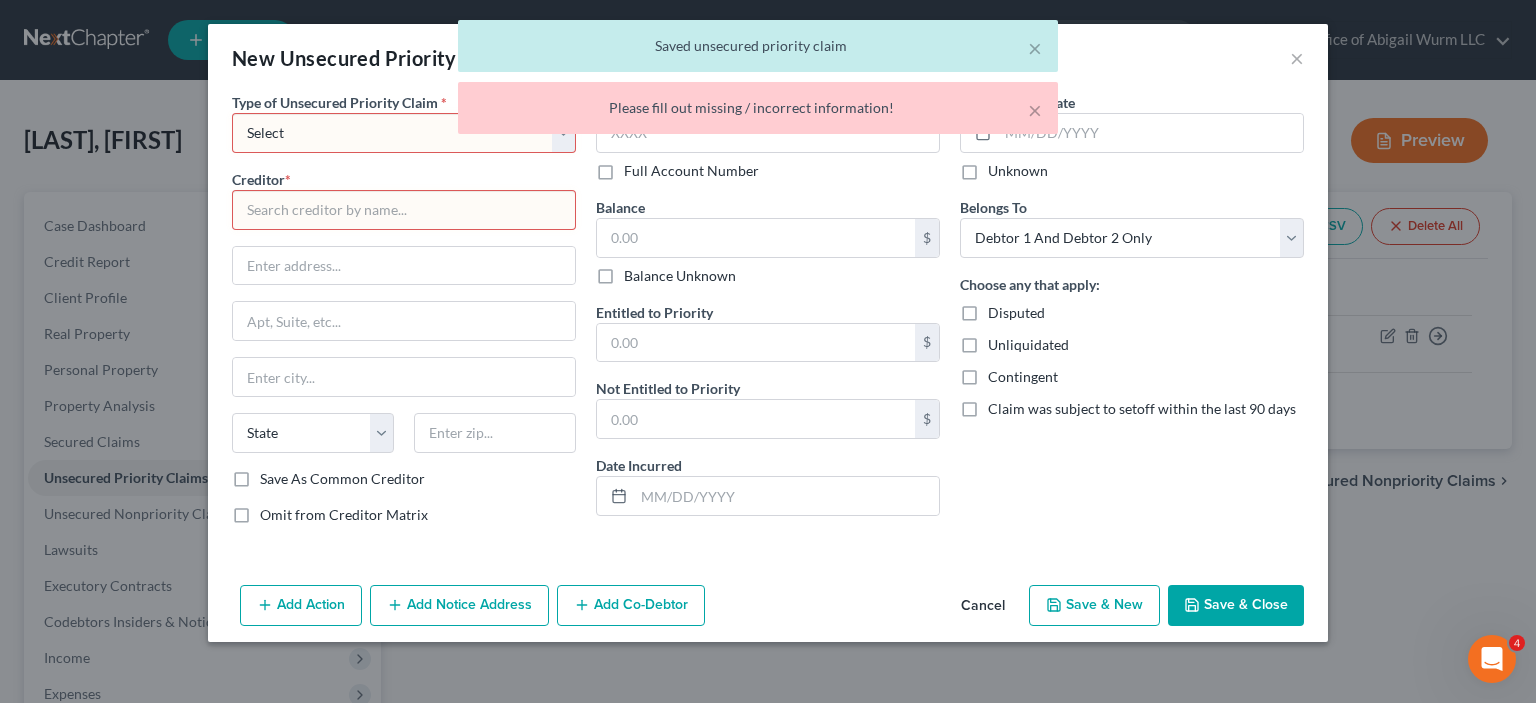 click on "×                     Saved unsecured priority claim" at bounding box center [758, 46] 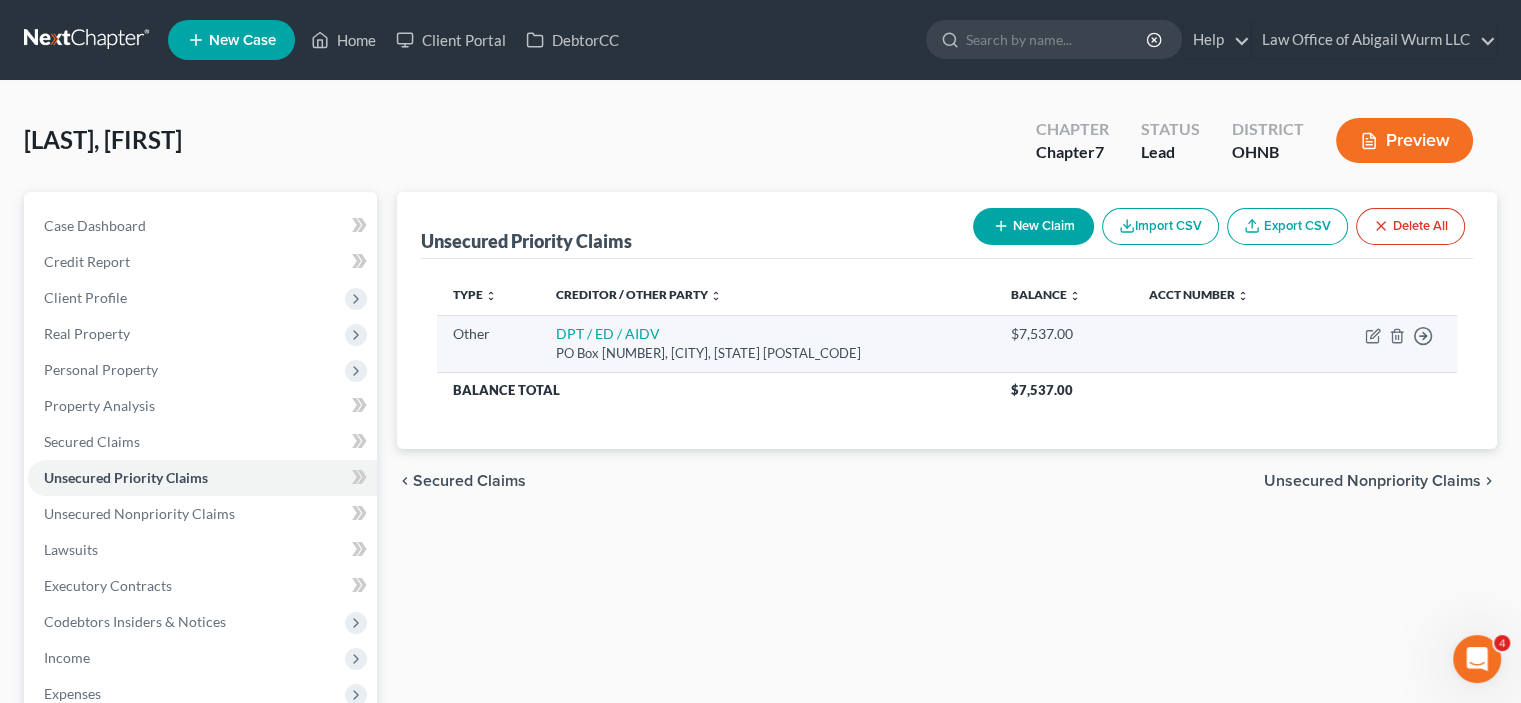 click on "Move to D Move to F Move to G Move to Notice Only" at bounding box center [1384, 343] 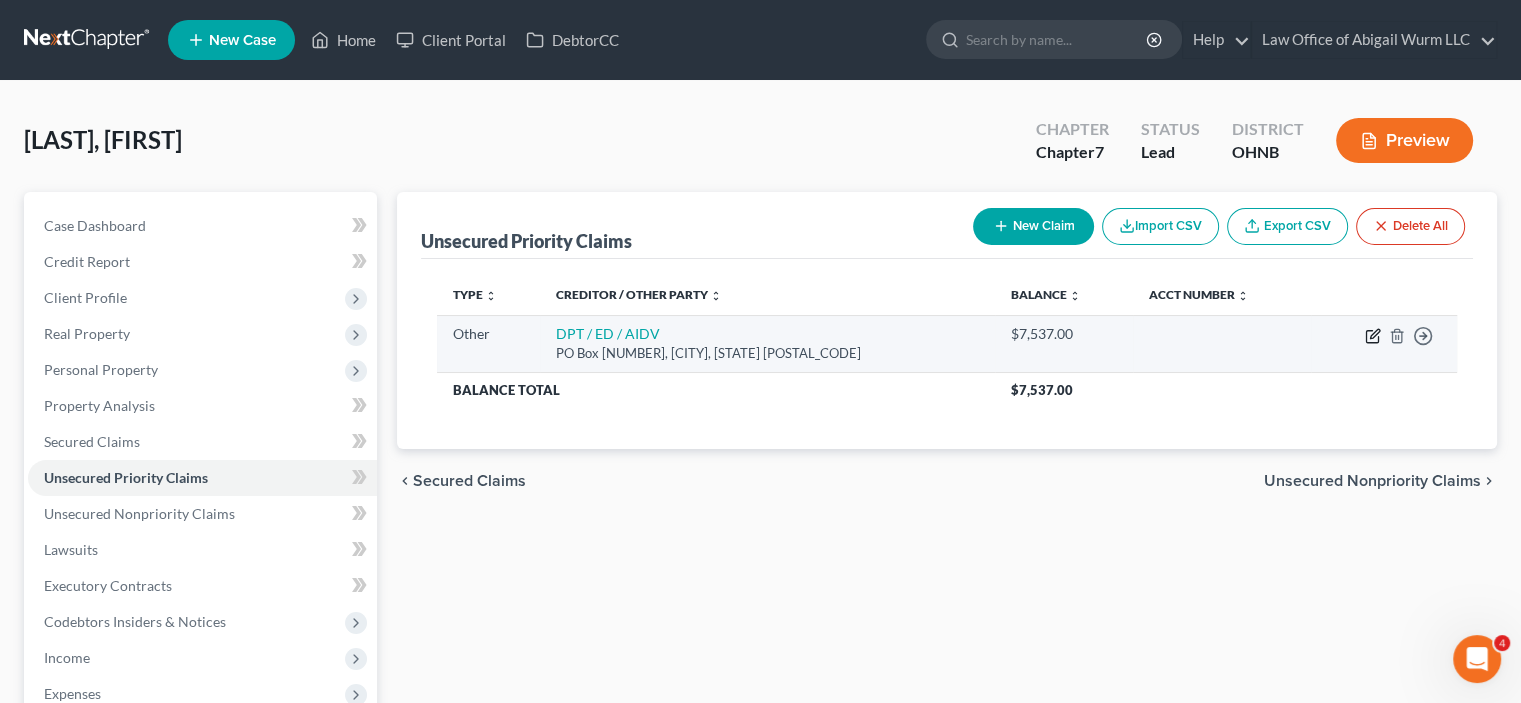 click 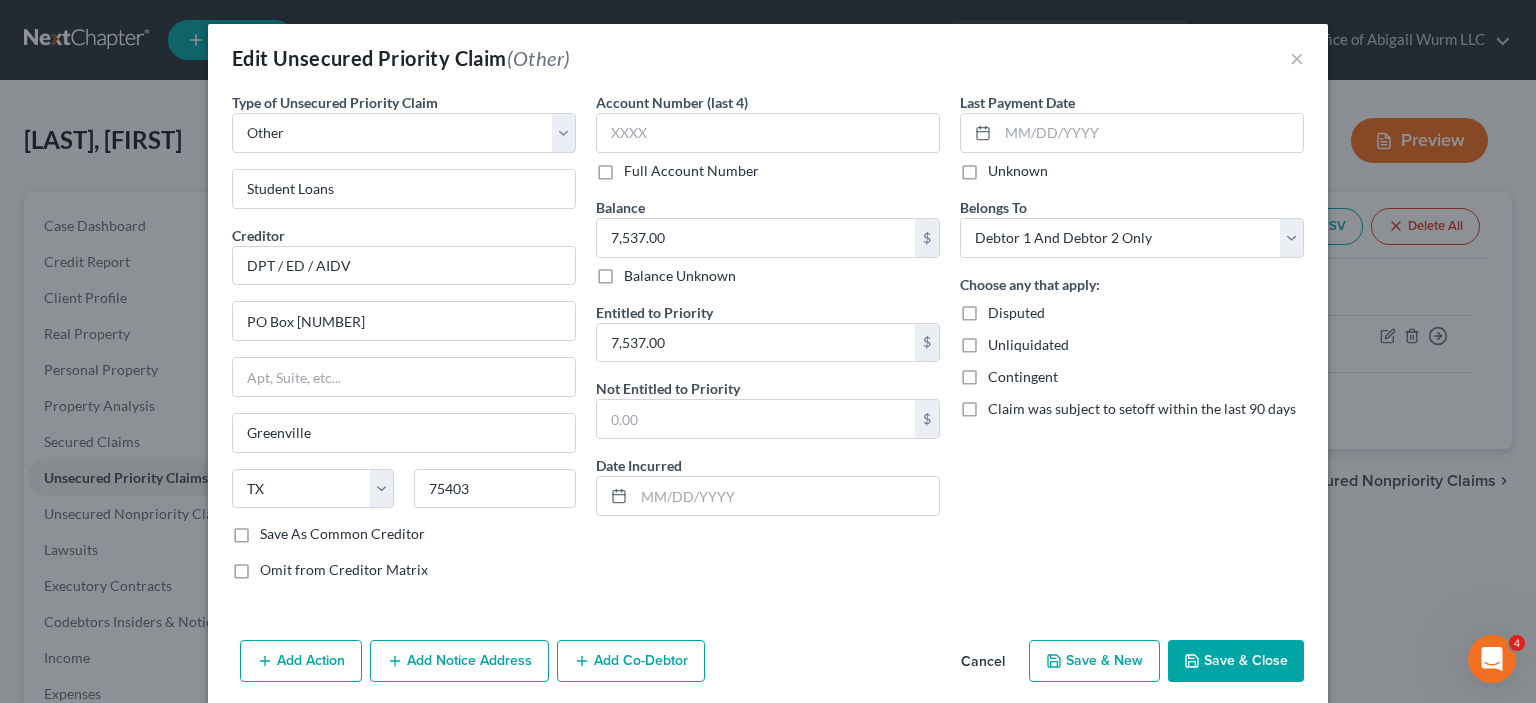 click on "Save & Close" at bounding box center [1236, 661] 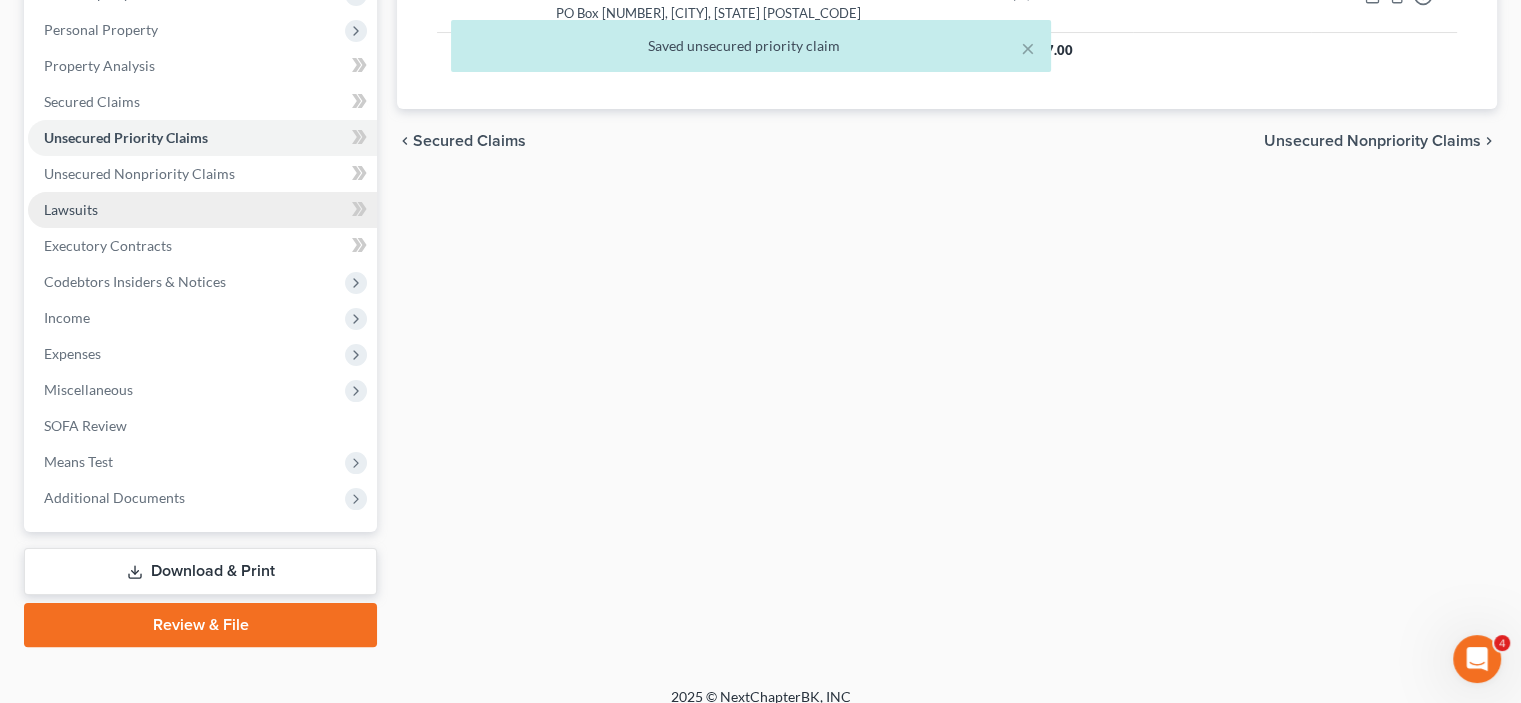 scroll, scrollTop: 358, scrollLeft: 0, axis: vertical 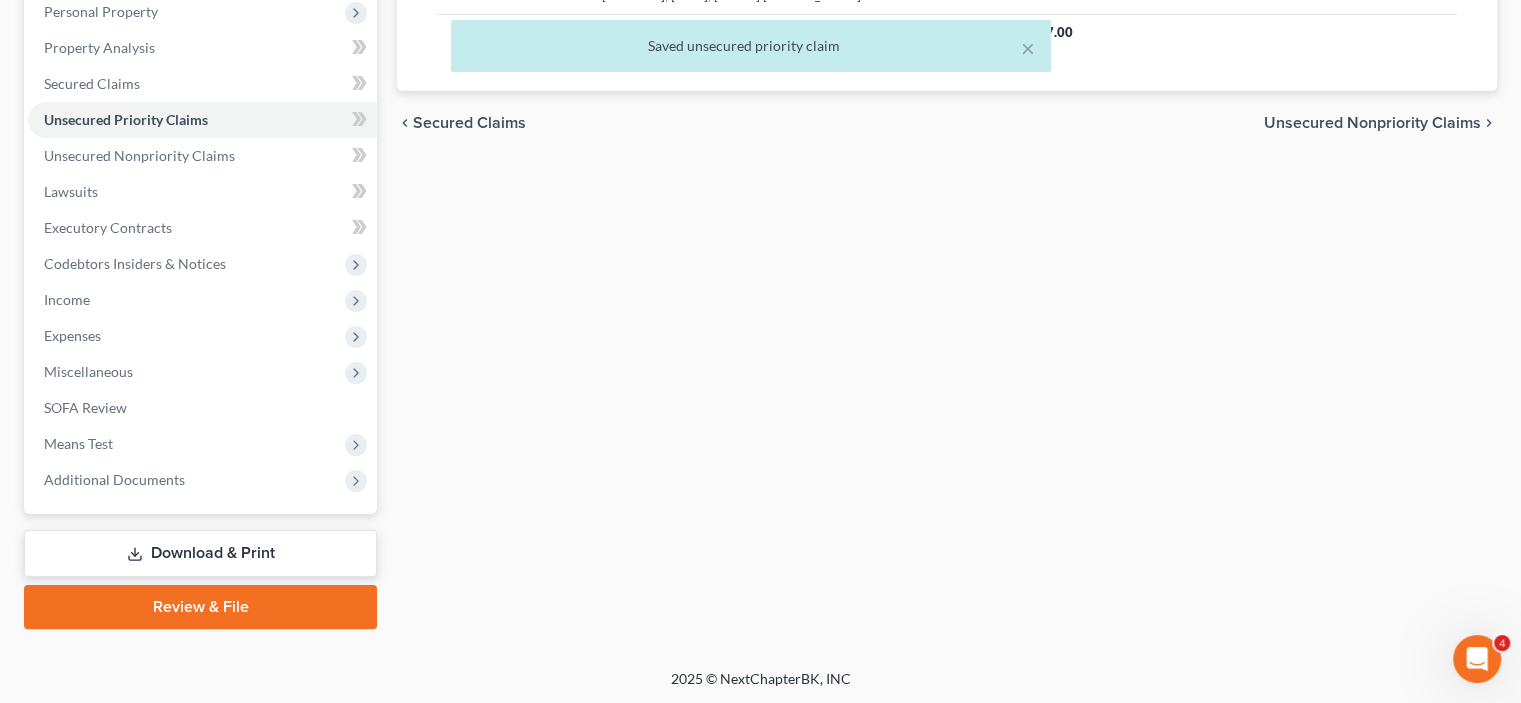 click on "Review & File" at bounding box center [200, 607] 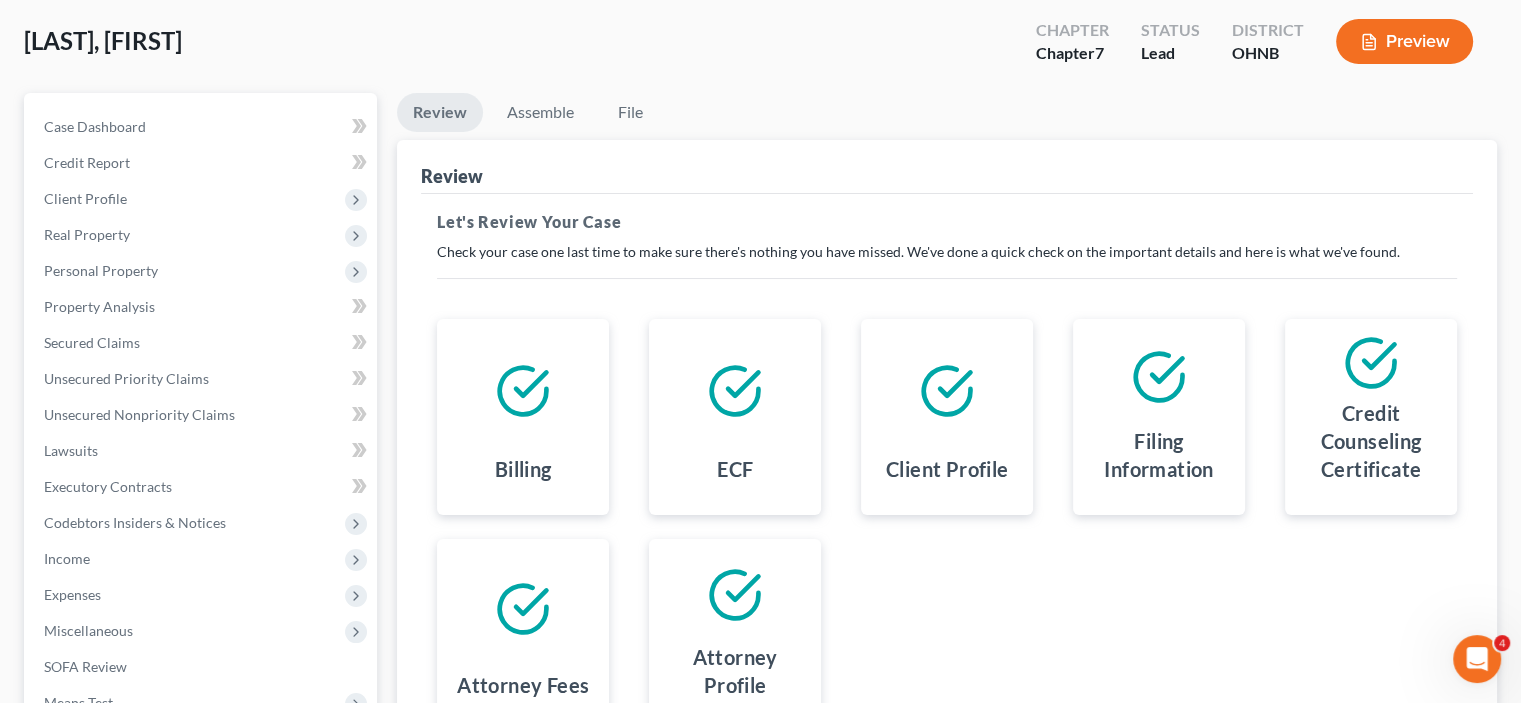scroll, scrollTop: 200, scrollLeft: 0, axis: vertical 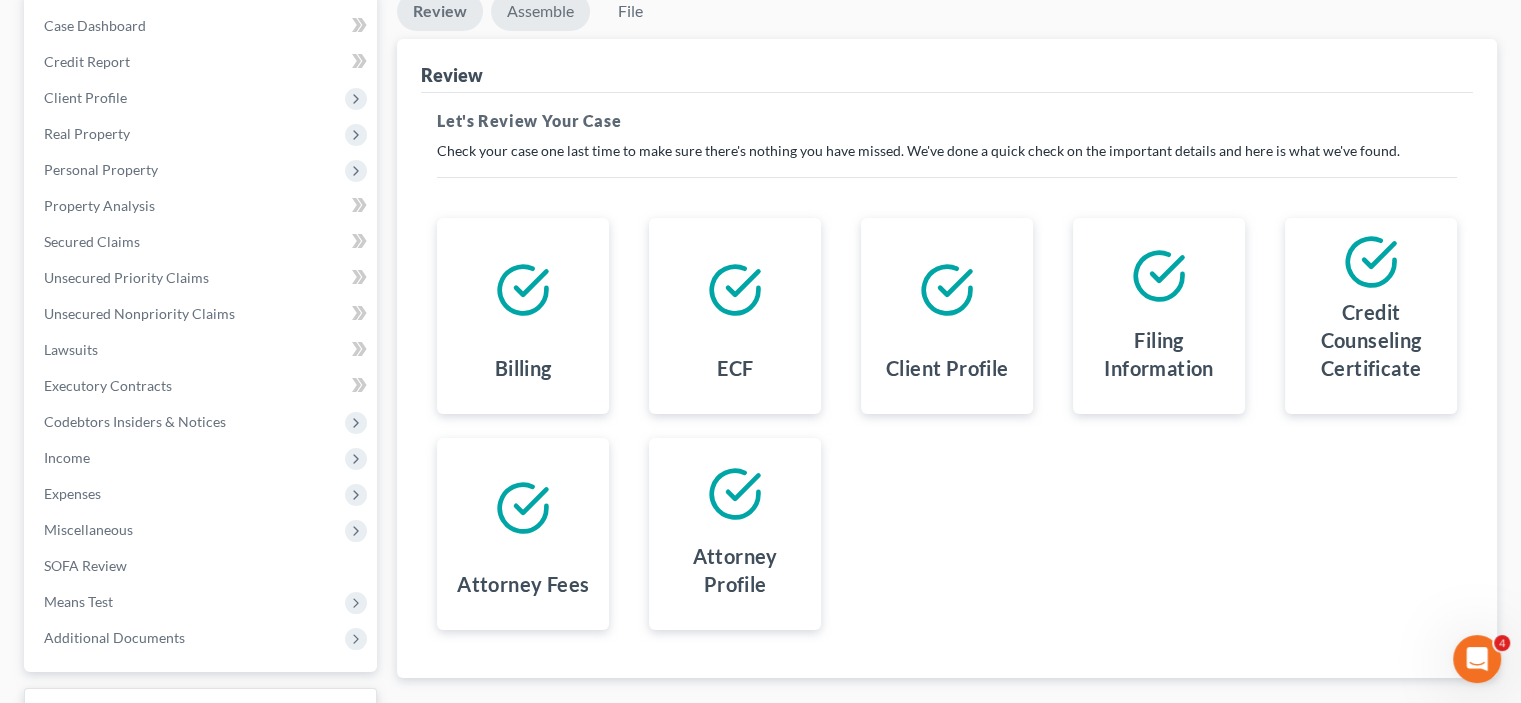click on "Assemble" at bounding box center [540, 11] 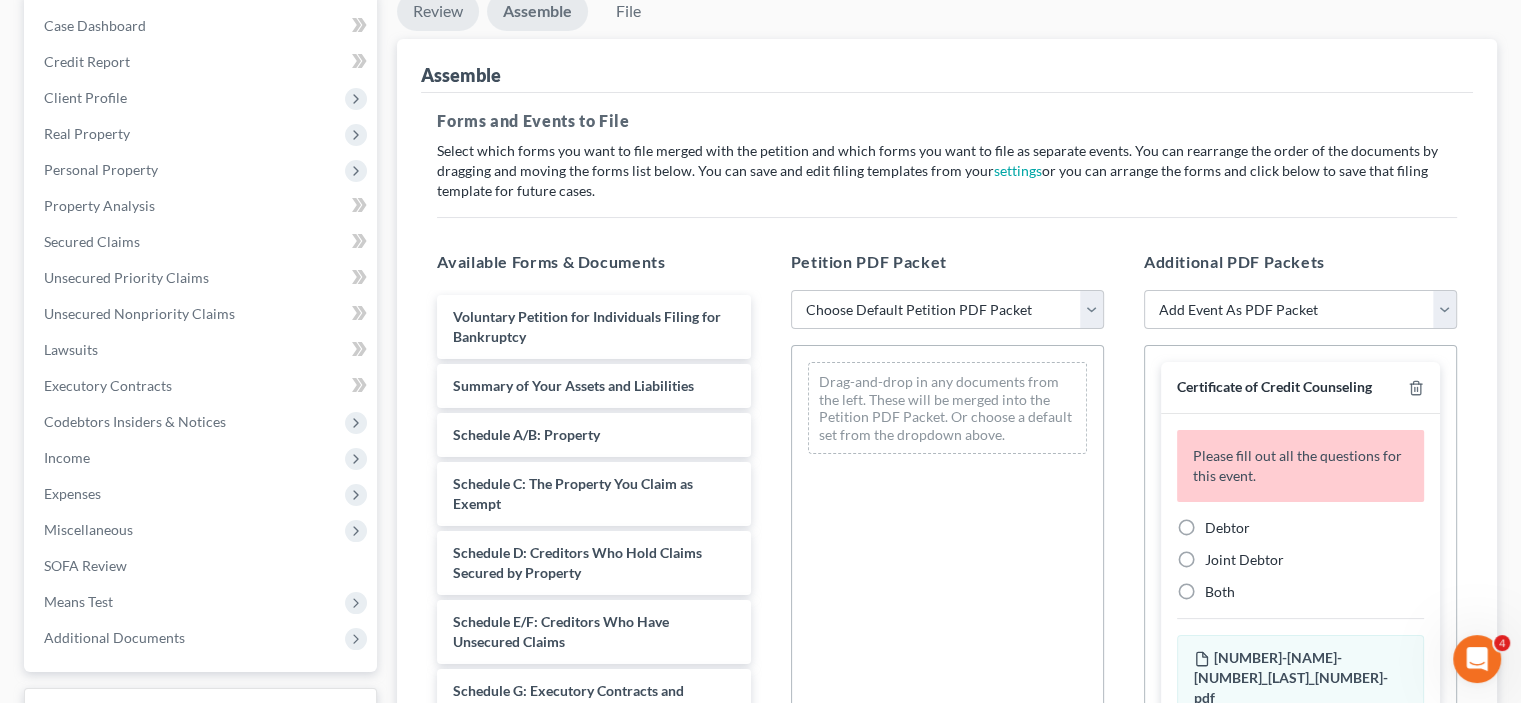 click on "Review" at bounding box center [438, 11] 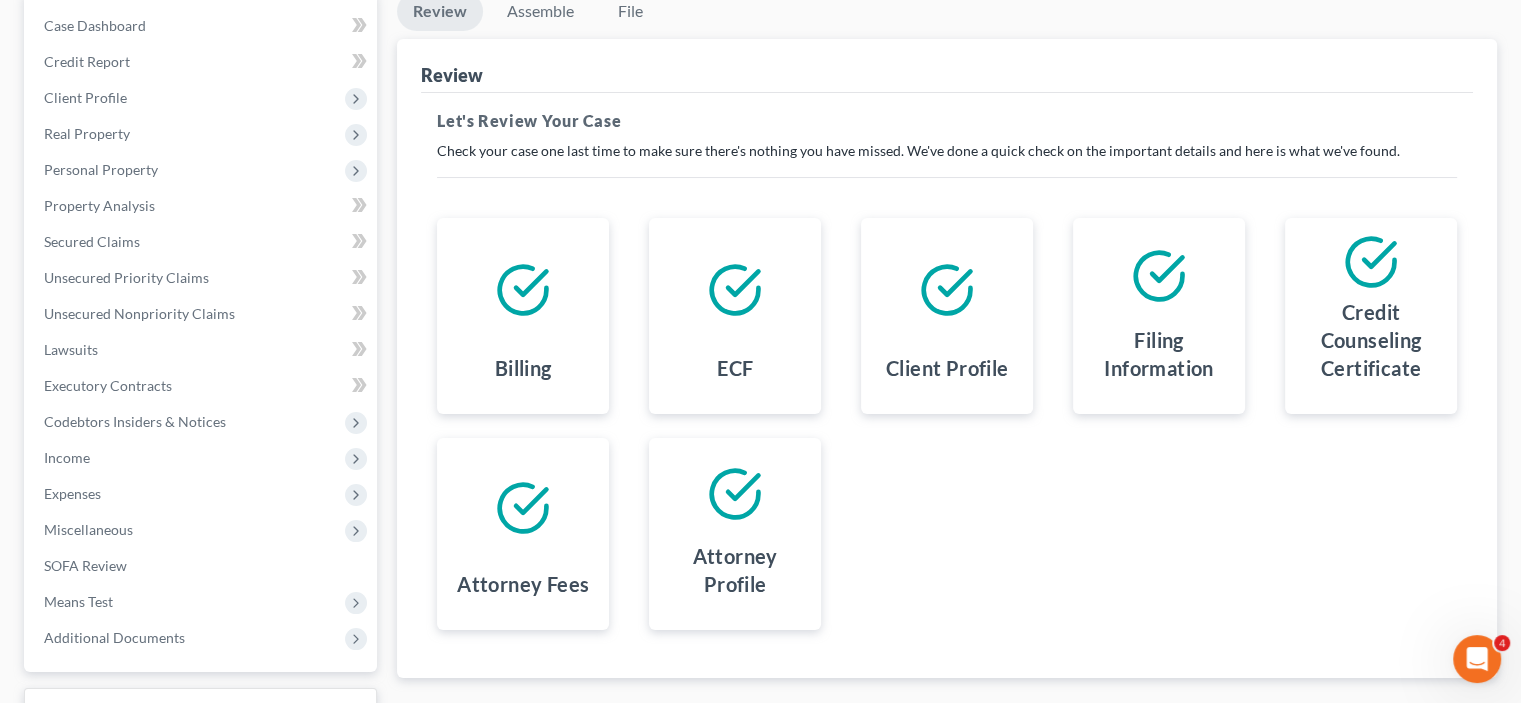 click at bounding box center [735, 290] 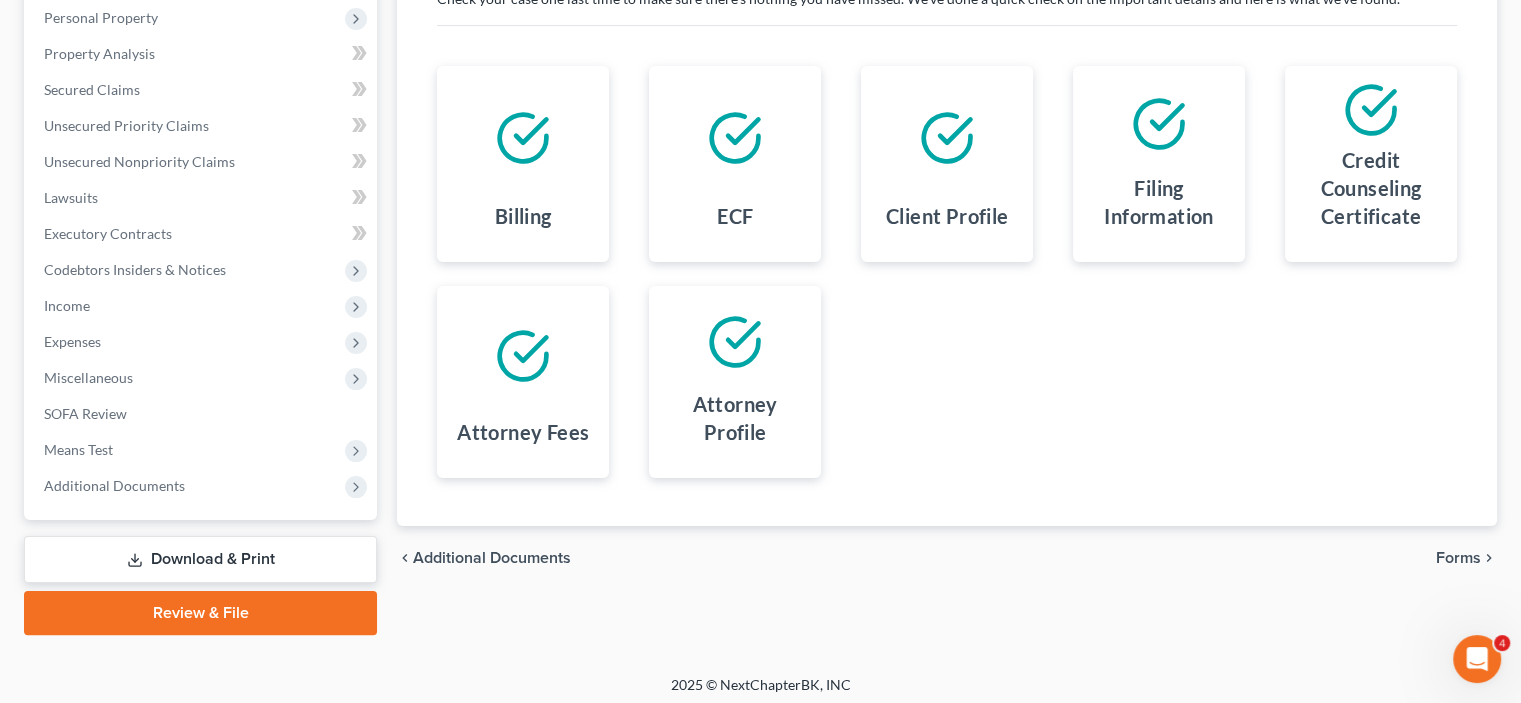 scroll, scrollTop: 358, scrollLeft: 0, axis: vertical 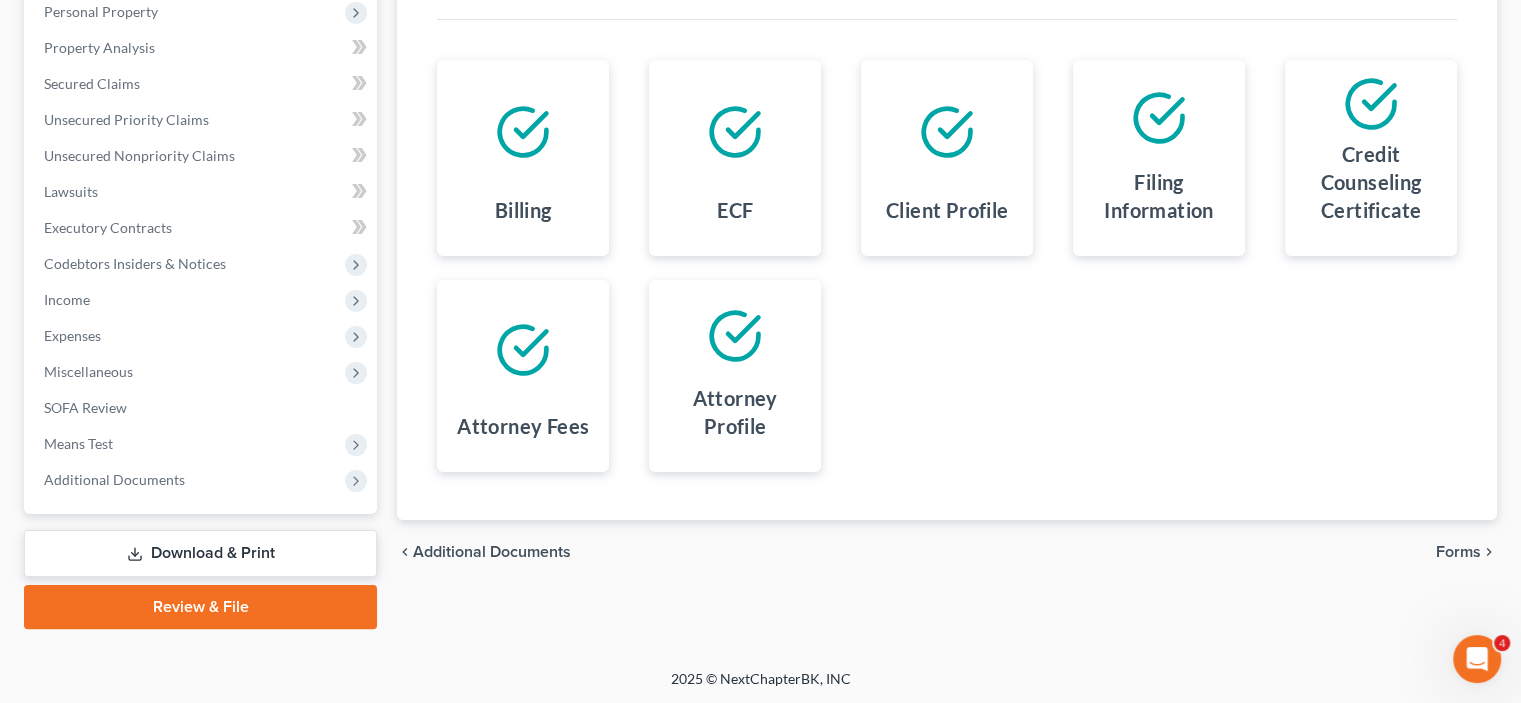 click on "Review & File" at bounding box center (200, 607) 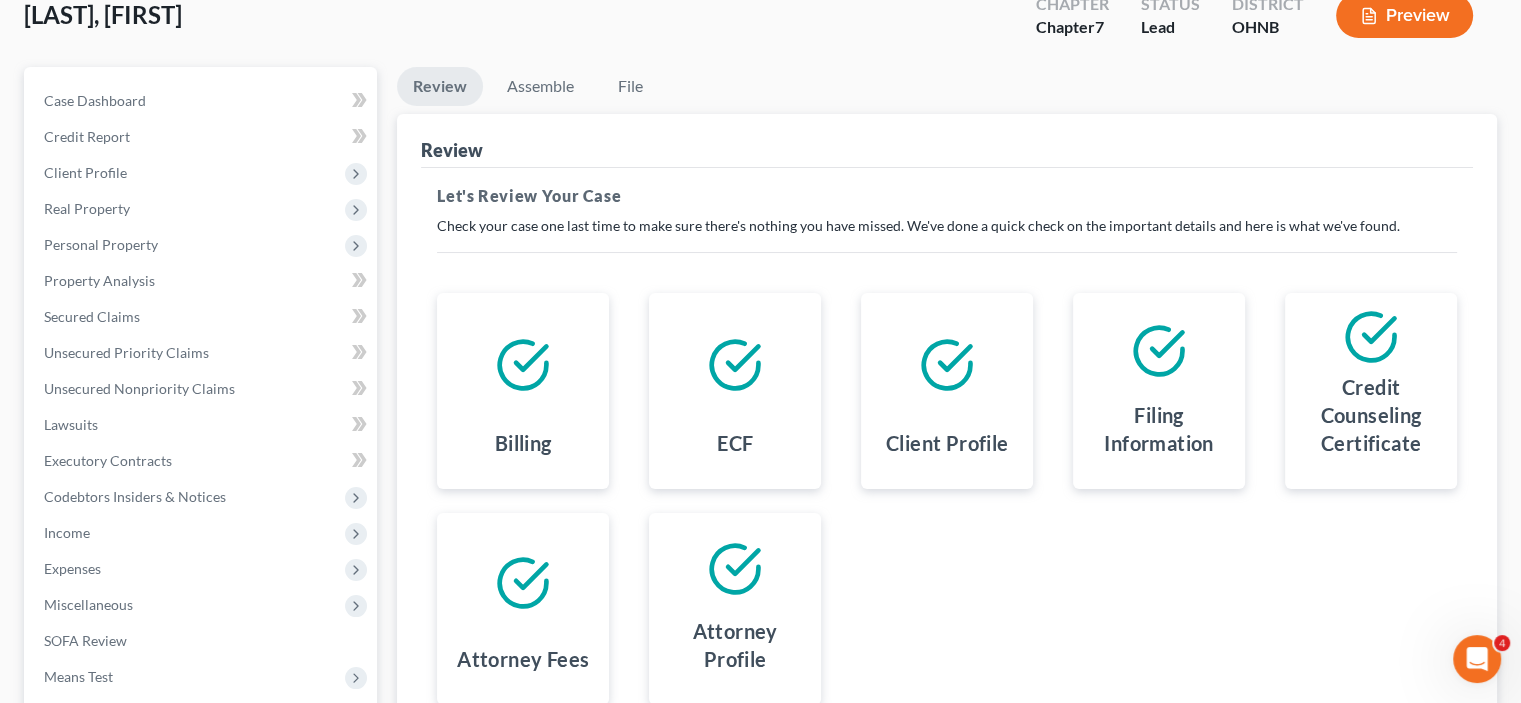 scroll, scrollTop: 0, scrollLeft: 0, axis: both 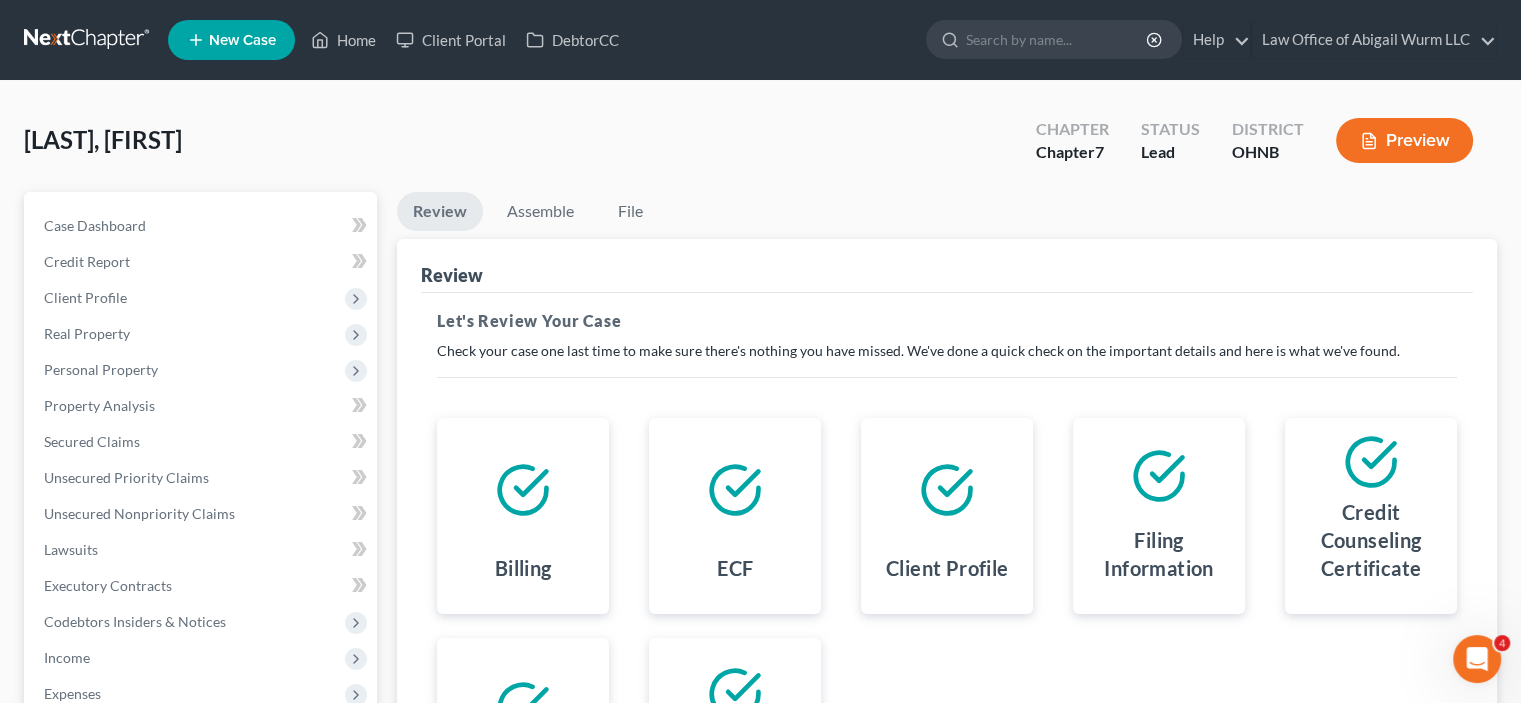 click on "Preview" at bounding box center [1404, 140] 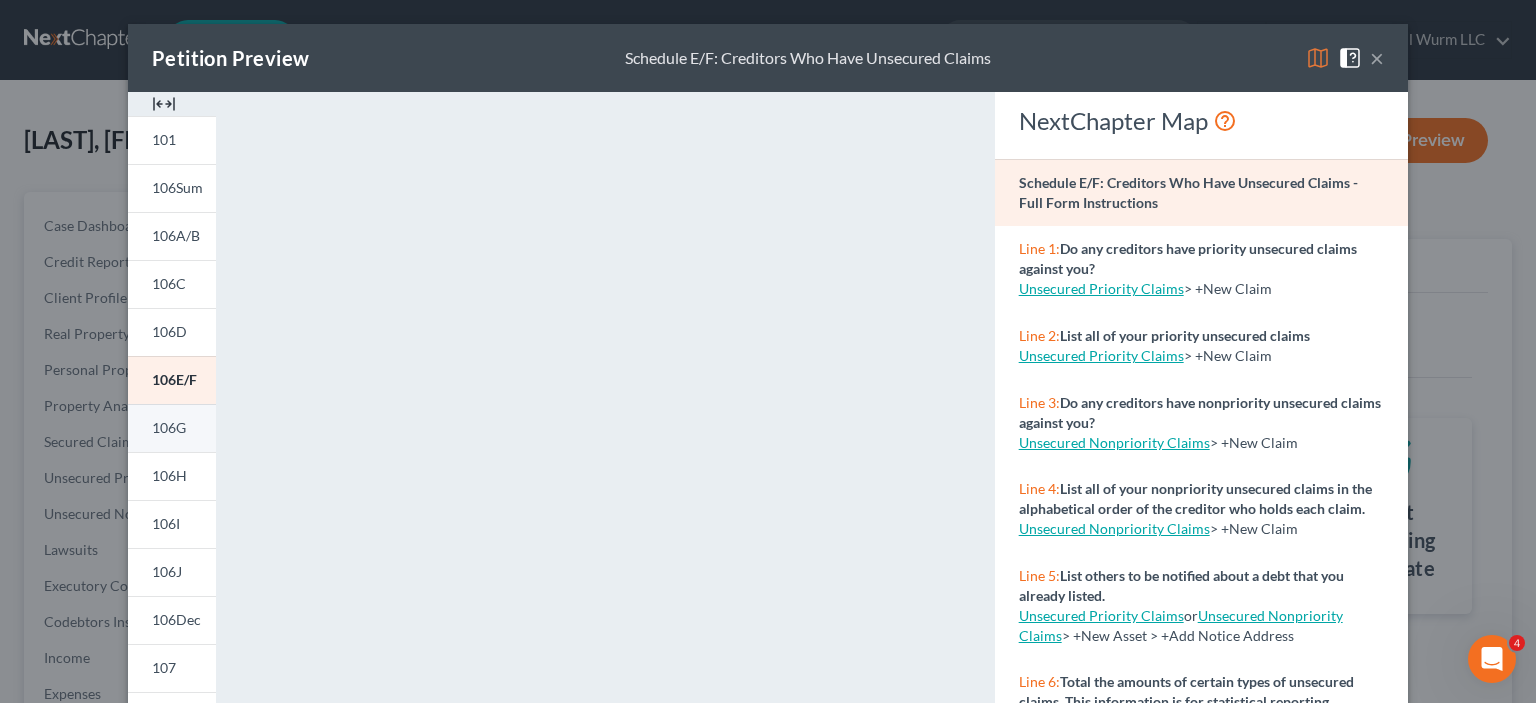 click on "106G" at bounding box center [169, 427] 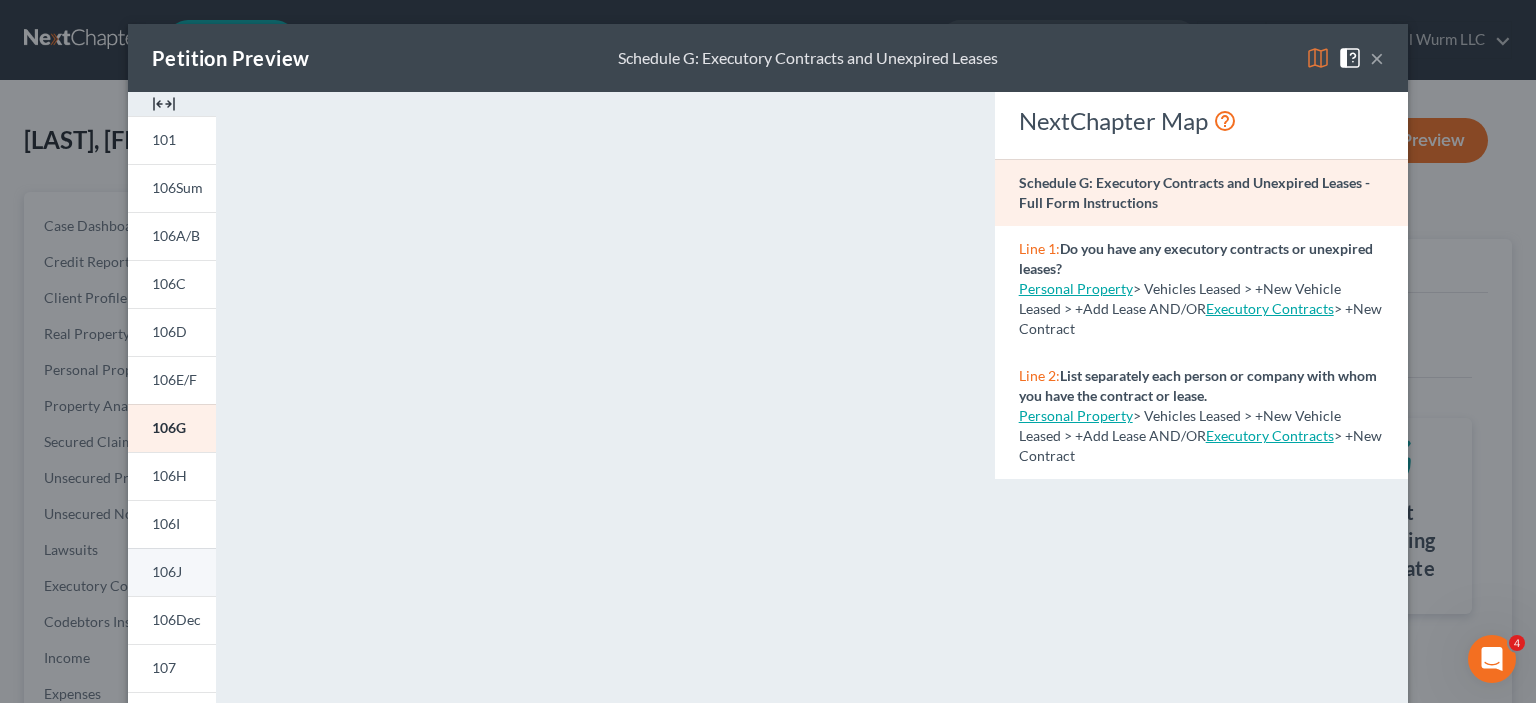 click on "106J" at bounding box center (167, 571) 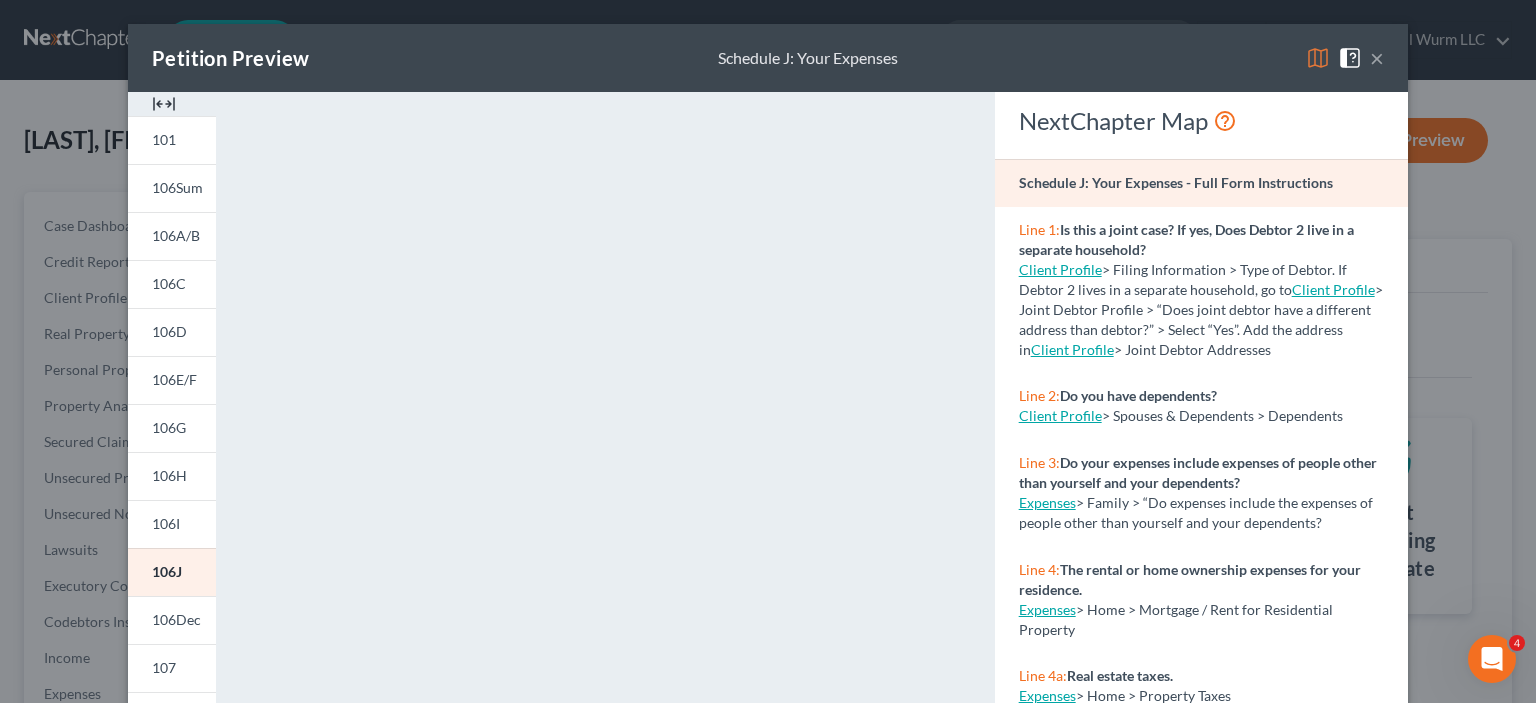 click on "Petition Preview Schedule J: Your Expenses × 101 106Sum 106A/B 106C 106D 106E/F 106G 106H 106I 106J 106Dec 107 108 122A-1 CM VCM 2010 Atty Disc Download Draft
<object ng-attr-data='https://nextchapter-prod.s3.amazonaws.com/pdfs/4e4c908f-ec3e-4449-8e95-e9cf360564a8.pdf' type='application/pdf' width='100%' height='975px'></object>
<p><a href='https://nextchapter-prod.s3.amazonaws.com/pdfs/4e4c908f-ec3e-4449-8e95-e9cf360564a8.pdf' target='_blank'>Click here</a> to open in a new window.</p>
NextChapter Map   Schedule J: Your Expenses - Full Form Instructions  Line 1:  Is this a joint case? If yes, Does Debtor 2 live in a separate household?
Client Profile  > Filing Information > Type of Debtor. If Debtor 2 lives in a separate household, go to  Client Profile  > Joint Debtor Profile > “Does joint debtor have a different address than debtor?” > Select “Yes”. Add the address in  Client Profile  > Joint Debtor Addresses
Line 2:  Do you have dependents?
Line 3:" at bounding box center (768, 351) 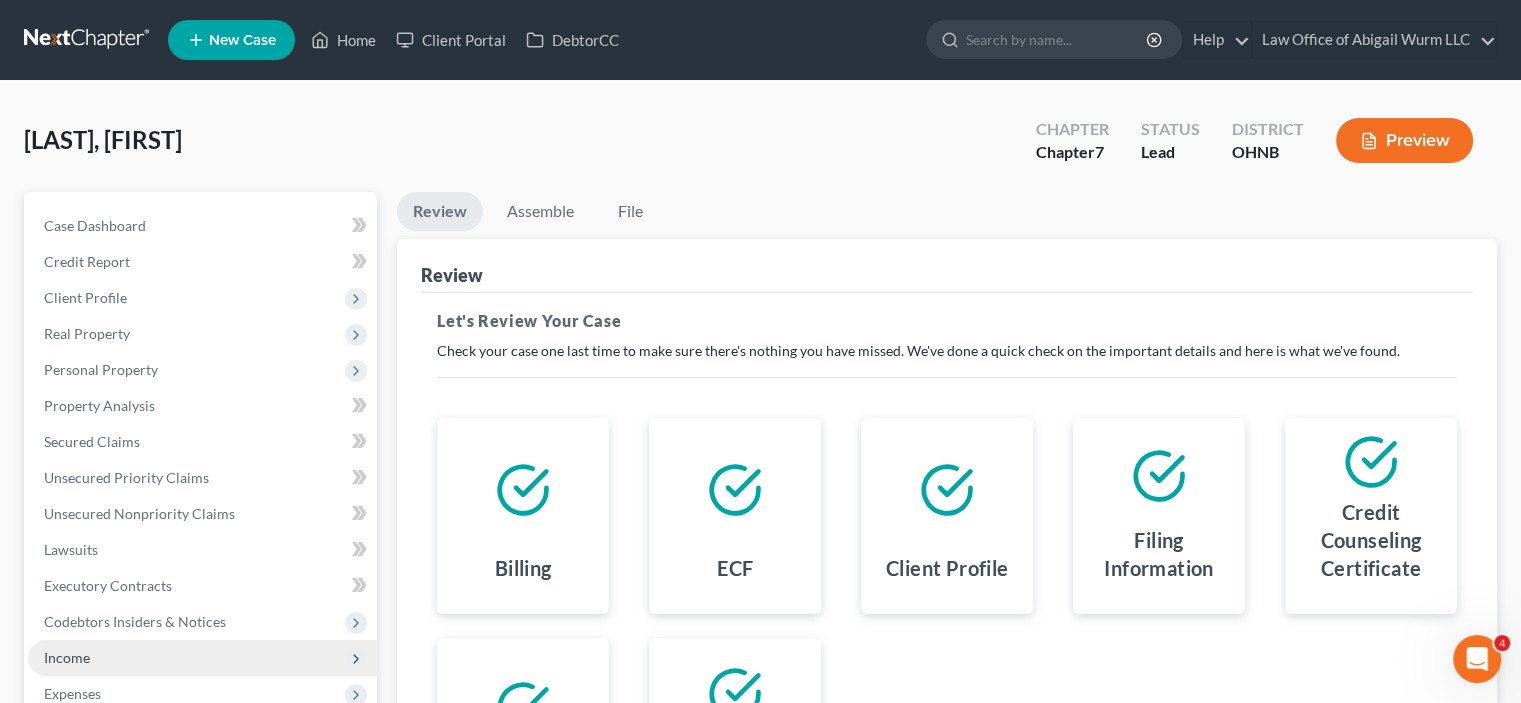 drag, startPoint x: 63, startPoint y: 651, endPoint x: 230, endPoint y: 652, distance: 167.00299 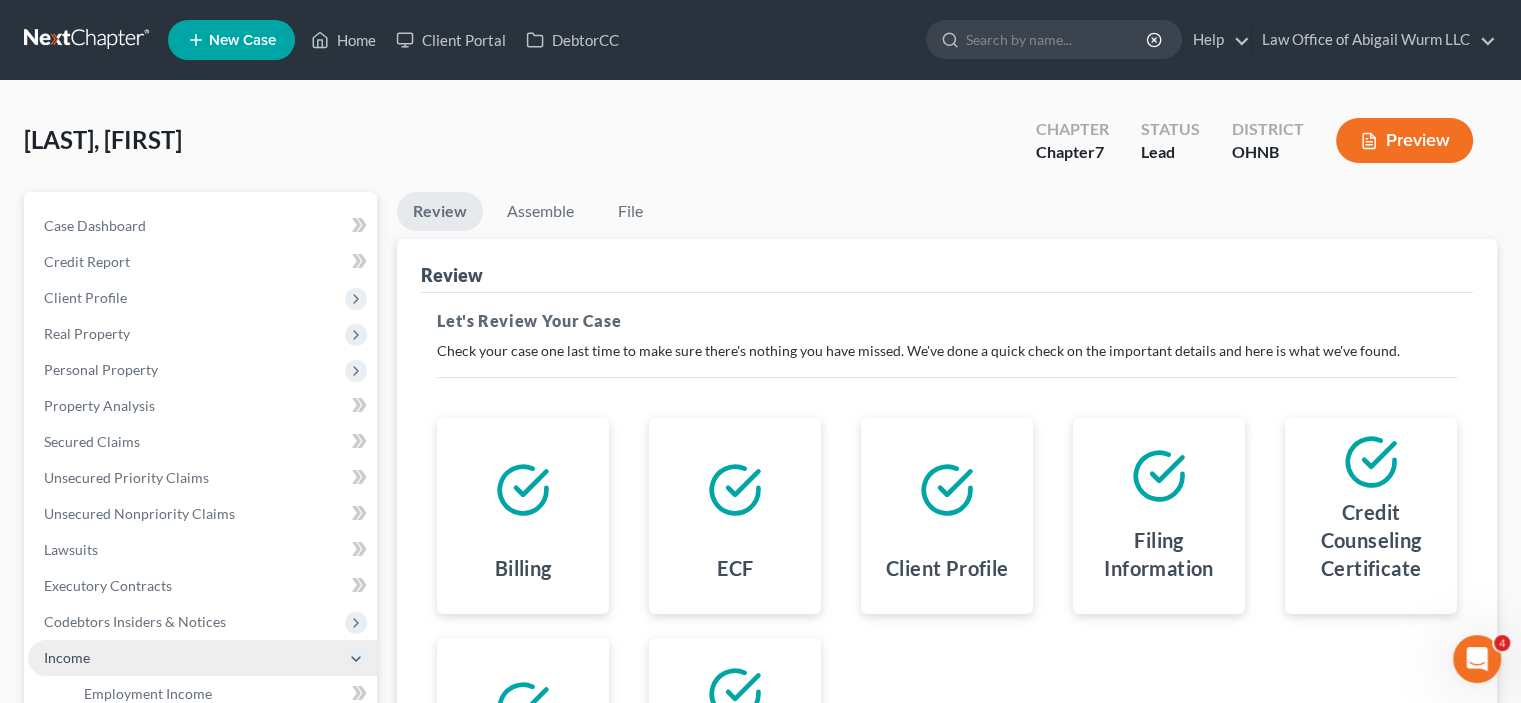 drag, startPoint x: 86, startPoint y: 655, endPoint x: 107, endPoint y: 647, distance: 22.472204 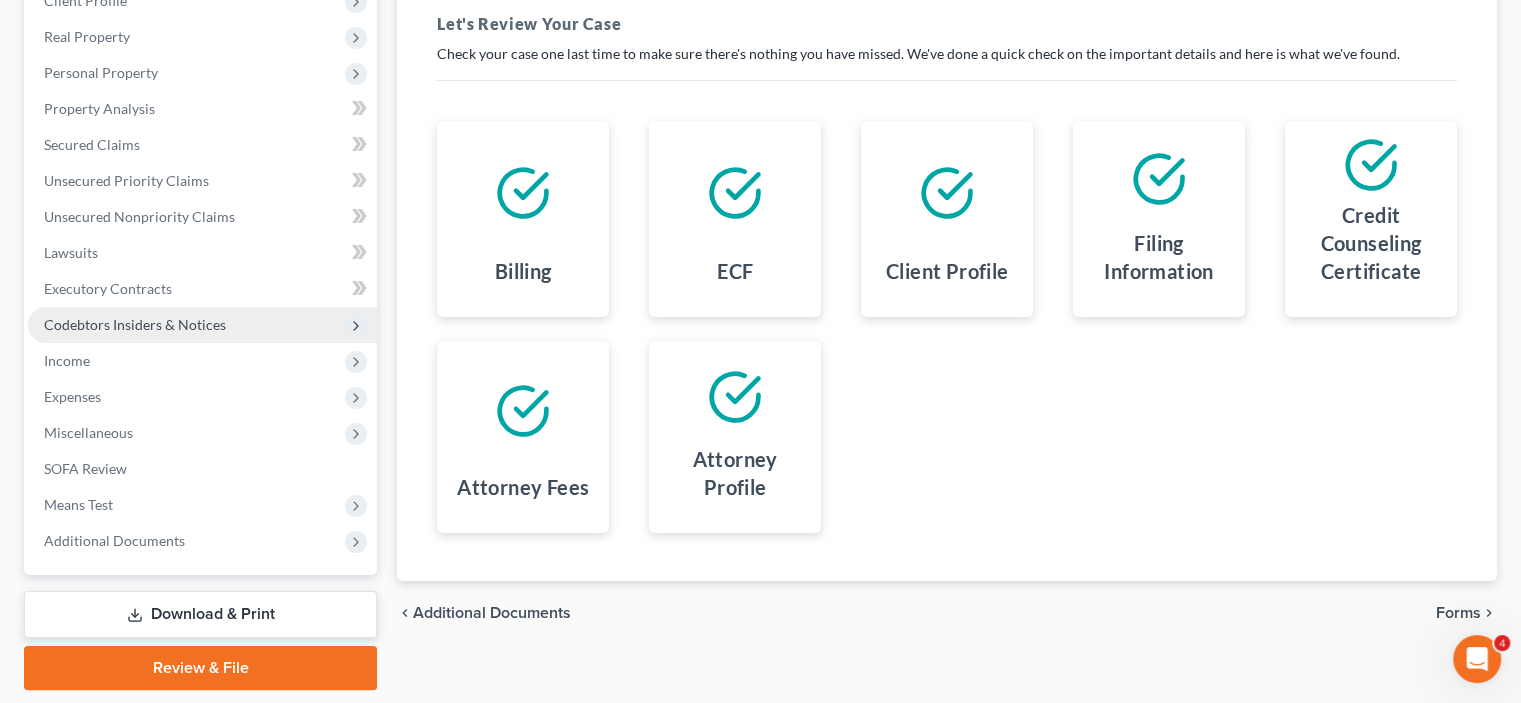 scroll, scrollTop: 300, scrollLeft: 0, axis: vertical 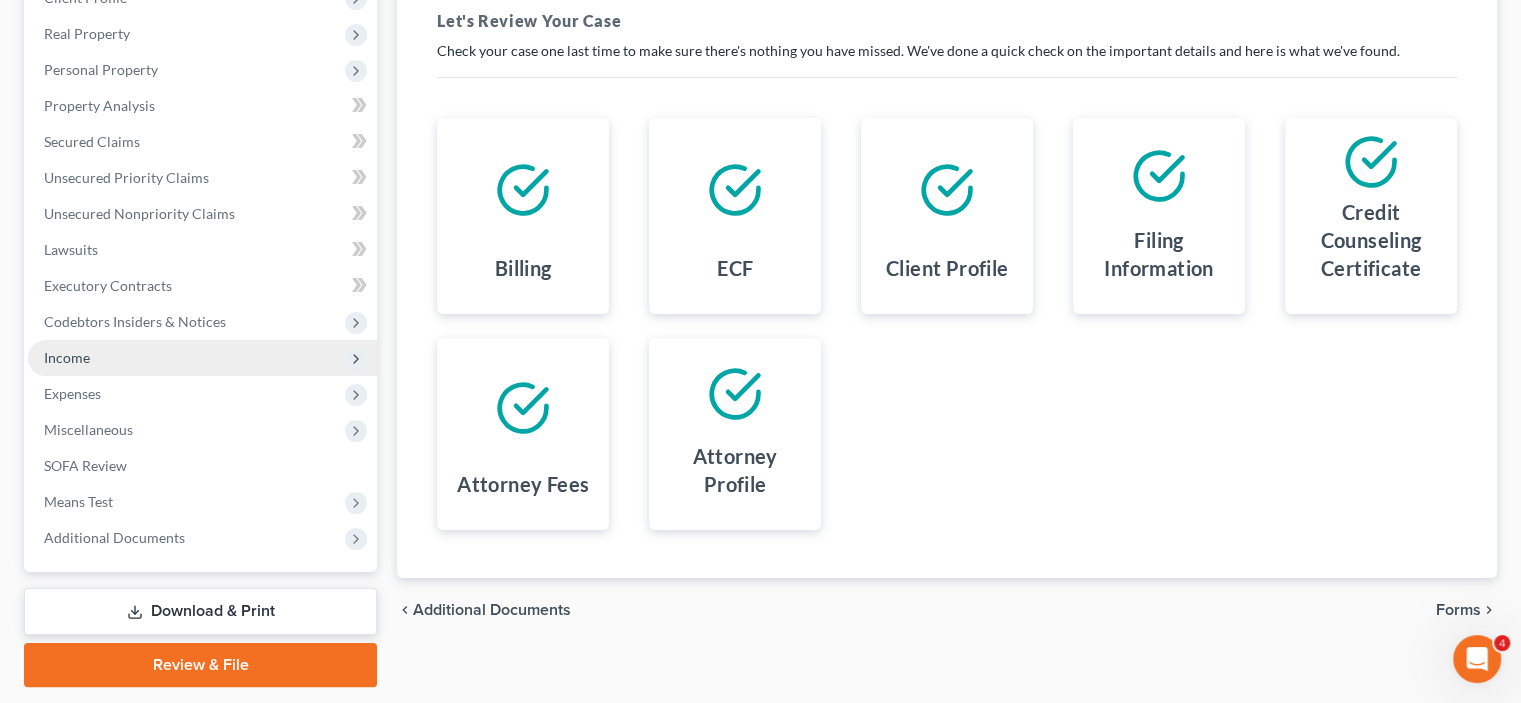 click on "Income" at bounding box center (202, 358) 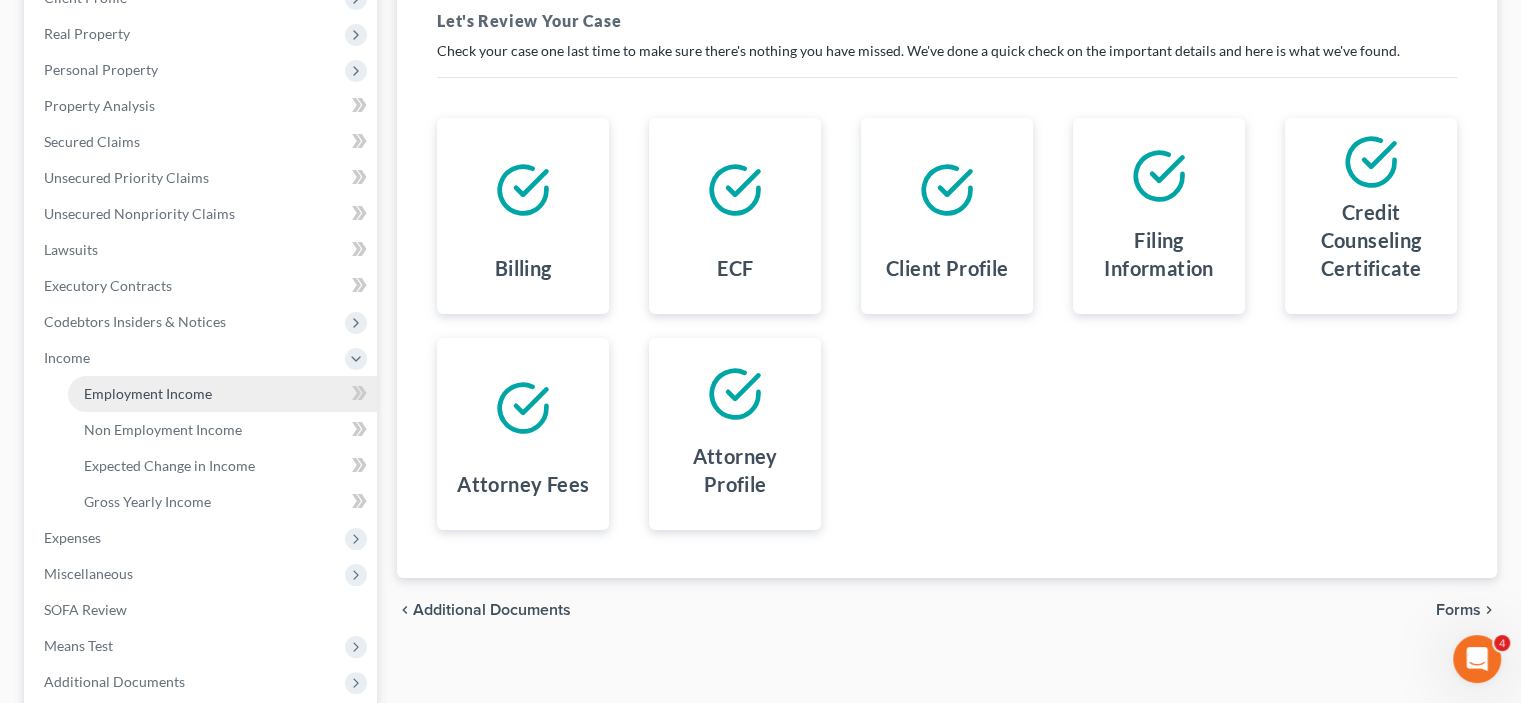 click on "Employment Income" at bounding box center [148, 393] 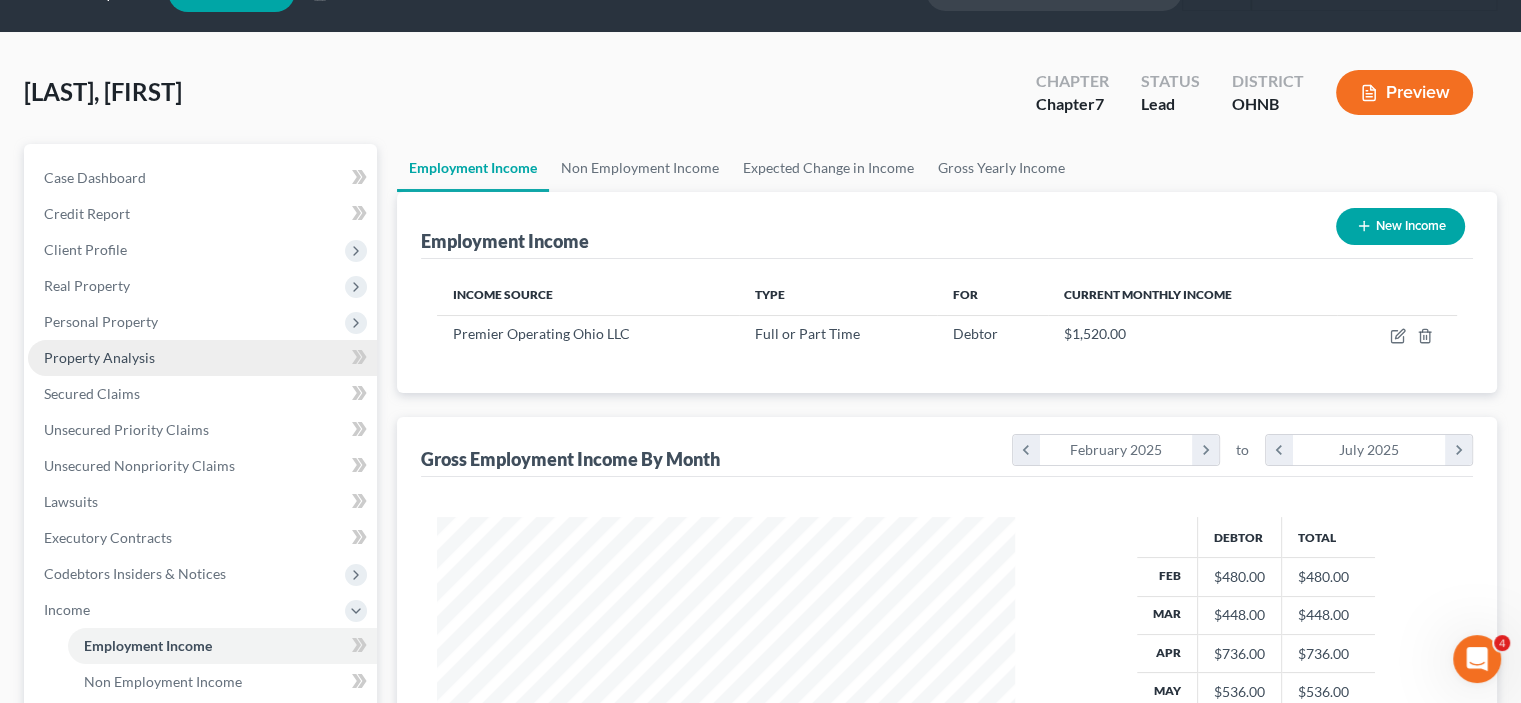 scroll, scrollTop: 0, scrollLeft: 0, axis: both 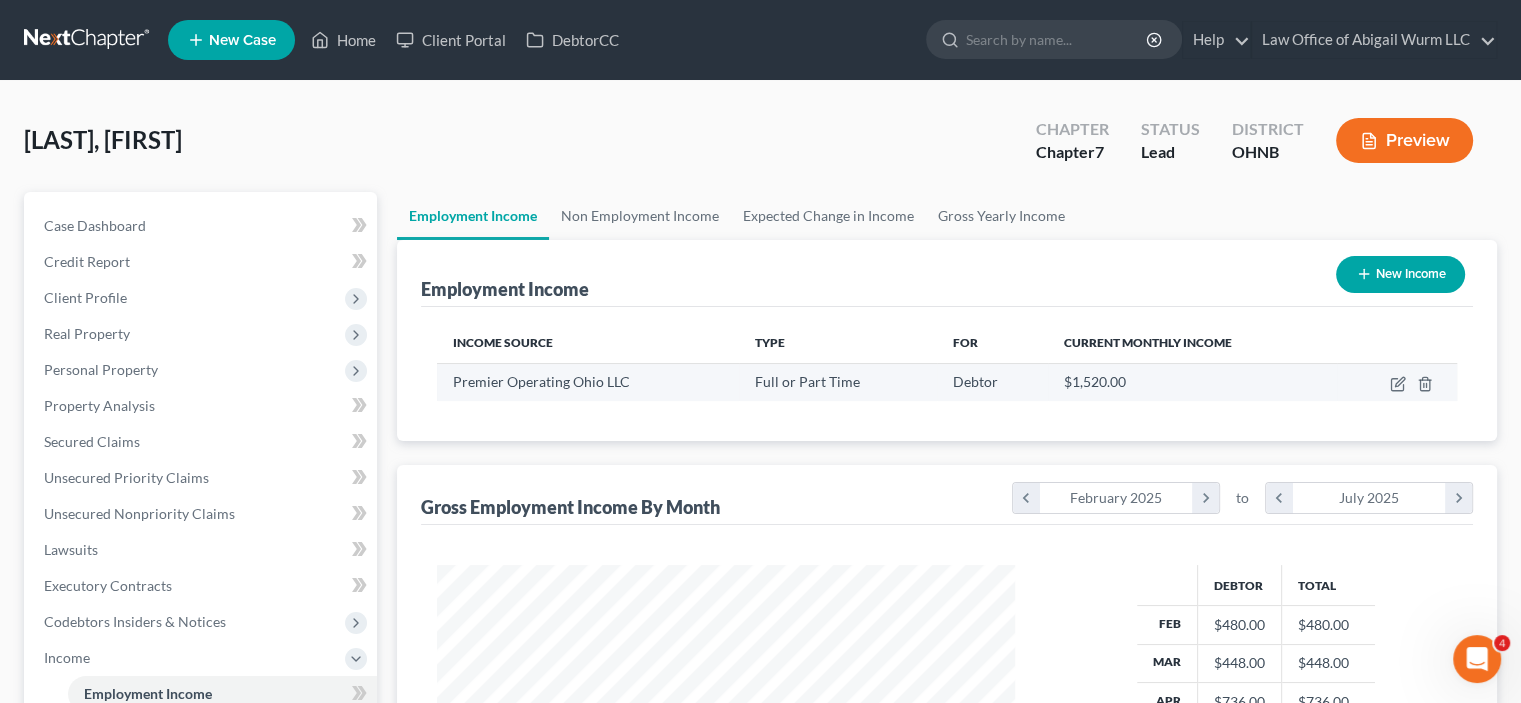 click on "Premier Operating Ohio LLC" at bounding box center [588, 382] 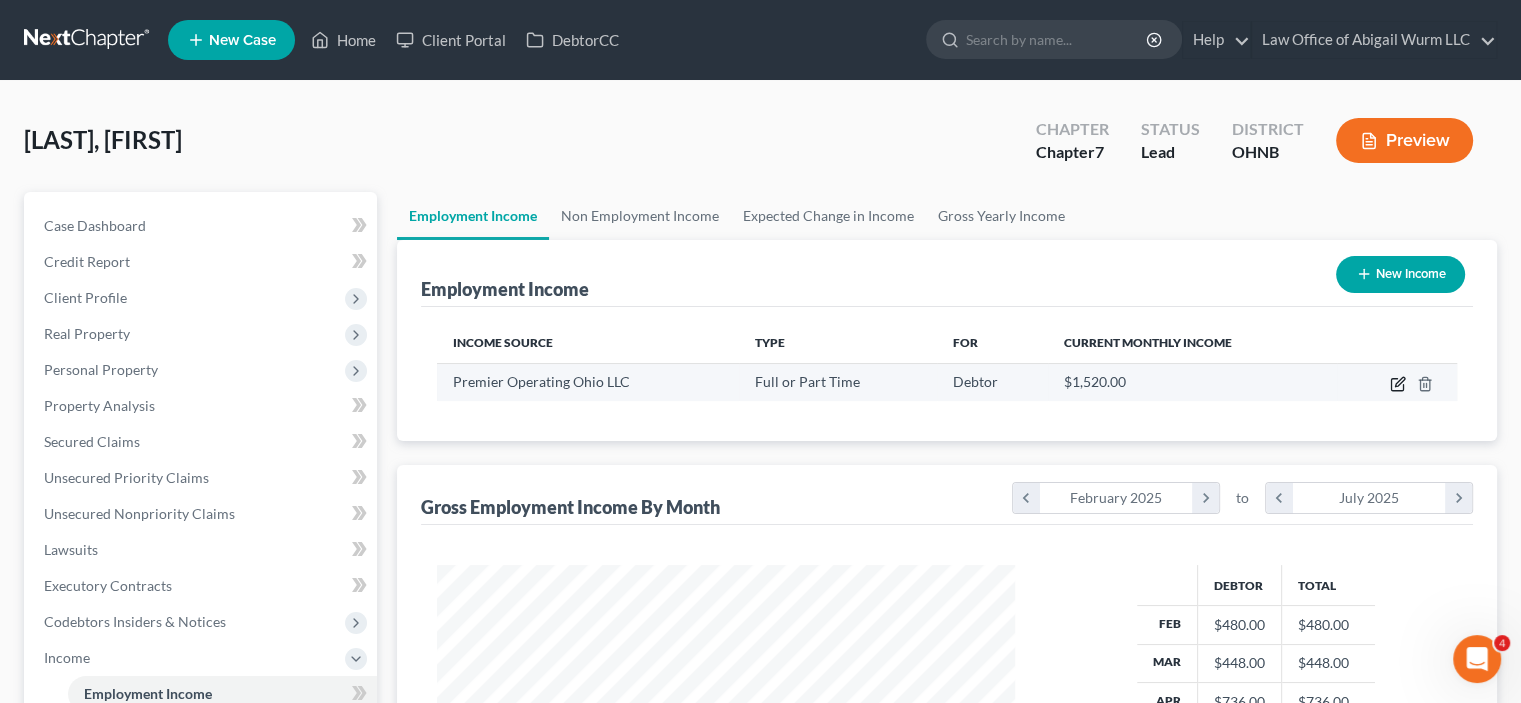 click 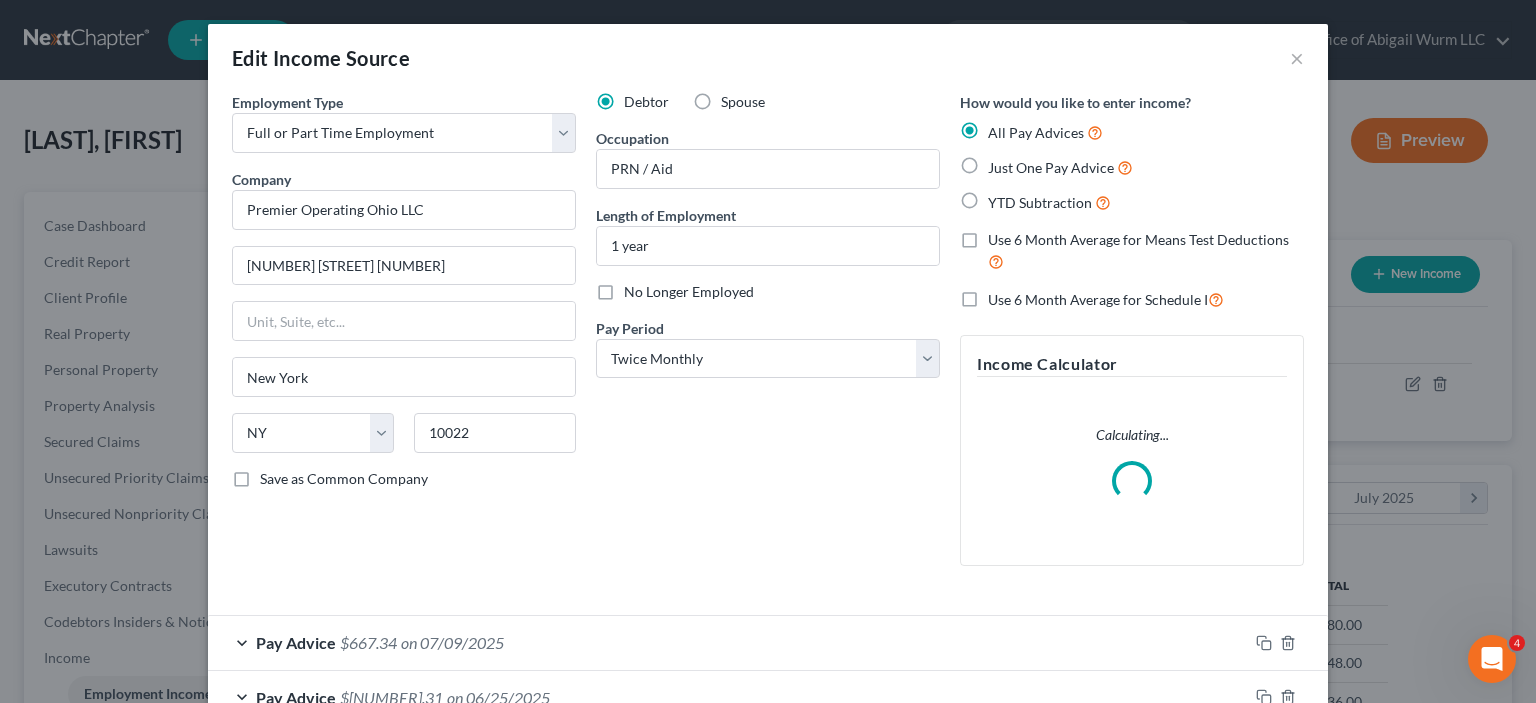 scroll, scrollTop: 999643, scrollLeft: 999375, axis: both 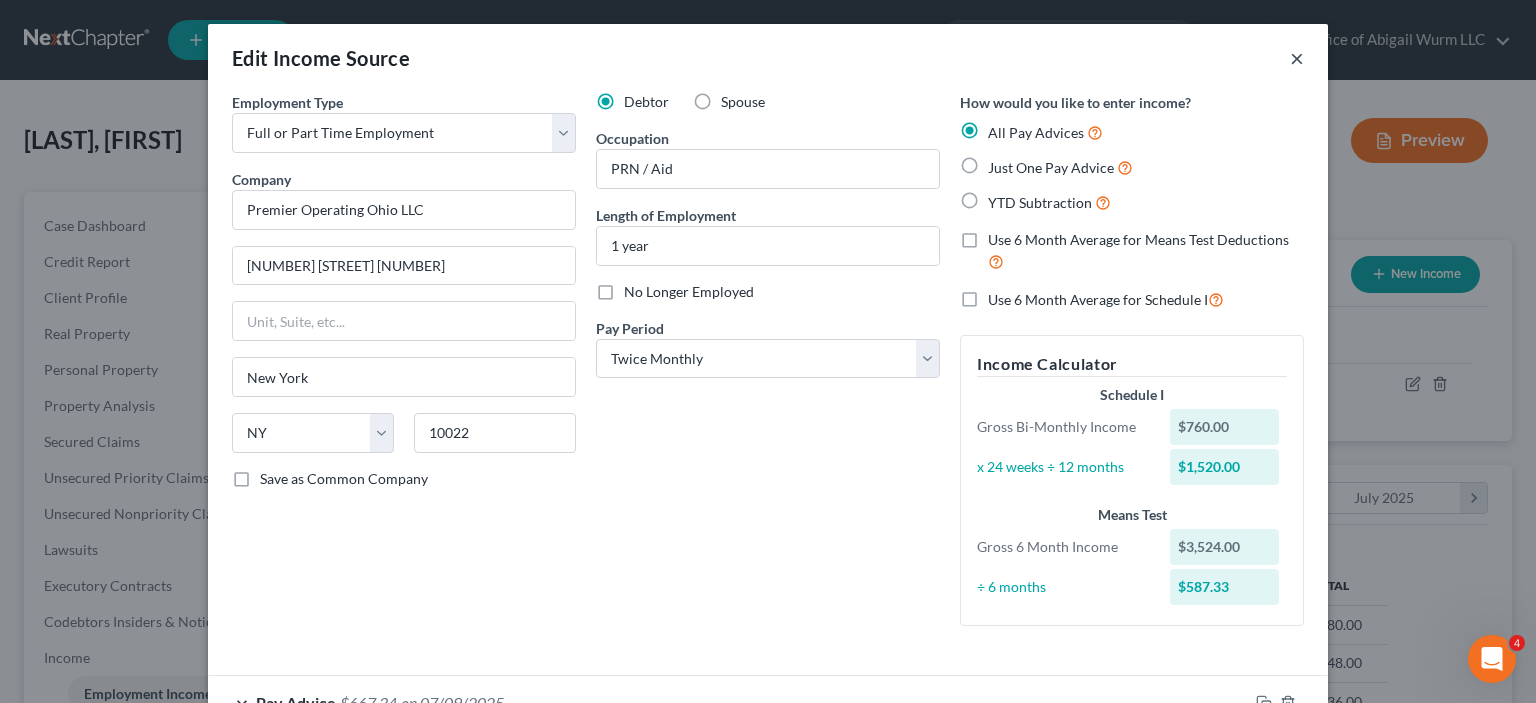 click on "×" at bounding box center (1297, 58) 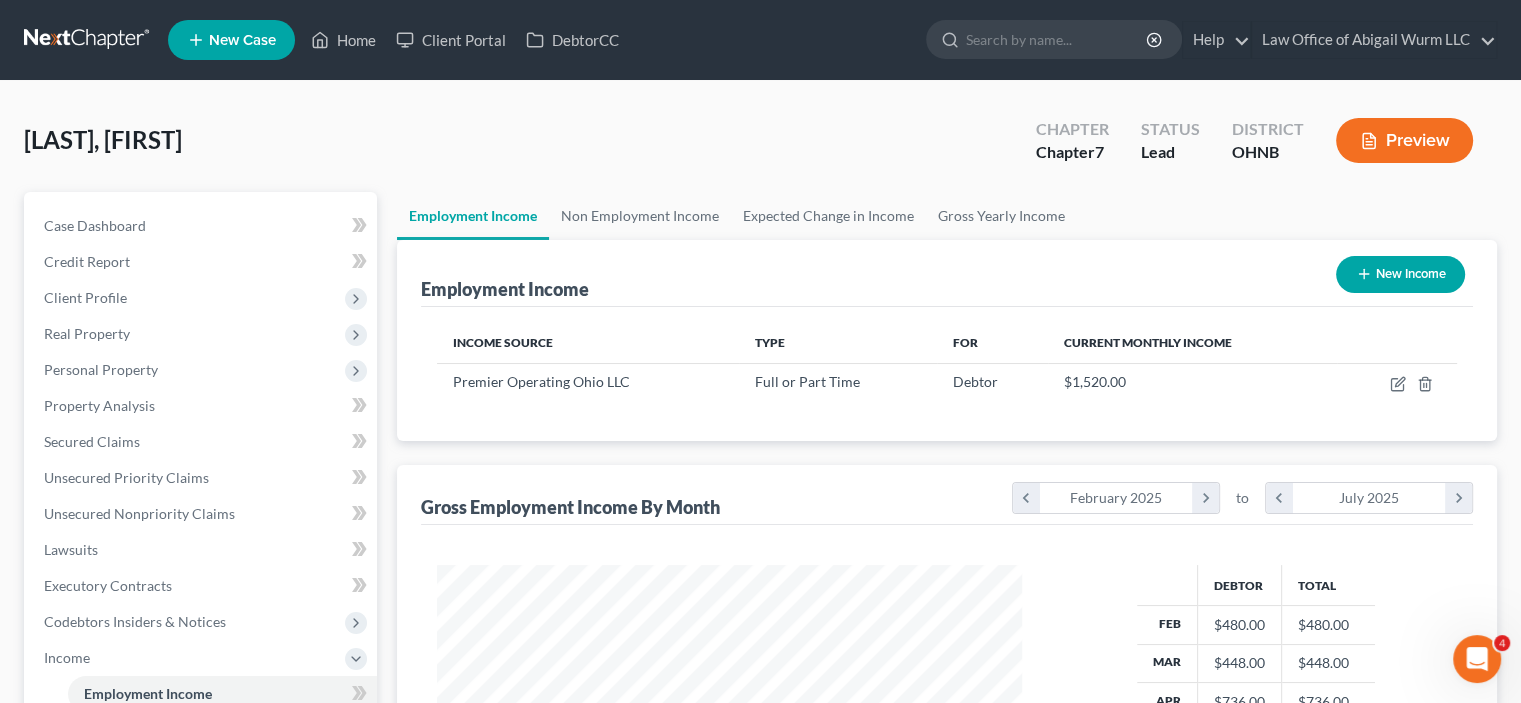 scroll, scrollTop: 356, scrollLeft: 617, axis: both 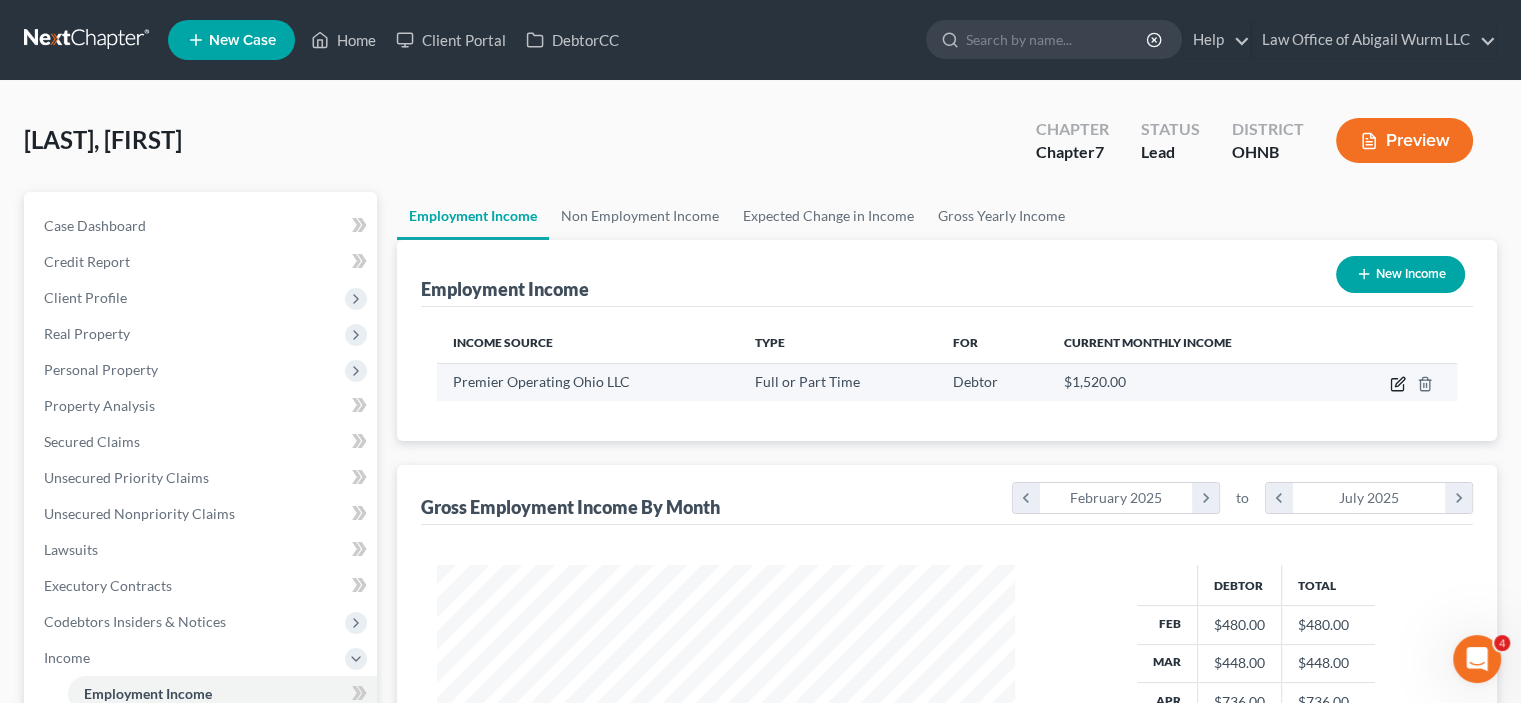 click 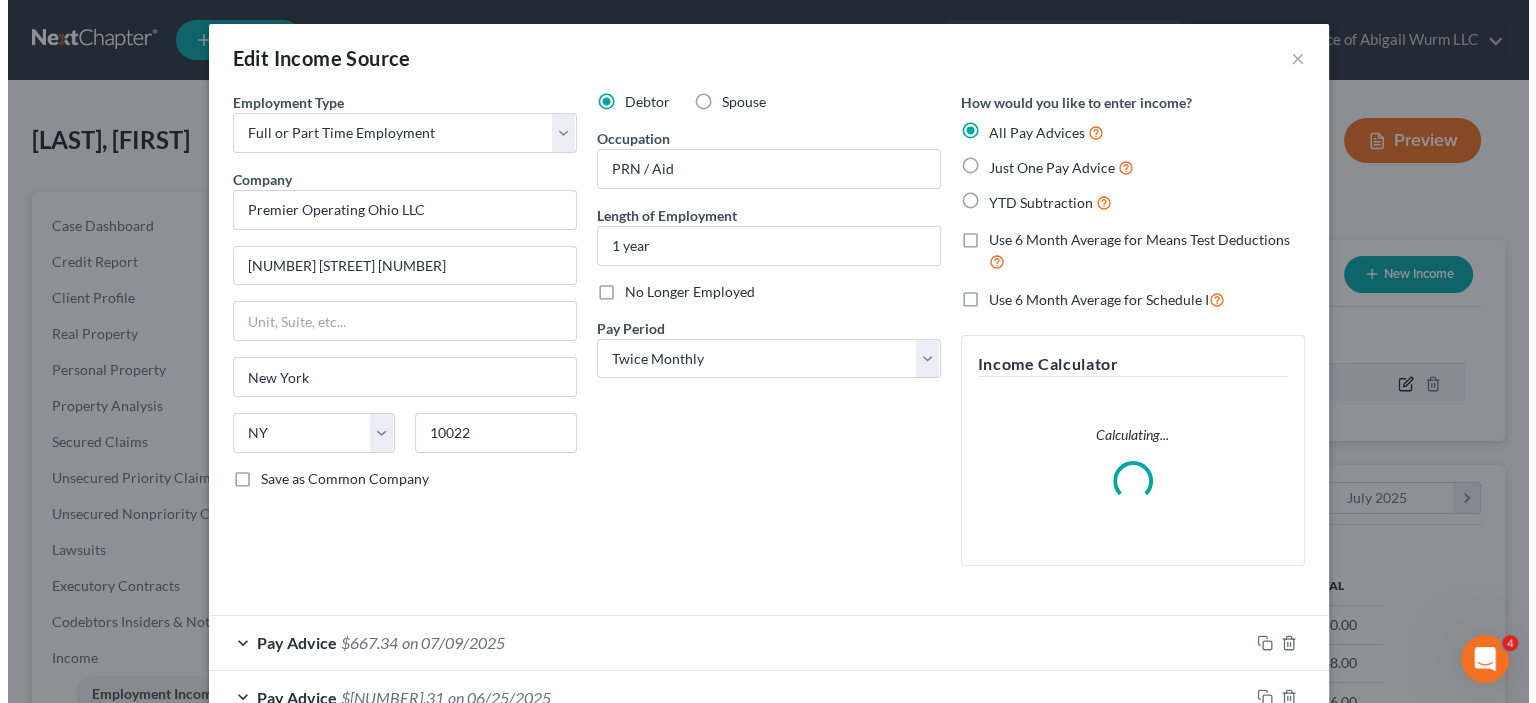 scroll, scrollTop: 999643, scrollLeft: 999375, axis: both 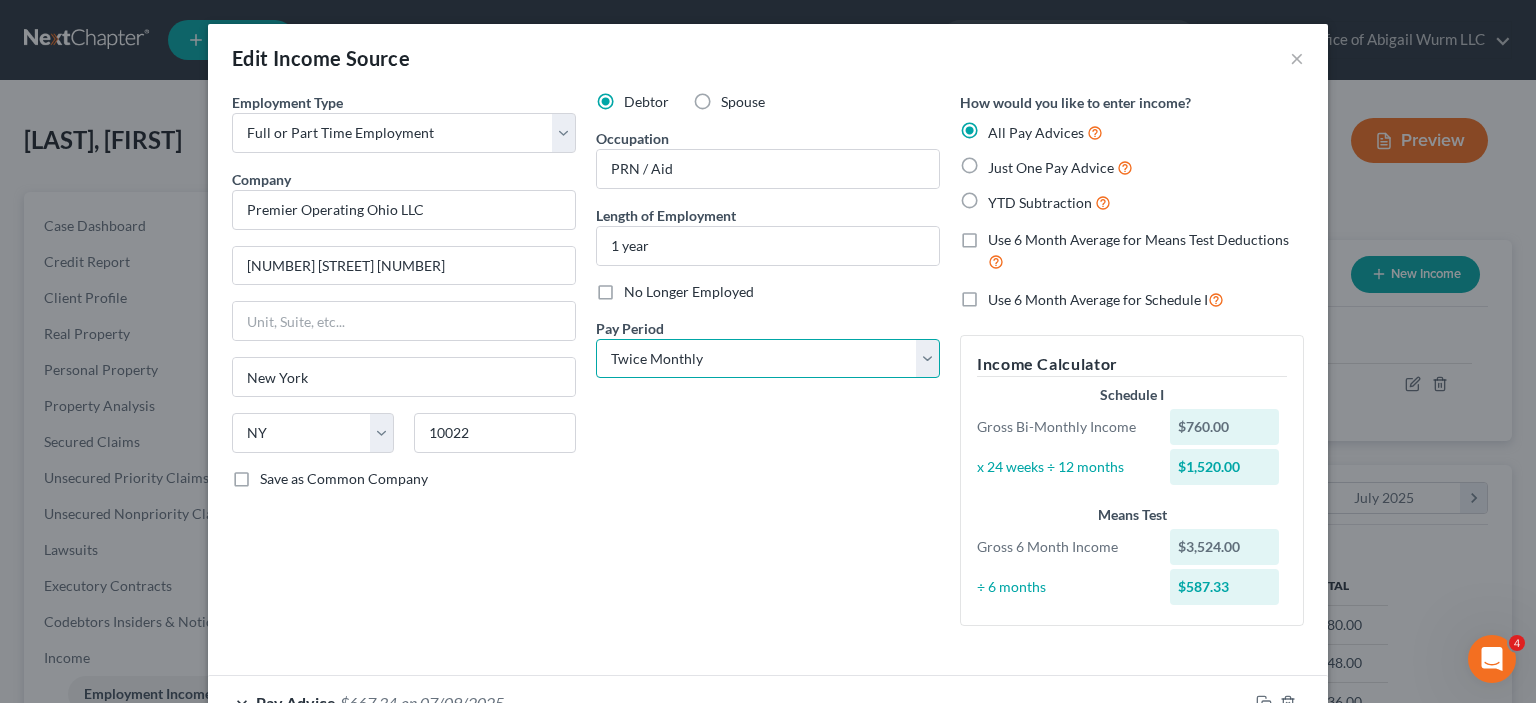 click on "Select Monthly Twice Monthly Every Other Week Weekly" at bounding box center [768, 359] 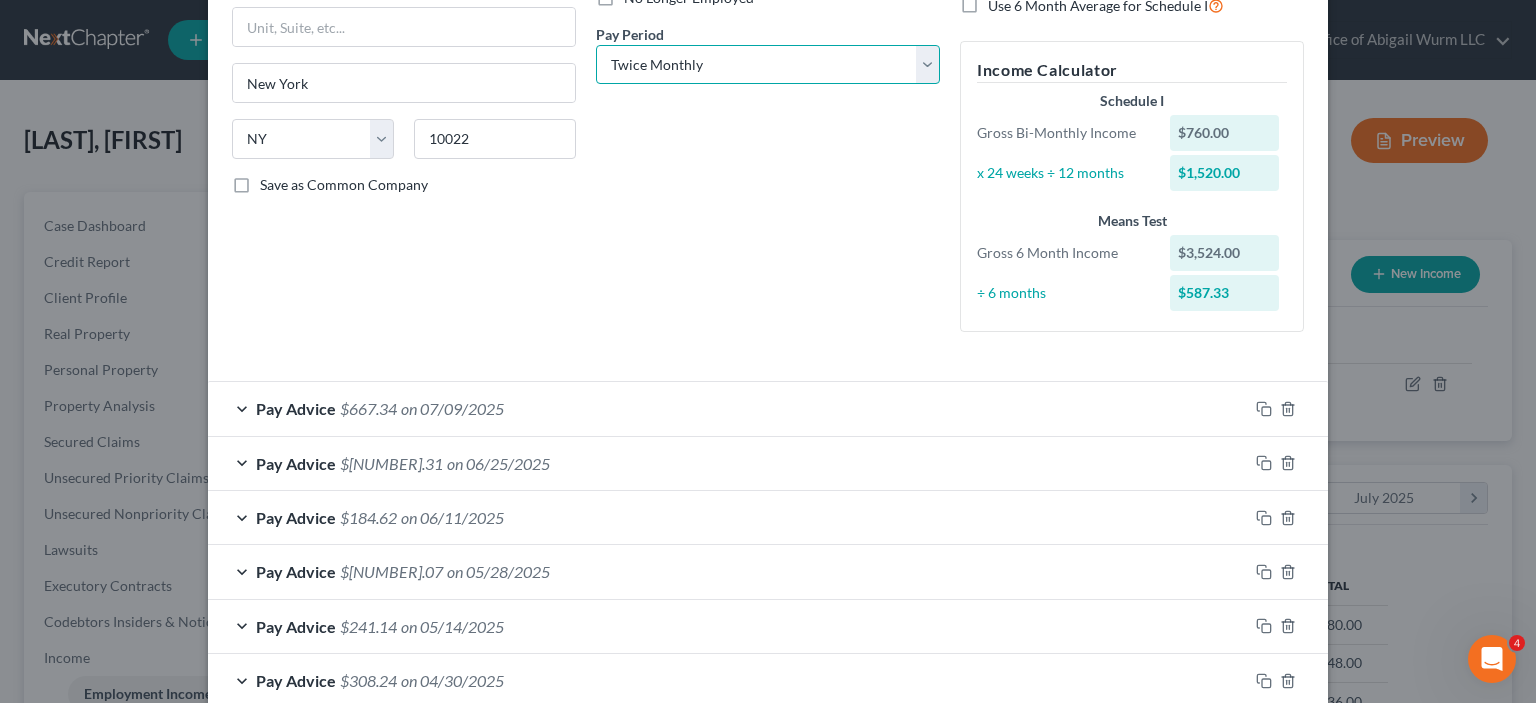 scroll, scrollTop: 300, scrollLeft: 0, axis: vertical 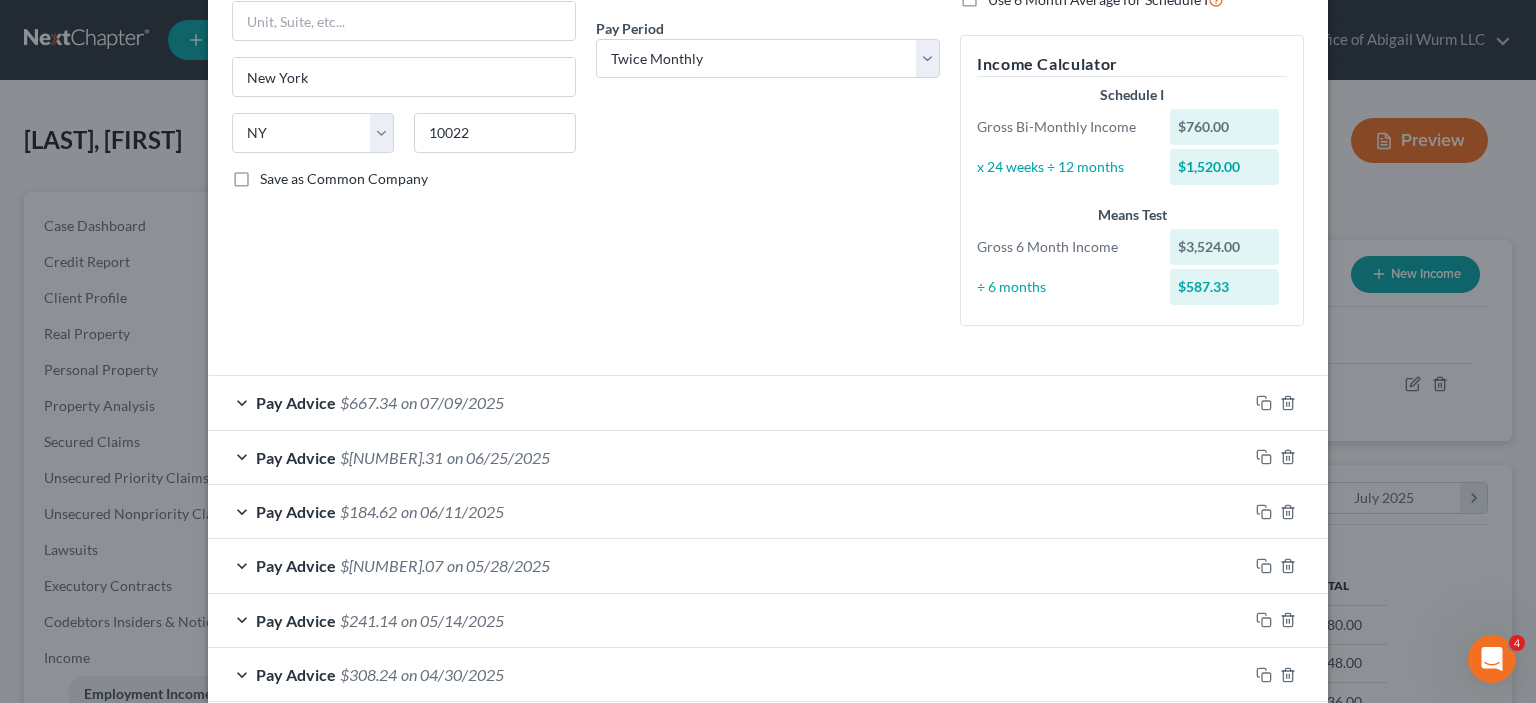 click on "Pay Advice $[PRICE] on [DATE]" at bounding box center [728, 402] 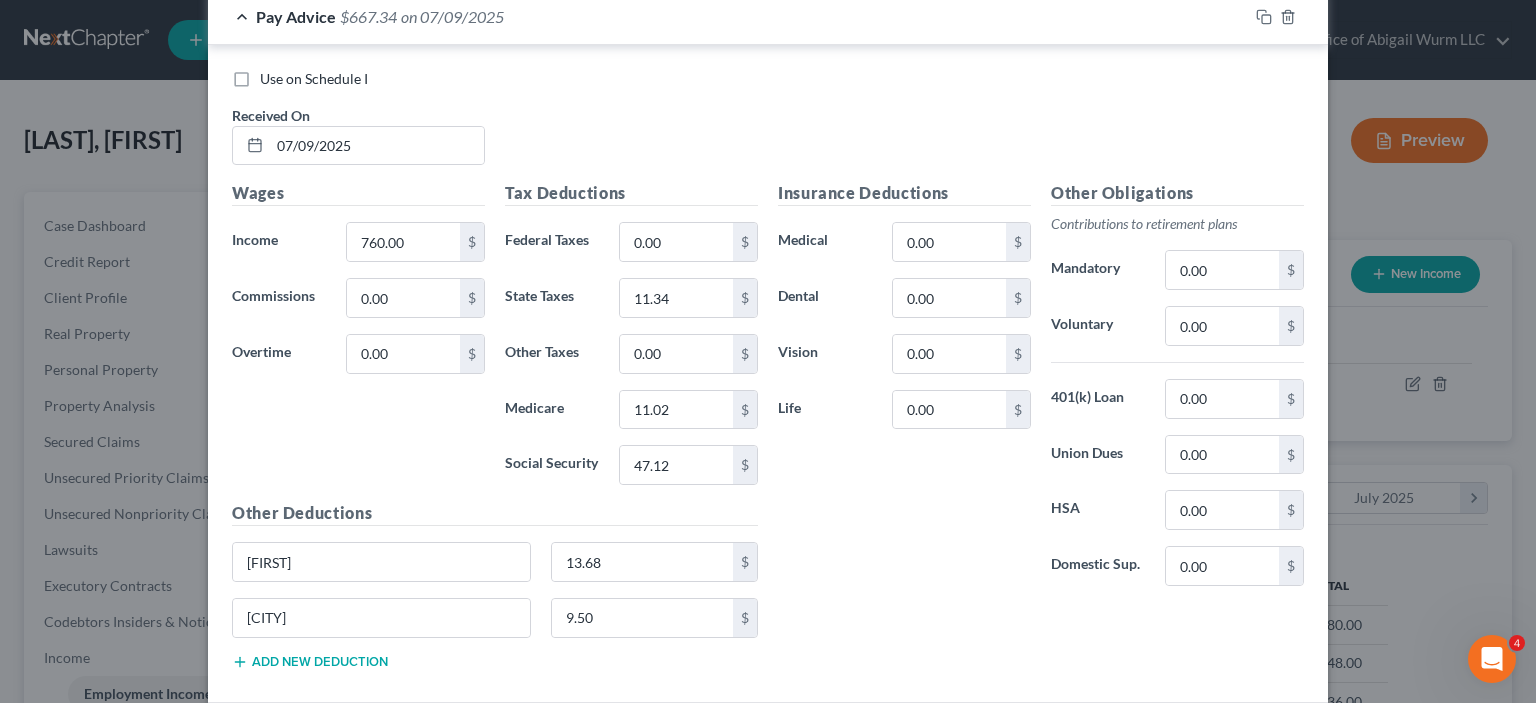scroll, scrollTop: 600, scrollLeft: 0, axis: vertical 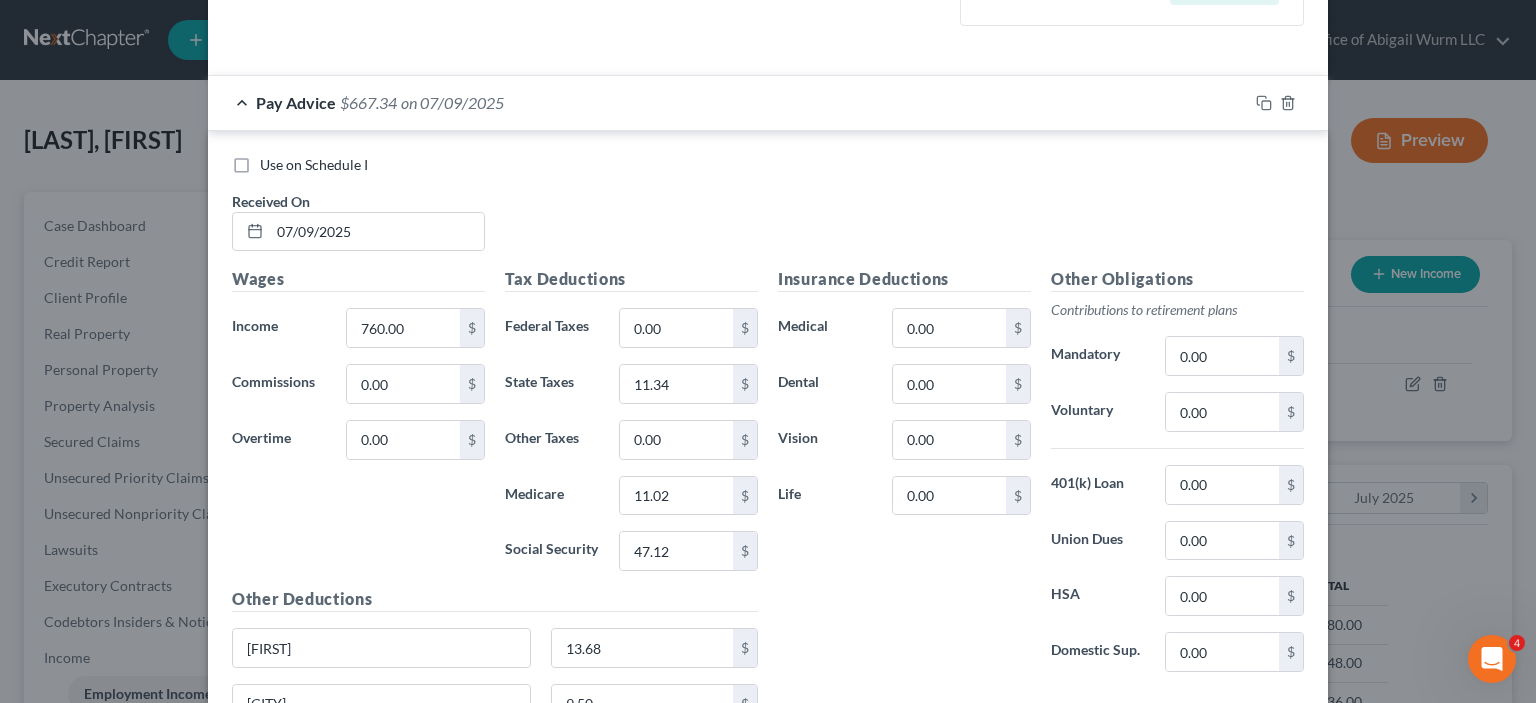 click on "Pay Advice $[PRICE] on [DATE]" at bounding box center [728, 102] 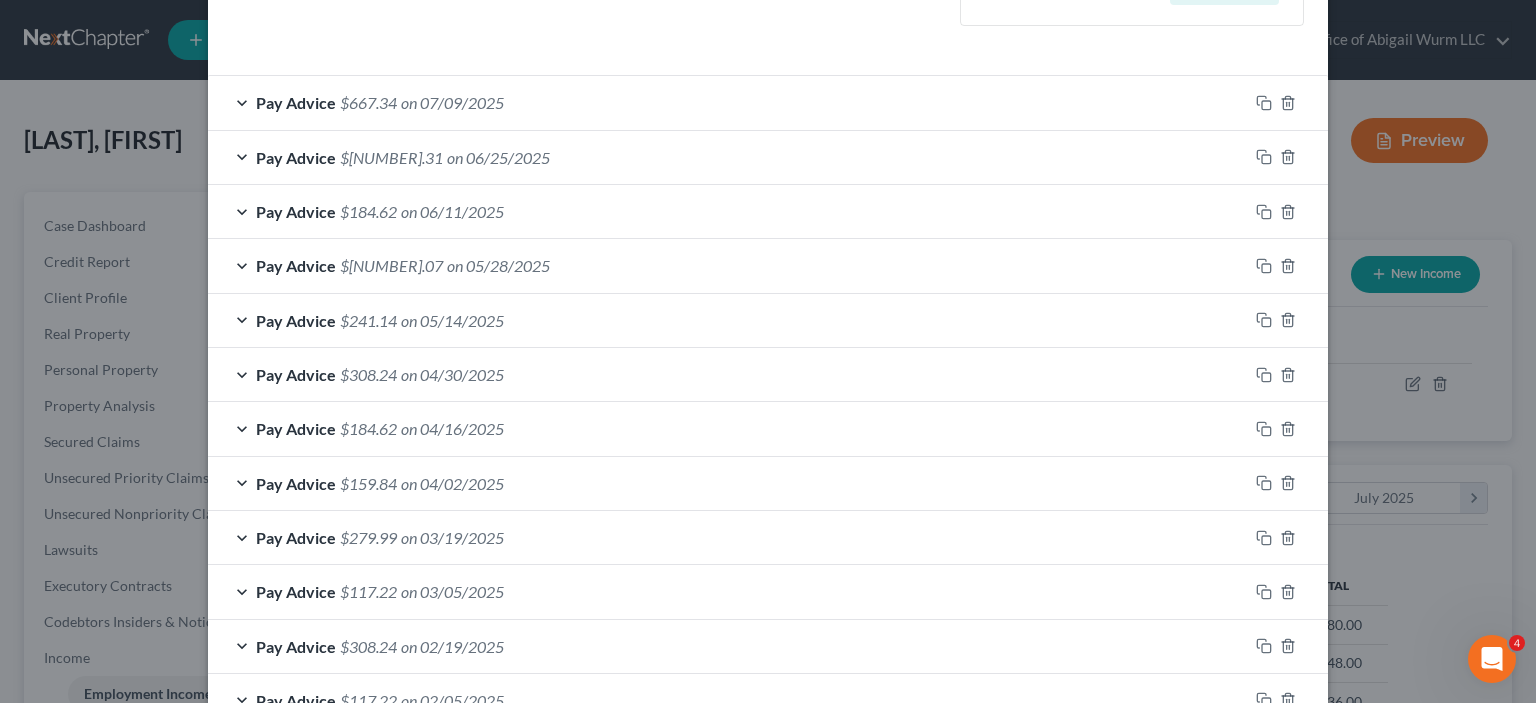 click on "Premier Operating Ohio LLC                      445 Park Avenue 906 [CITY], [STATE] 10022 Save as Common Company Debtor Spouse Occupation PRN / Aid Length of Employment 1 year No Longer Employed
Pay Period
*
Select Monthly Twice Monthly Every Other Week Weekly How would you like to enter income?
All Pay Advices
Just One Pay Advice
YTD Subtraction
Use 6 Month Average for Means Test Deductions  Use 6 Month Average for Schedule I  Income Calculator
Schedule I Gross Bi-Monthly Income $760.00 x 24 weeks ÷ 12 months $1,520.00 Means Test Gross 6 Month Income $3,524.00 ÷ 6 months $587.33" at bounding box center (768, 351) 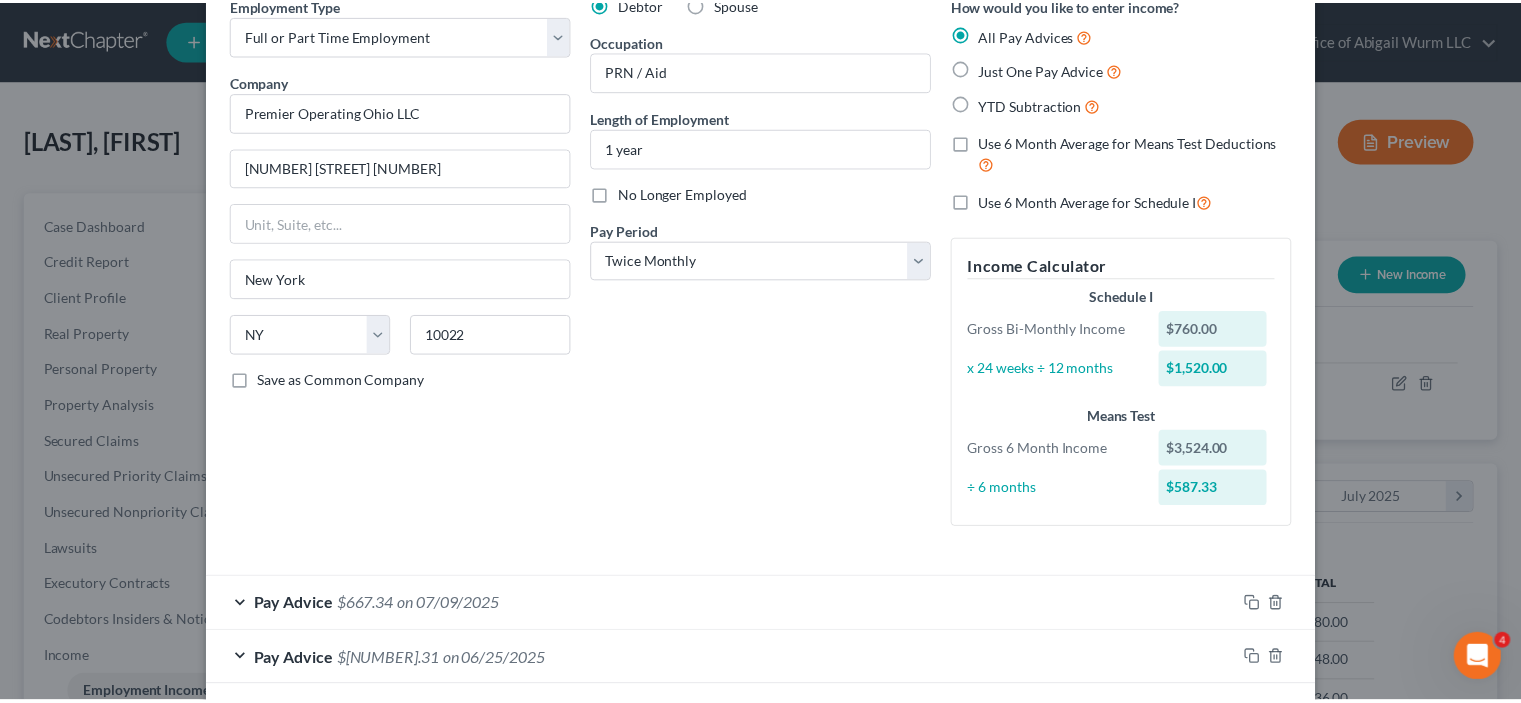 scroll, scrollTop: 0, scrollLeft: 0, axis: both 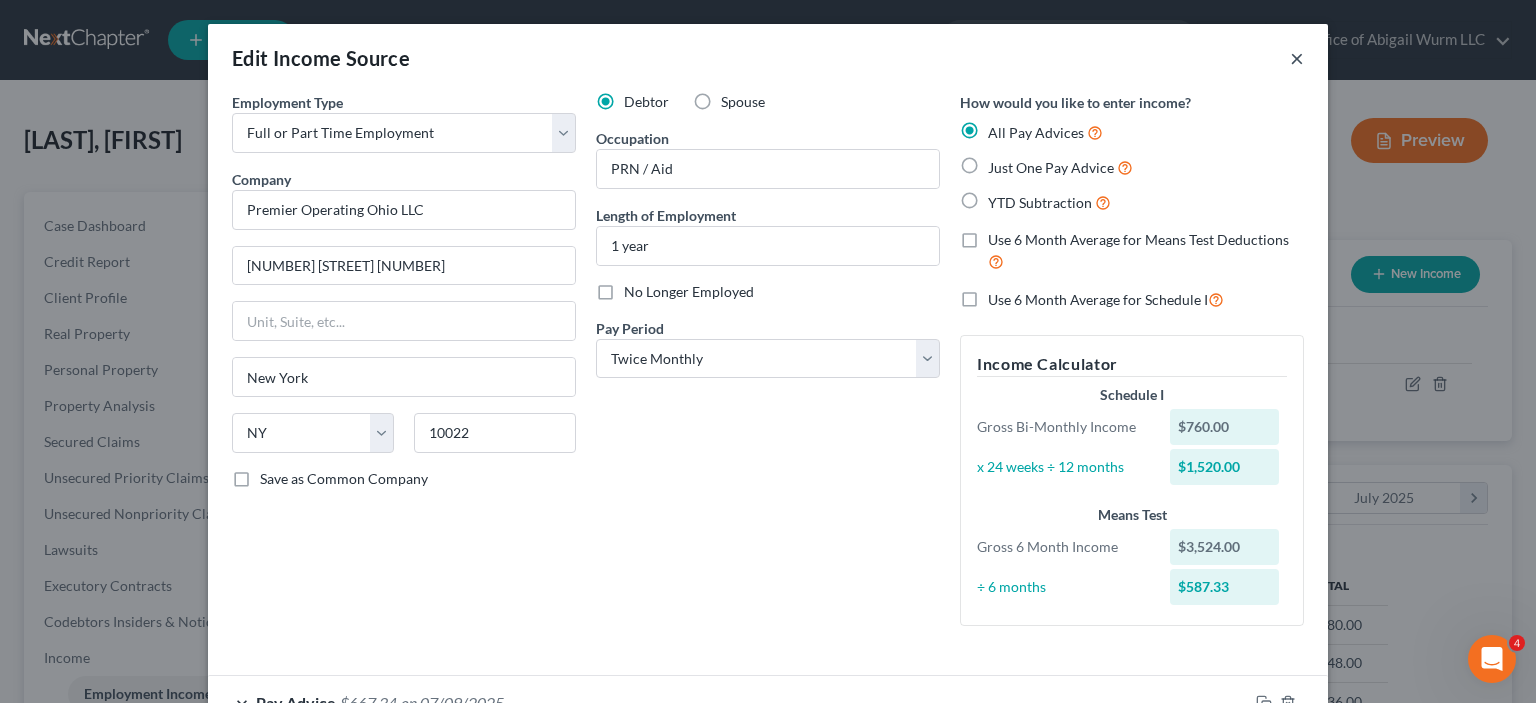 drag, startPoint x: 1280, startPoint y: 62, endPoint x: 1292, endPoint y: 59, distance: 12.369317 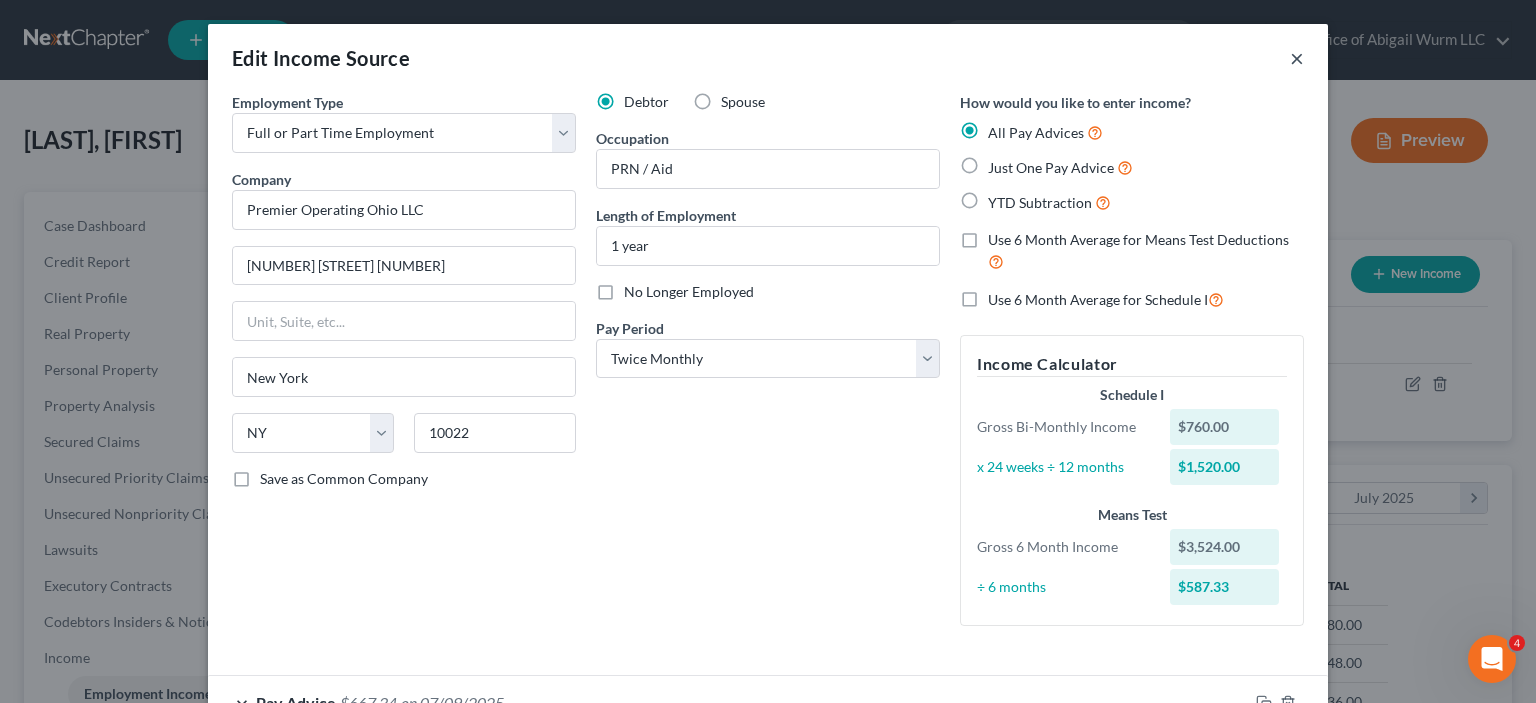 click on "×" at bounding box center (1297, 58) 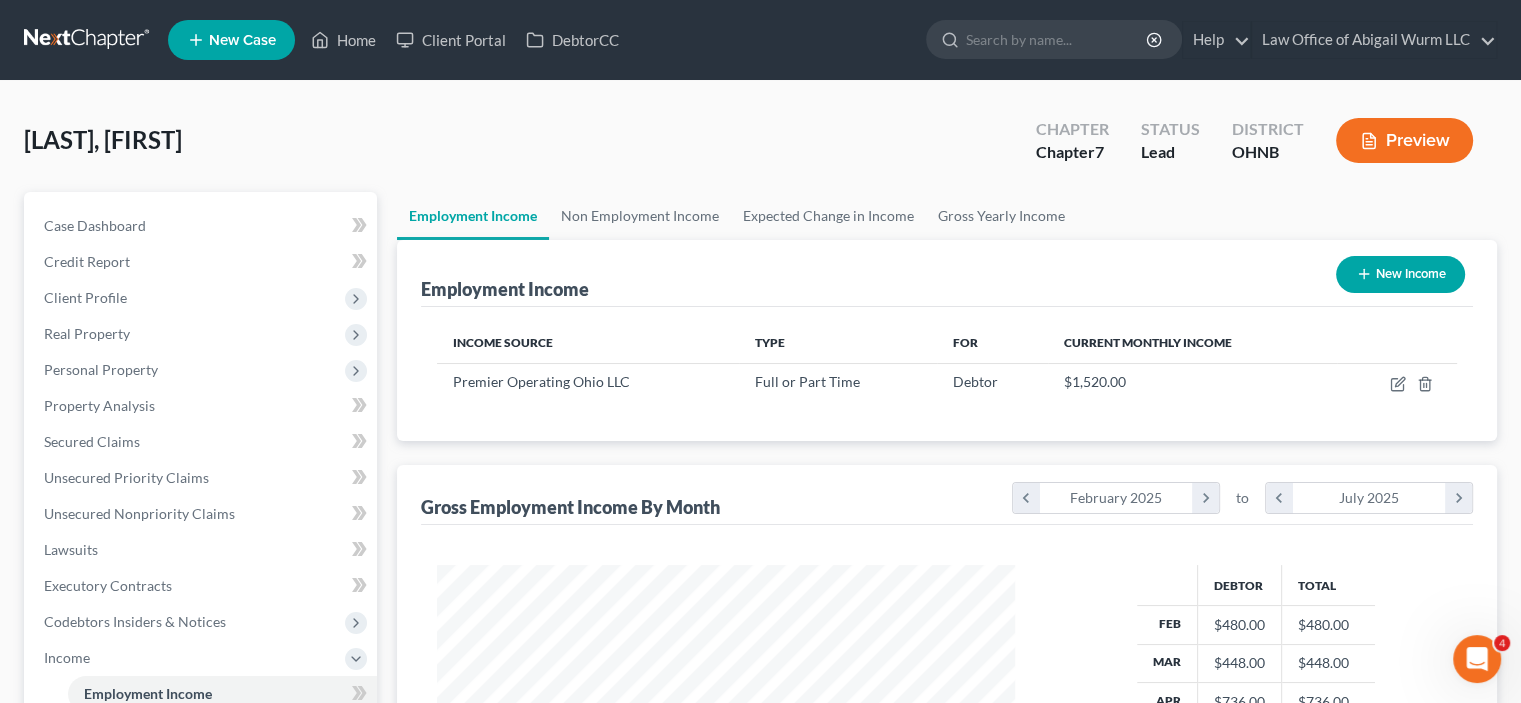 scroll, scrollTop: 356, scrollLeft: 617, axis: both 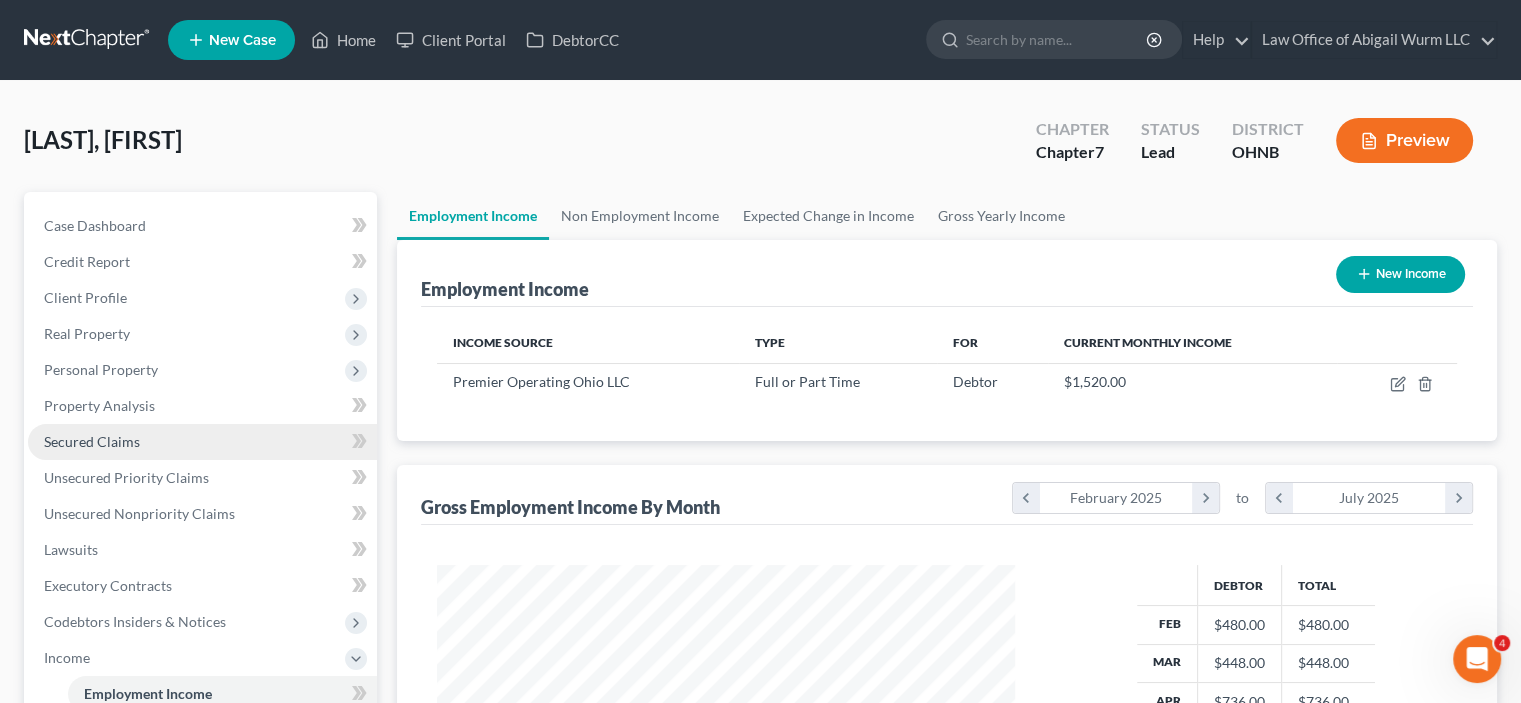 click on "Secured Claims" at bounding box center [92, 441] 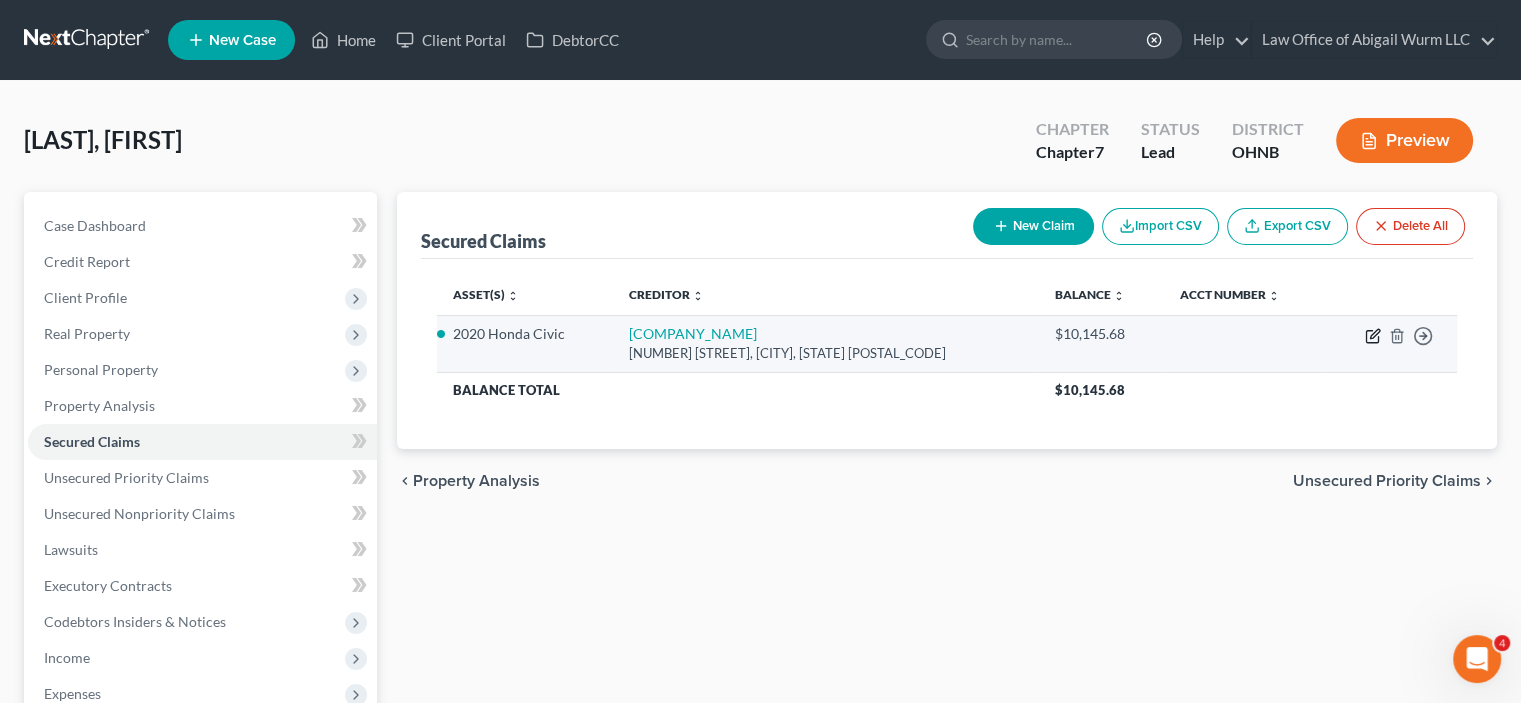 click 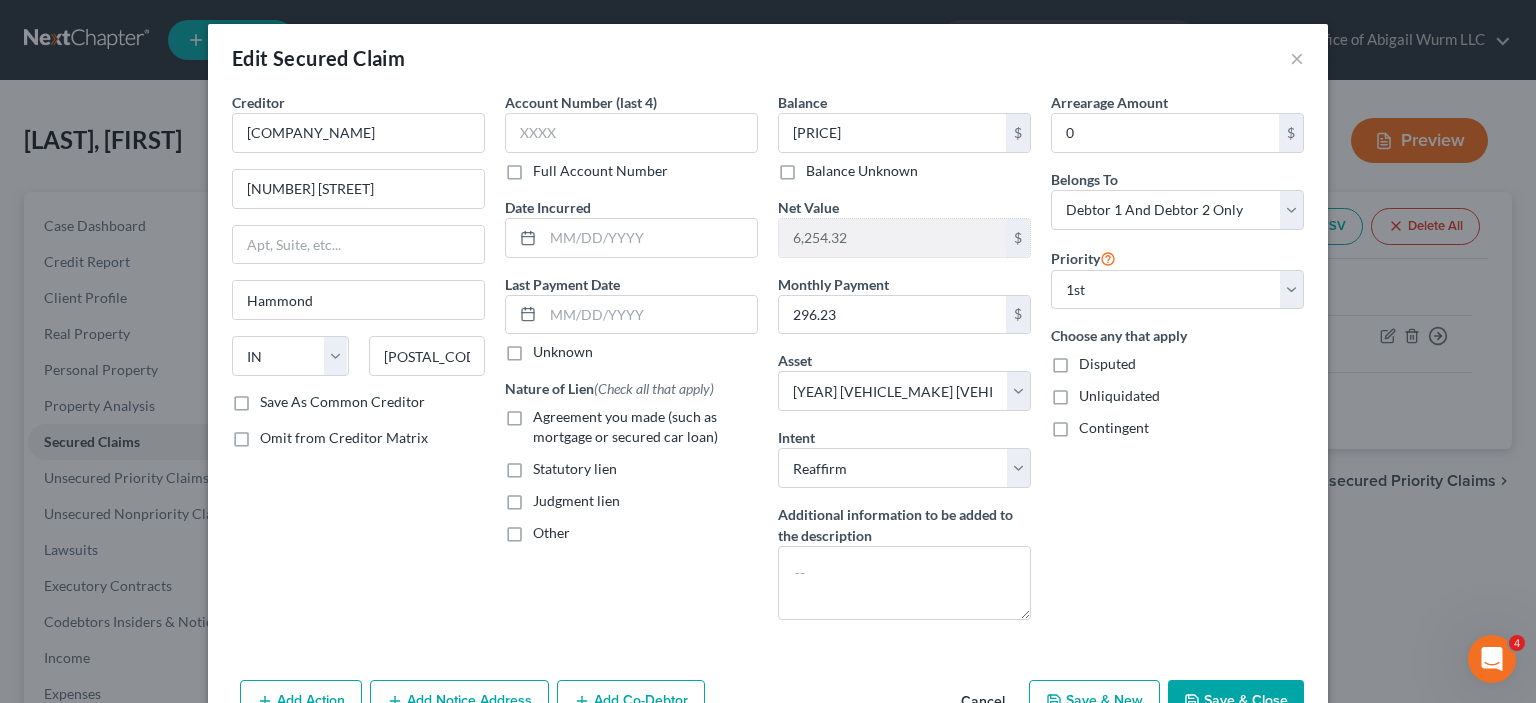 scroll, scrollTop: 72, scrollLeft: 0, axis: vertical 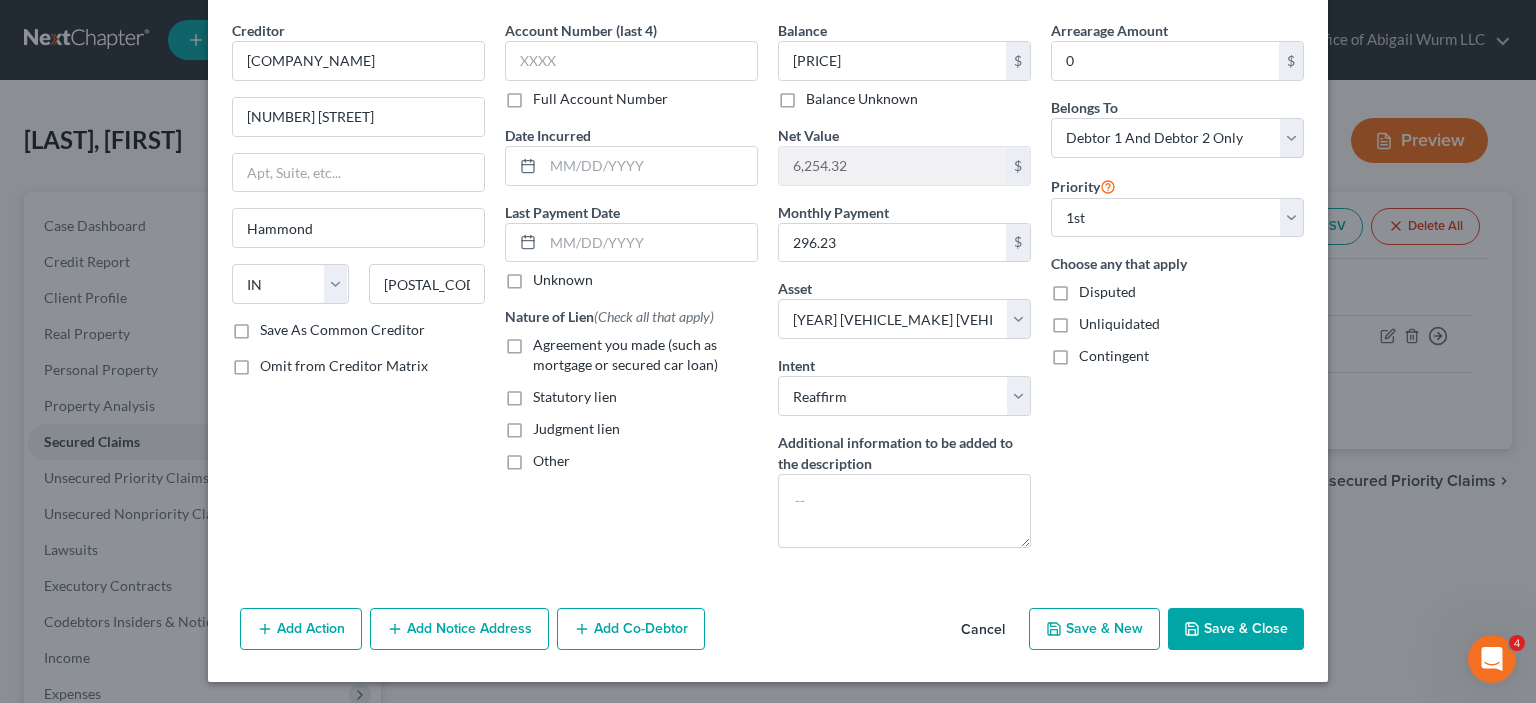 click on "Save & Close" at bounding box center [1236, 629] 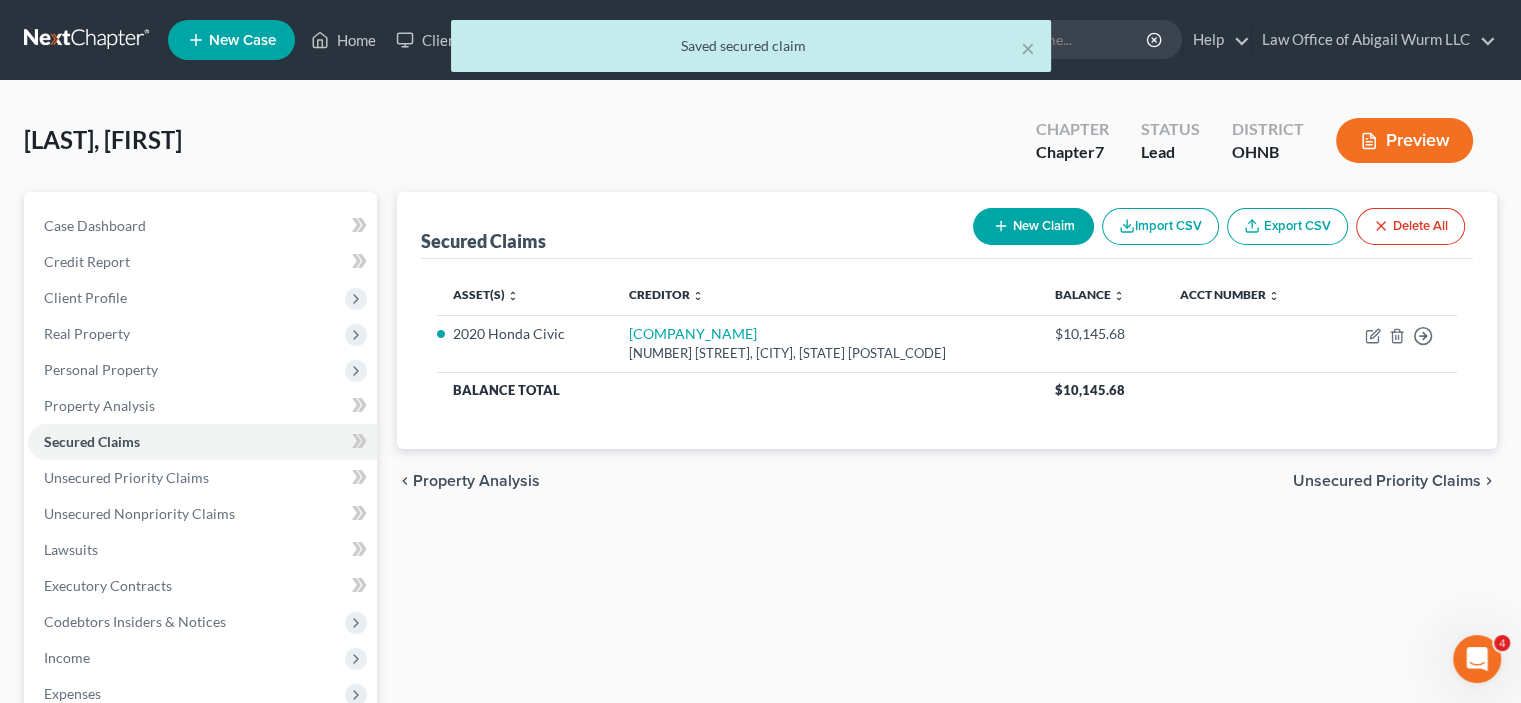 click on "Preview" at bounding box center [1404, 140] 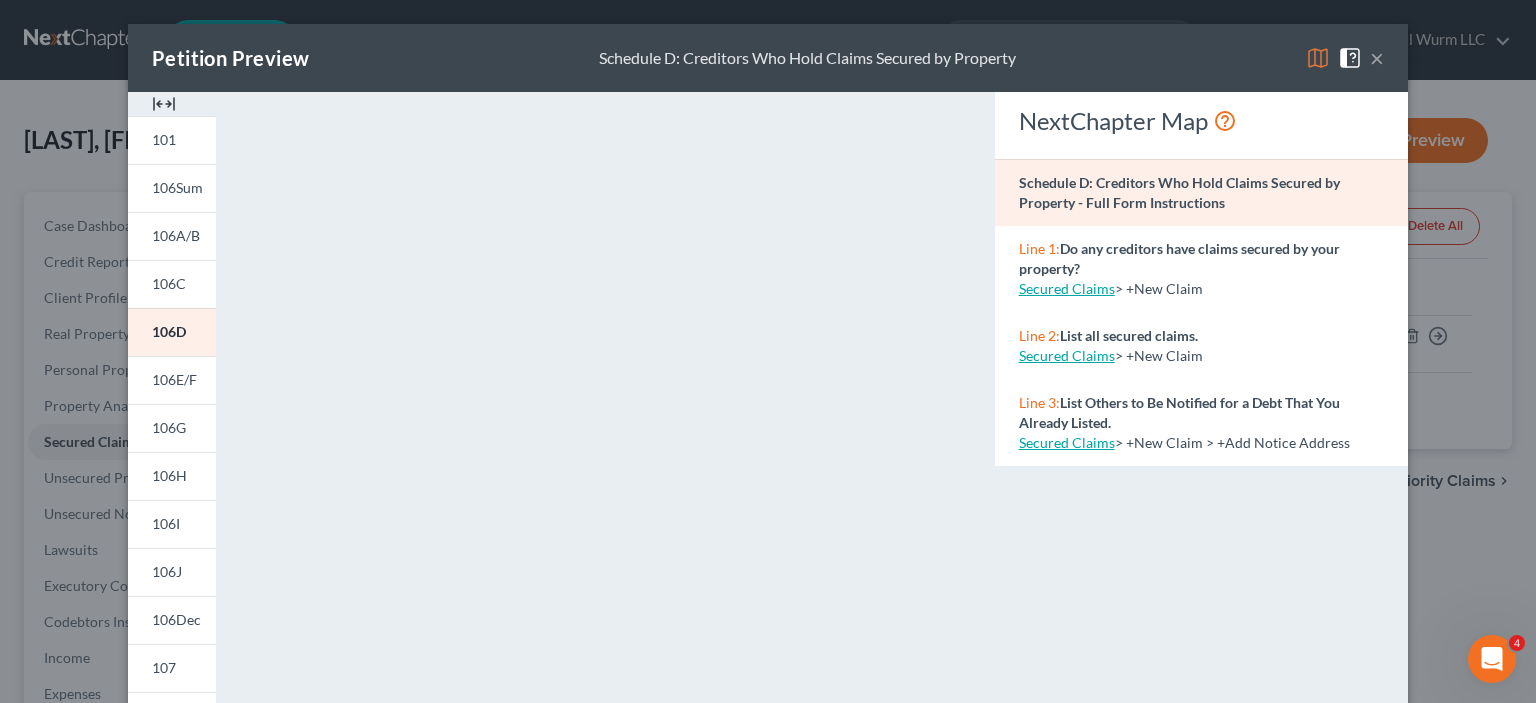 click on "Schedule D: Creditors Who Hold Claims Secured by Property × 101 106Sum 106A/B 106C 106D 106E/F 106G 106H 106I 106J 106Dec 107 108 122A-1 CM VCM 2010 Atty Disc Download Draft
<object ng-attr-data='https://nextchapter-prod.s3.amazonaws.com/pdfs/f170b560-ce3e-45bb-8b10-87c597d476ef.pdf' type='application/pdf' width='100%' height='975px'></object>
<p><a href='https://nextchapter-prod.s3.amazonaws.com/pdfs/f170b560-ce3e-45bb-8b10-87c597d476ef.pdf' target='_blank'>Click here</a> to open in a new window.</p>
NextChapter Map   Schedule D: Creditors Who Hold Claims Secured by Property - Full Form Instructions  Line 1:  Do any creditors have claims secured by your property?
Secured Claims  > +New Claim
Line 2:  List all secured claims.
Secured Claims  > +New Claim
Line 3:  List Others to Be Notified for a Debt That You Already Listed.
Secured Claims  > +New Claim > +Add Notice Address
Related Articles         Schedule D - Secured Claims" at bounding box center [768, 351] 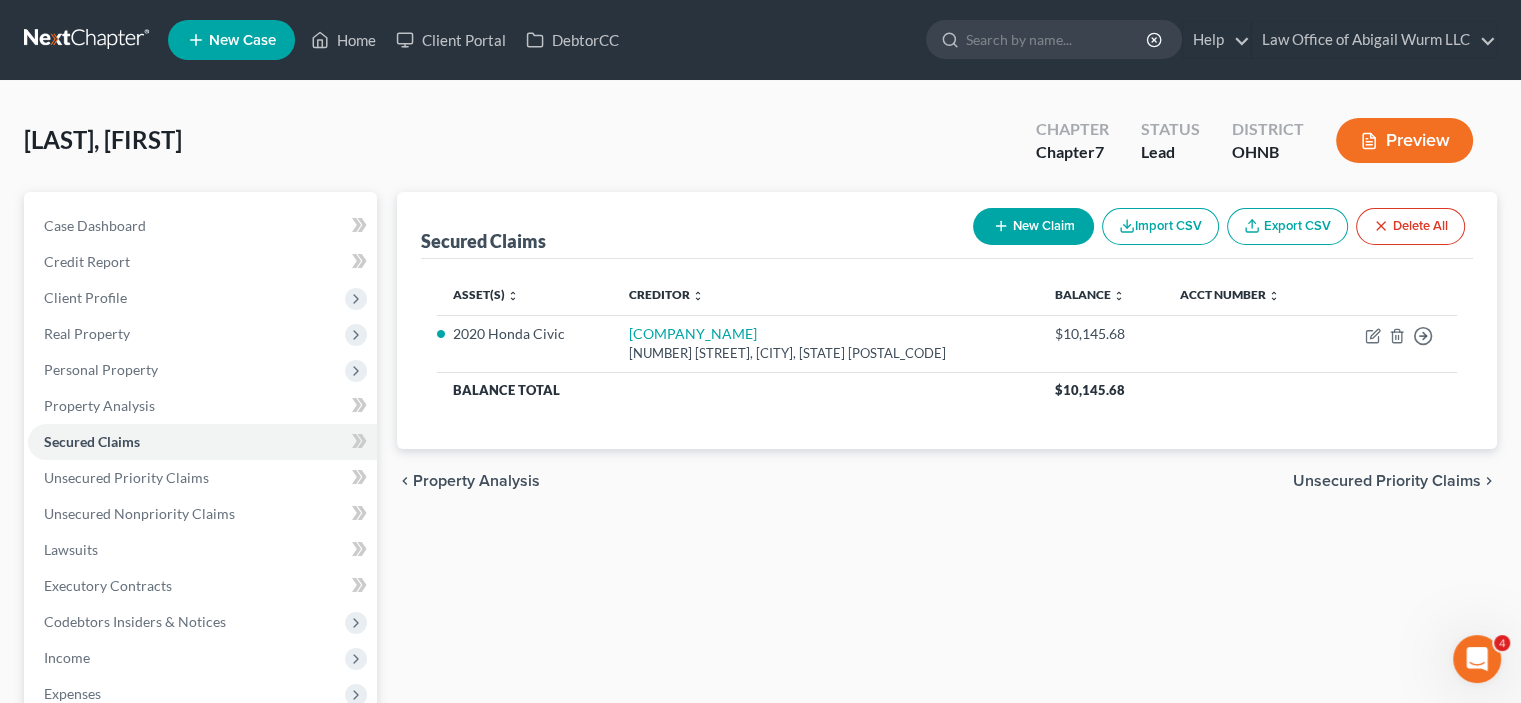 click on "Preview" at bounding box center [1404, 140] 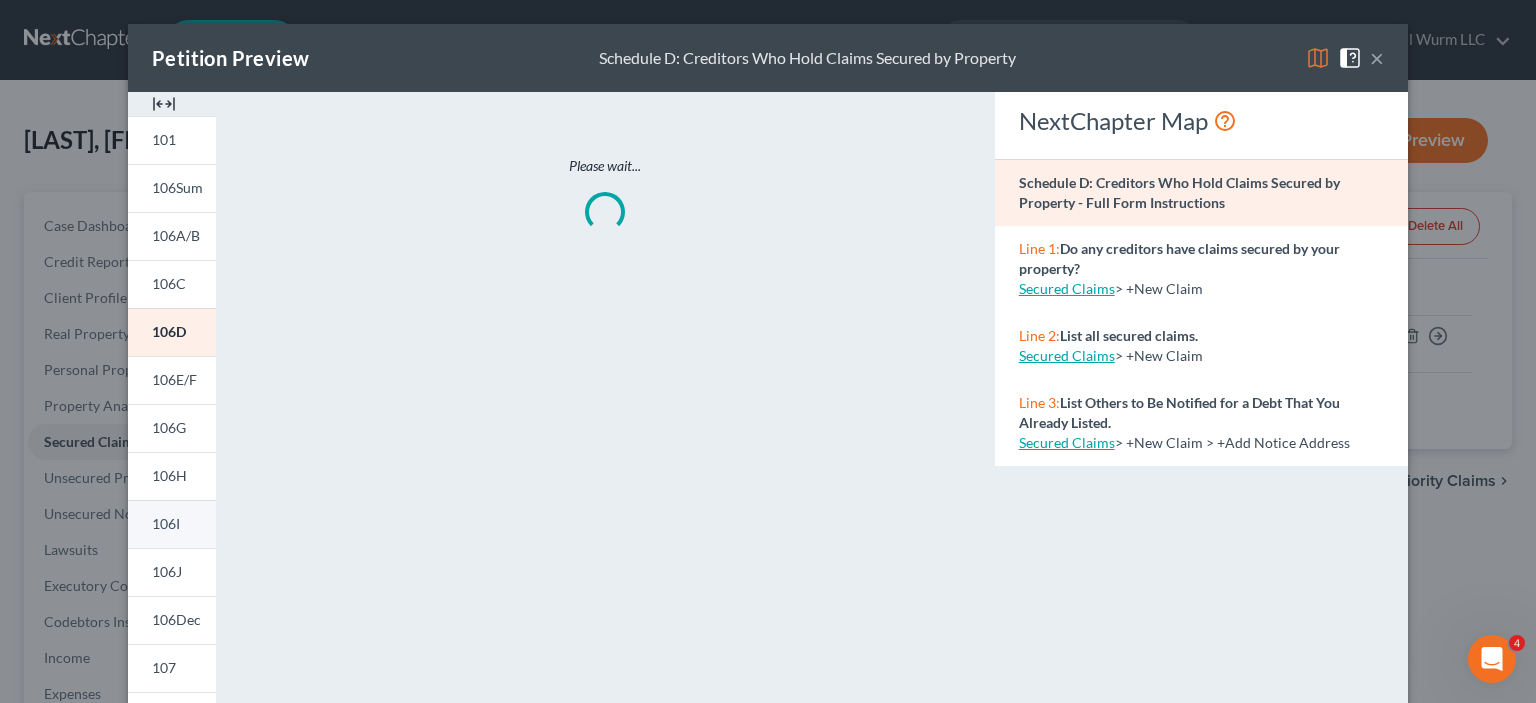 click on "106I" at bounding box center (172, 524) 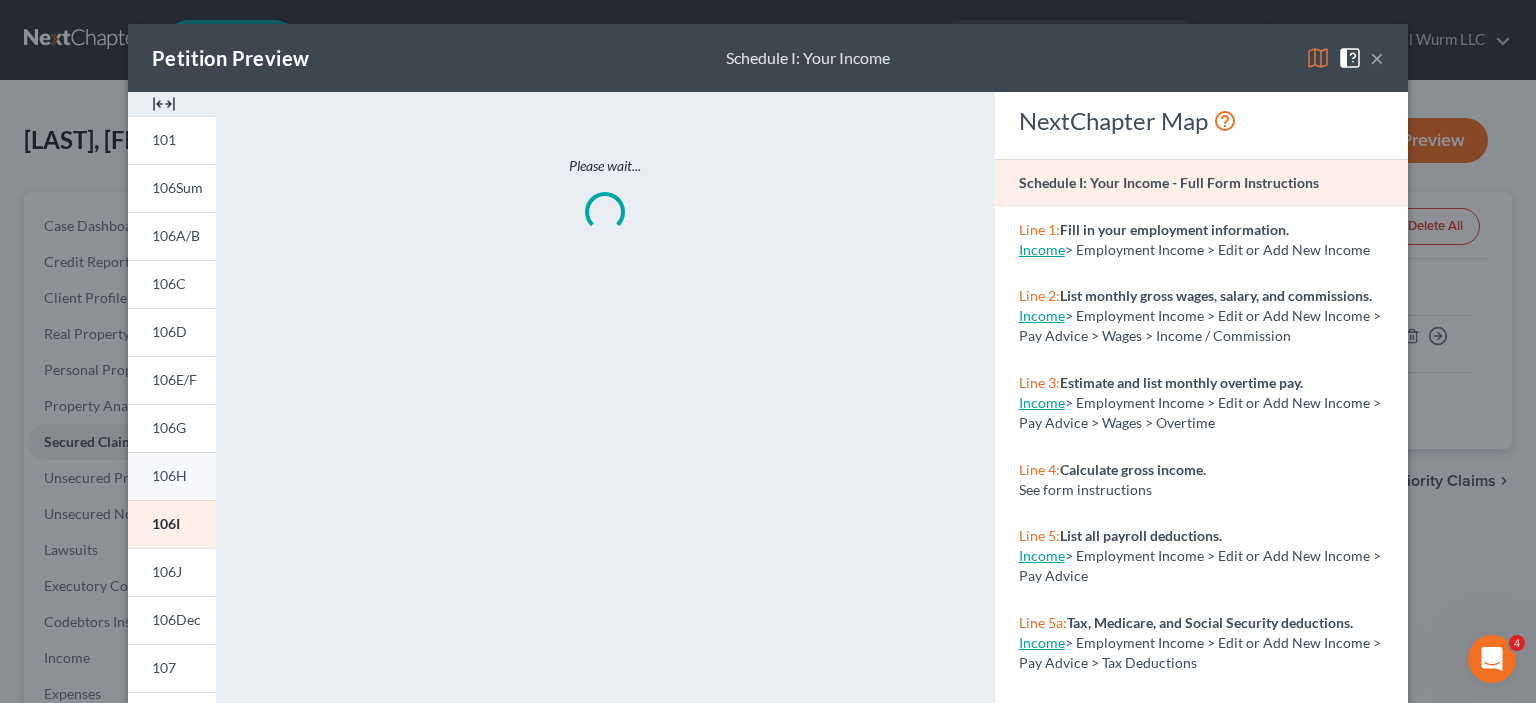 click on "106H" at bounding box center (169, 475) 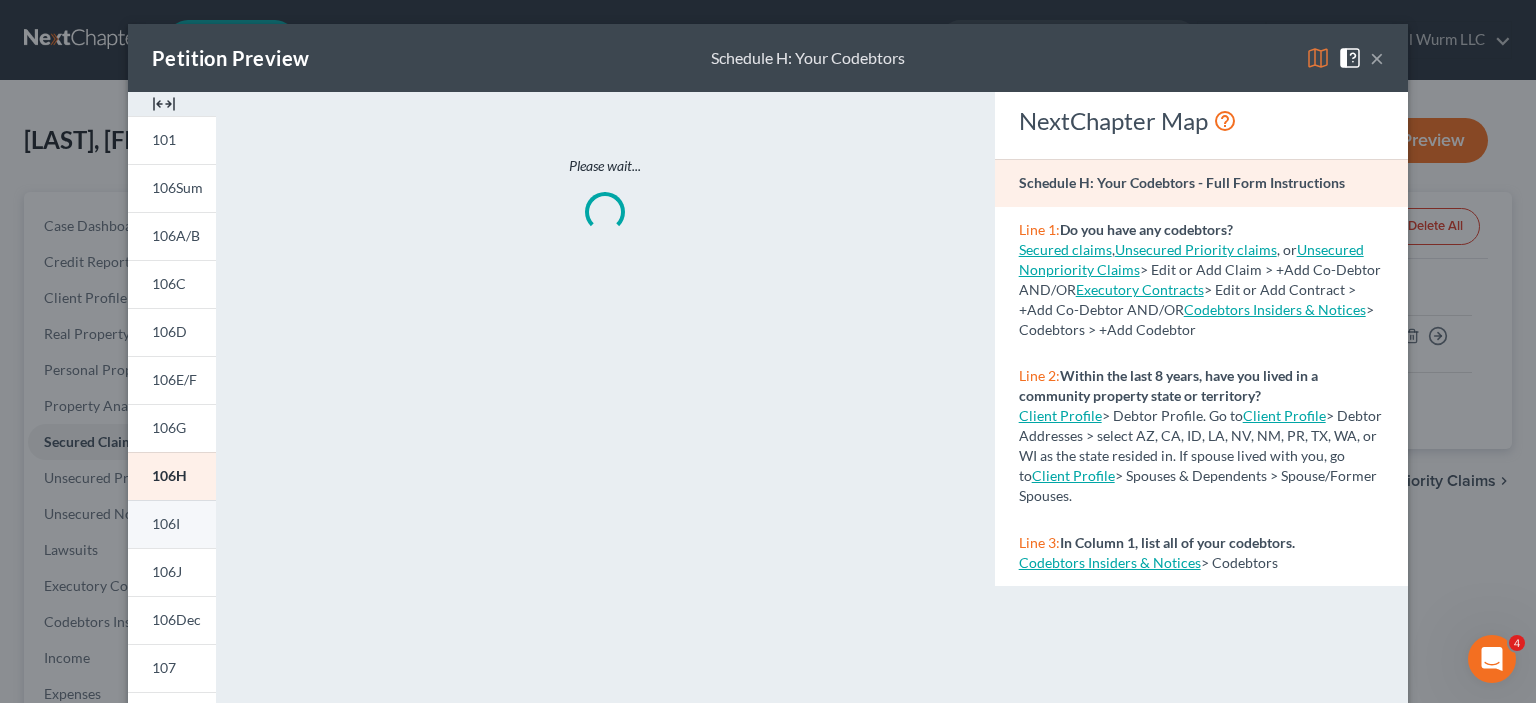 click on "106I" at bounding box center [166, 523] 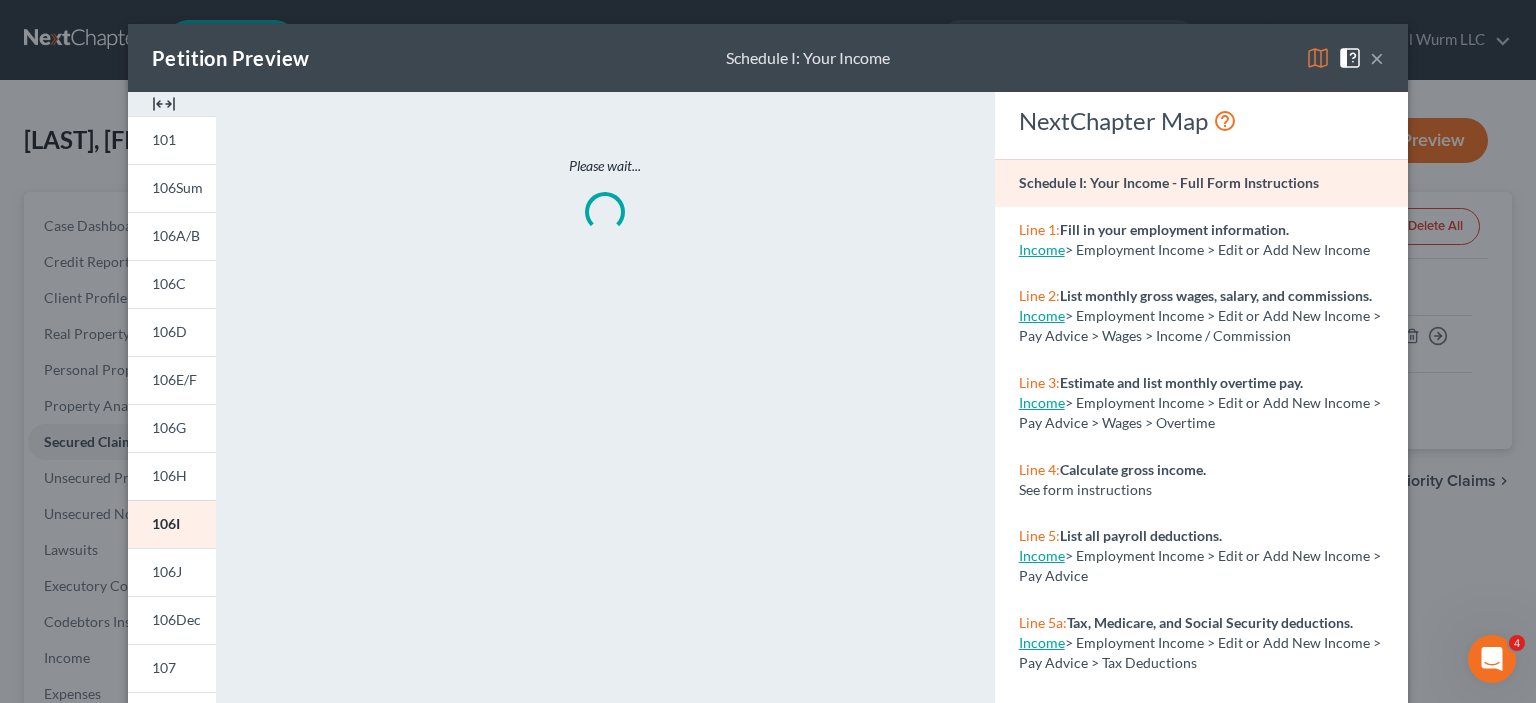 click on "×" at bounding box center [1377, 58] 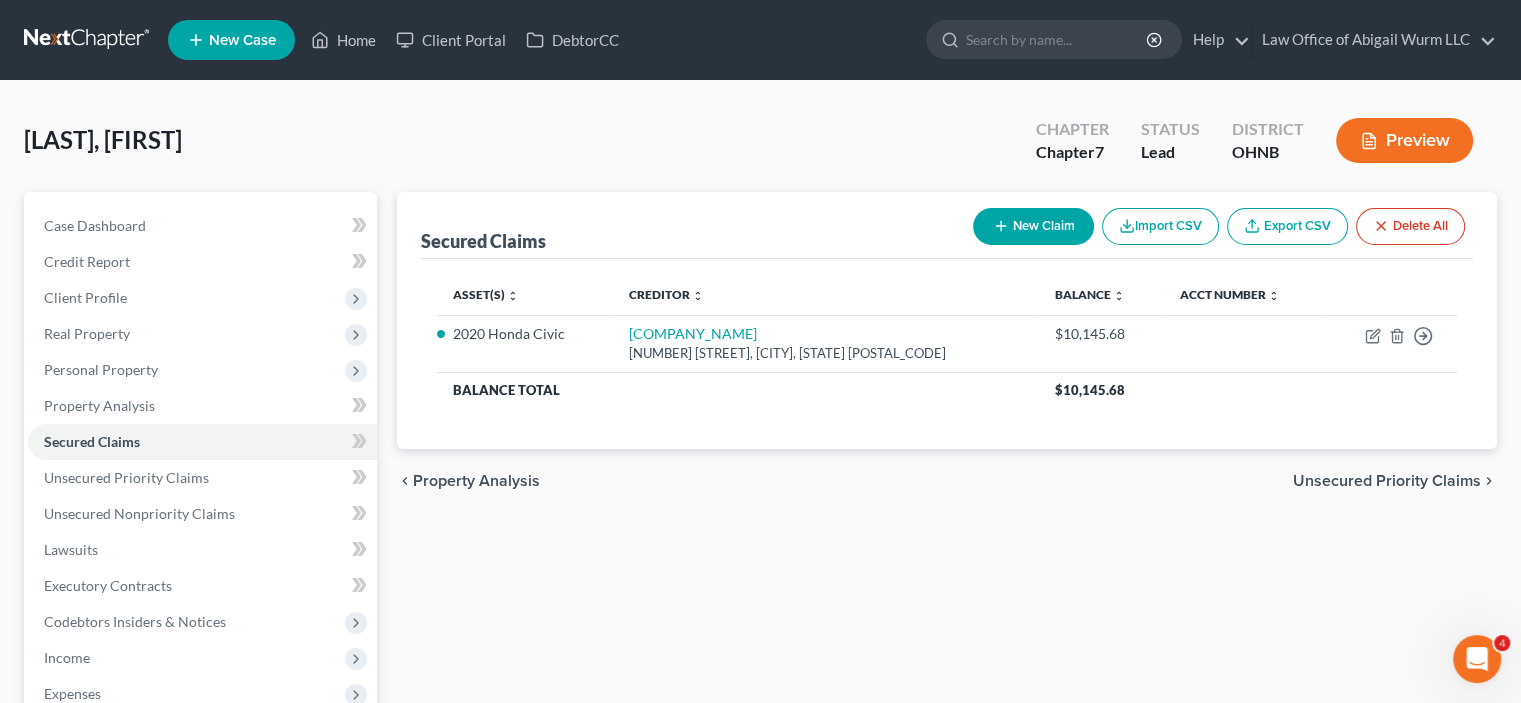 click on "[LAST], [FIRST] & Scott Upgraded Chapter Chapter  7 Status Lead District OHNB Preview" at bounding box center [760, 148] 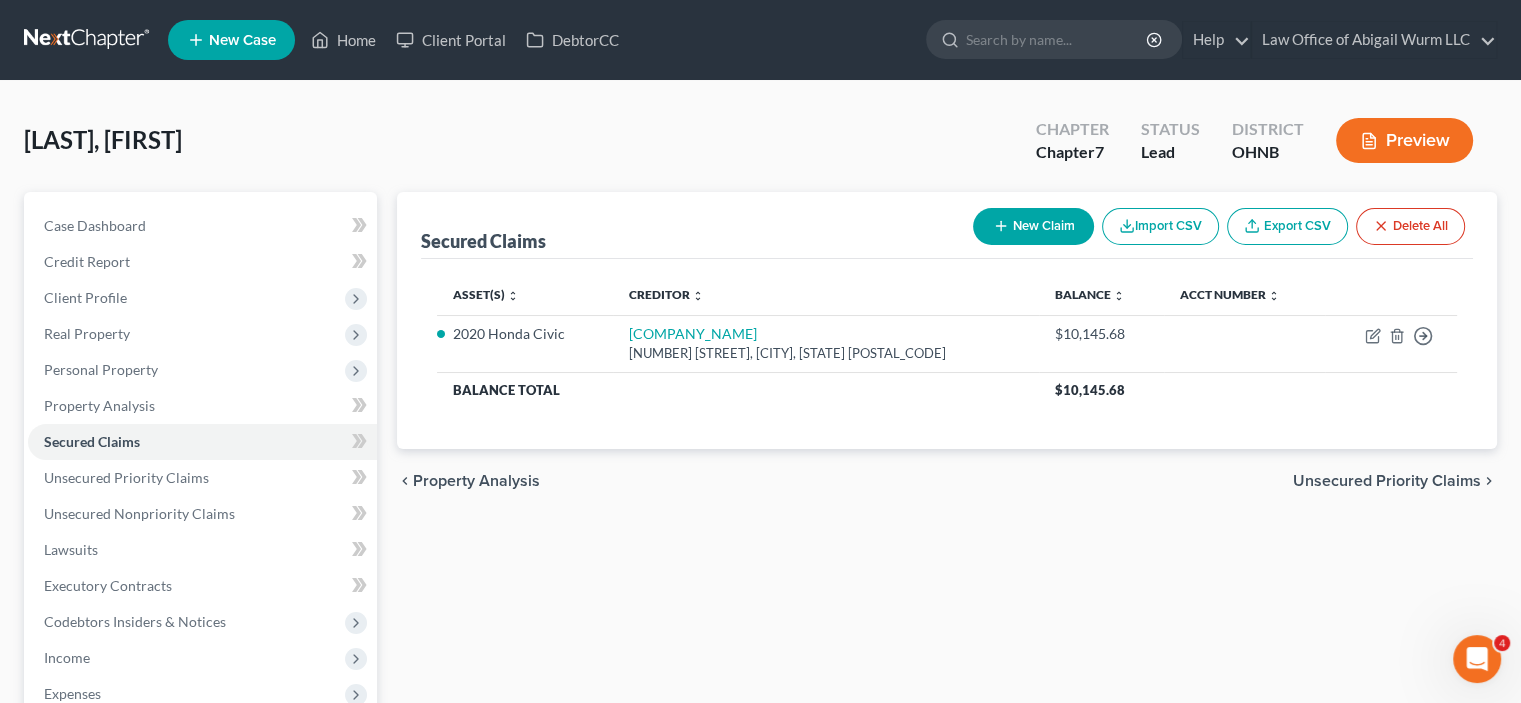 click on "Preview" at bounding box center (1404, 140) 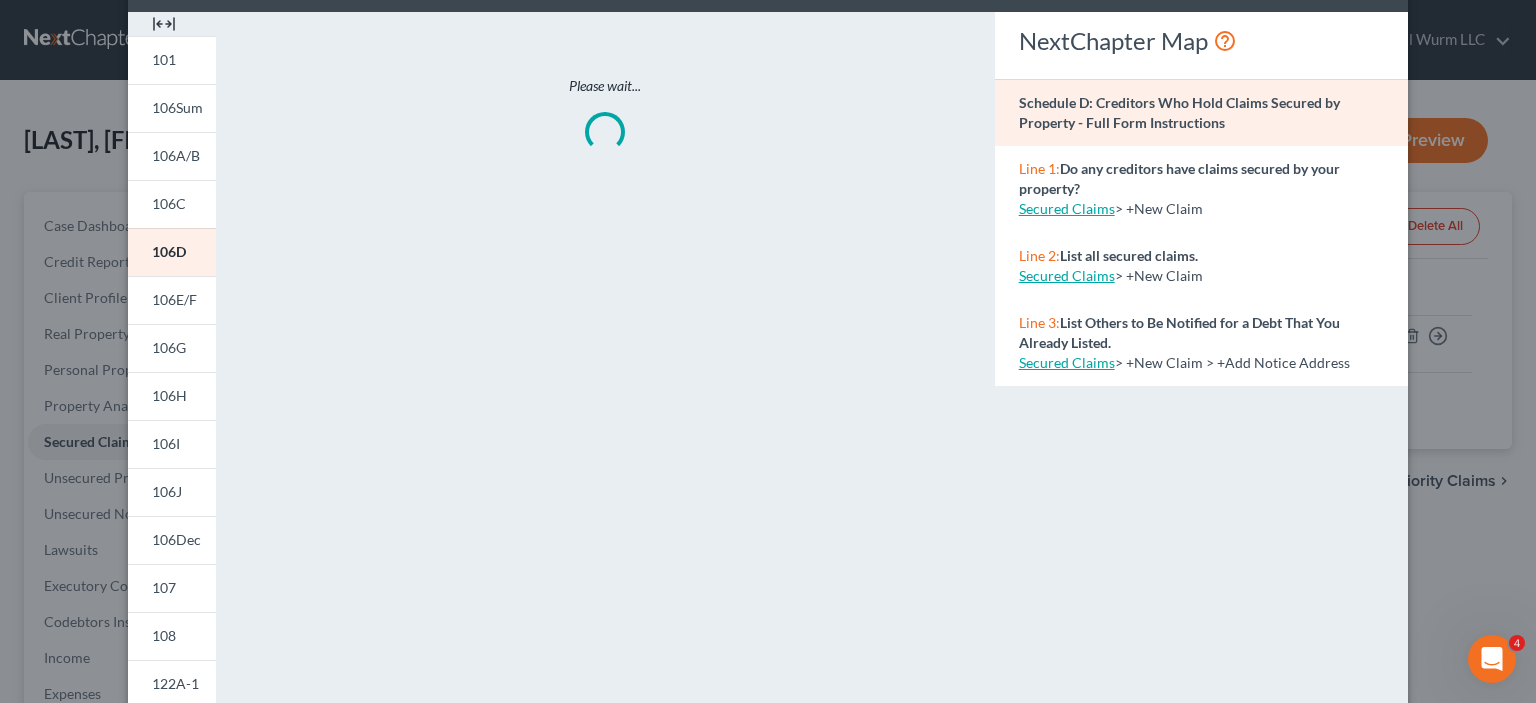 scroll, scrollTop: 0, scrollLeft: 0, axis: both 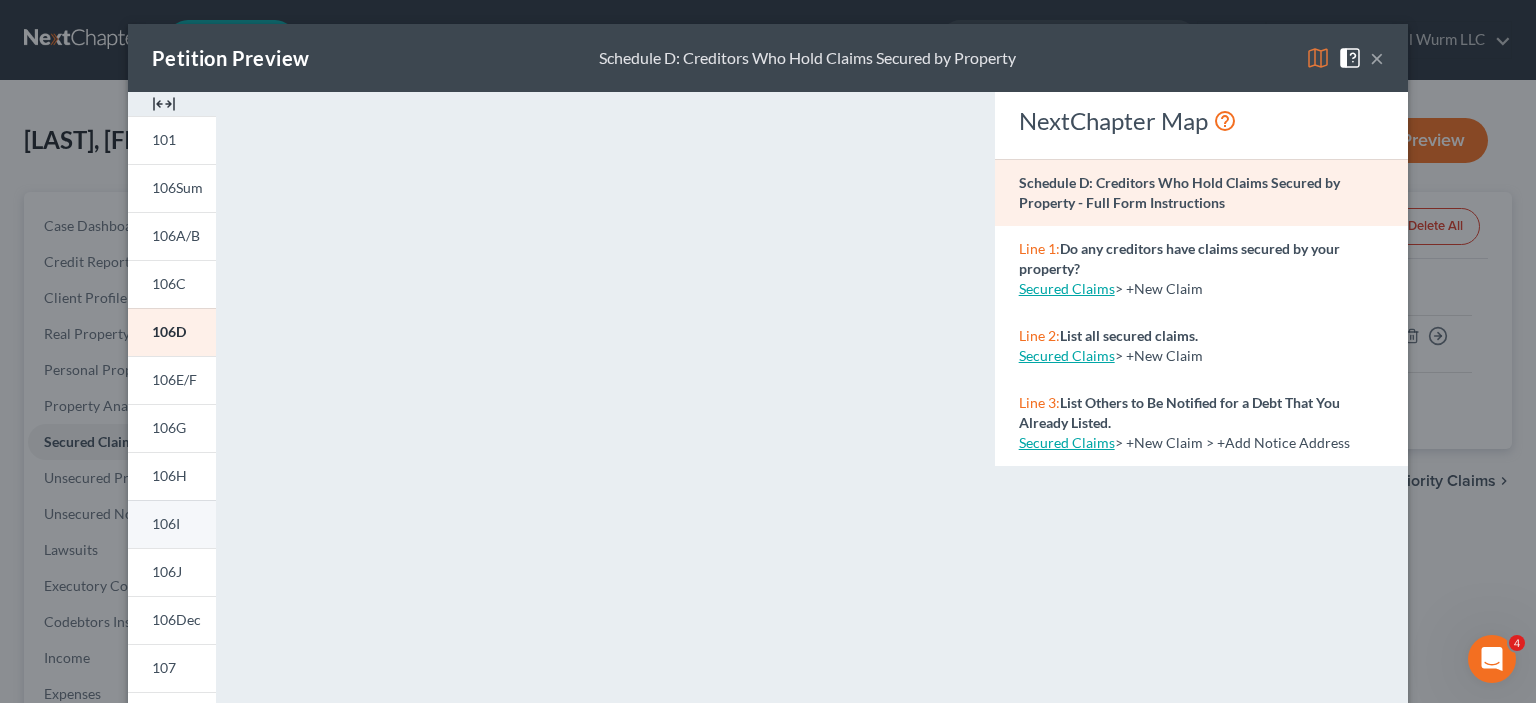 click on "106I" at bounding box center [166, 523] 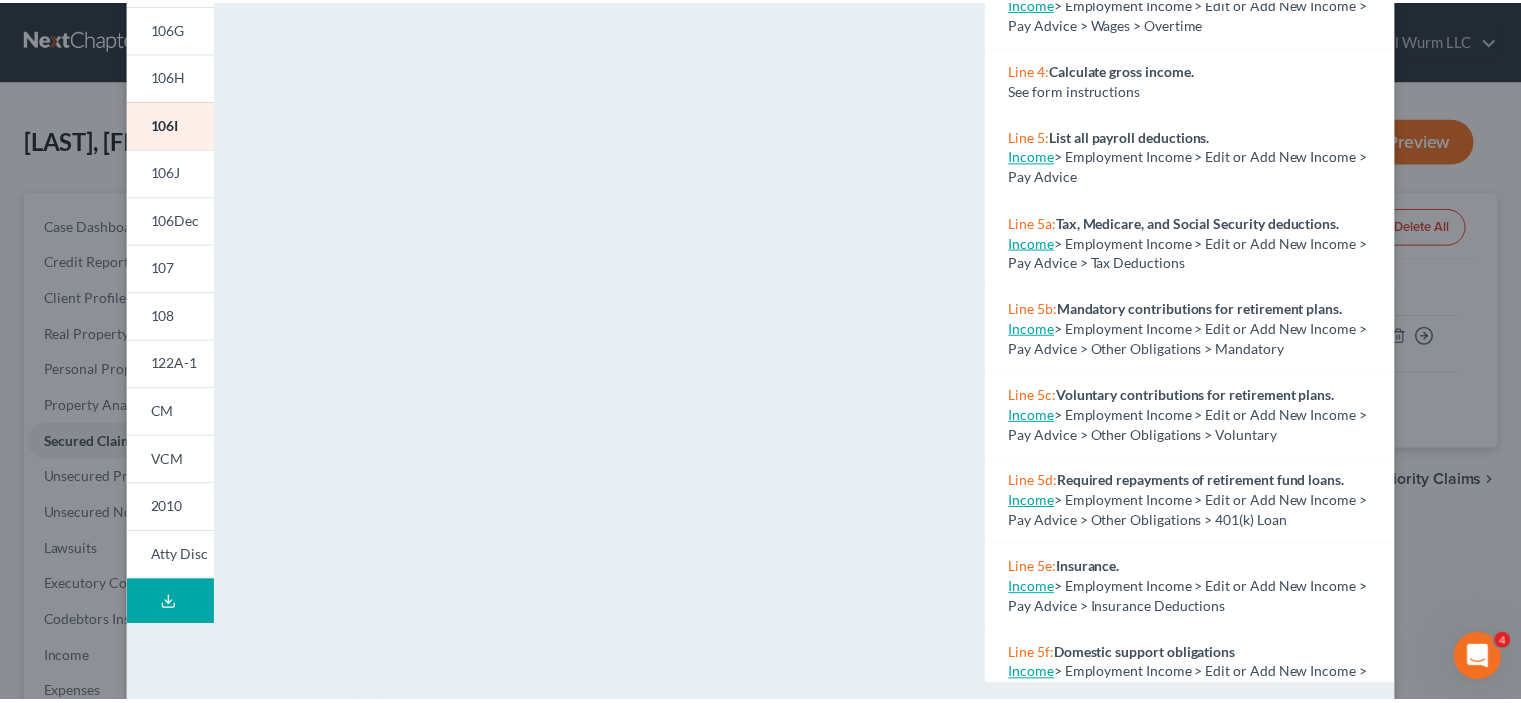 scroll, scrollTop: 0, scrollLeft: 0, axis: both 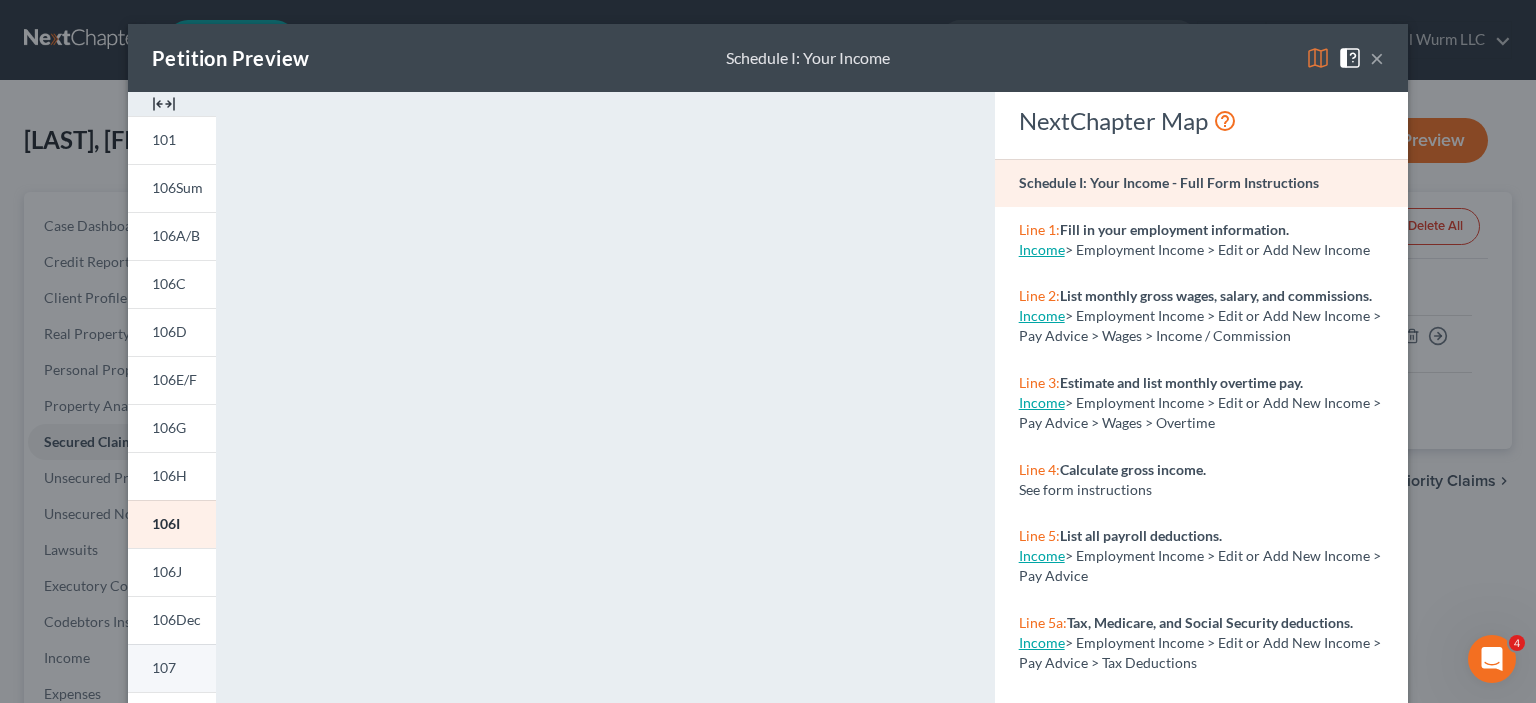 click on "107" at bounding box center (164, 667) 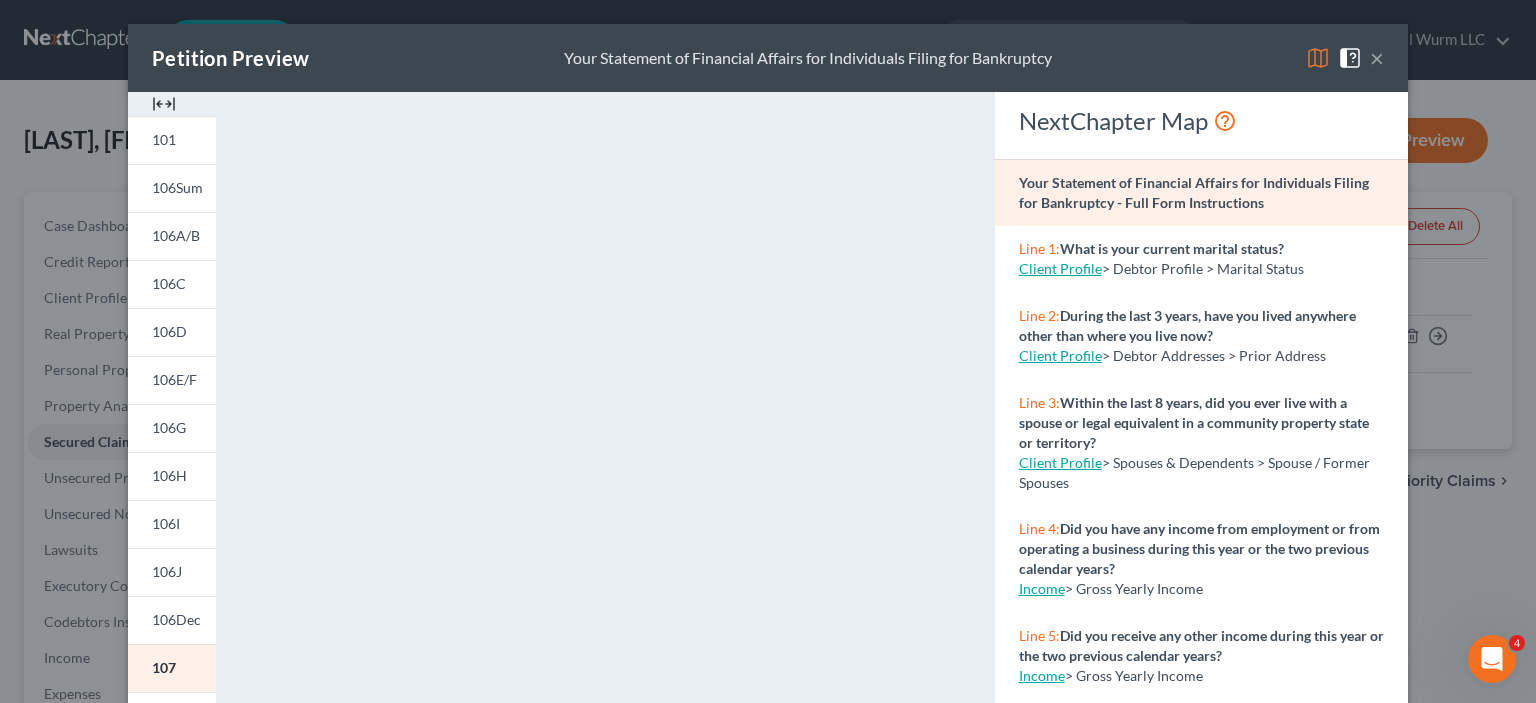 click on "Petition Preview Your Statement of Financial Affairs for Individuals Filing for Bankruptcy × 101 106Sum 106A/B 106C 106D 106E/F 106G 106H 106I 106J 106Dec 107 108 122A-1 CM VCM 2010 Atty Disc Download Draft
<object ng-attr-data='https://nextchapter-prod.s3.amazonaws.com/pdfs/a208f40a-d1cc-4e72-847a-947f8770e844.pdf' type='application/pdf' width='100%' height='975px'></object>
<p><a href='https://nextchapter-prod.s3.amazonaws.com/pdfs/a208f40a-d1cc-4e72-847a-947f8770e844.pdf' target='_blank'>Click here</a> to open in a new window.</p>
NextChapter Map   Your Statement of Financial Affairs for Individuals Filing for Bankruptcy - Full Form Instructions  Line 1:  What is your current marital status?
Client Profile  > Debtor Profile > Marital Status
Line 2:  During the last 3 years, have you lived anywhere other than where you live now?
Client Profile  > Debtor Addresses > Prior Address
Line 3:
Client Profile  > Spouses & Dependents > Spouse / Former Spouses" at bounding box center [768, 351] 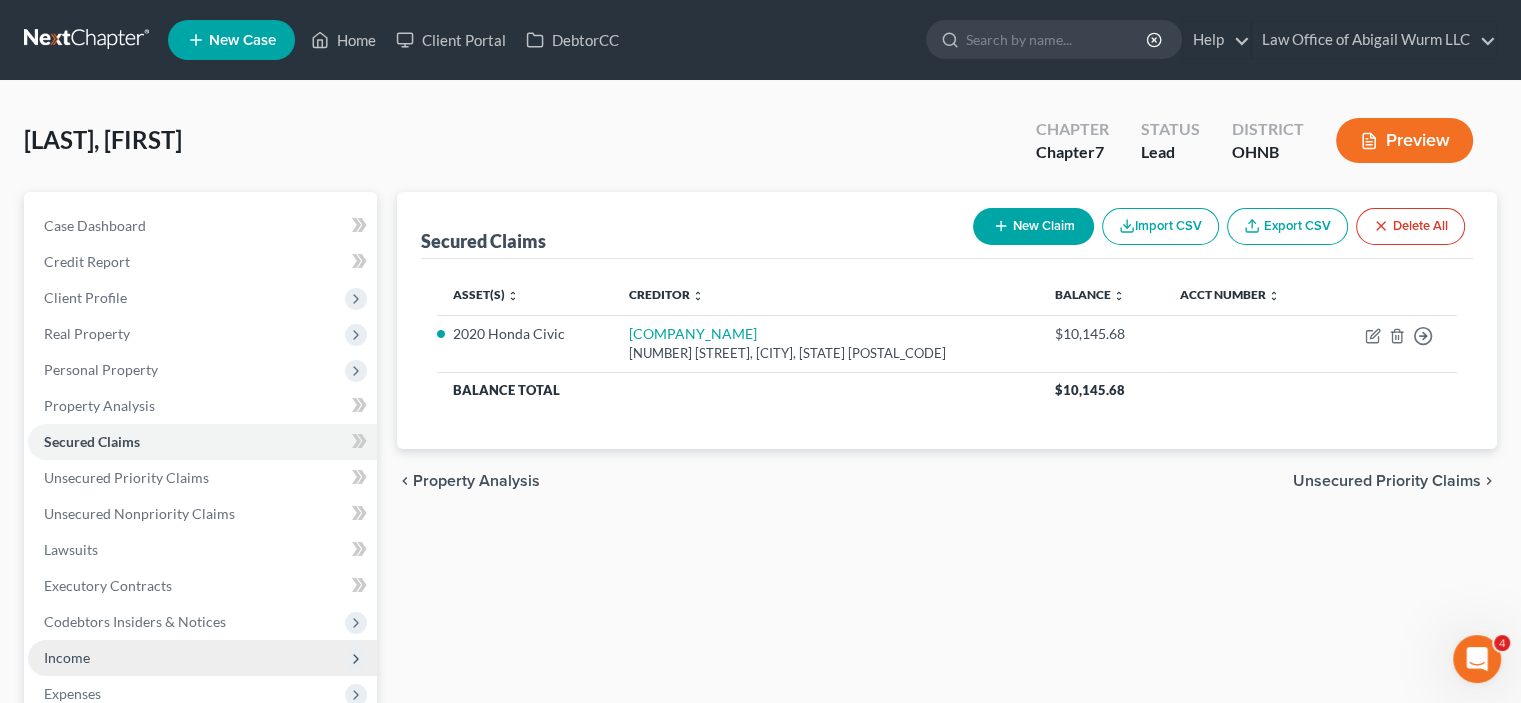 drag, startPoint x: 96, startPoint y: 650, endPoint x: 116, endPoint y: 648, distance: 20.09975 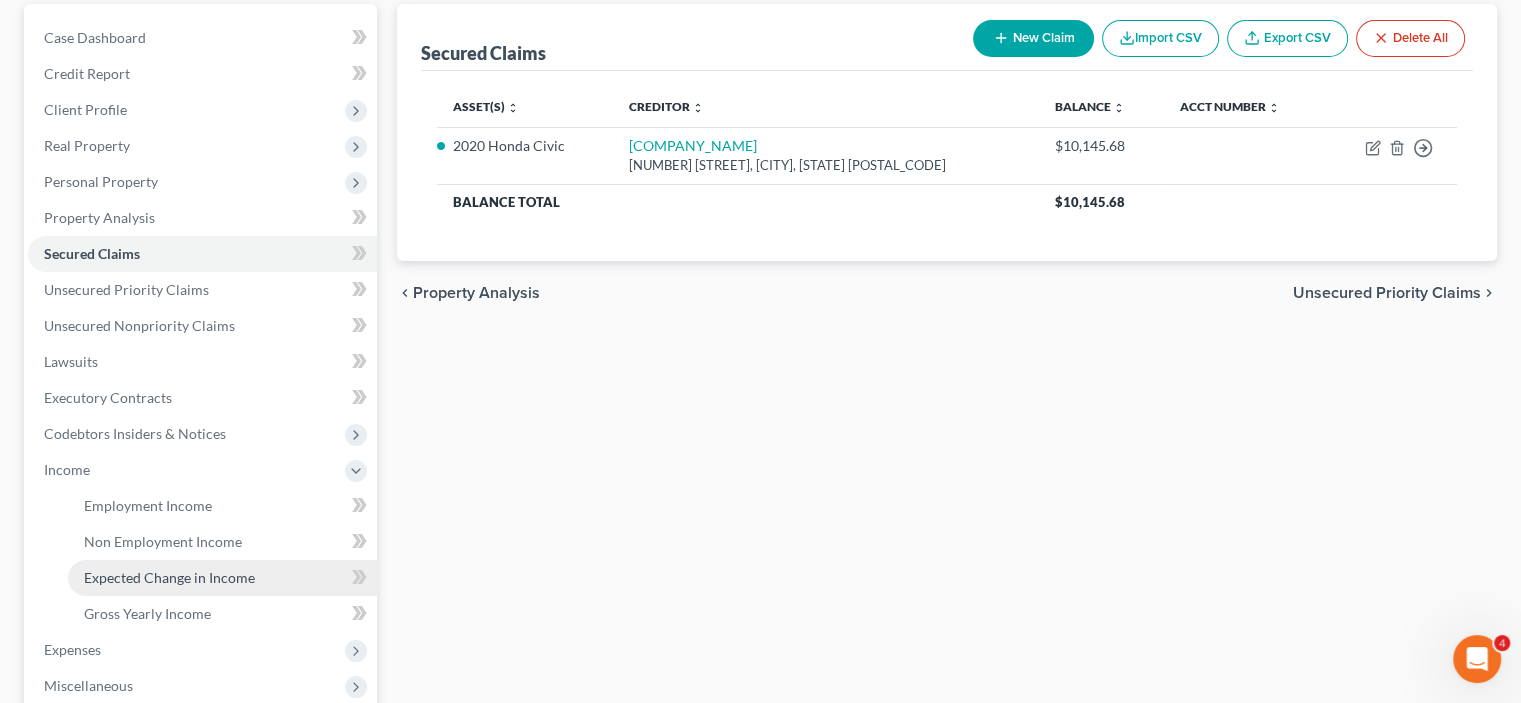 scroll, scrollTop: 200, scrollLeft: 0, axis: vertical 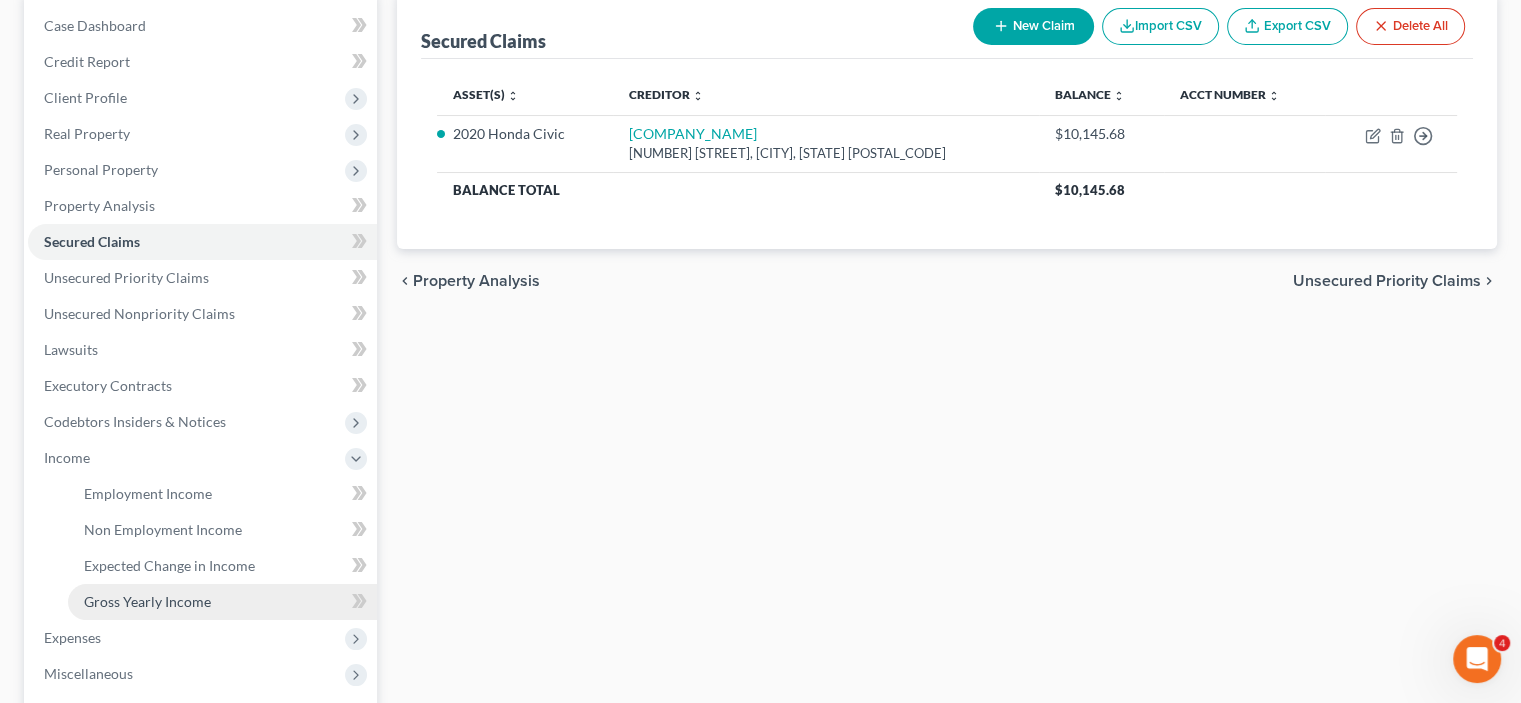 click on "Gross Yearly Income" at bounding box center (147, 601) 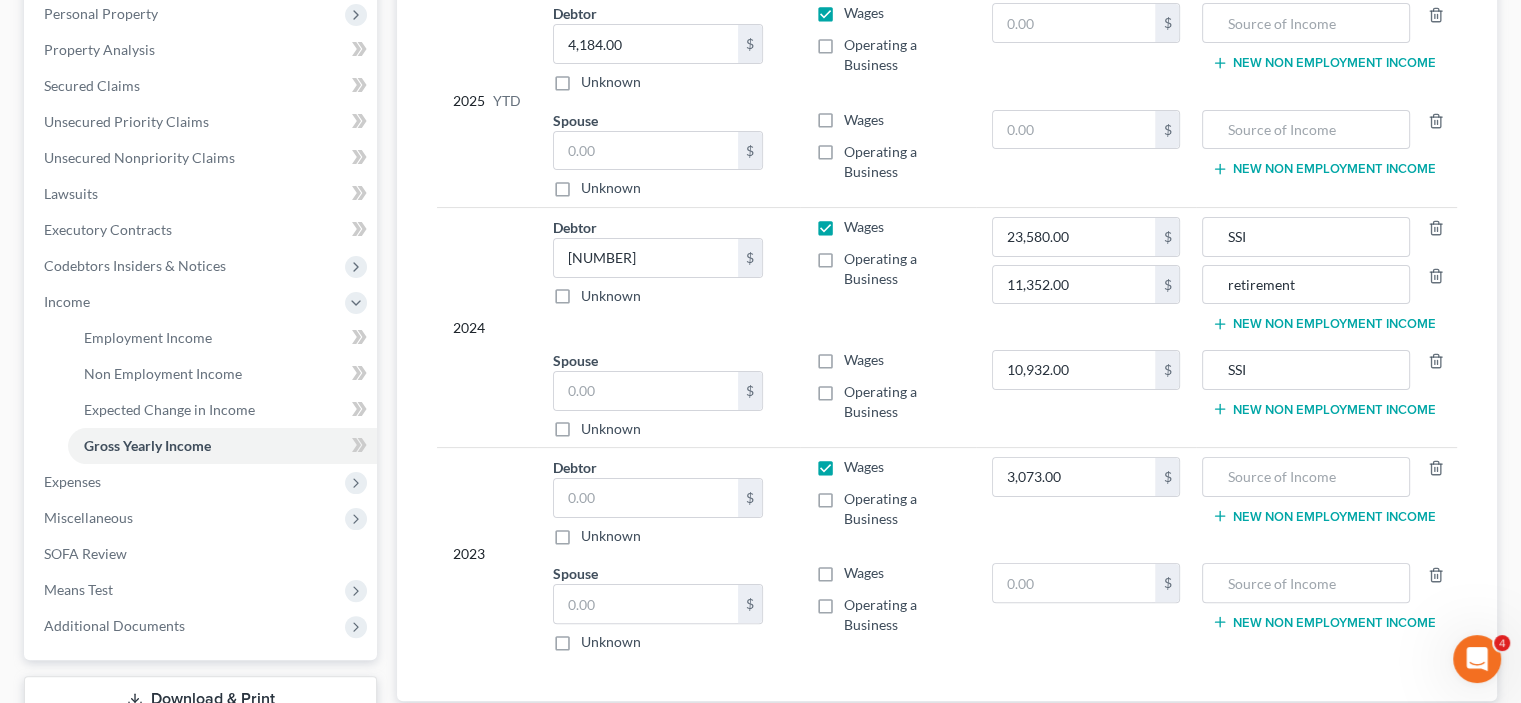 scroll, scrollTop: 502, scrollLeft: 0, axis: vertical 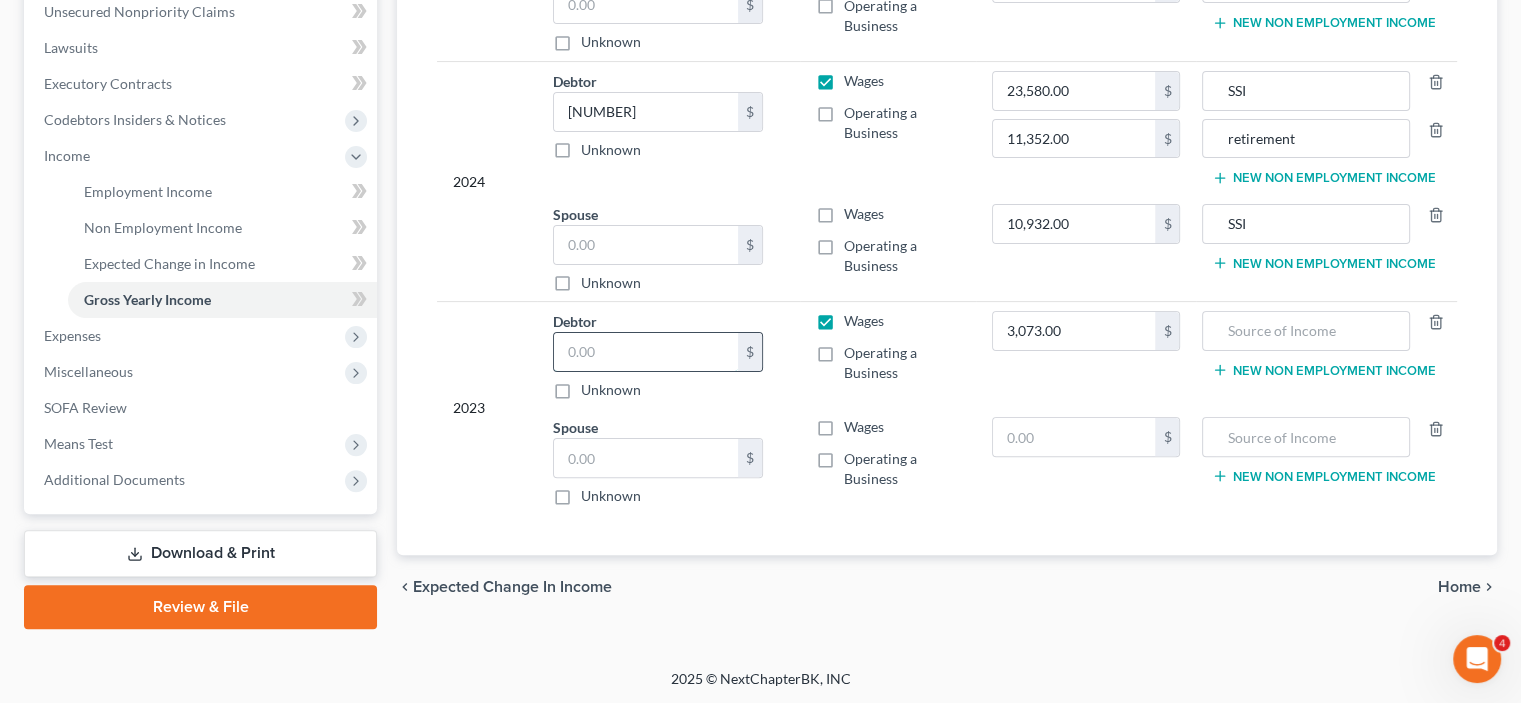 click at bounding box center [646, 352] 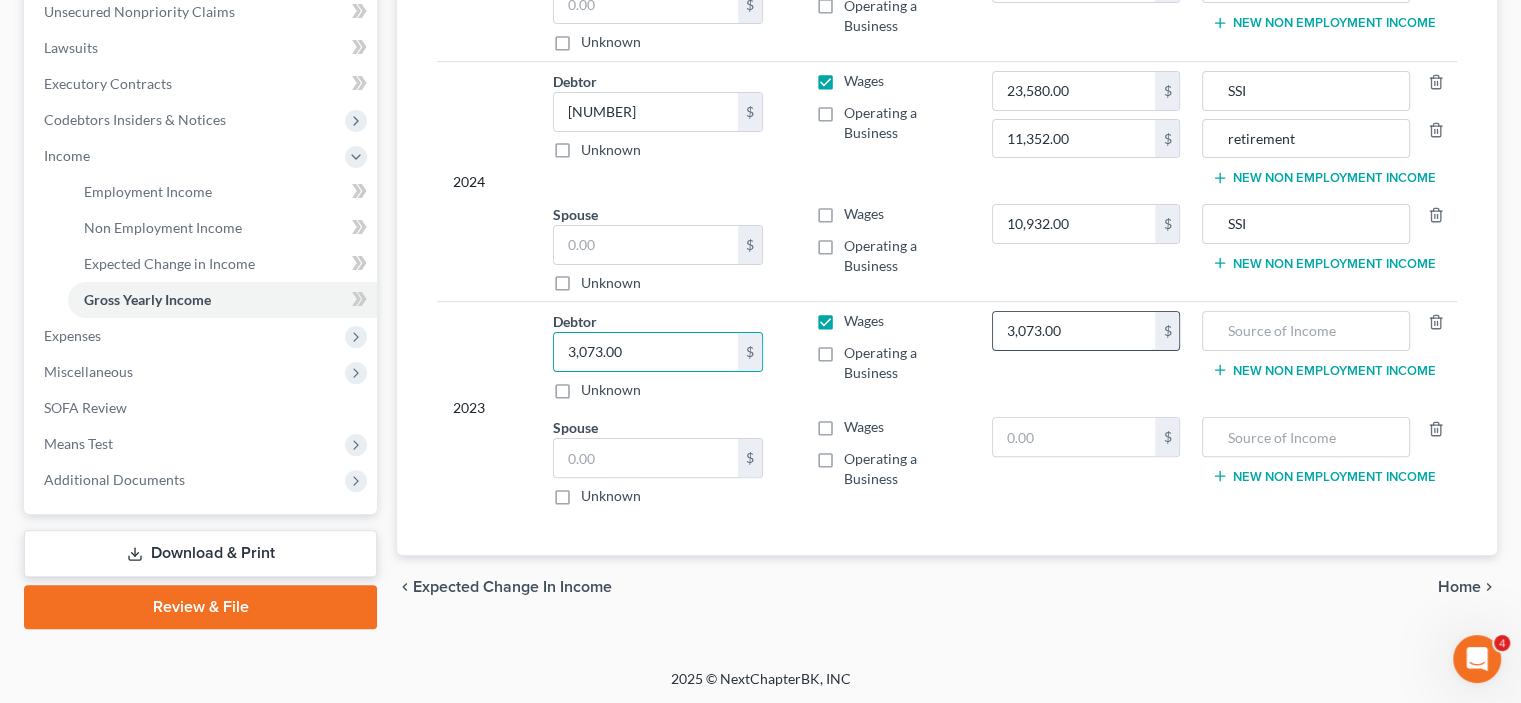 type on "3,073.00" 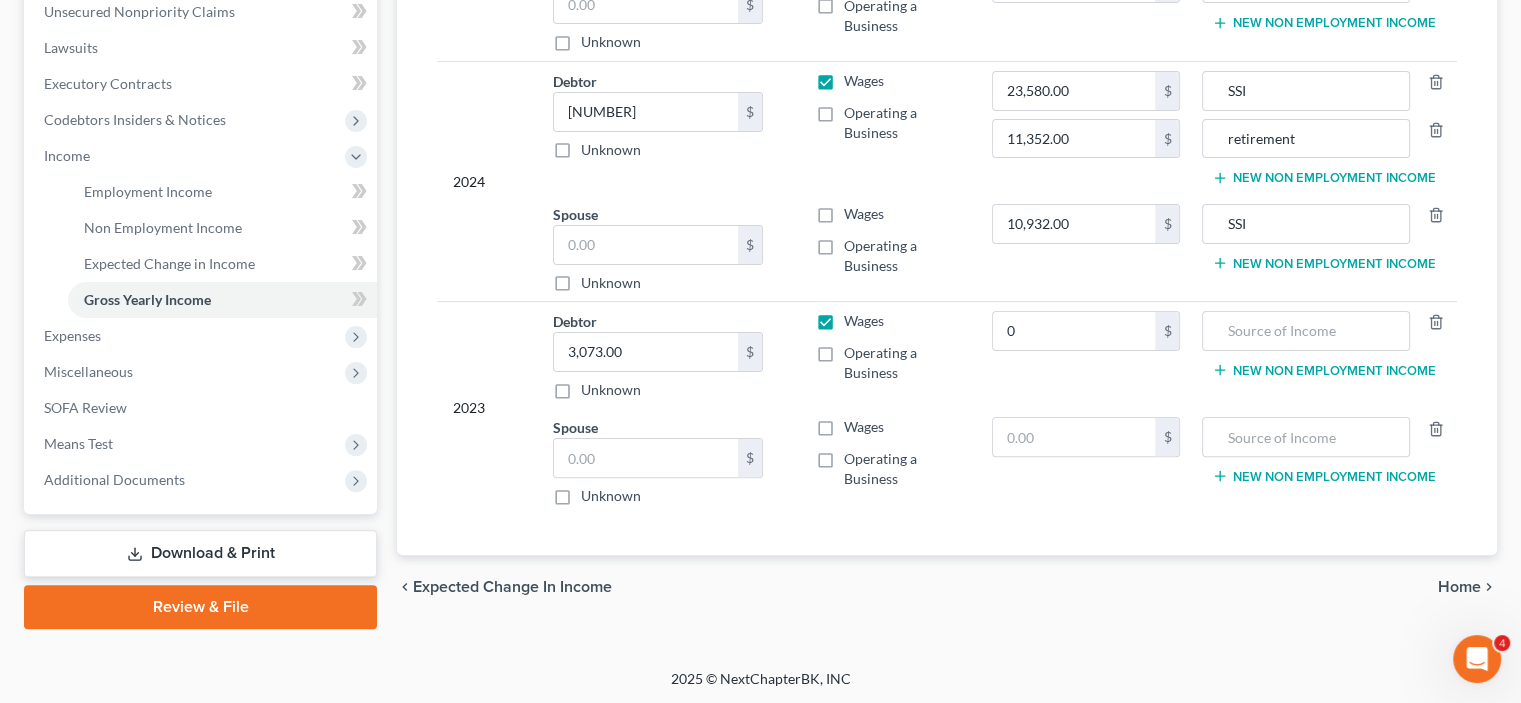 click on "0 $" at bounding box center (1086, 355) 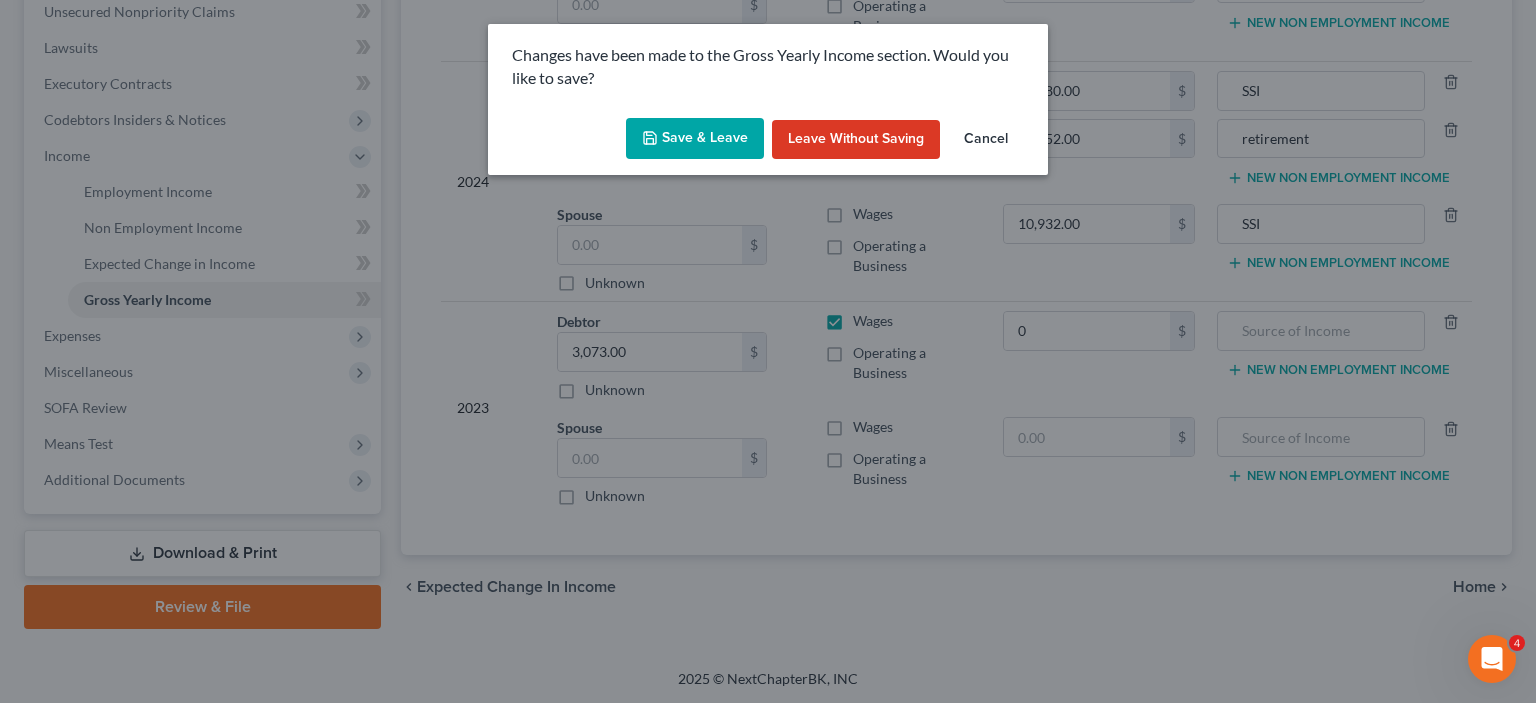 click on "Save & Leave" at bounding box center (695, 139) 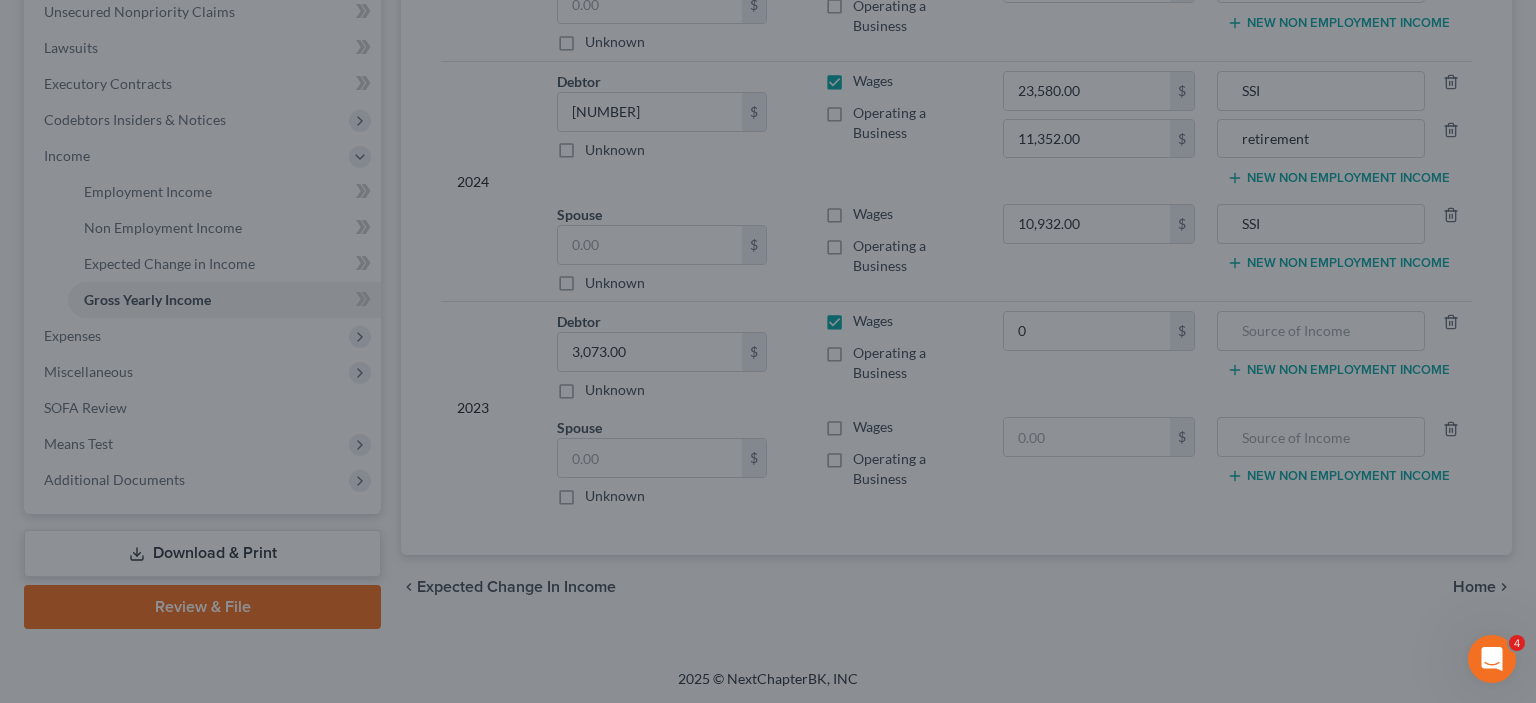 type on "0.00" 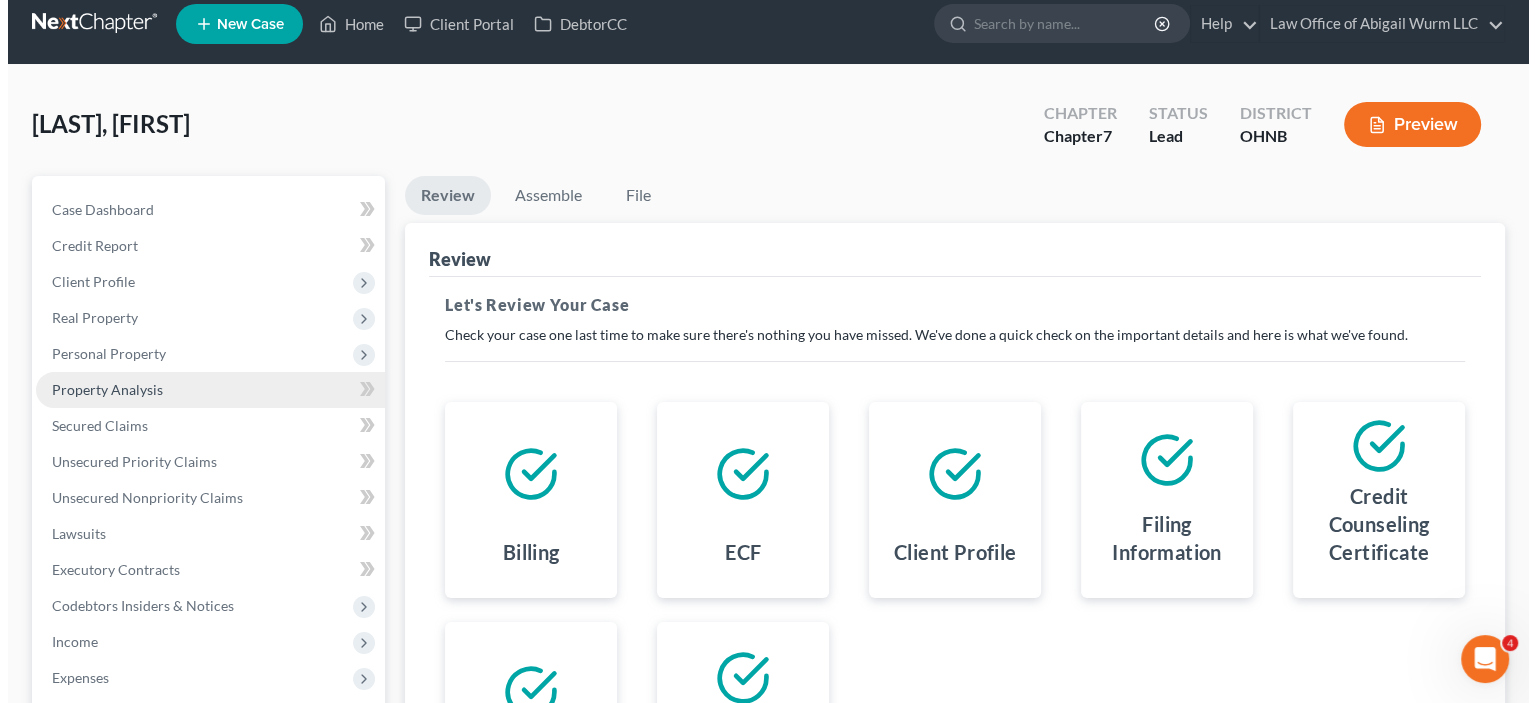 scroll, scrollTop: 0, scrollLeft: 0, axis: both 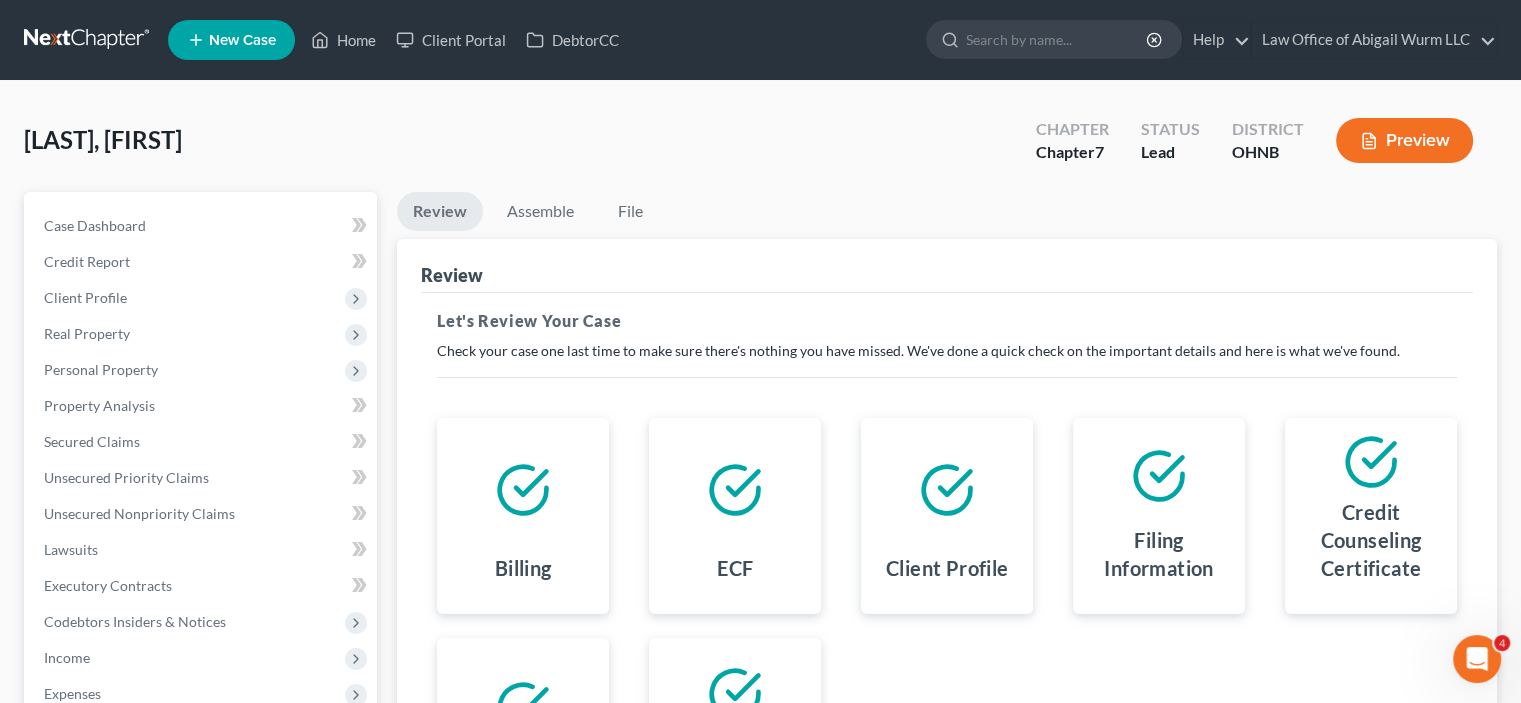 click on "Preview" at bounding box center [1404, 140] 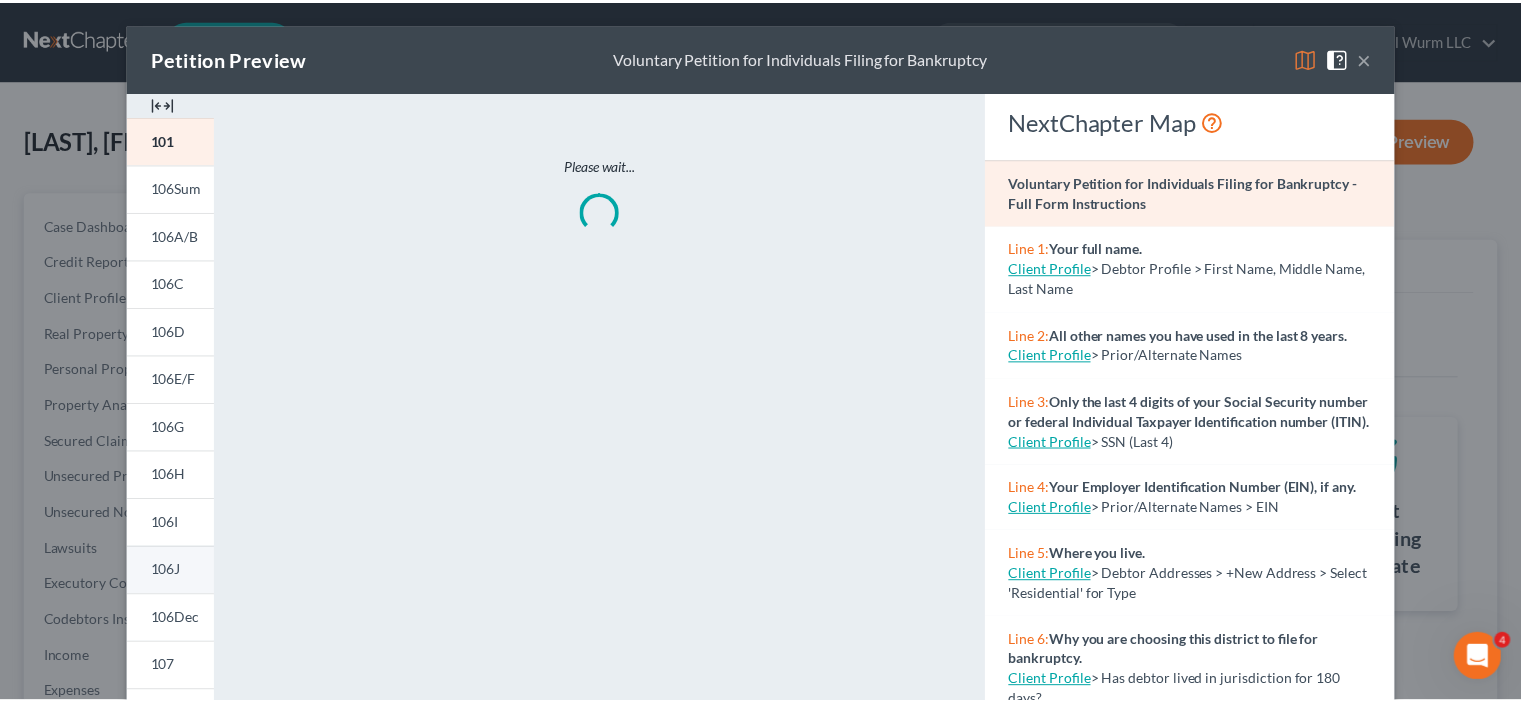 scroll, scrollTop: 100, scrollLeft: 0, axis: vertical 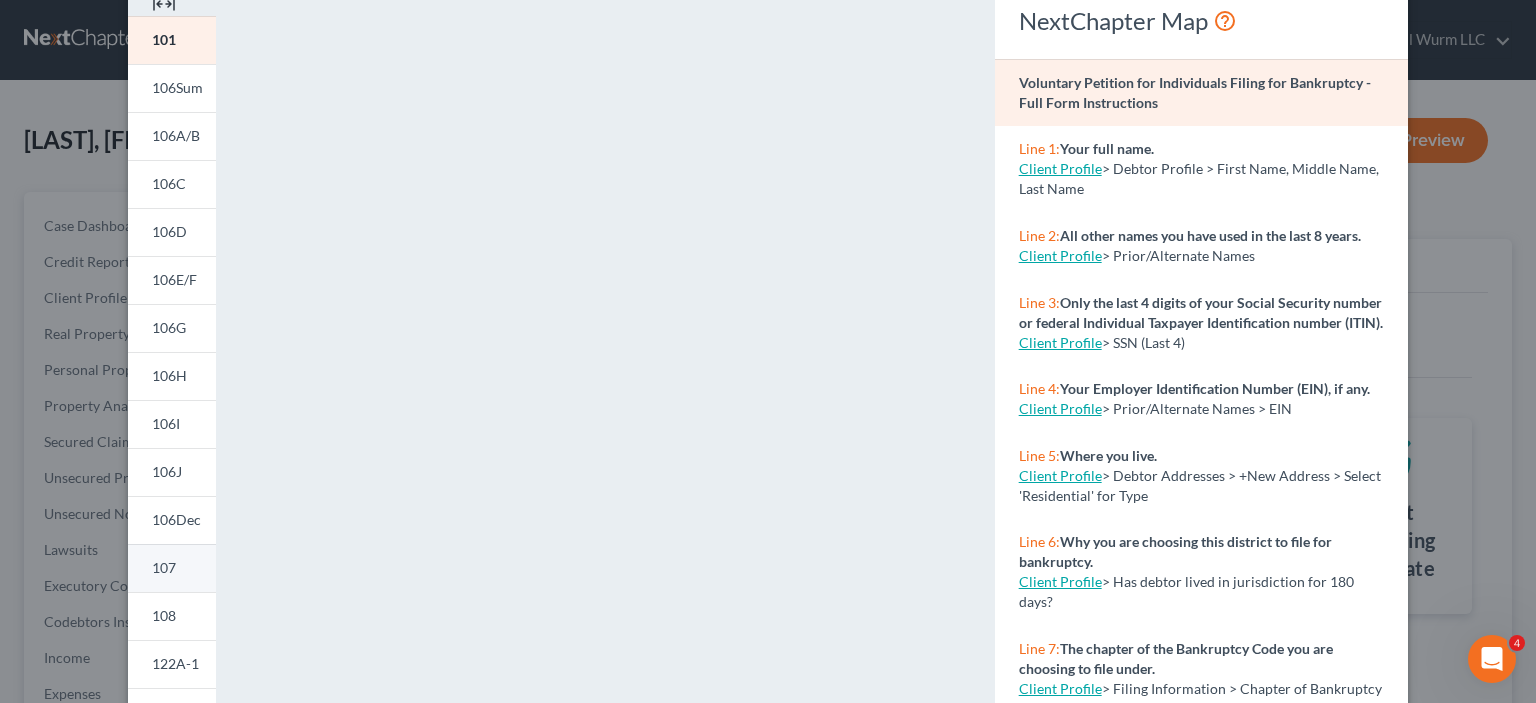 click on "107" at bounding box center [164, 567] 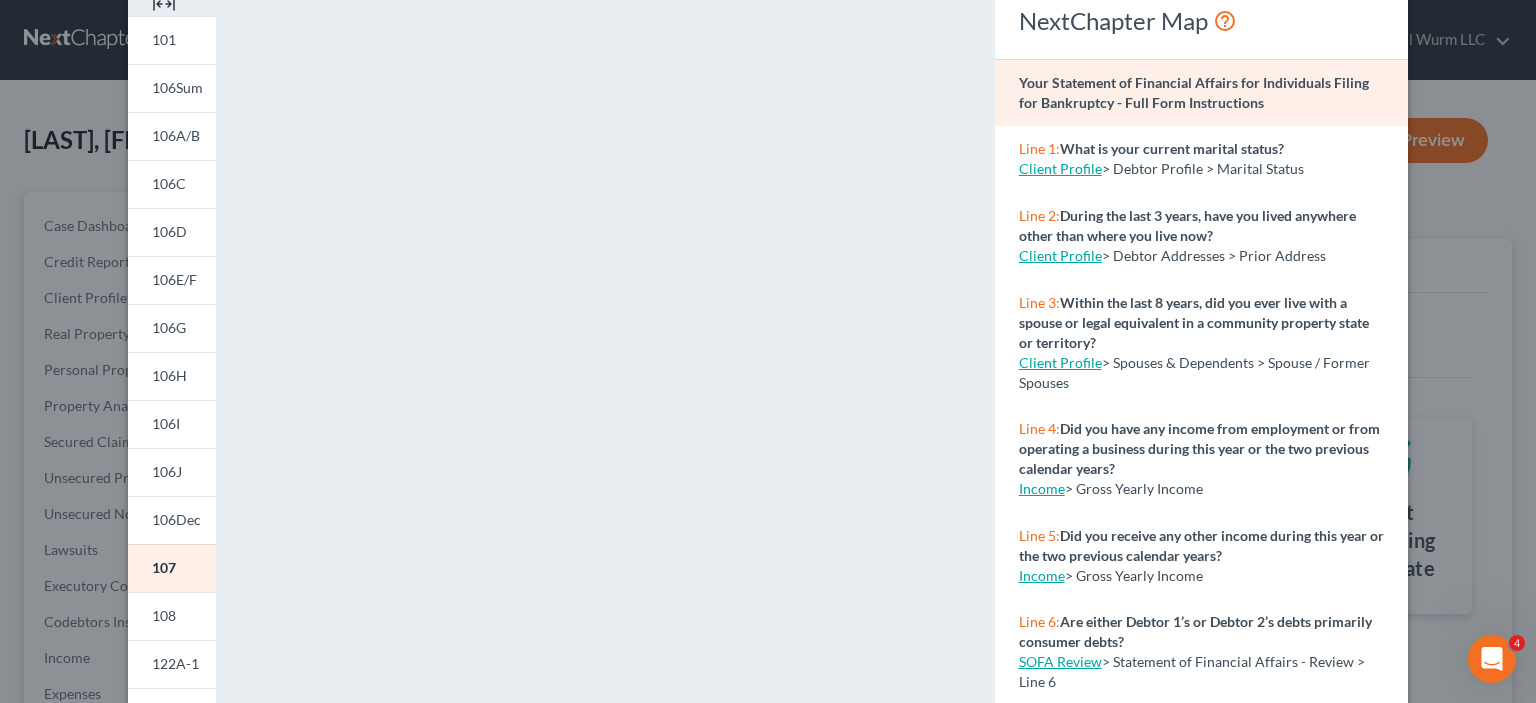 click on "Petition Preview Your Statement of Financial Affairs for Individuals Filing for Bankruptcy × 101 106Sum 106A/B 106C 106D 106E/F 106G 106H 106I 106J 106Dec 107 108 122A-1 CM VCM 2010 Atty Disc Download Draft
<object ng-attr-data='https://nextchapter-prod.s3.amazonaws.com/pdfs/fe9f0aa0-b55e-4752-99f0-737aba015f44.pdf' type='application/pdf' width='100%' height='975px'></object>
<p><a href='https://nextchapter-prod.s3.amazonaws.com/pdfs/fe9f0aa0-b55e-4752-99f0-737aba015f44.pdf' target='_blank'>Click here</a> to open in a new window.</p>
NextChapter Map   Your Statement of Financial Affairs for Individuals Filing for Bankruptcy - Full Form Instructions  Line 1:  What is your current marital status?
Client Profile  > Debtor Profile > Marital Status
Line 2:  During the last 3 years, have you lived anywhere other than where you live now?
Client Profile  > Debtor Addresses > Prior Address
Line 3:
Client Profile  > Spouses & Dependents > Spouse / Former Spouses" at bounding box center (768, 351) 